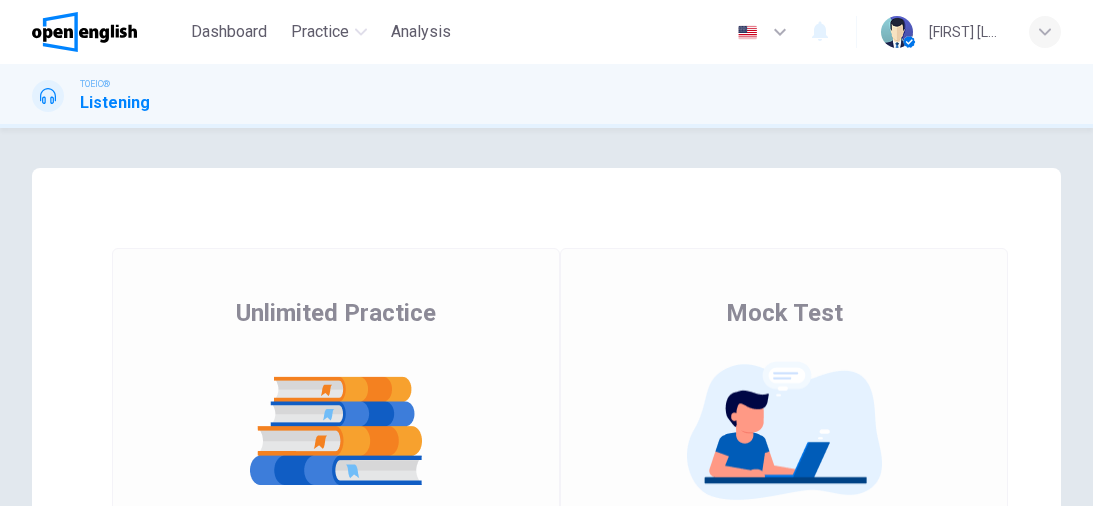 scroll, scrollTop: 0, scrollLeft: 0, axis: both 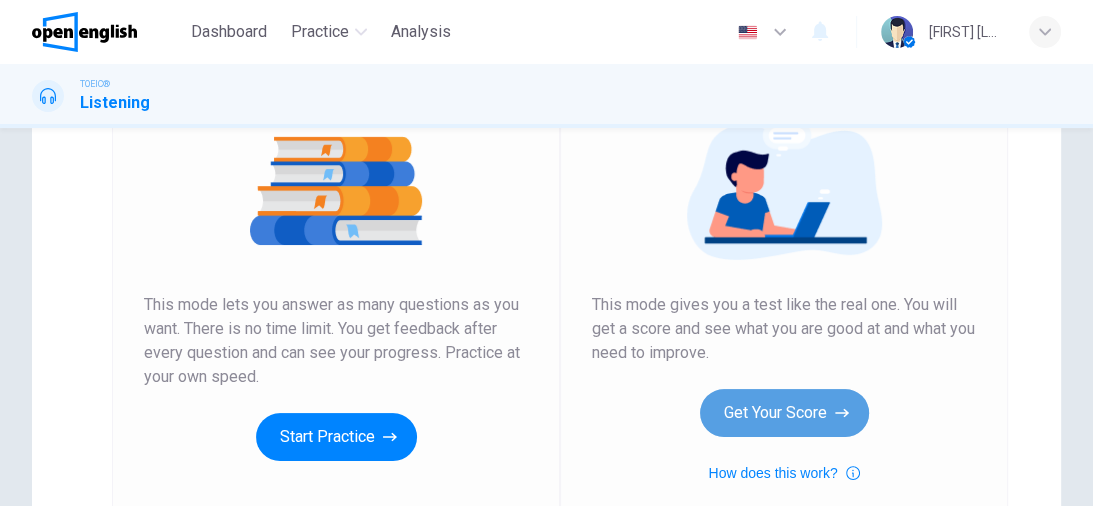 click on "Get Your Score" at bounding box center (784, 413) 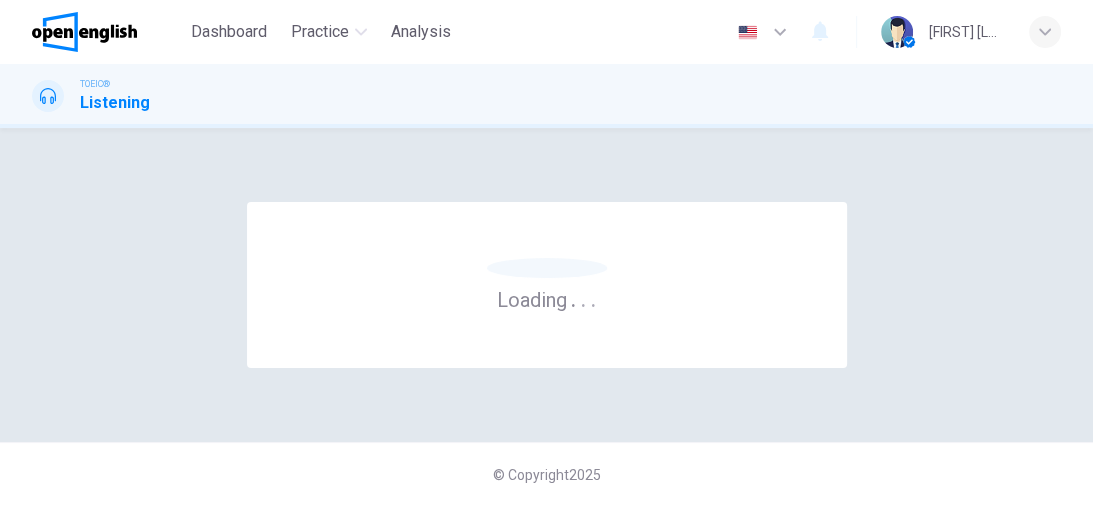 scroll, scrollTop: 0, scrollLeft: 0, axis: both 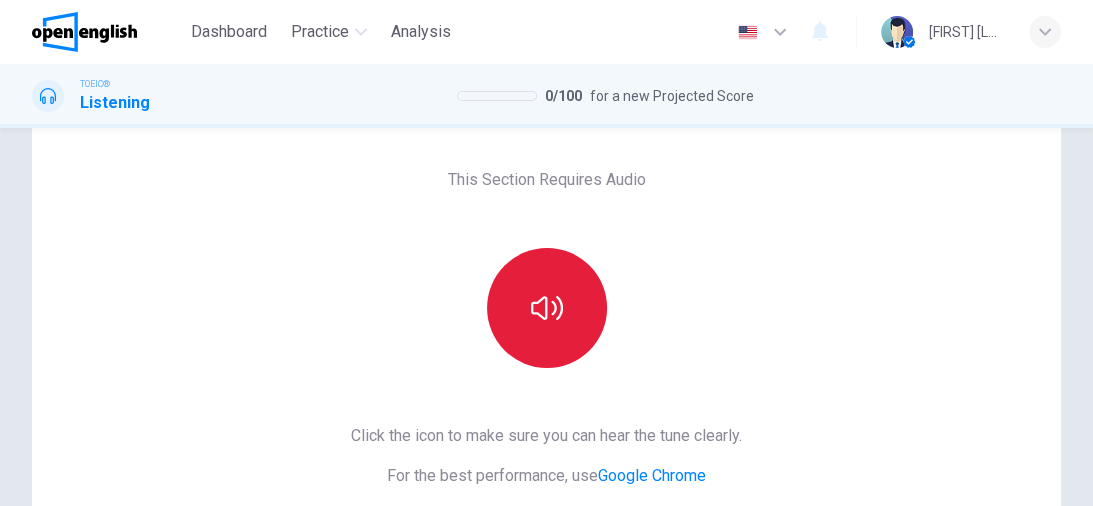 click at bounding box center (547, 308) 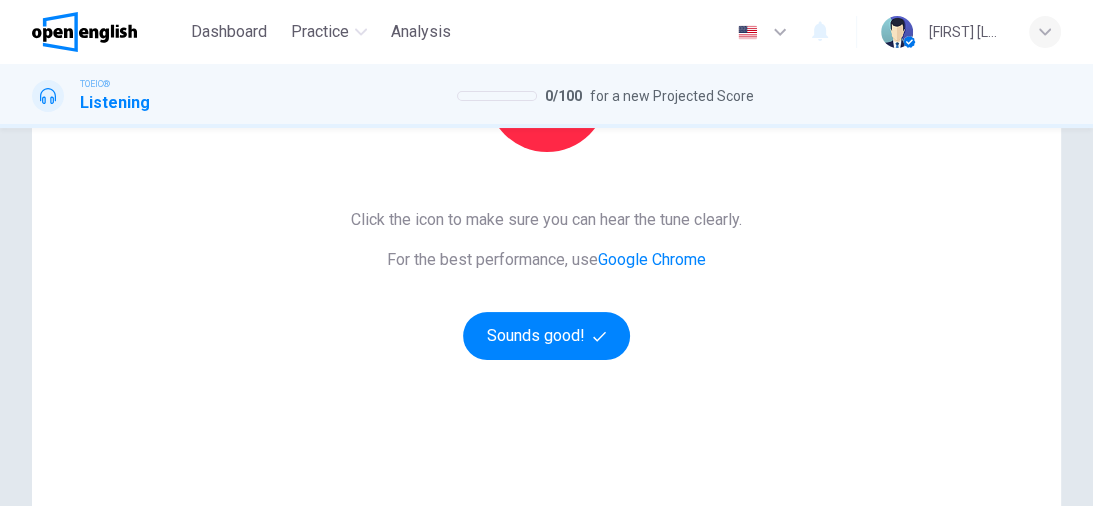 scroll, scrollTop: 320, scrollLeft: 0, axis: vertical 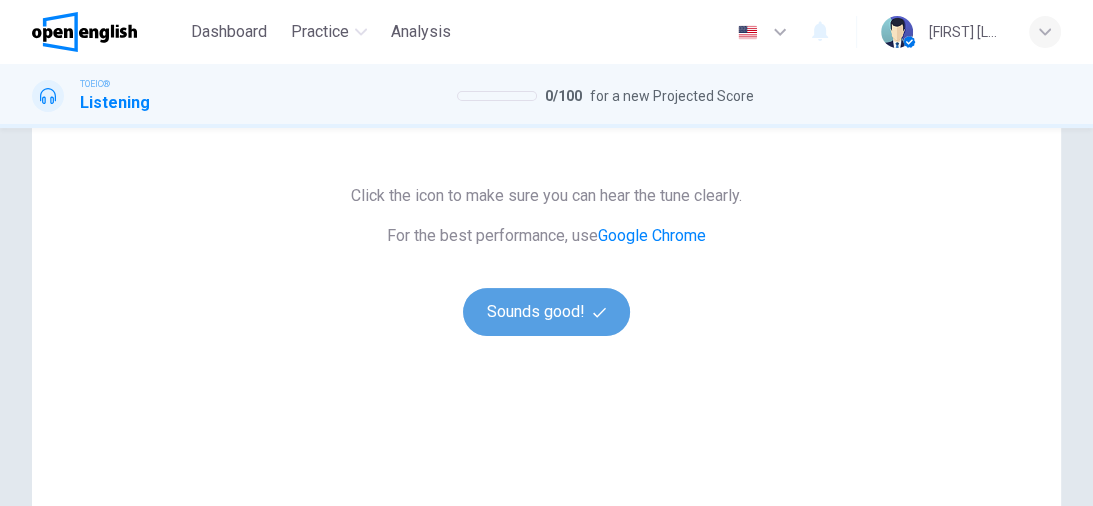 click on "Sounds good!" at bounding box center (547, 312) 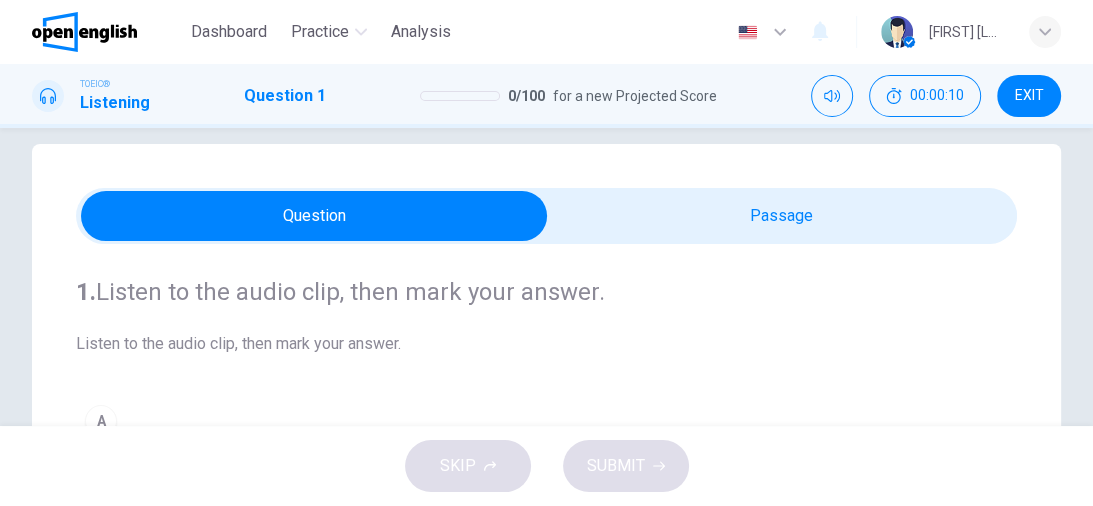 scroll, scrollTop: 0, scrollLeft: 0, axis: both 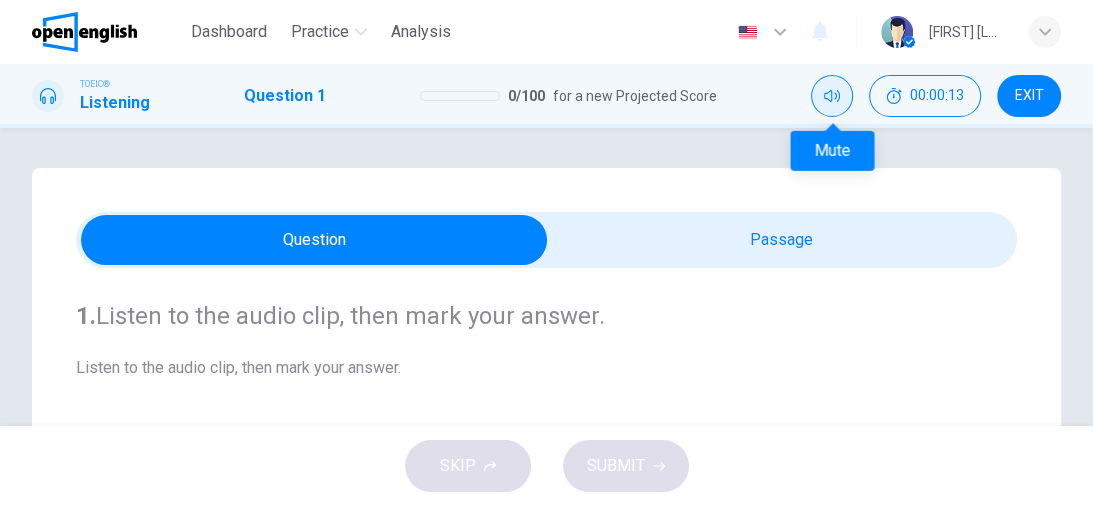 click 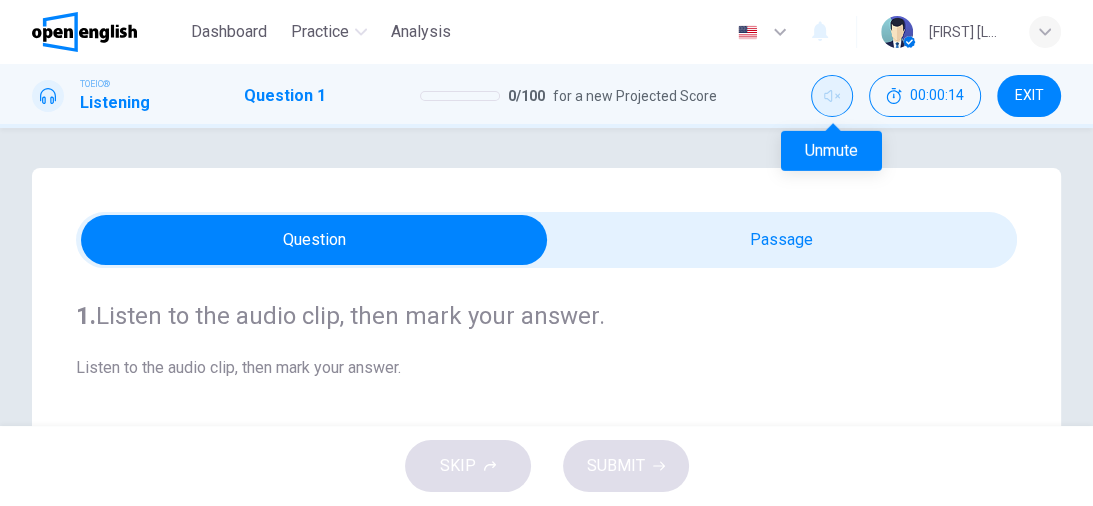 click 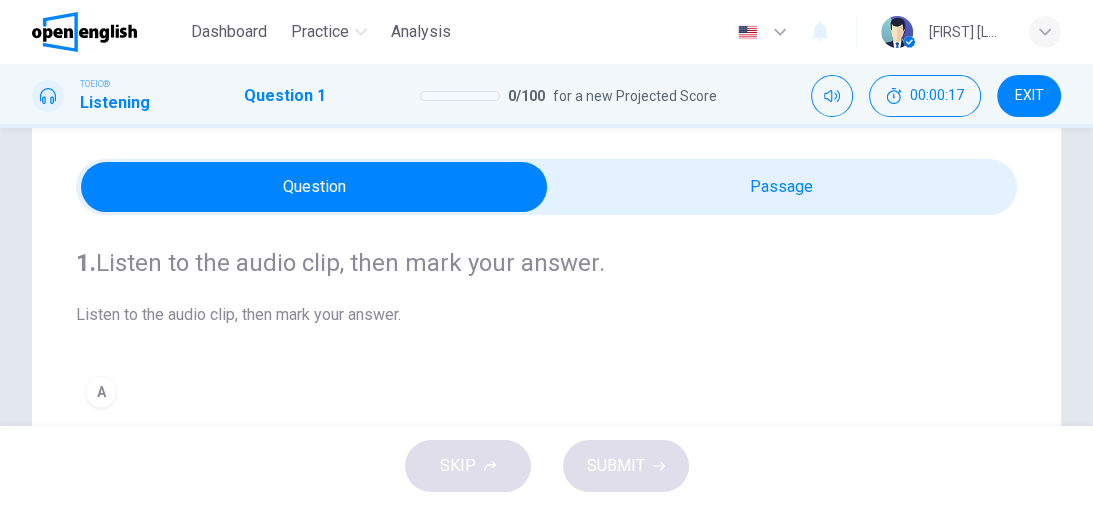 scroll, scrollTop: 80, scrollLeft: 0, axis: vertical 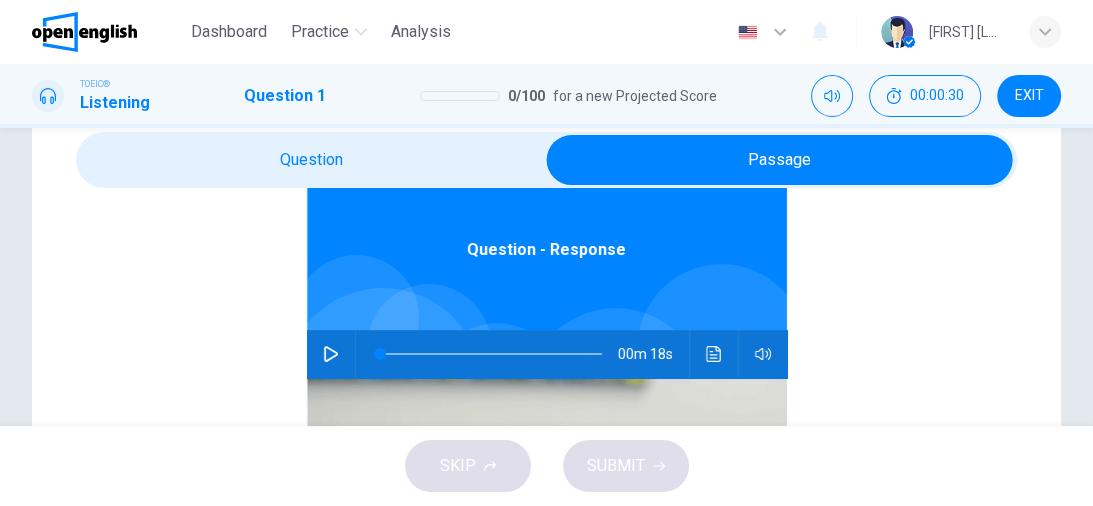 click 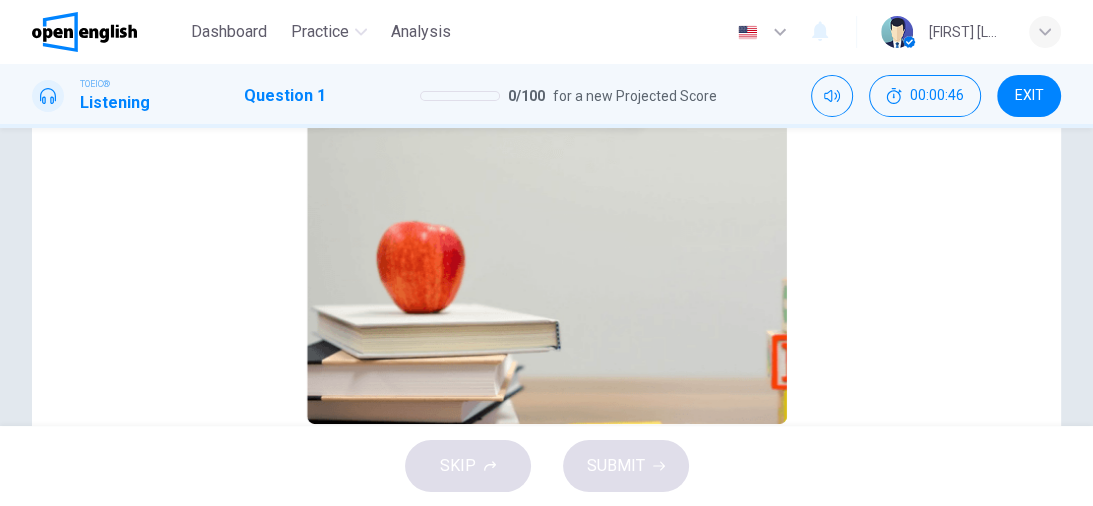 scroll, scrollTop: 400, scrollLeft: 0, axis: vertical 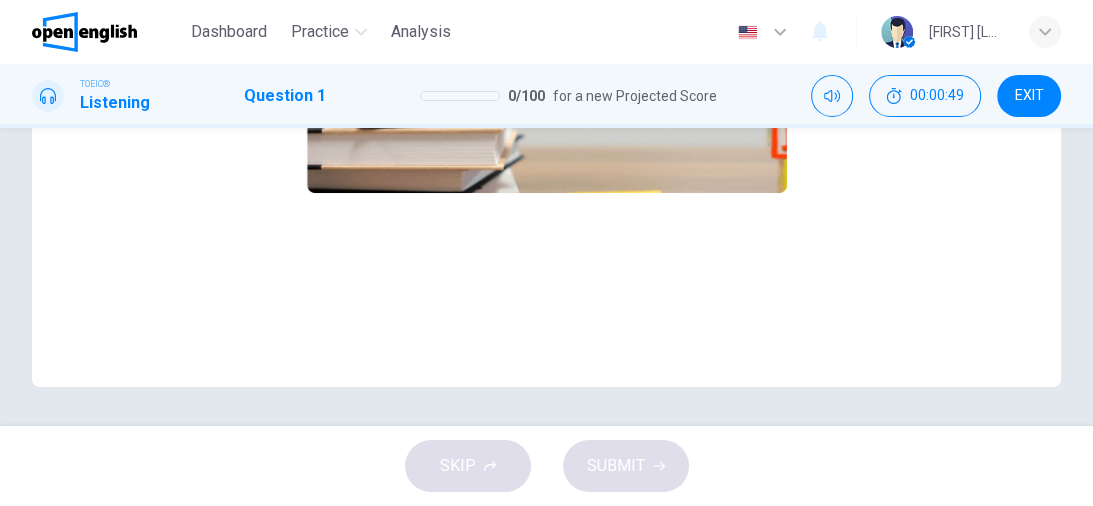 type on "*" 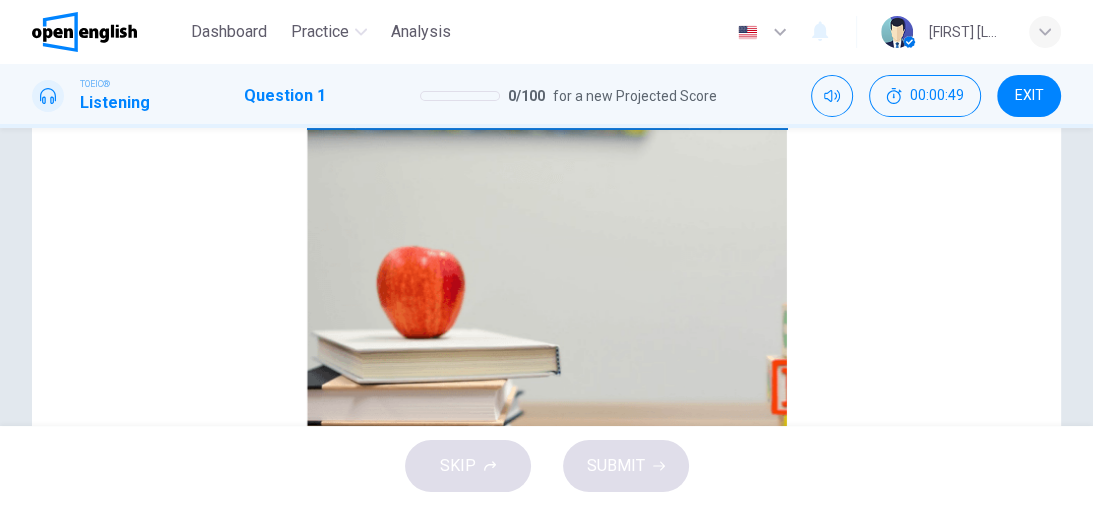 scroll, scrollTop: 185, scrollLeft: 0, axis: vertical 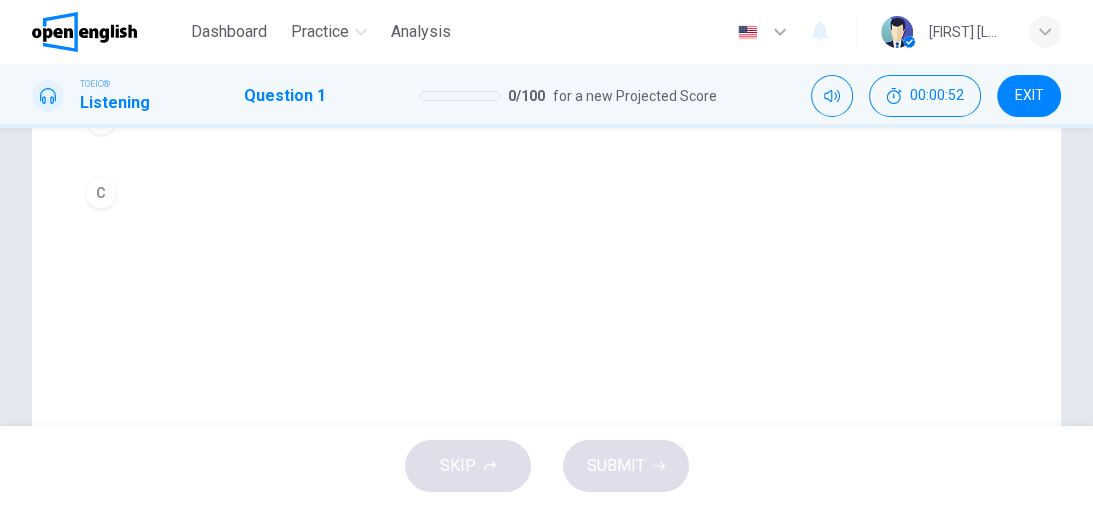 click on "C" at bounding box center (101, 193) 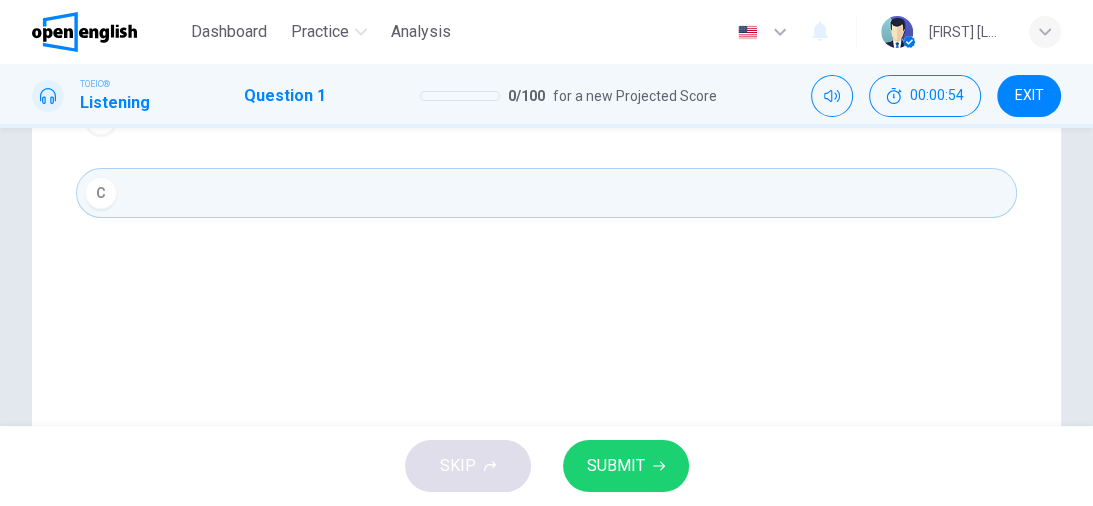click on "SUBMIT" at bounding box center (616, 466) 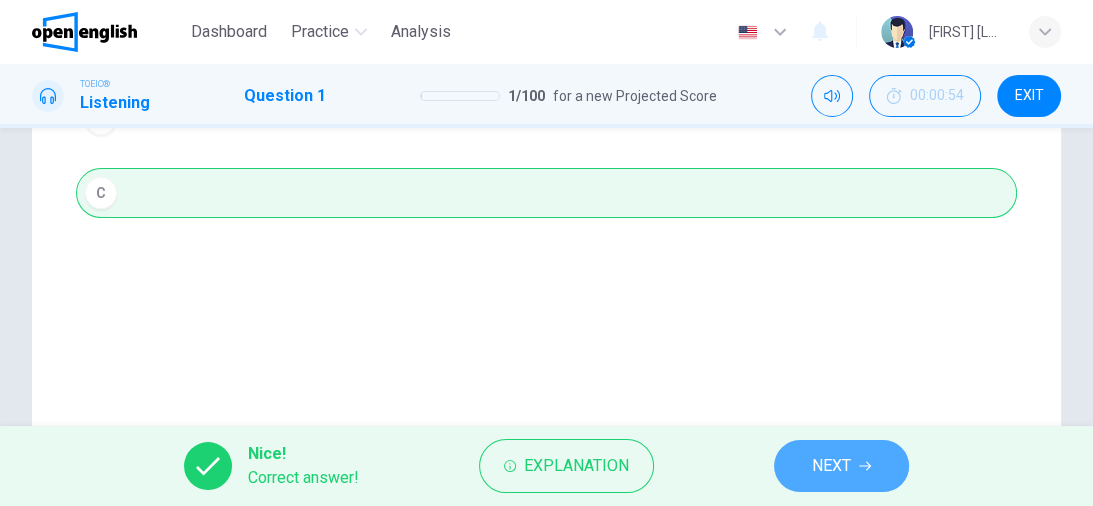 click on "NEXT" at bounding box center (841, 466) 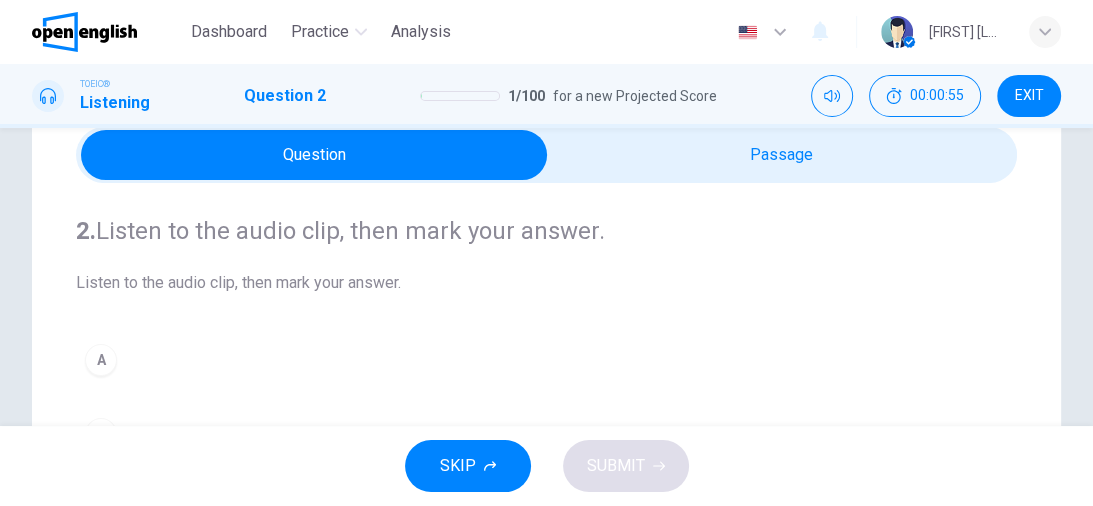 scroll, scrollTop: 0, scrollLeft: 0, axis: both 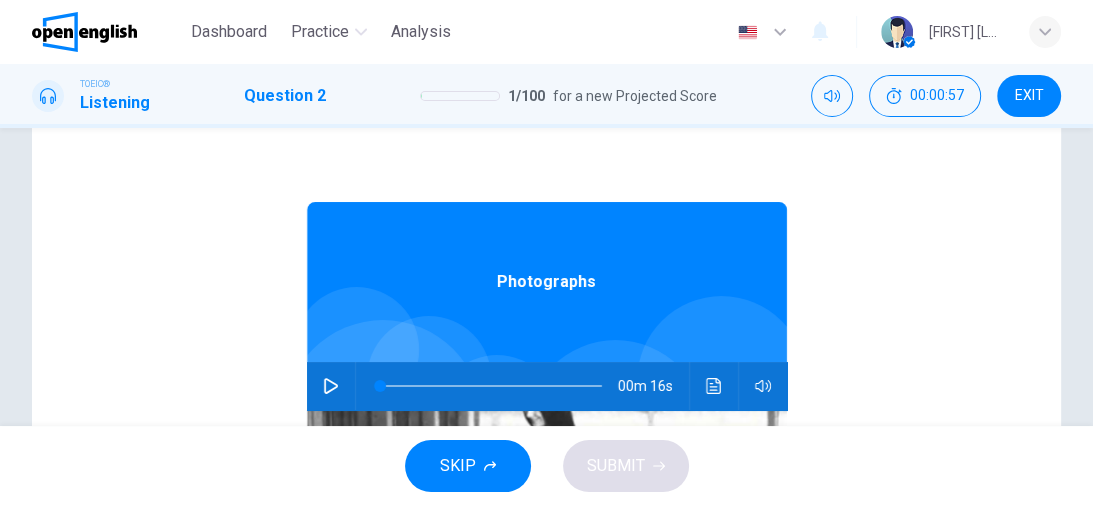 click 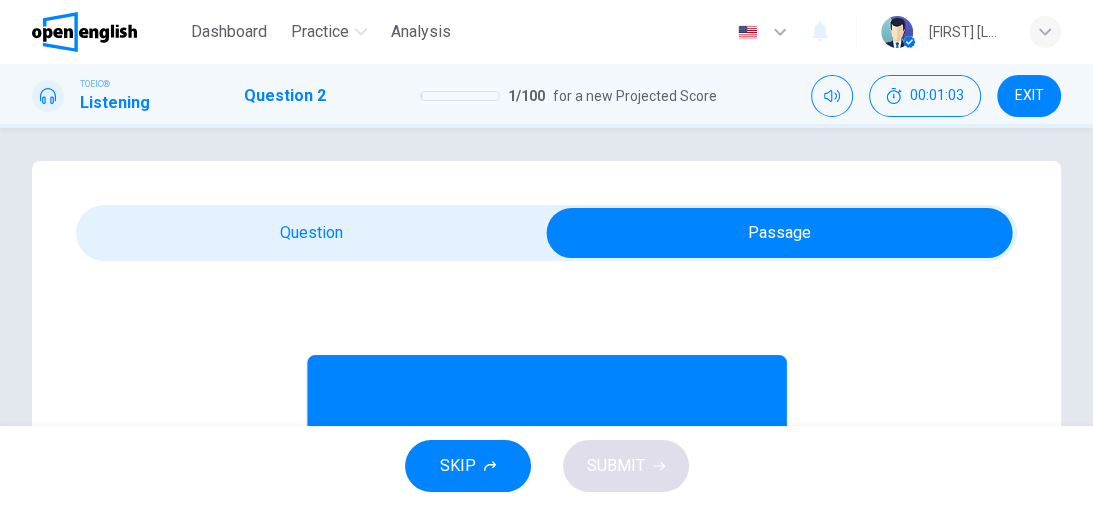 scroll, scrollTop: 0, scrollLeft: 0, axis: both 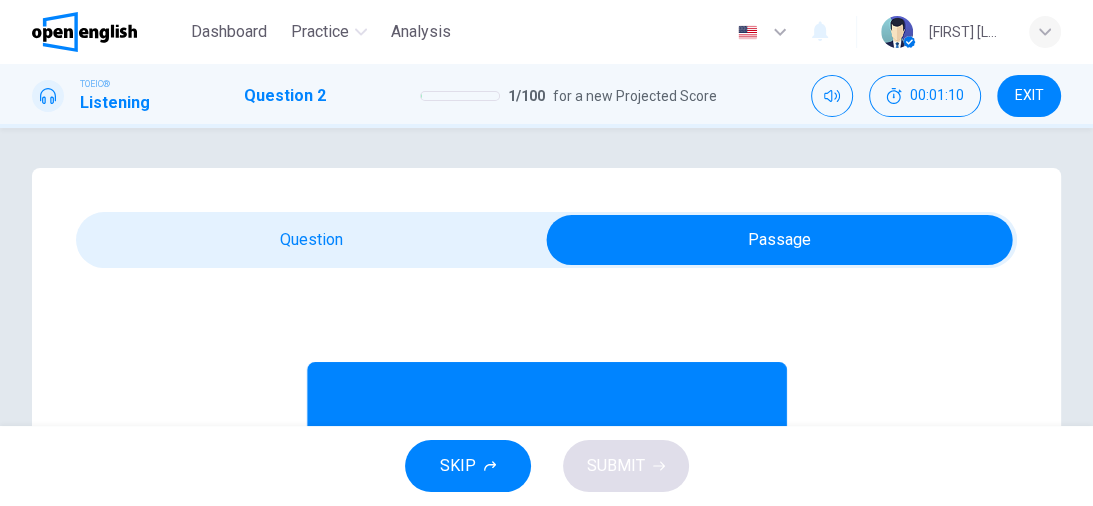 type on "**" 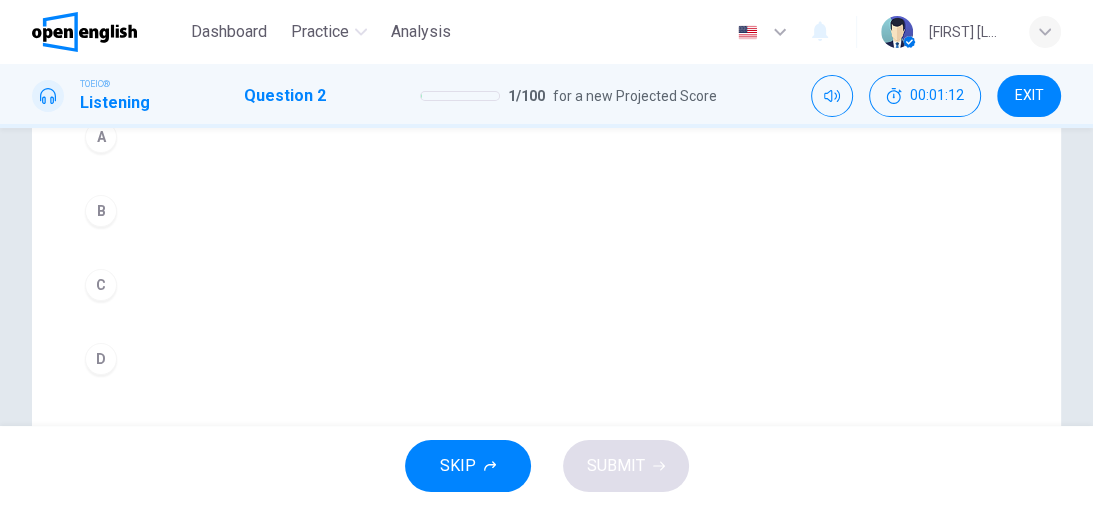 scroll, scrollTop: 320, scrollLeft: 0, axis: vertical 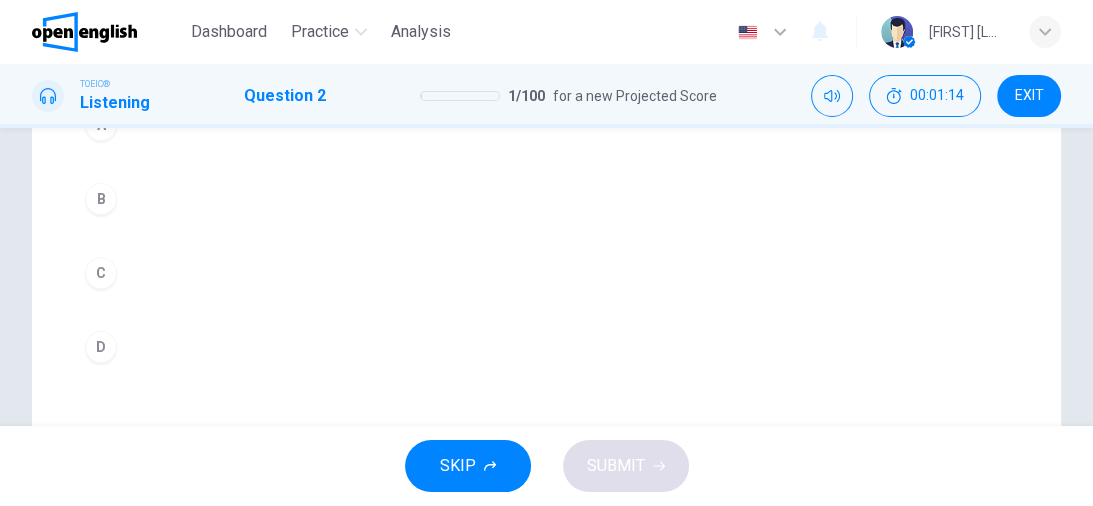 click on "B" at bounding box center [101, 199] 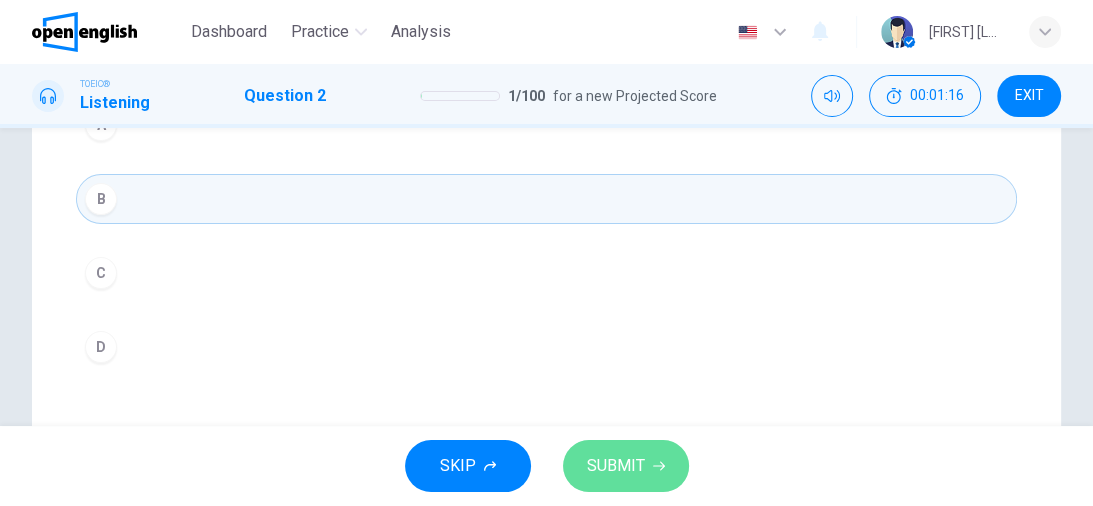 click on "SUBMIT" at bounding box center [626, 466] 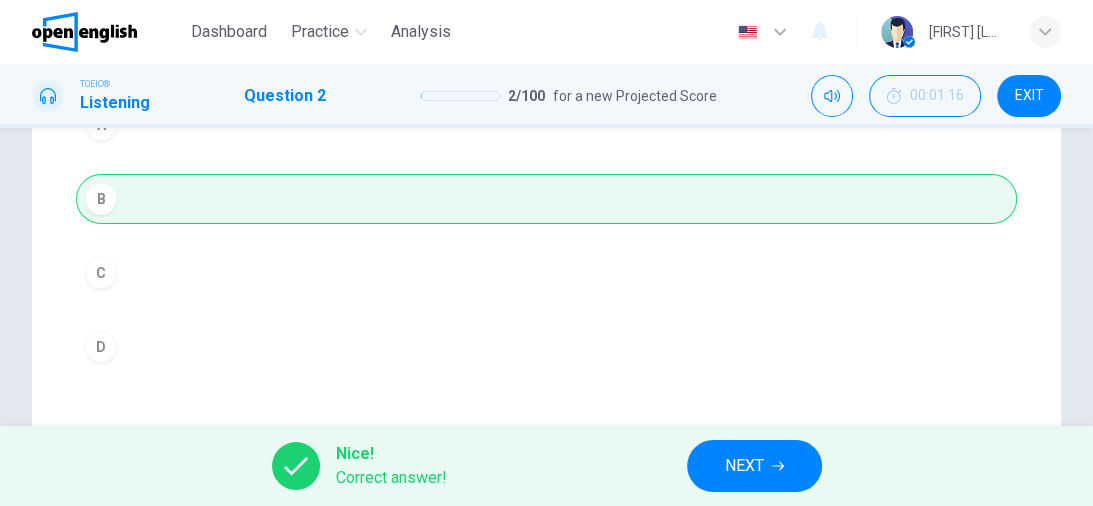 click on "NEXT" at bounding box center (744, 466) 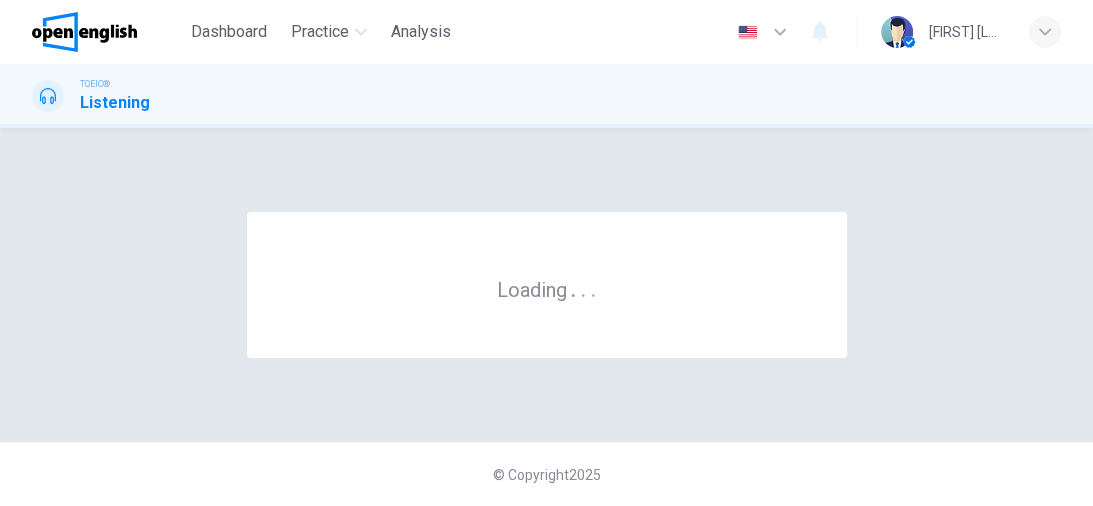 scroll, scrollTop: 0, scrollLeft: 0, axis: both 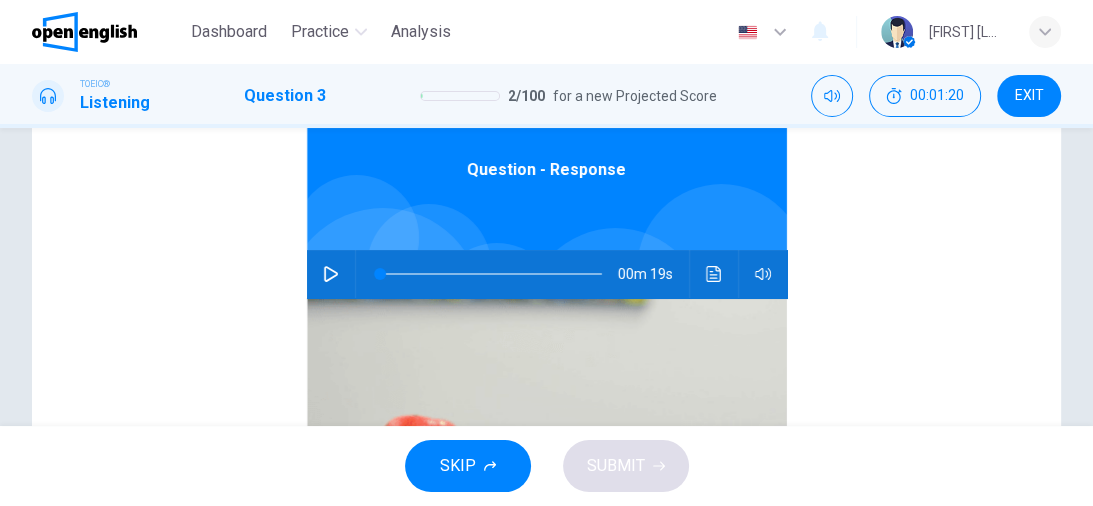 click at bounding box center [331, 274] 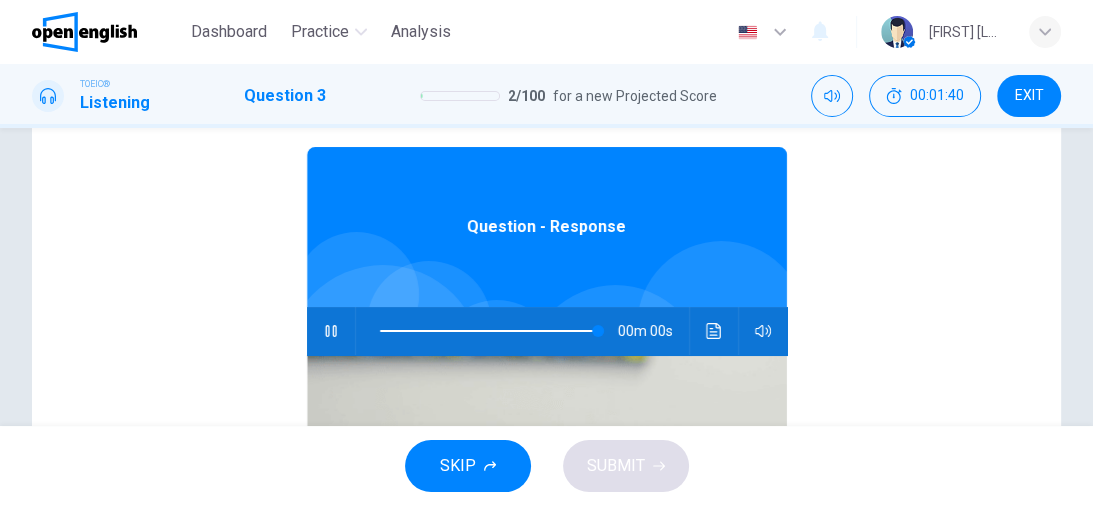 scroll, scrollTop: 1, scrollLeft: 0, axis: vertical 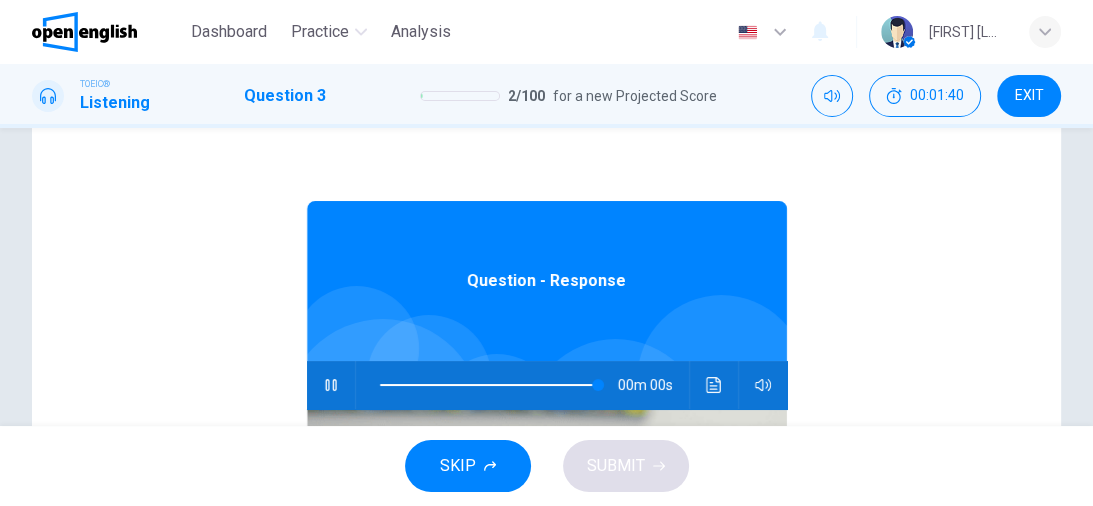 type on "*" 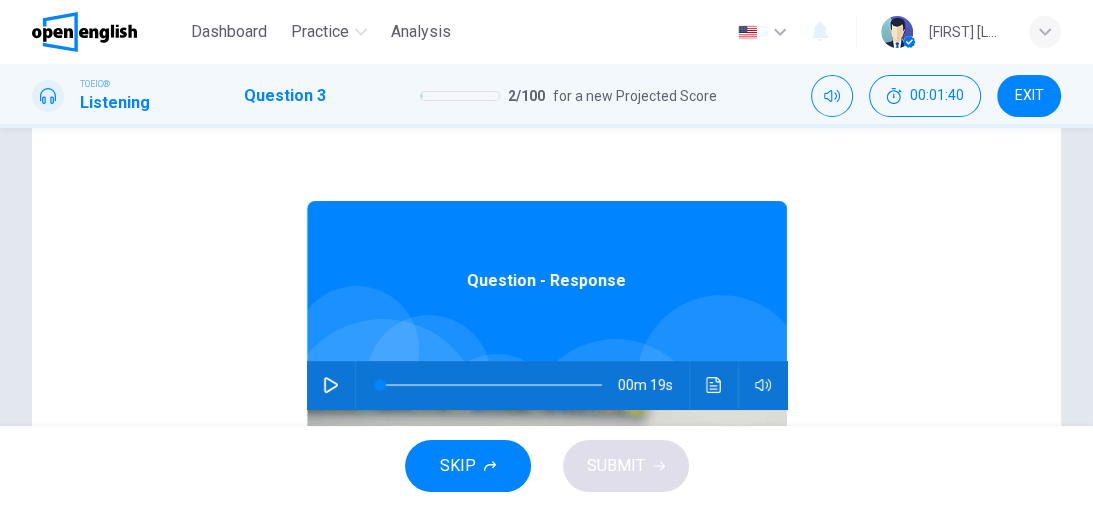scroll, scrollTop: 0, scrollLeft: 0, axis: both 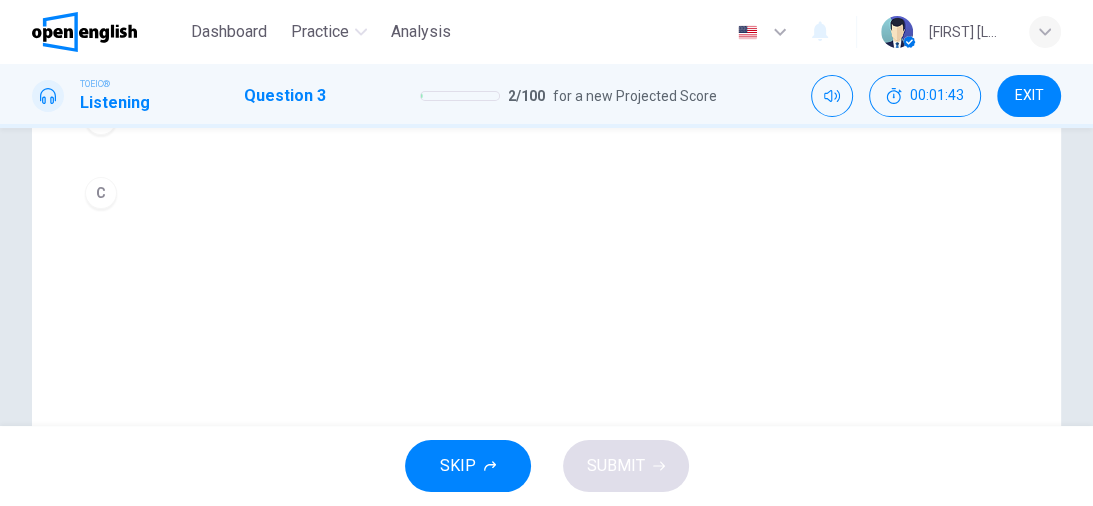 drag, startPoint x: 85, startPoint y: 198, endPoint x: 104, endPoint y: 192, distance: 19.924858 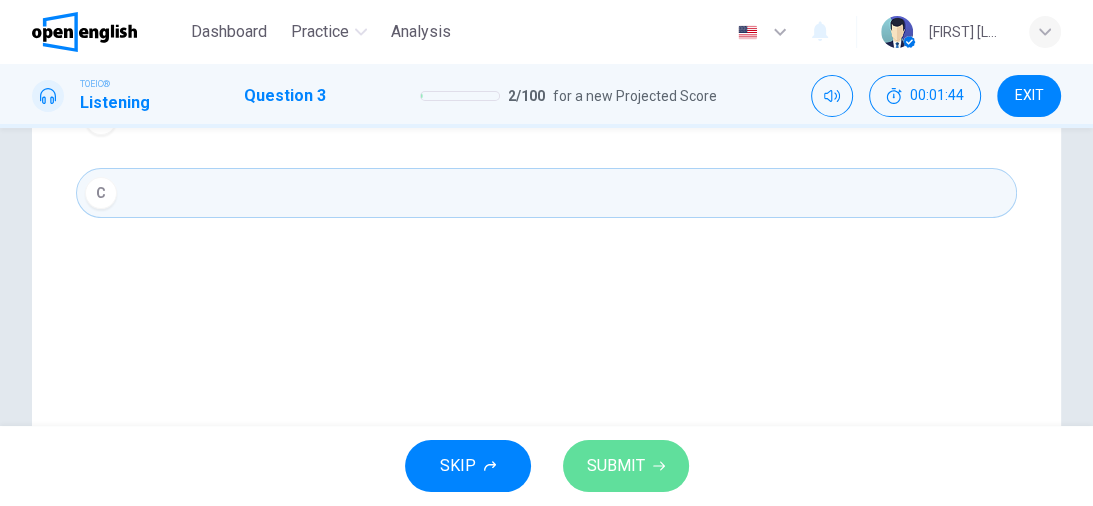 click on "SUBMIT" at bounding box center [616, 466] 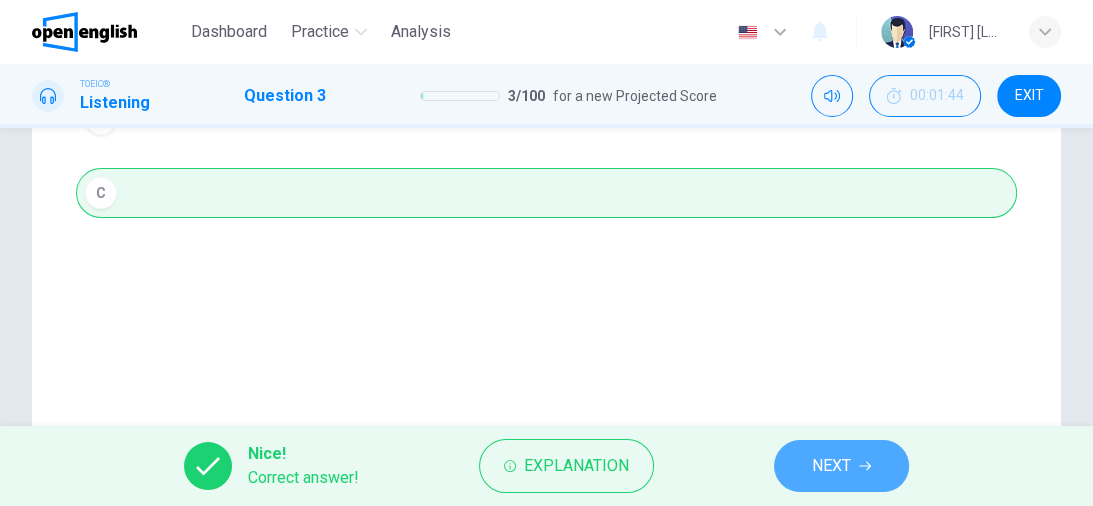 click on "NEXT" at bounding box center [831, 466] 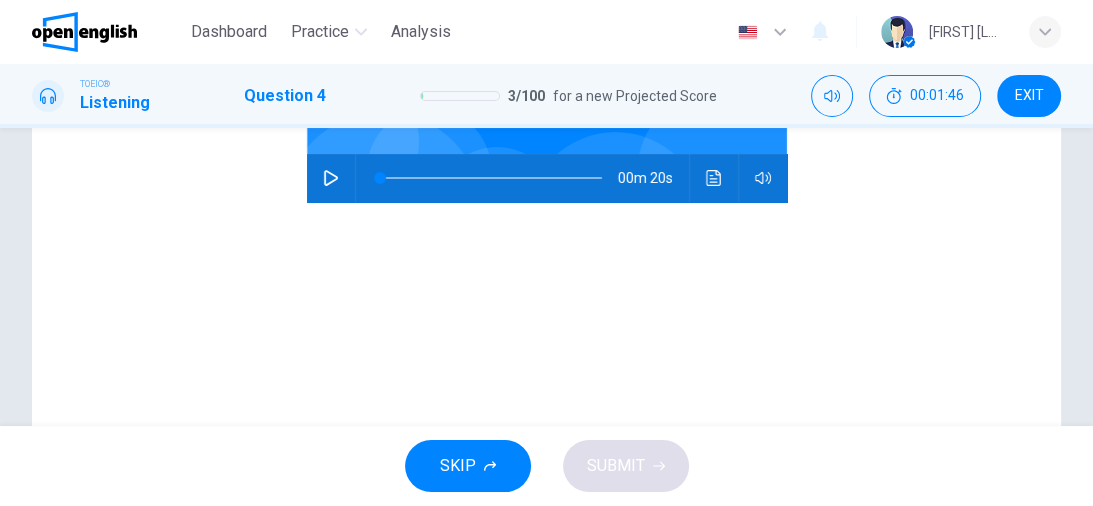scroll, scrollTop: 400, scrollLeft: 0, axis: vertical 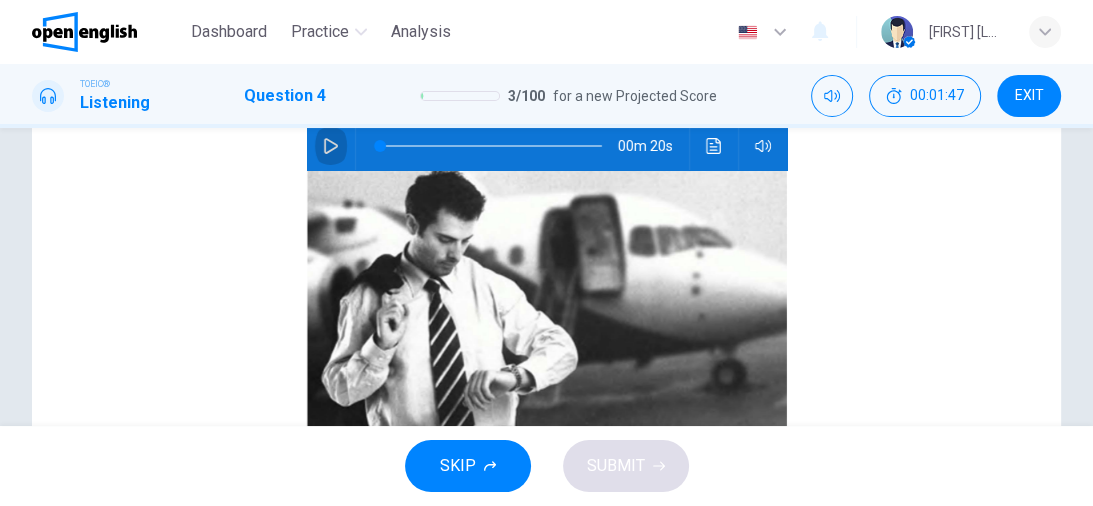 click 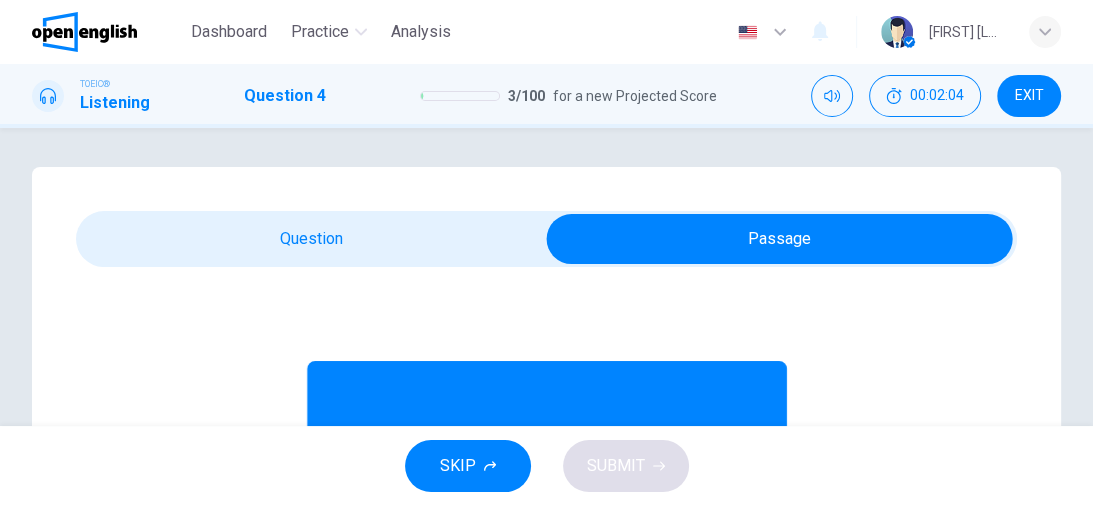 scroll, scrollTop: 0, scrollLeft: 0, axis: both 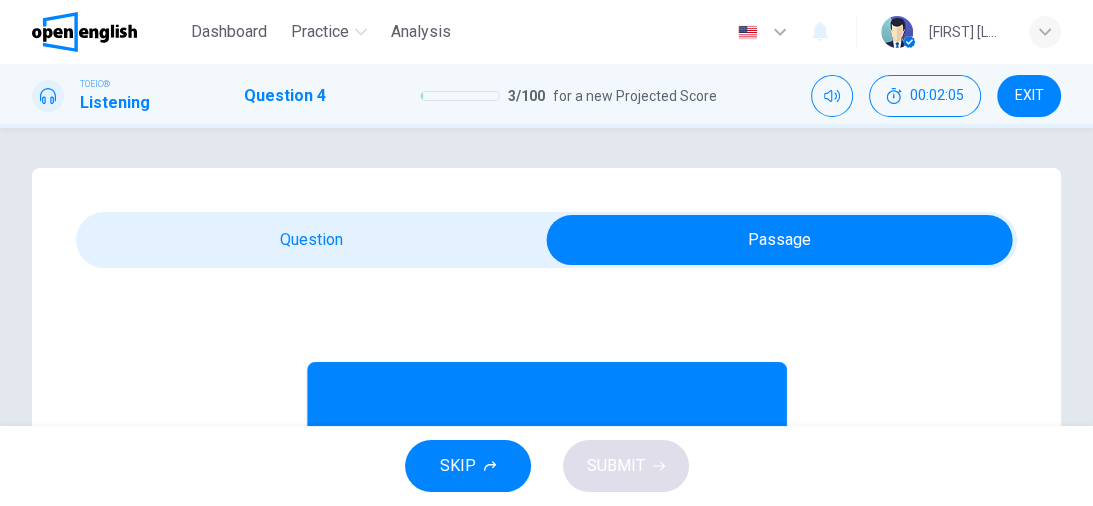 type on "**" 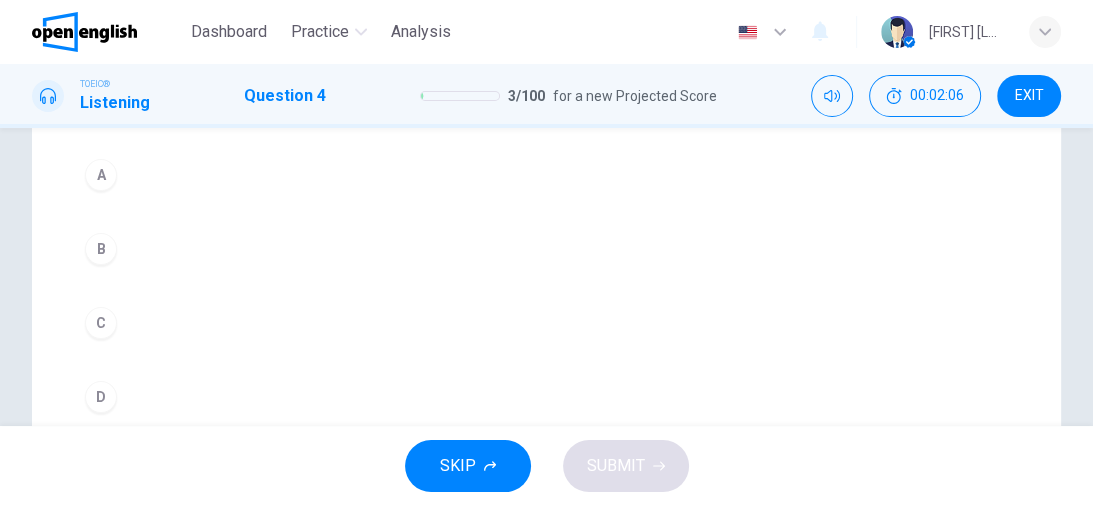 scroll, scrollTop: 320, scrollLeft: 0, axis: vertical 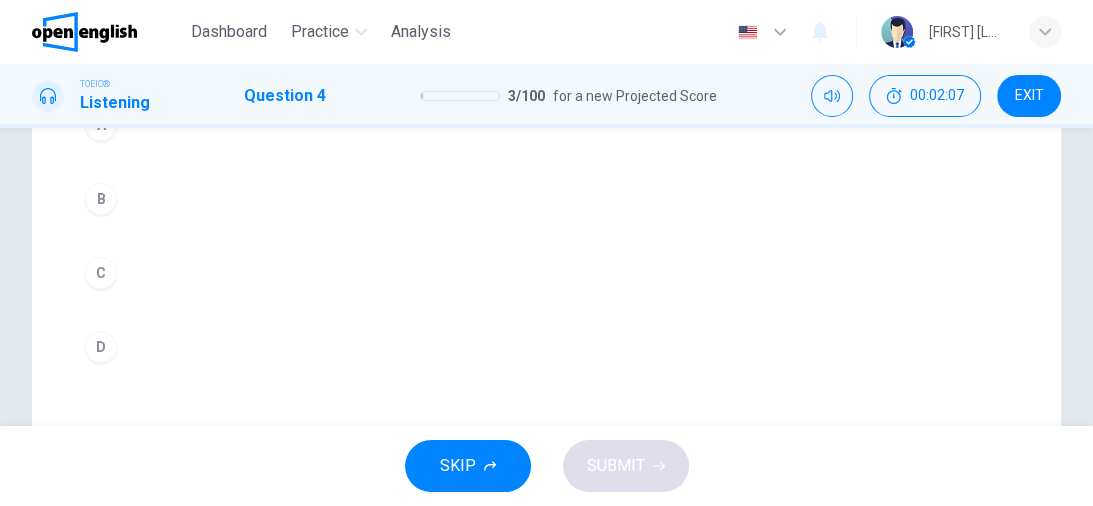 click on "B" at bounding box center (101, 199) 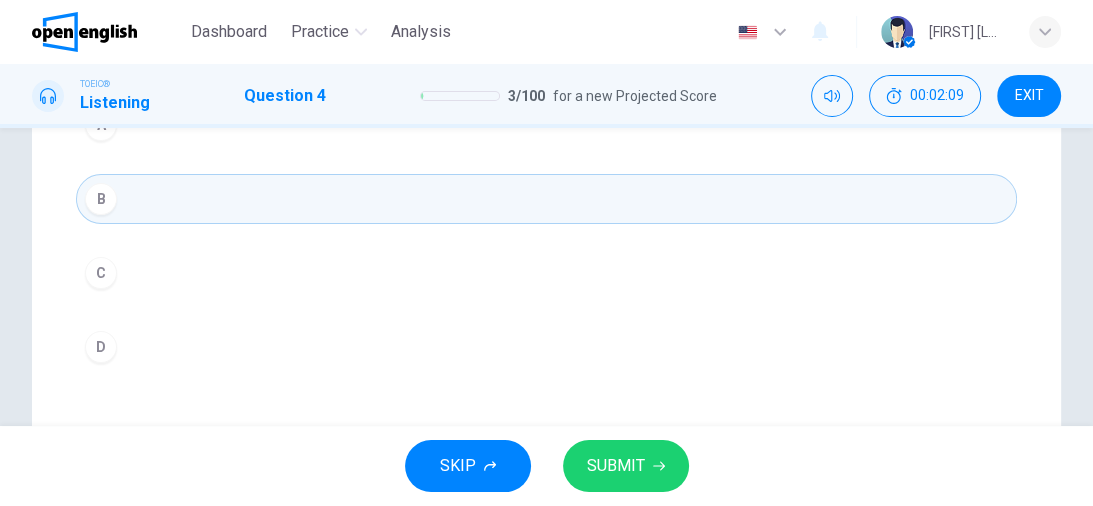 click on "SUBMIT" at bounding box center (626, 466) 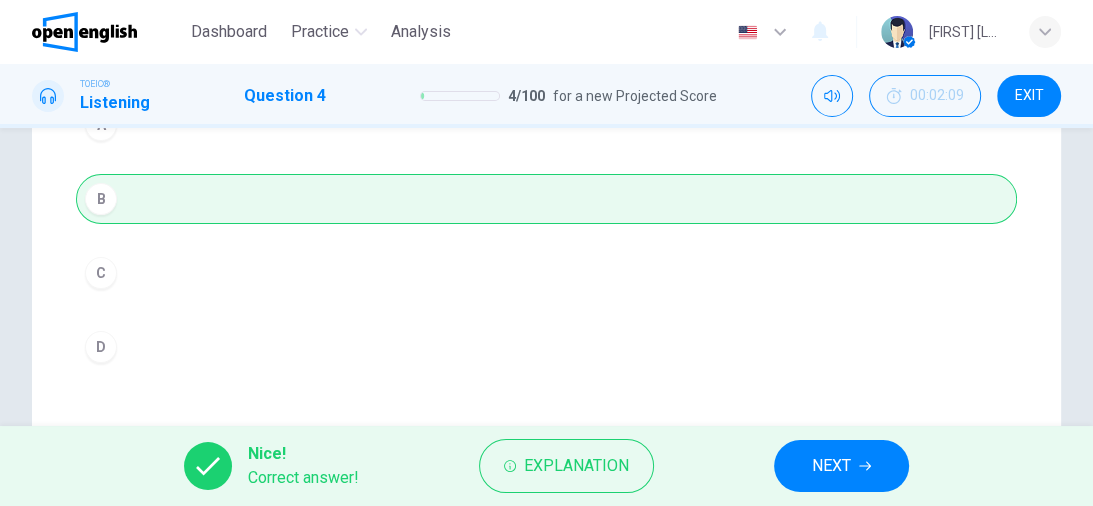 click on "NEXT" at bounding box center [831, 466] 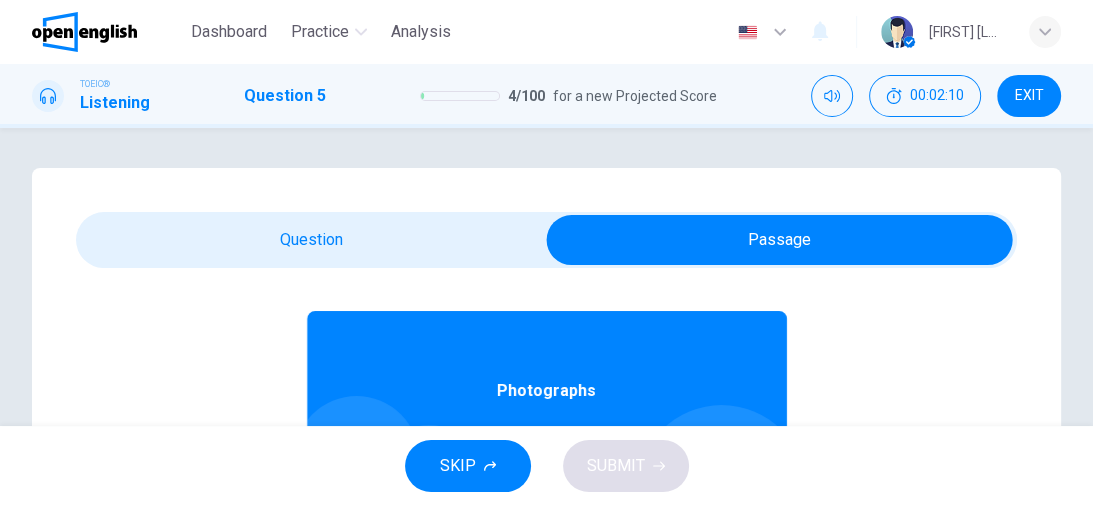 scroll, scrollTop: 112, scrollLeft: 0, axis: vertical 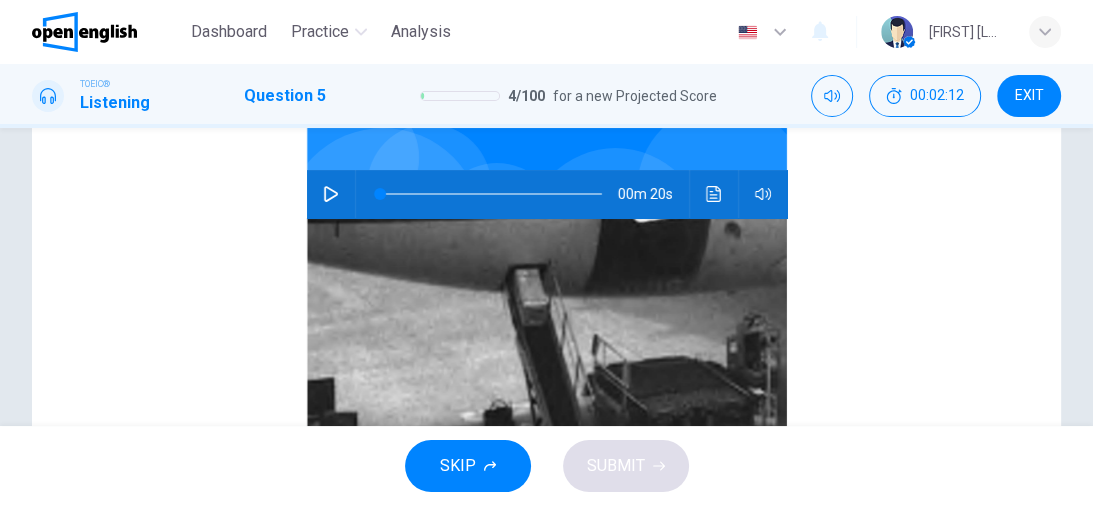 click at bounding box center [331, 194] 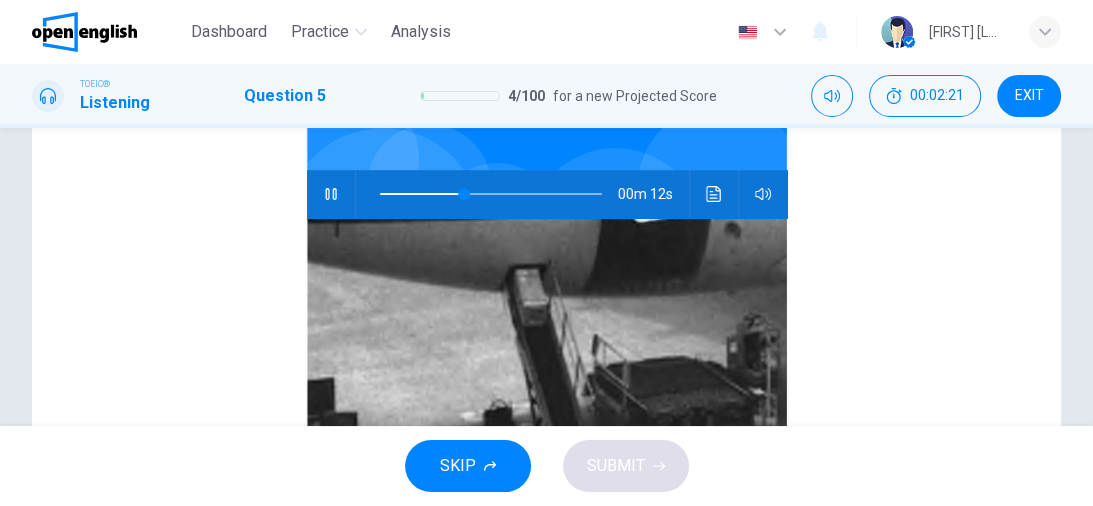 scroll, scrollTop: 320, scrollLeft: 0, axis: vertical 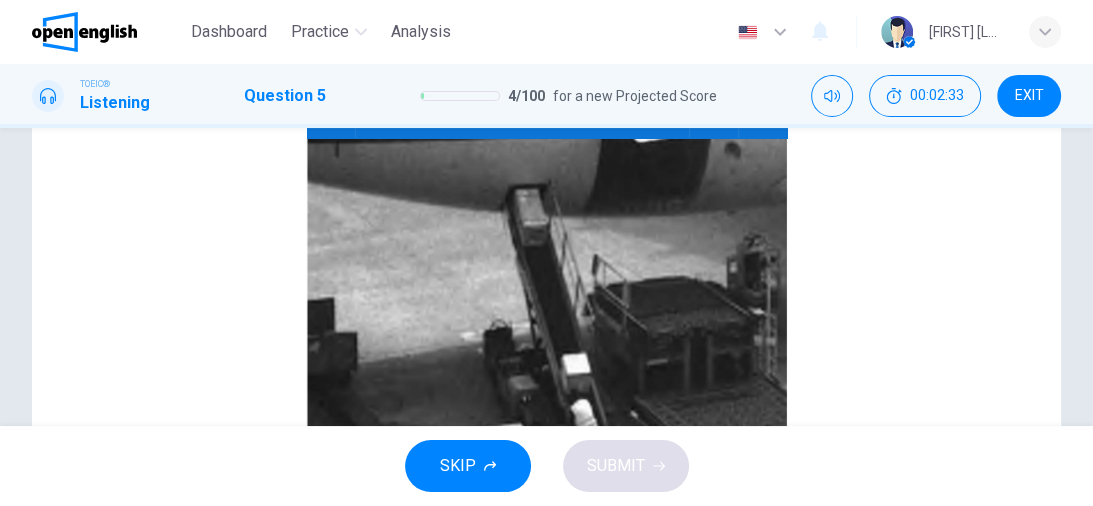 type on "*" 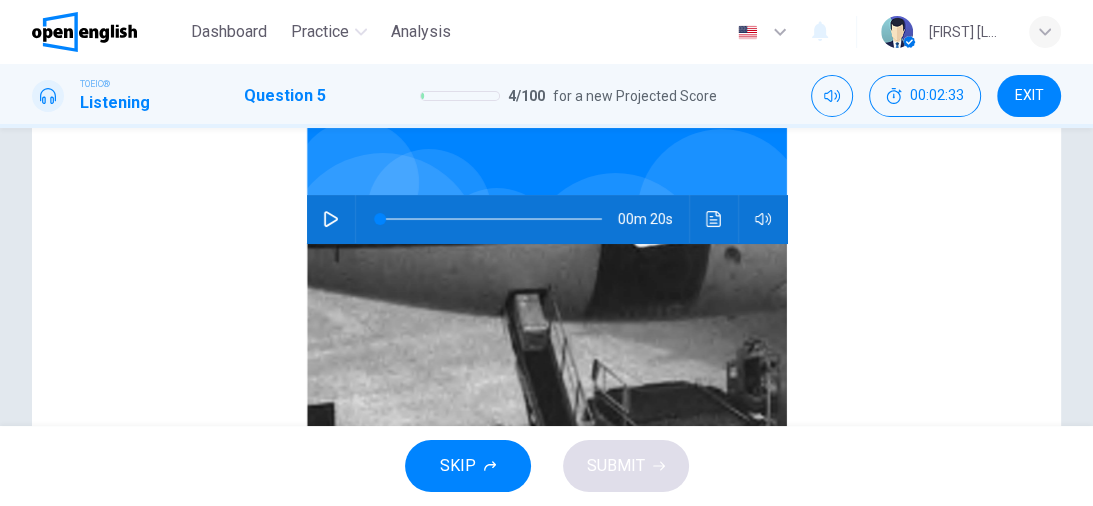 scroll, scrollTop: 0, scrollLeft: 0, axis: both 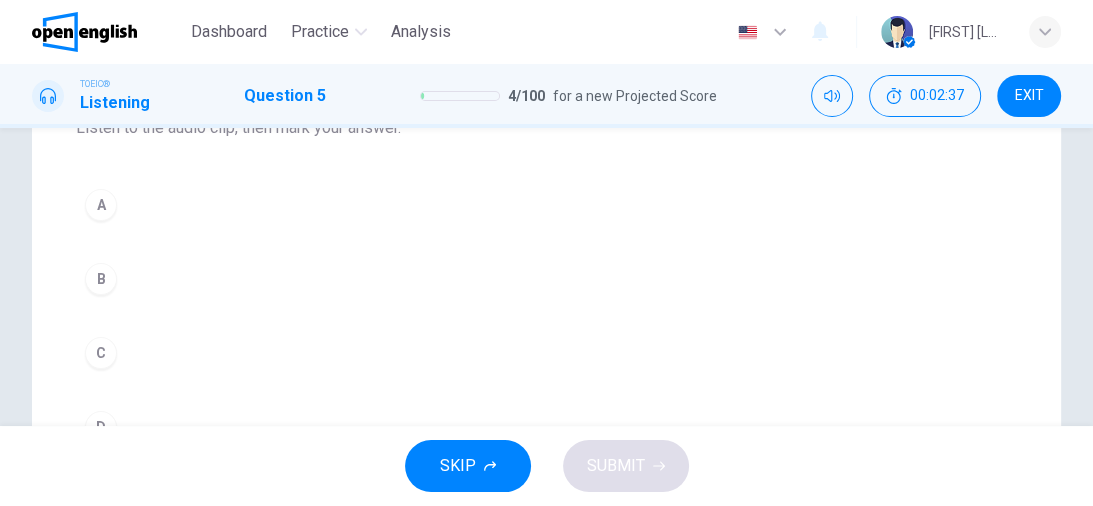 click on "C" at bounding box center (101, 353) 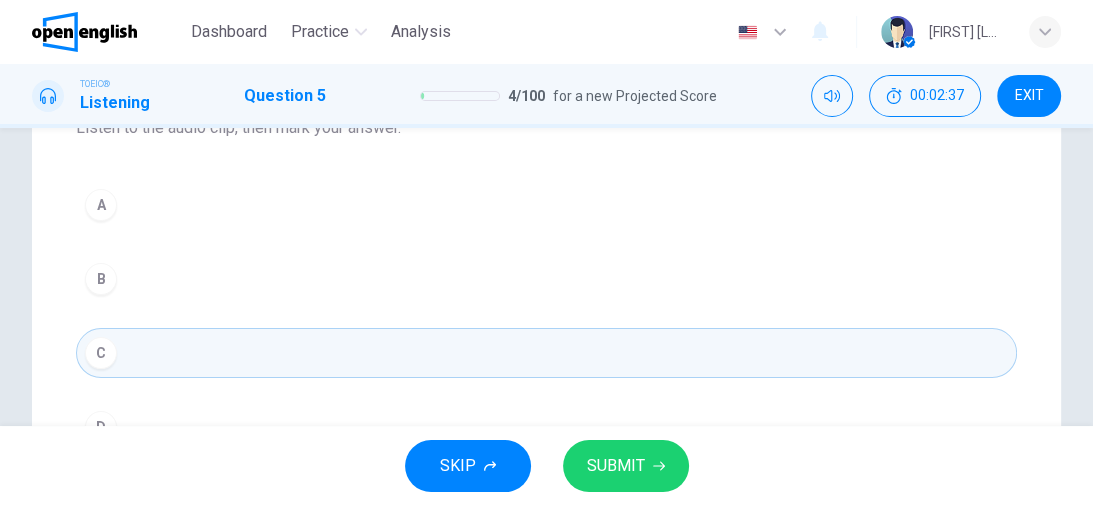 click on "SUBMIT" at bounding box center (626, 466) 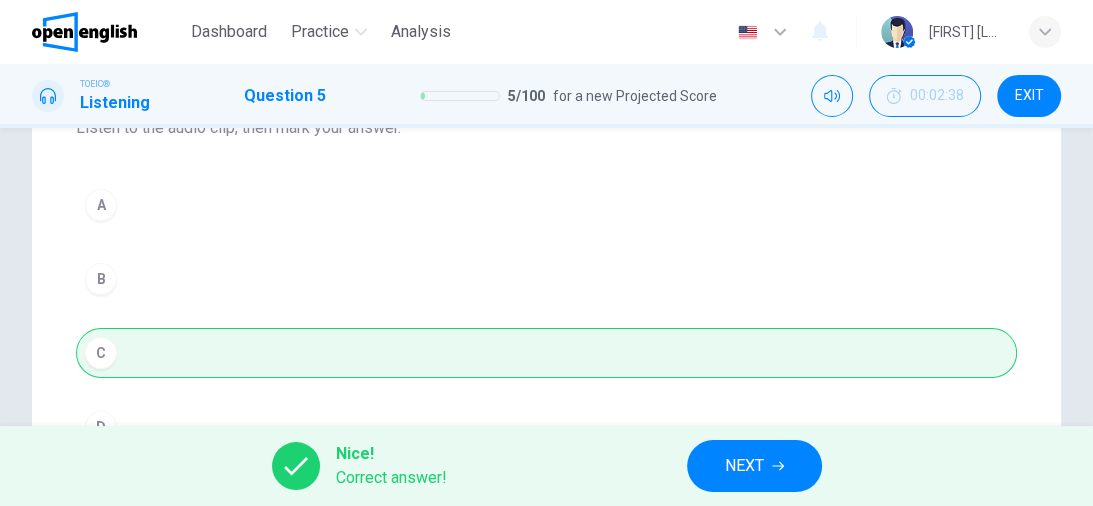 click on "NEXT" at bounding box center (754, 466) 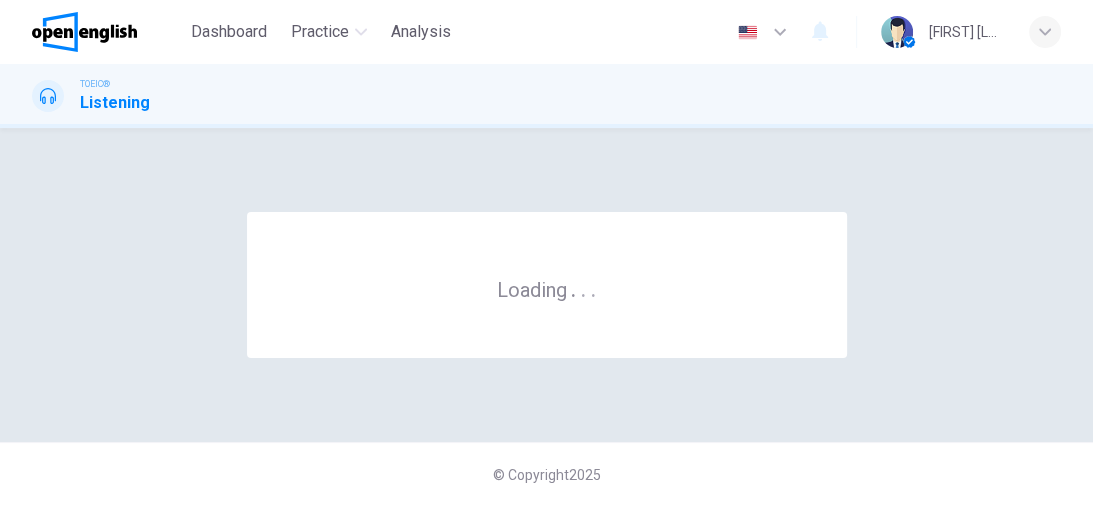 scroll, scrollTop: 0, scrollLeft: 0, axis: both 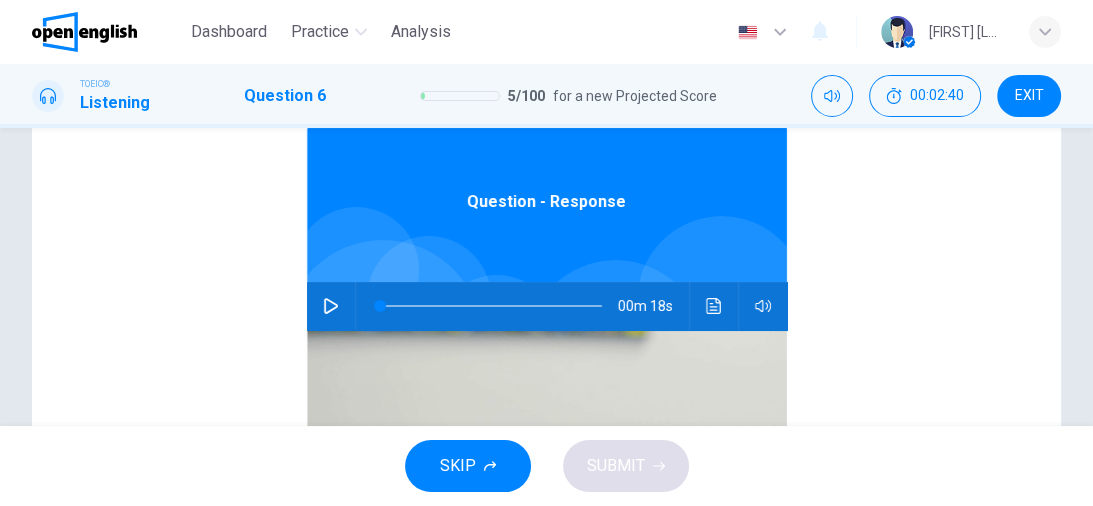 click on "00m 18s" at bounding box center (547, 306) 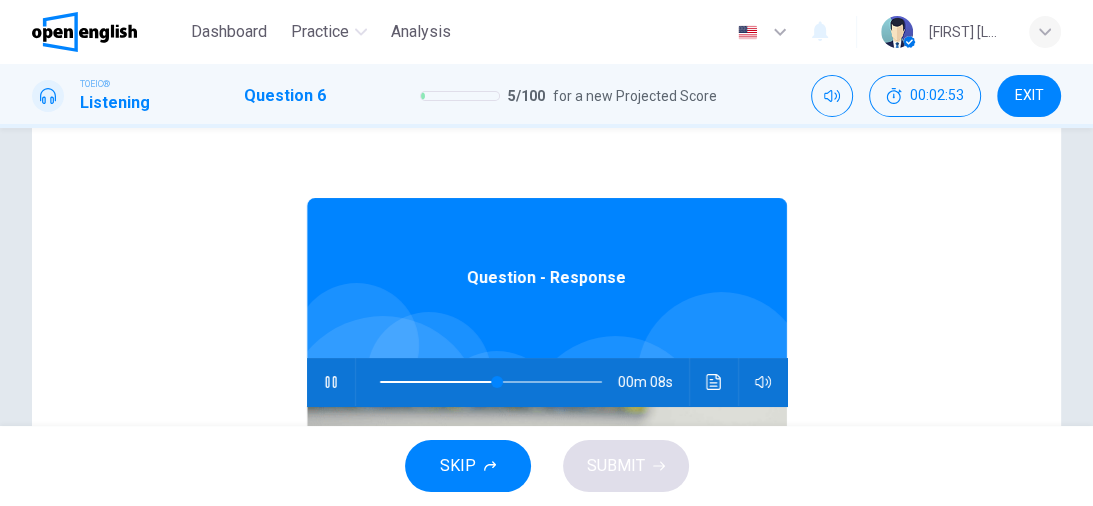 scroll, scrollTop: 0, scrollLeft: 0, axis: both 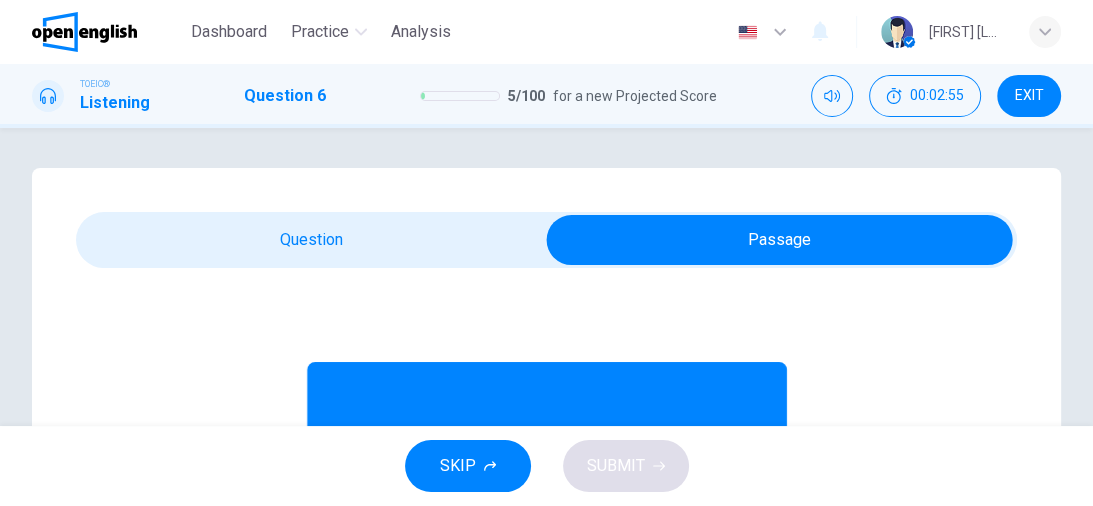 type on "**" 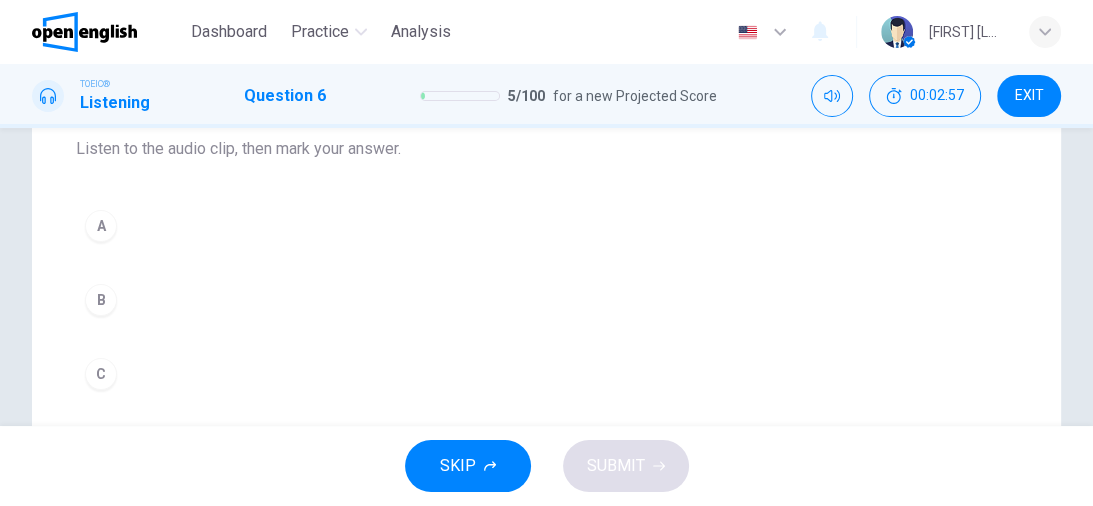 scroll, scrollTop: 240, scrollLeft: 0, axis: vertical 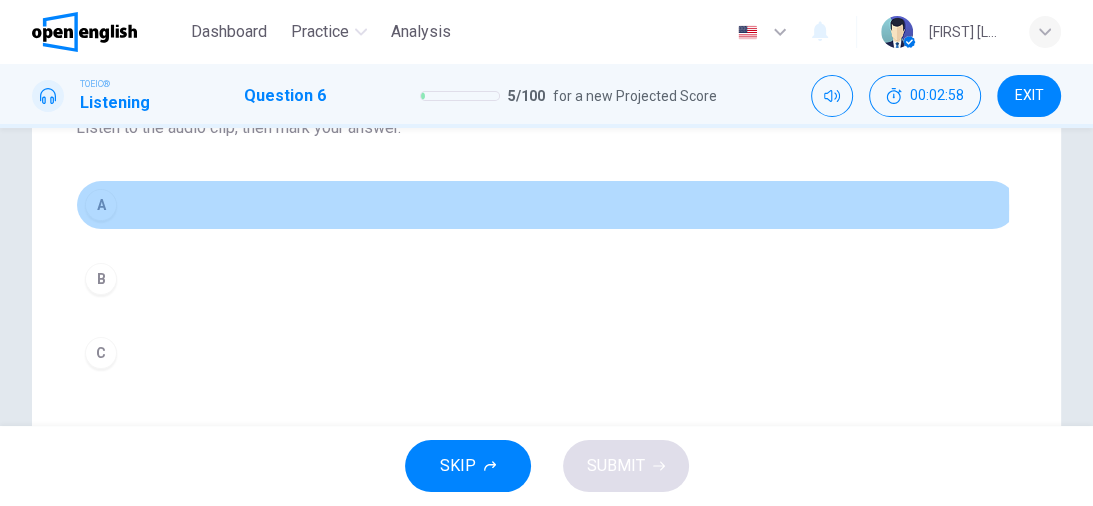 click on "A" at bounding box center (101, 205) 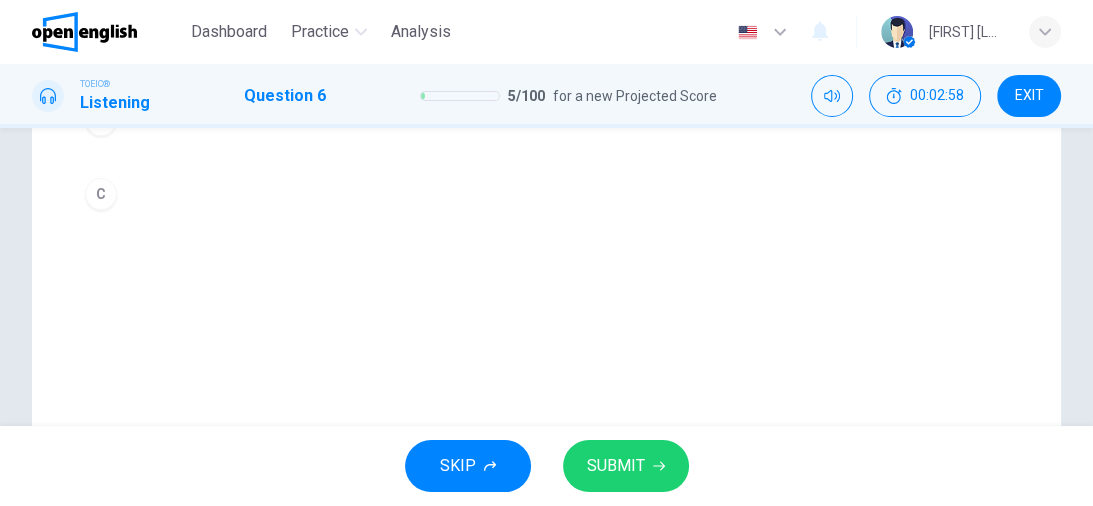 scroll, scrollTop: 400, scrollLeft: 0, axis: vertical 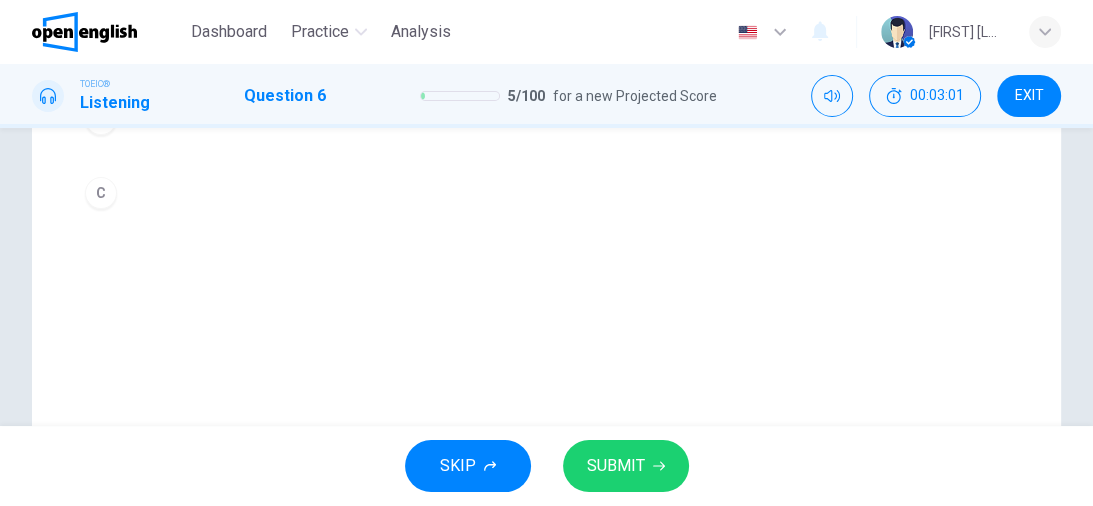 click on "SUBMIT" at bounding box center (616, 466) 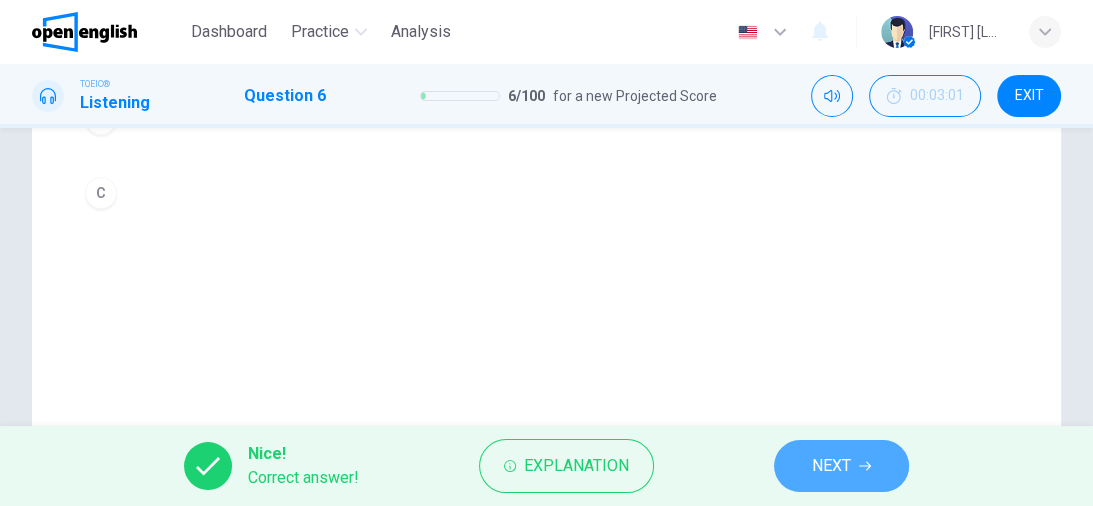 click on "NEXT" at bounding box center [841, 466] 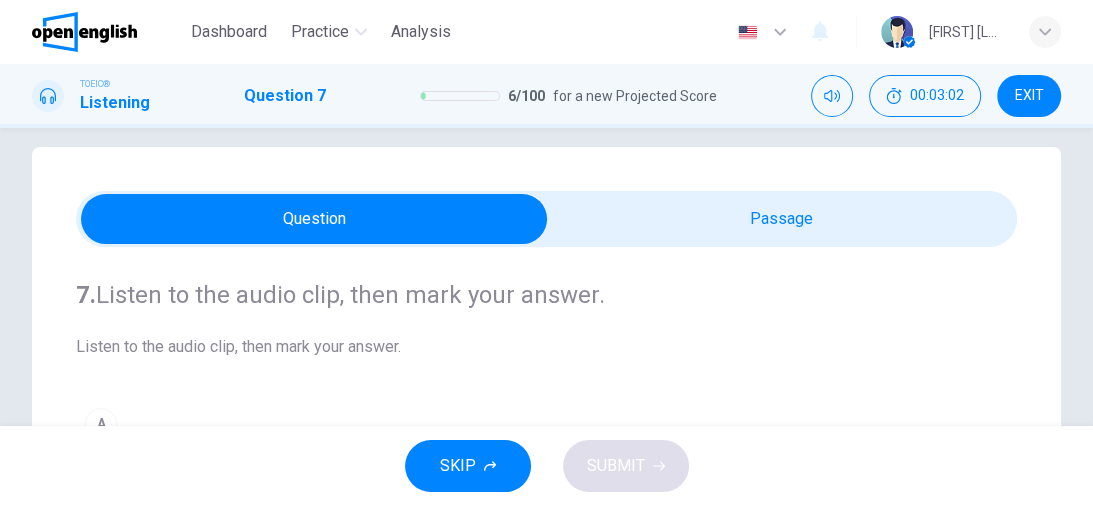 scroll, scrollTop: 0, scrollLeft: 0, axis: both 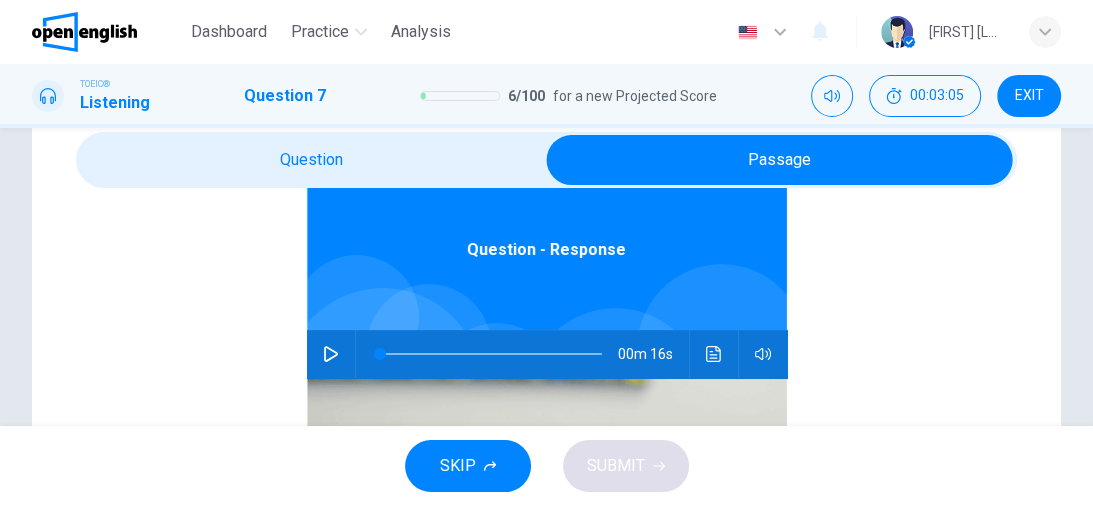 click 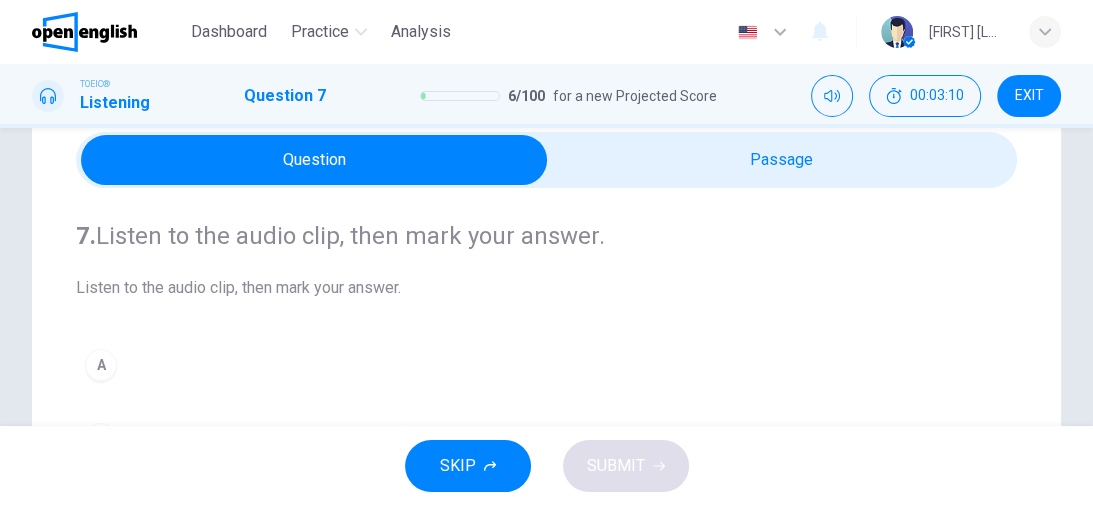 scroll, scrollTop: 0, scrollLeft: 0, axis: both 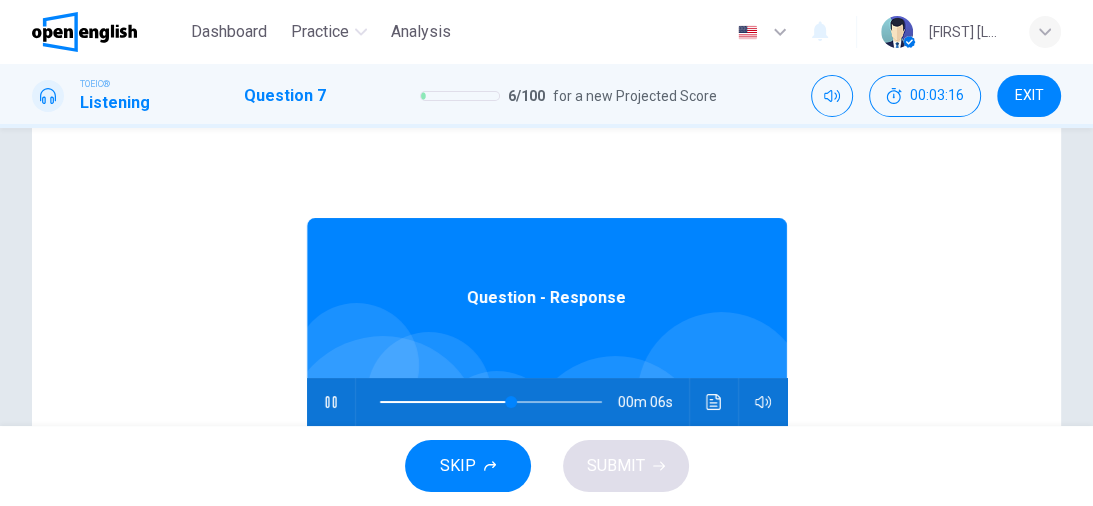 type on "**" 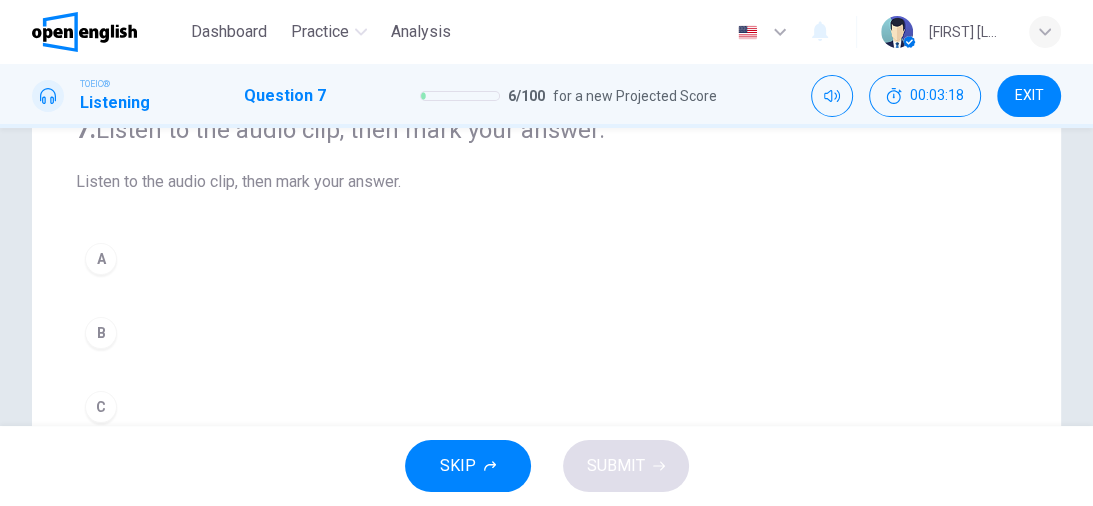 scroll, scrollTop: 240, scrollLeft: 0, axis: vertical 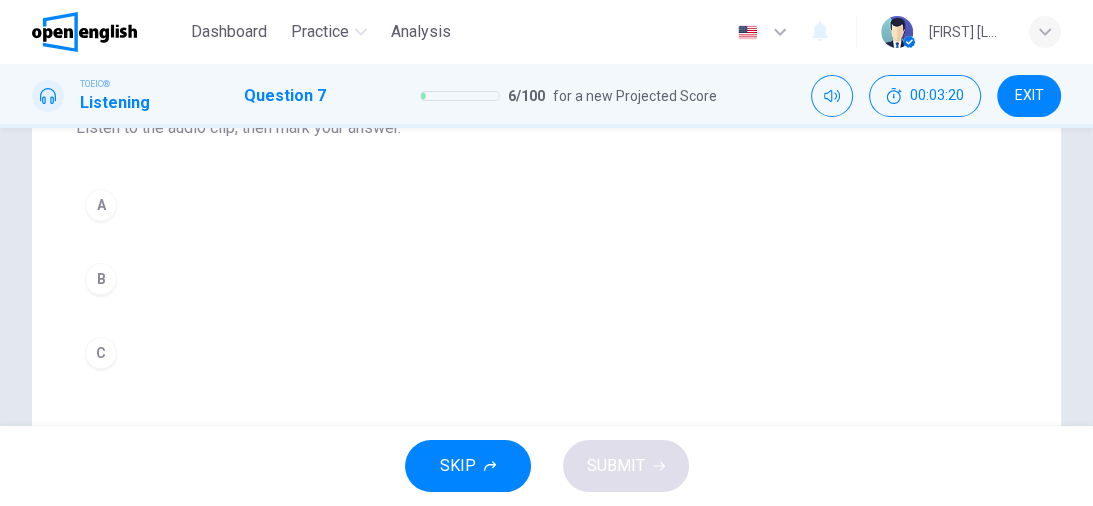 click on "A" at bounding box center (101, 205) 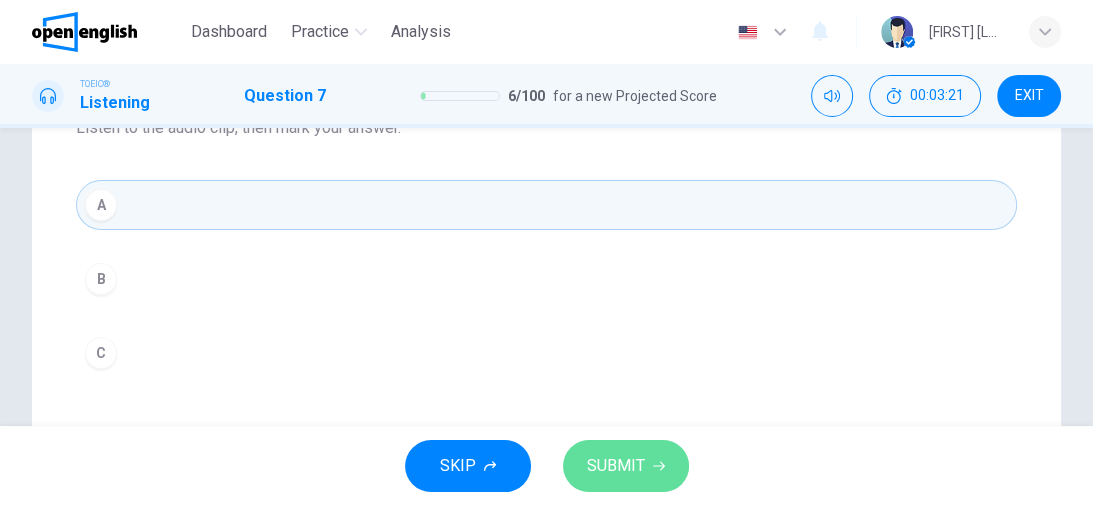 click on "SUBMIT" at bounding box center (616, 466) 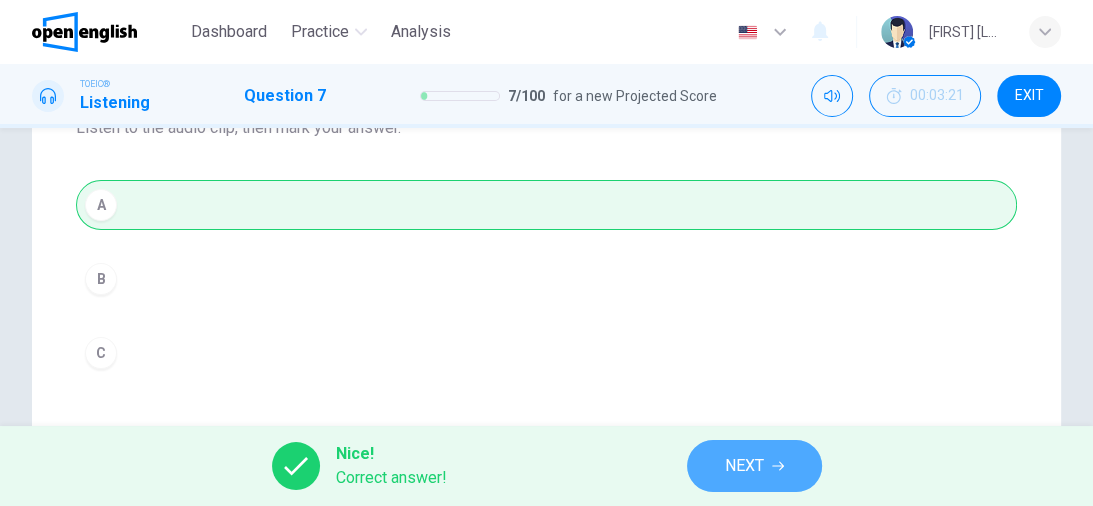 click on "NEXT" at bounding box center (744, 466) 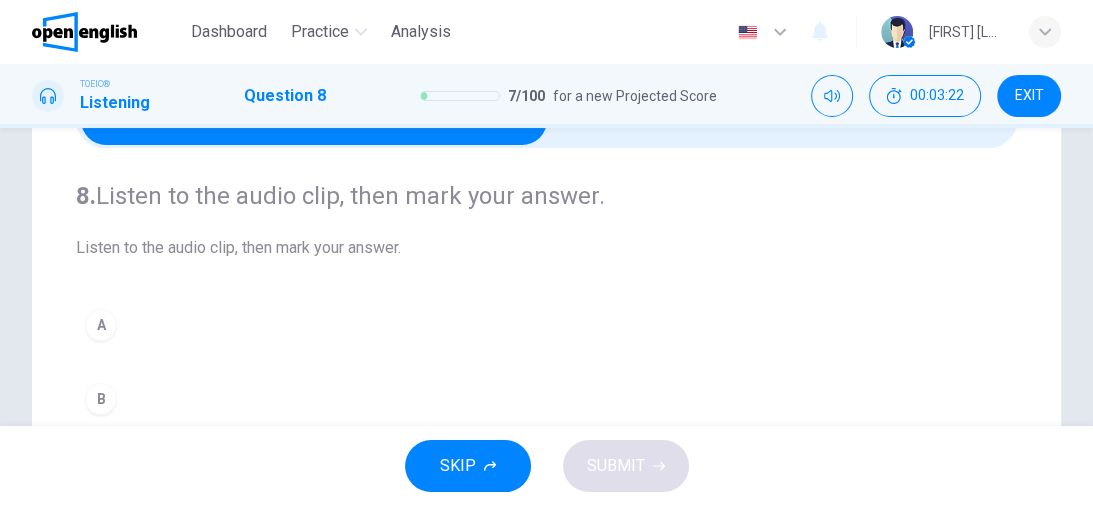scroll, scrollTop: 0, scrollLeft: 0, axis: both 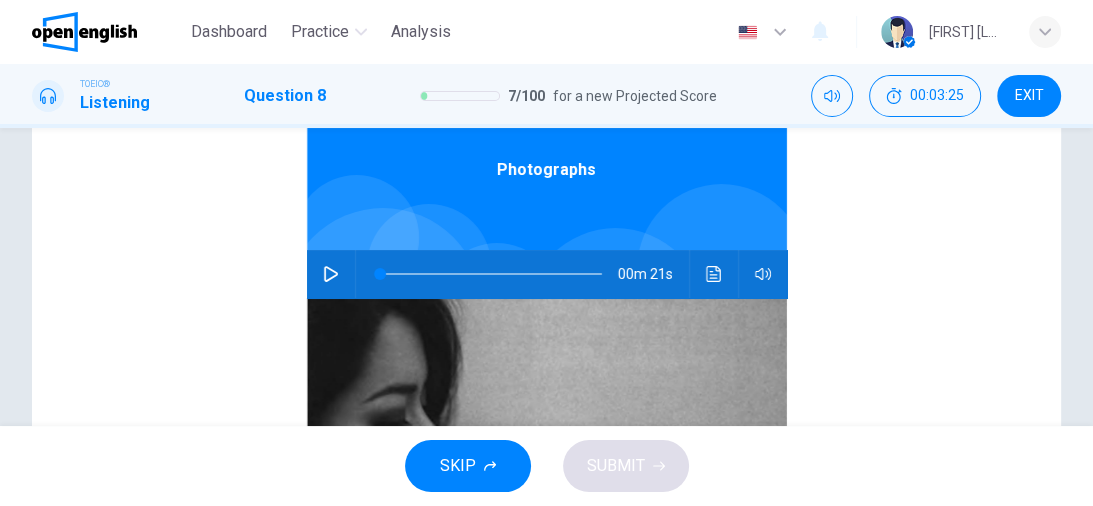click 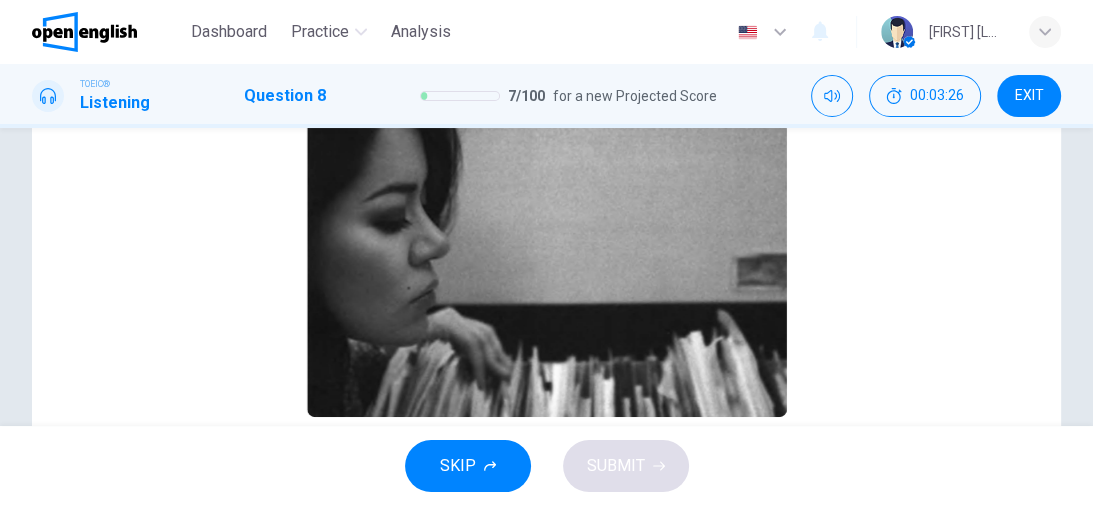 scroll, scrollTop: 400, scrollLeft: 0, axis: vertical 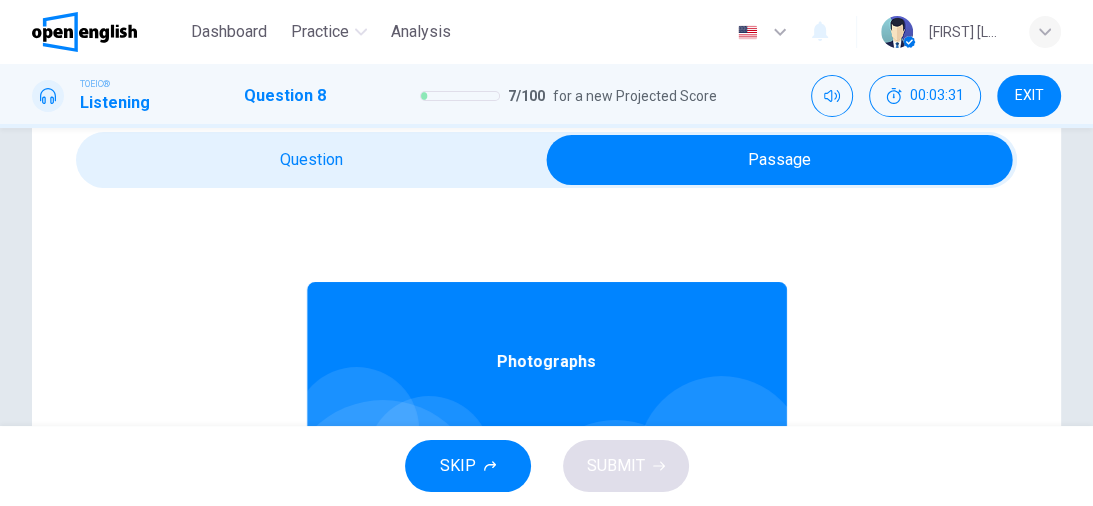 type on "**" 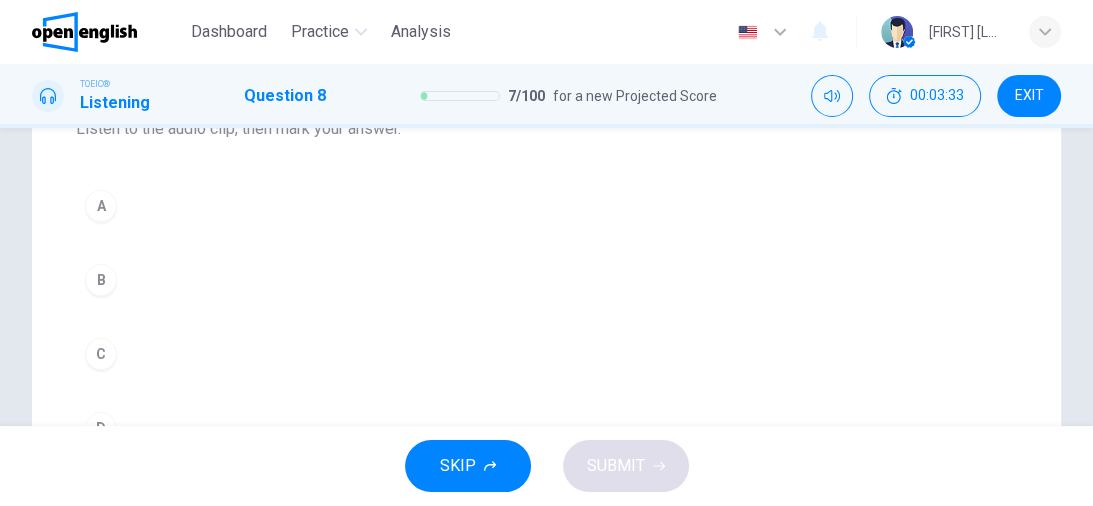 scroll, scrollTop: 240, scrollLeft: 0, axis: vertical 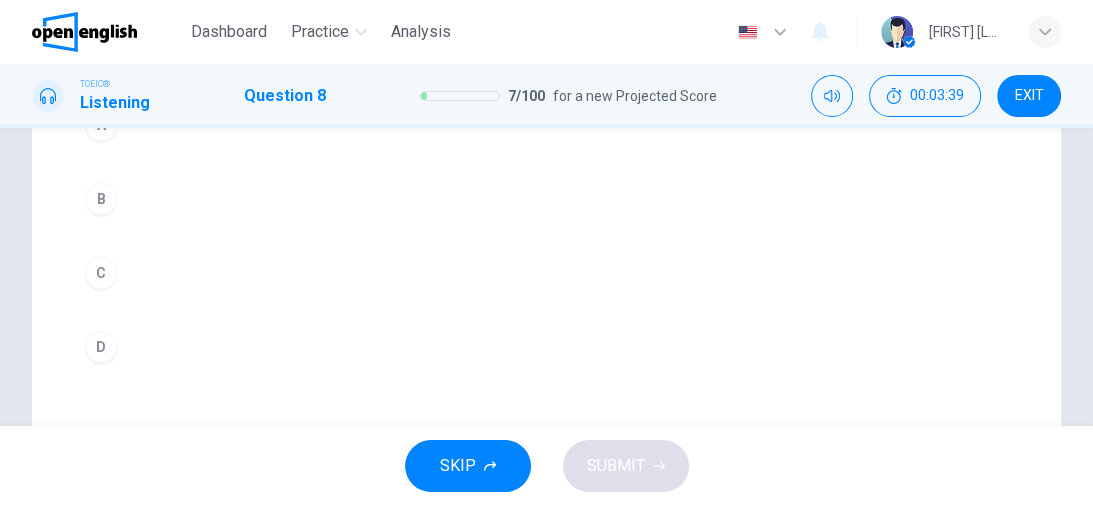 click on "C" at bounding box center (101, 273) 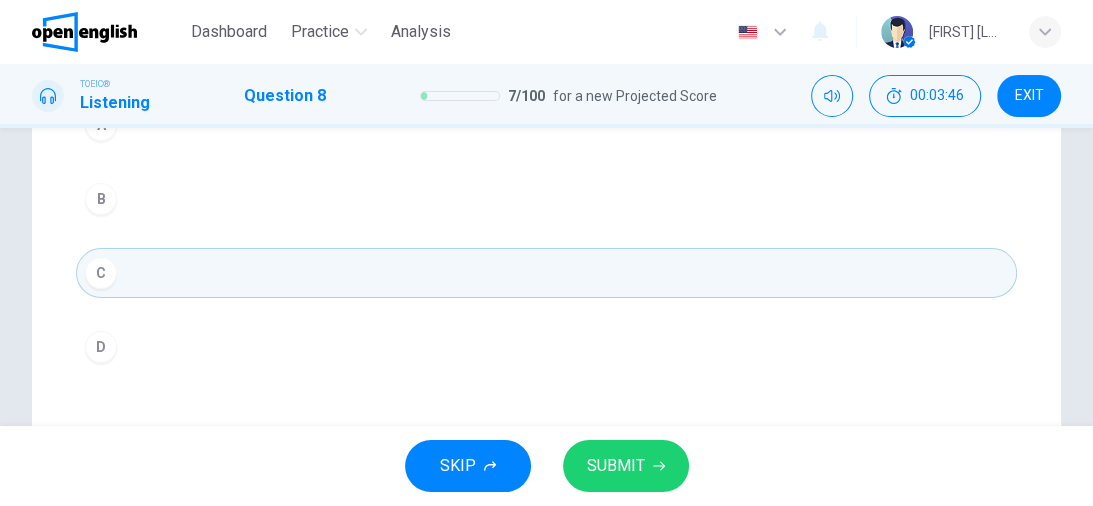 click on "SUBMIT" at bounding box center [616, 466] 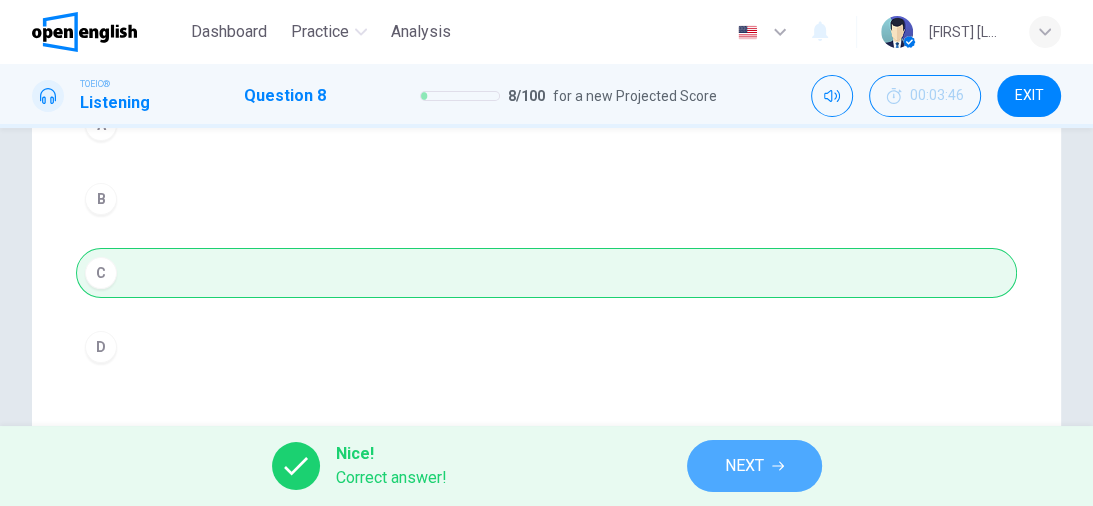 click 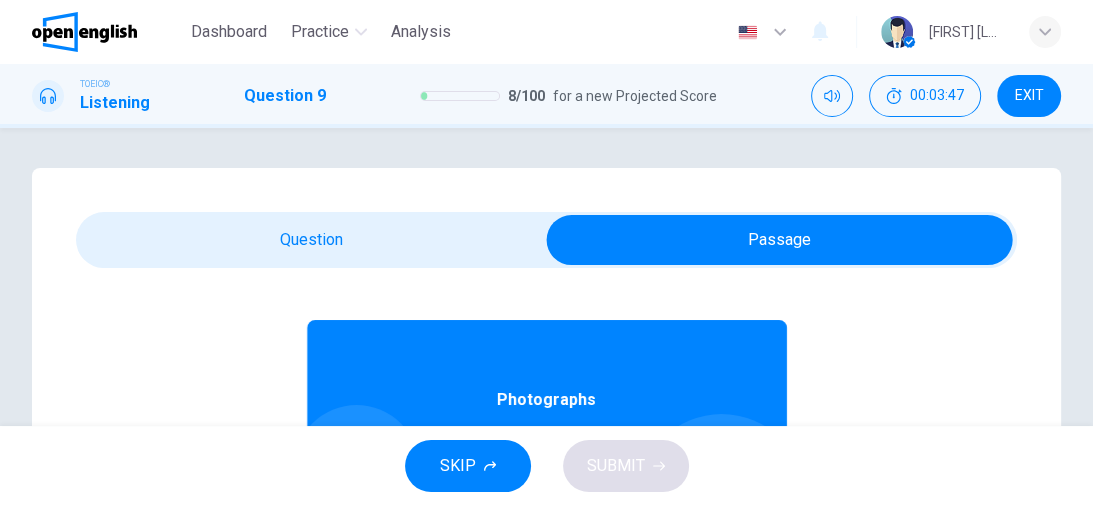scroll, scrollTop: 112, scrollLeft: 0, axis: vertical 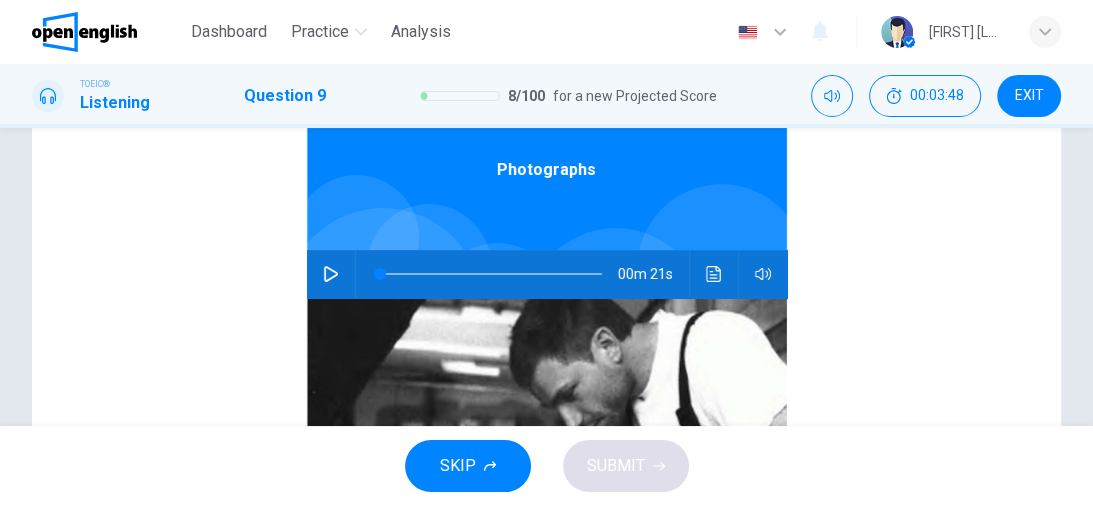 click at bounding box center [331, 274] 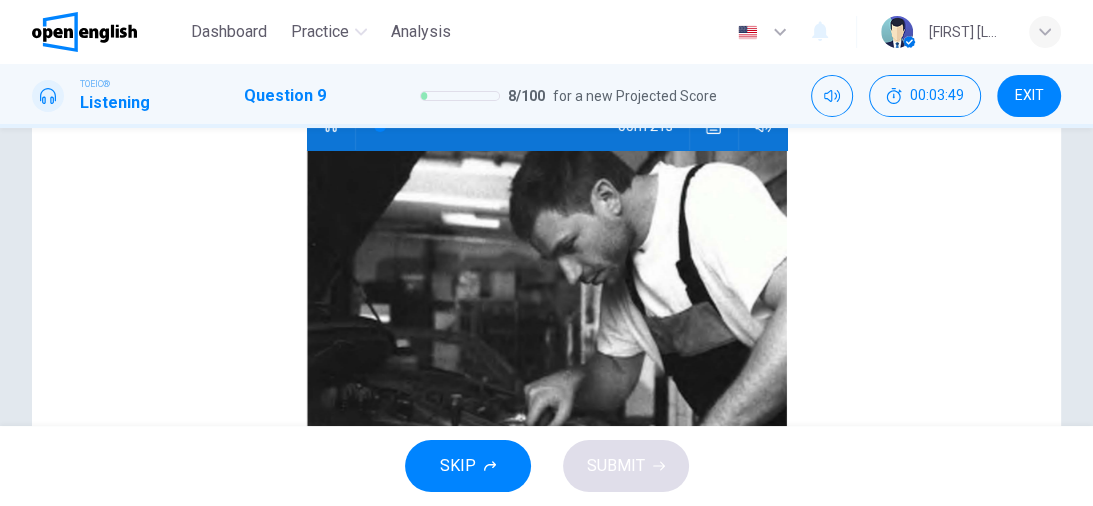 scroll, scrollTop: 320, scrollLeft: 0, axis: vertical 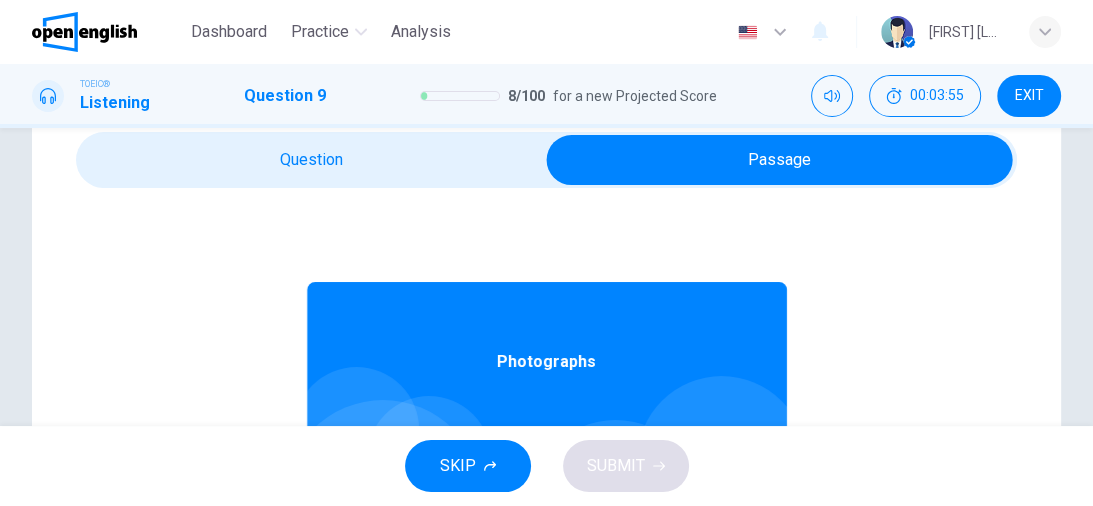 type on "**" 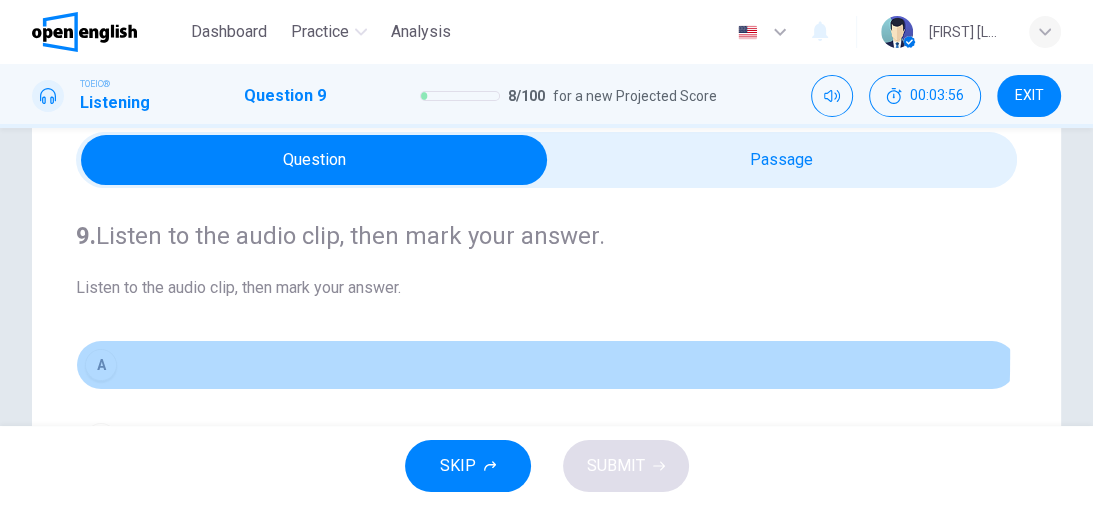 click on "A" at bounding box center (101, 365) 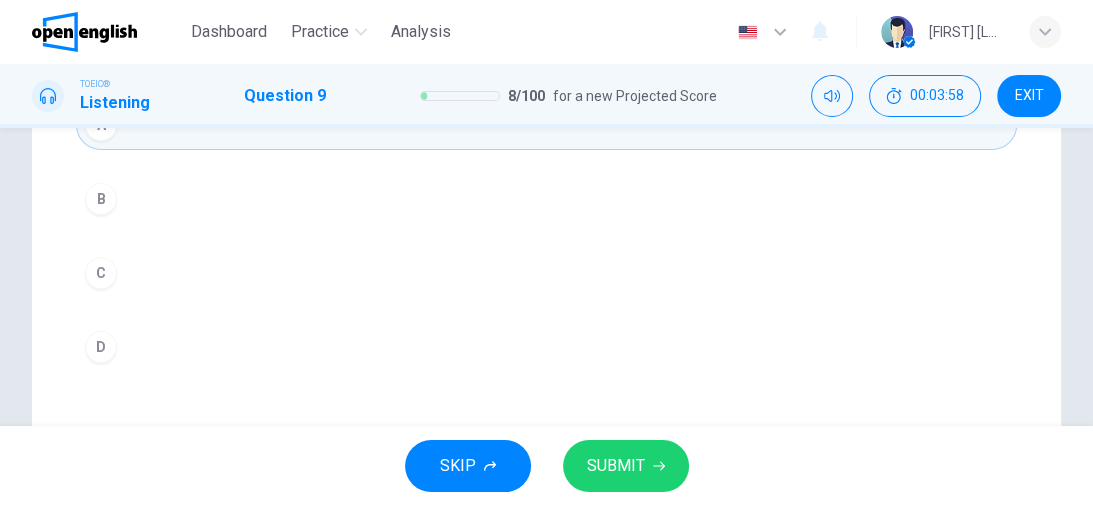 click on "SUBMIT" at bounding box center [616, 466] 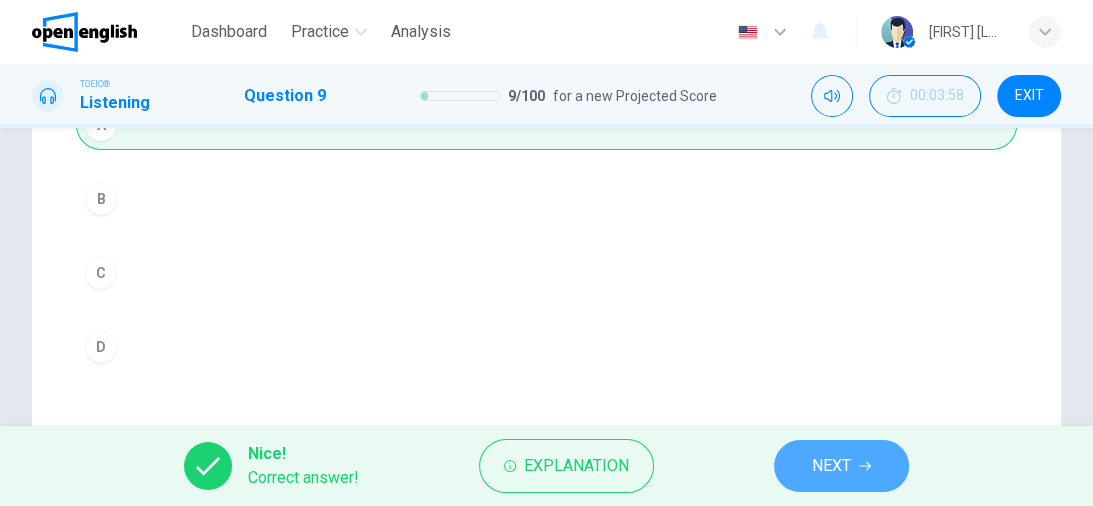 click on "NEXT" at bounding box center [841, 466] 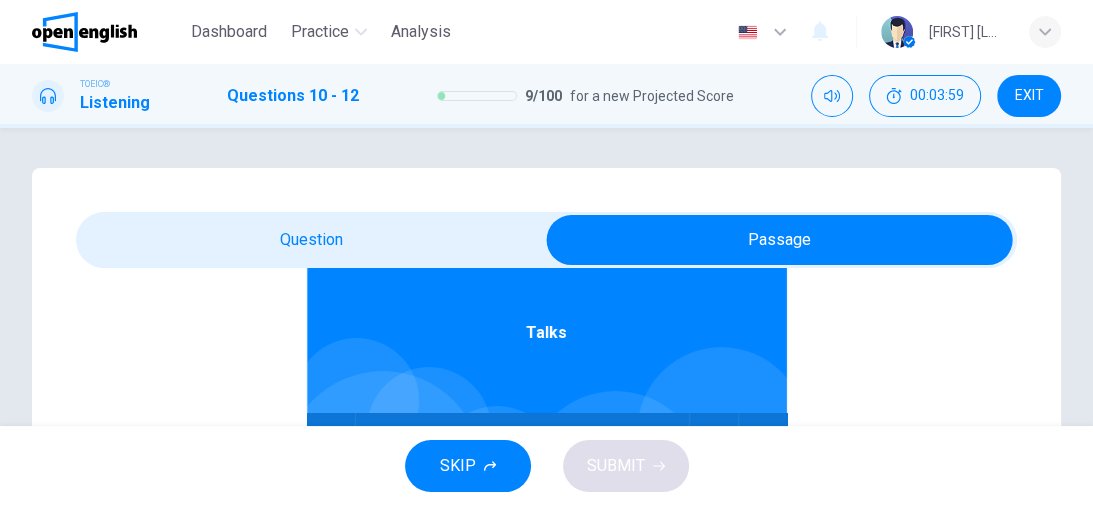 scroll, scrollTop: 112, scrollLeft: 0, axis: vertical 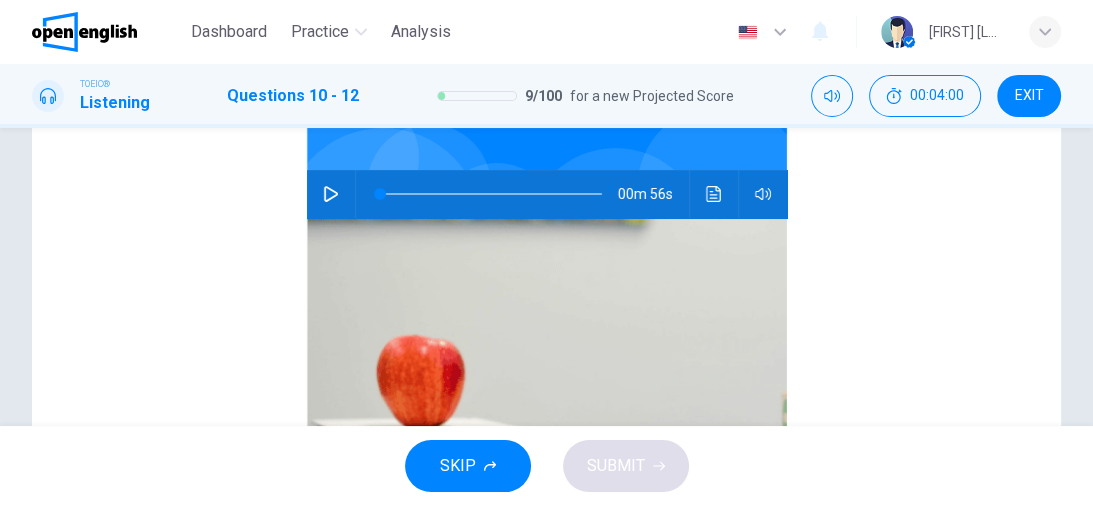 click 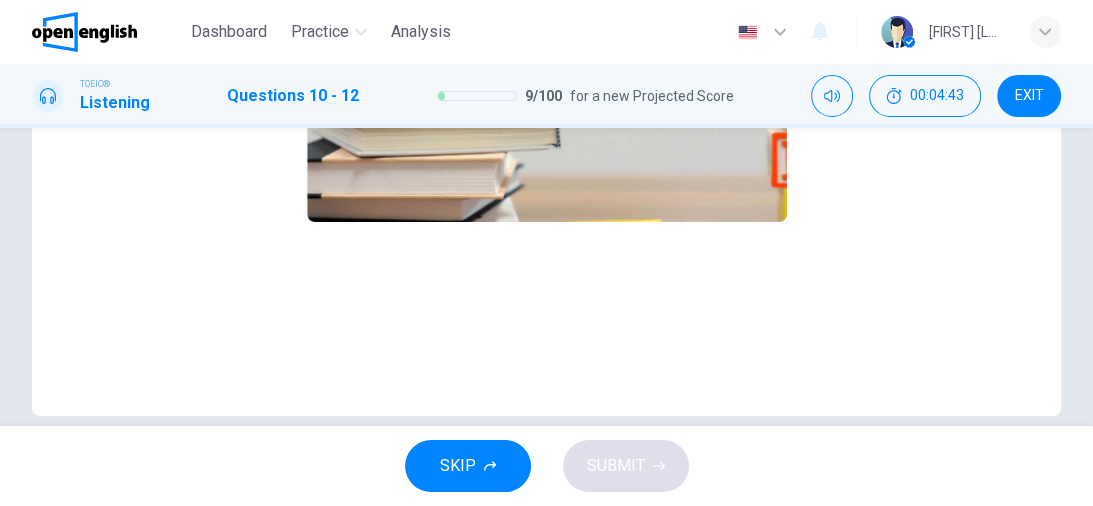 scroll, scrollTop: 560, scrollLeft: 0, axis: vertical 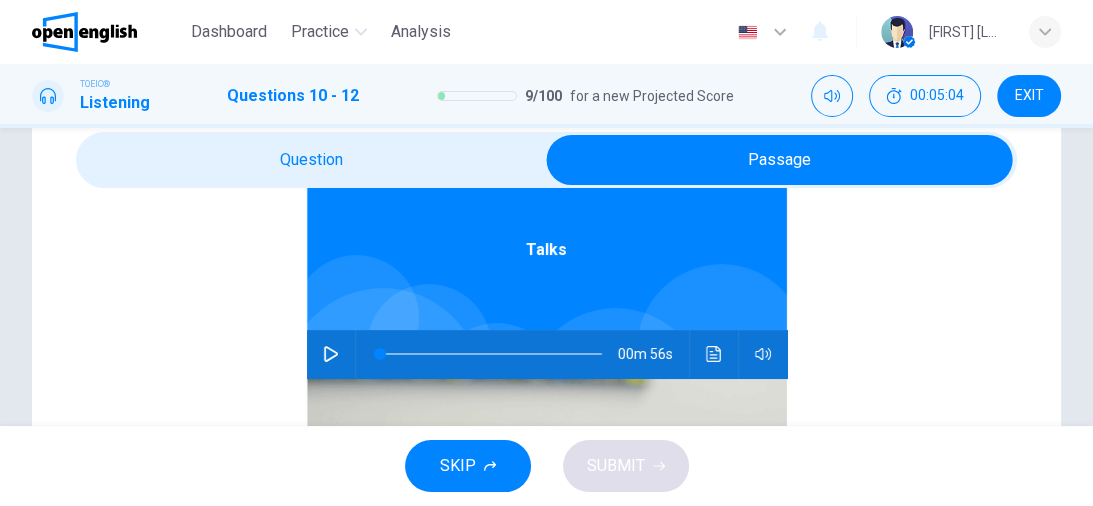 click 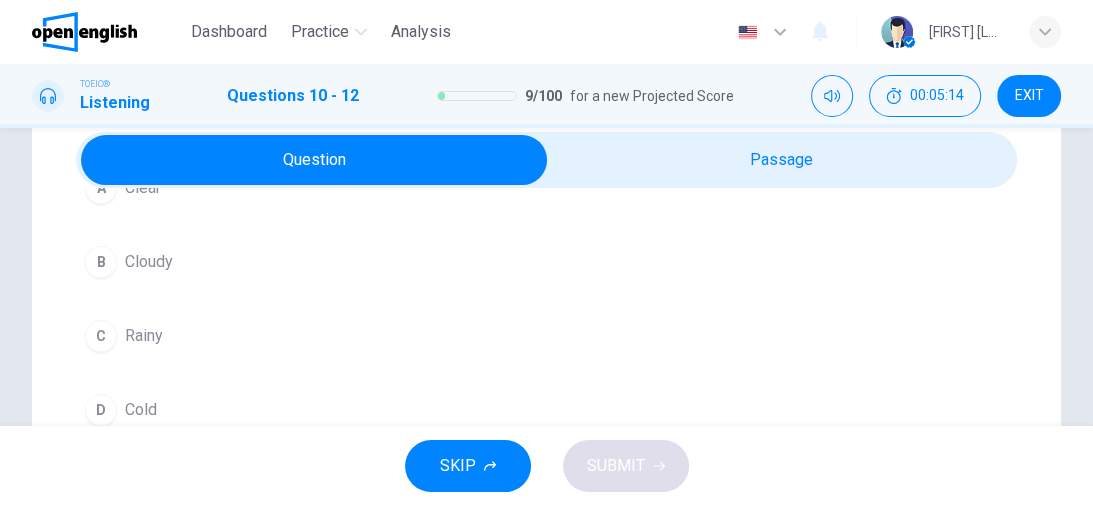 scroll, scrollTop: 112, scrollLeft: 0, axis: vertical 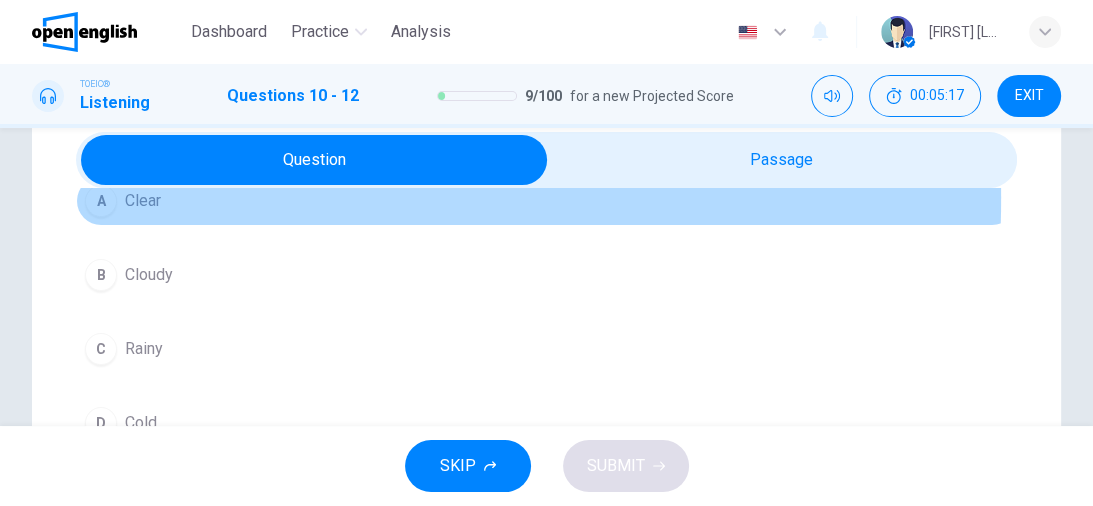 click on "A" at bounding box center [101, 201] 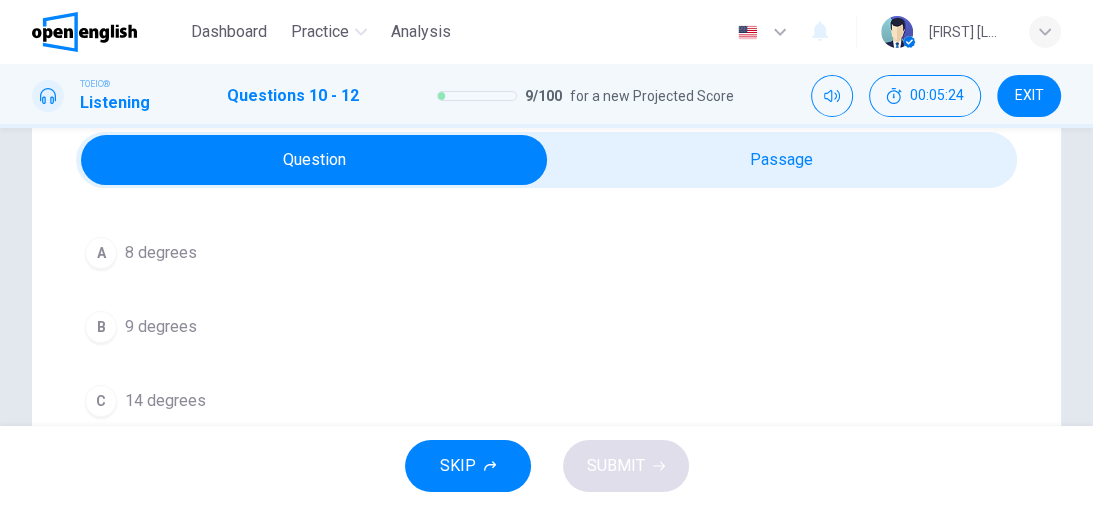scroll, scrollTop: 451, scrollLeft: 0, axis: vertical 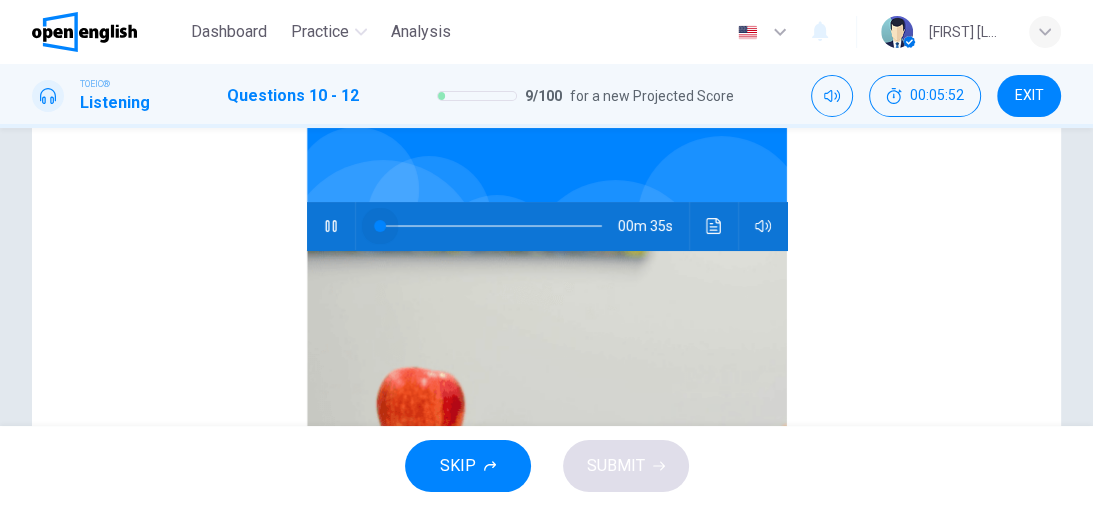 drag, startPoint x: 555, startPoint y: 225, endPoint x: 208, endPoint y: 225, distance: 347 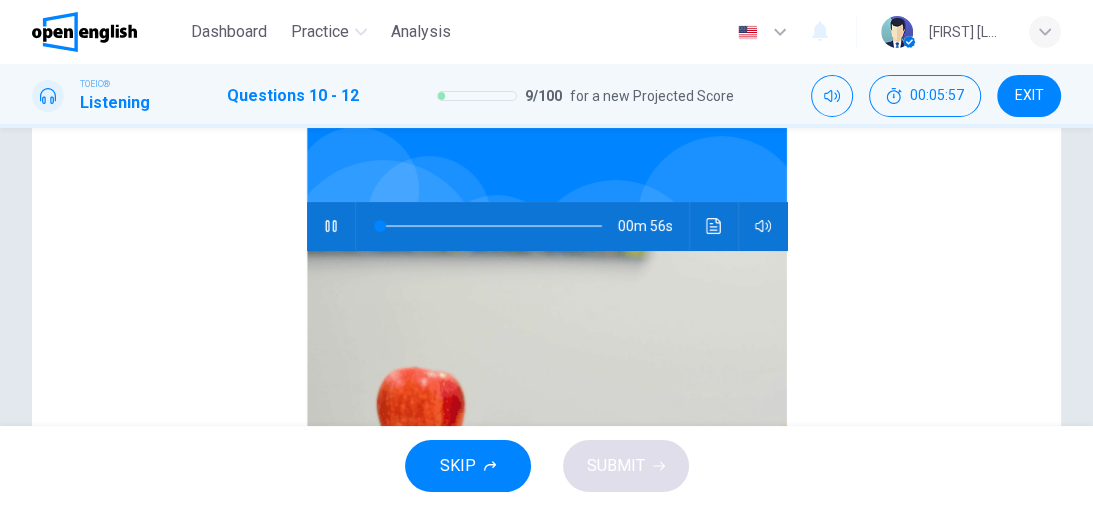 click 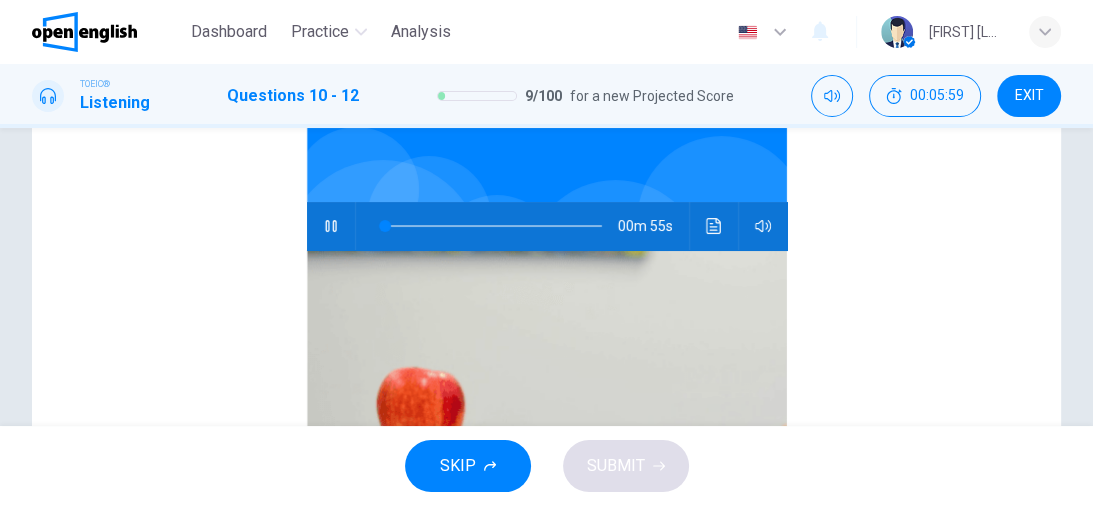 click 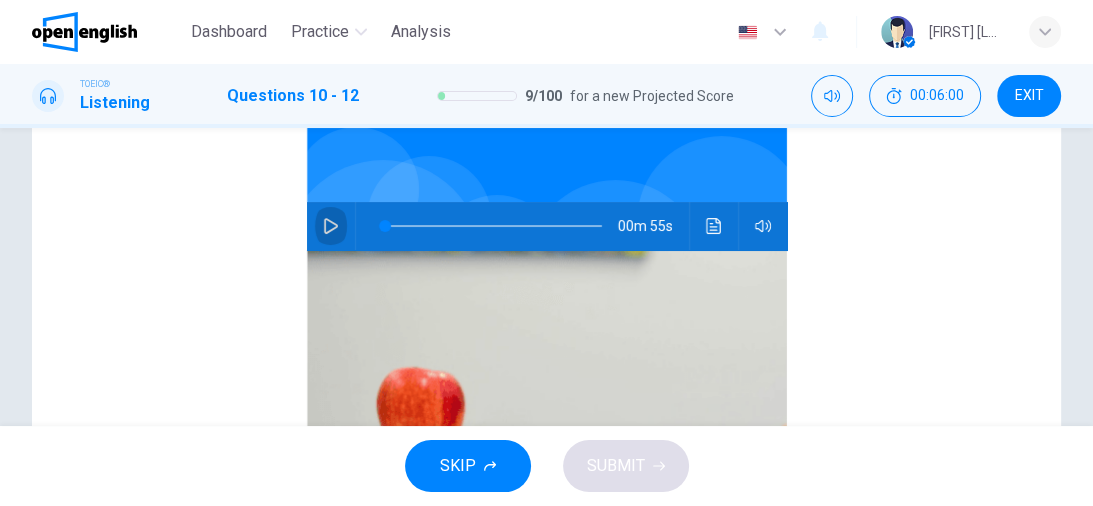 click 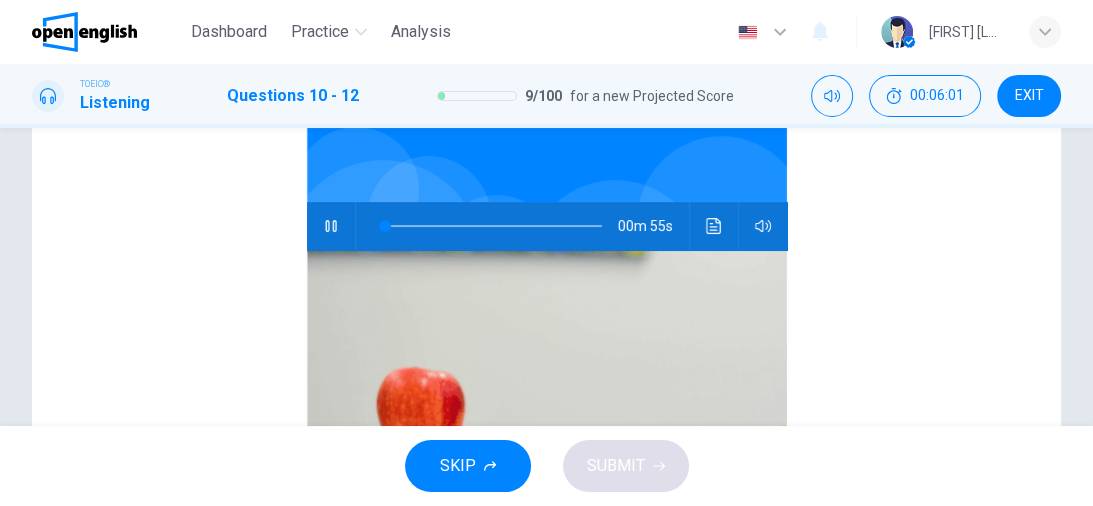 type on "*" 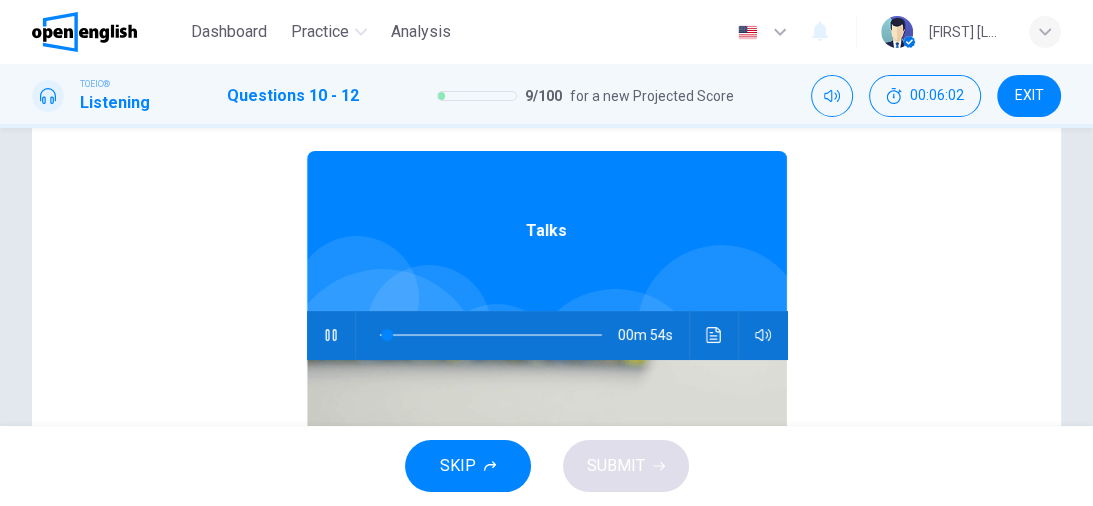 scroll, scrollTop: 0, scrollLeft: 0, axis: both 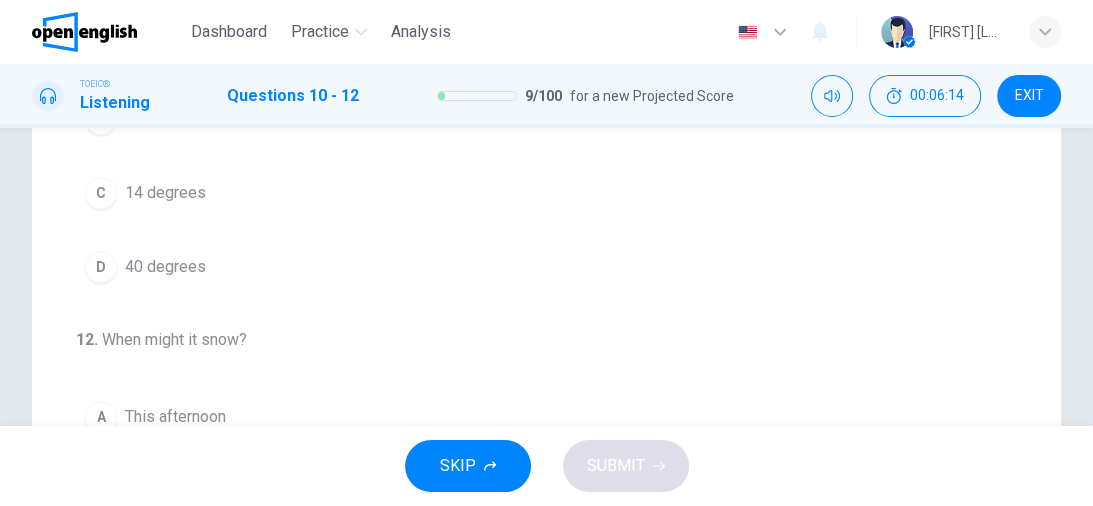 click on "C" at bounding box center (101, 193) 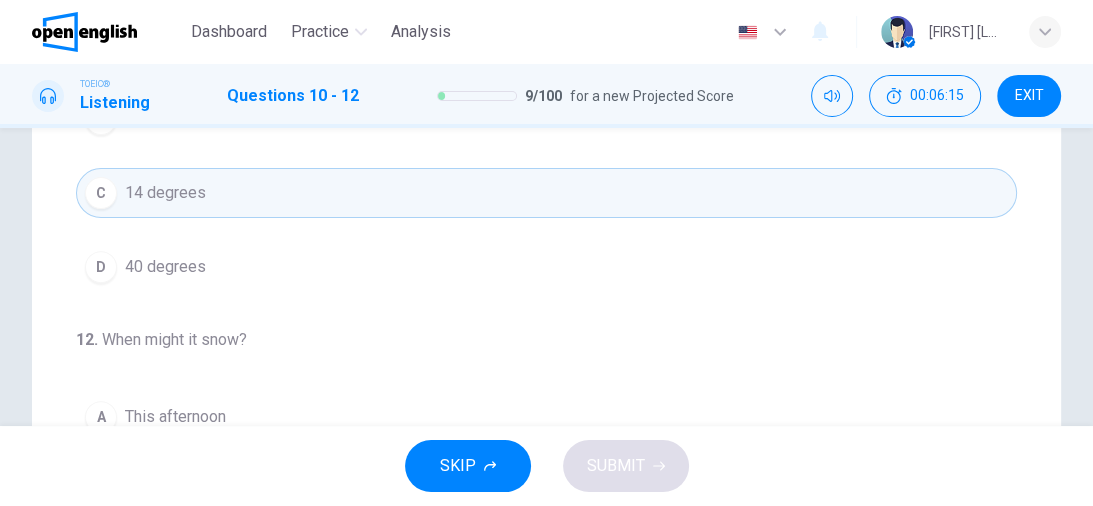 scroll, scrollTop: 451, scrollLeft: 0, axis: vertical 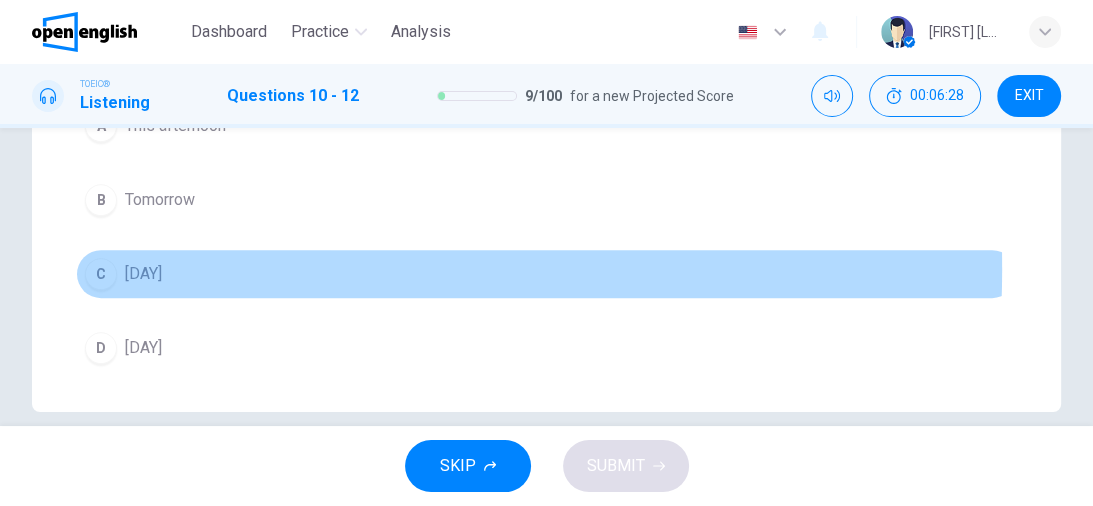 click on "C" at bounding box center [101, 274] 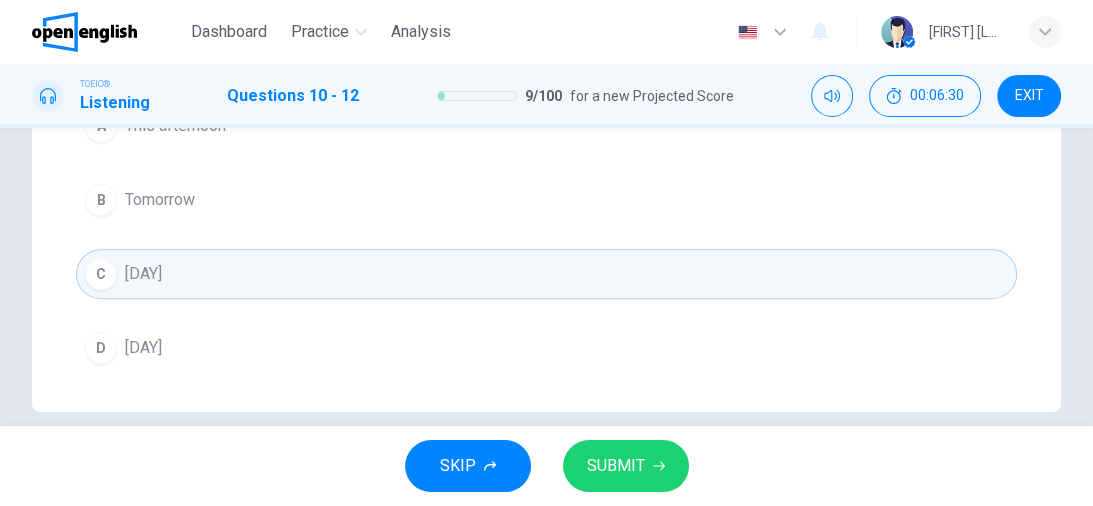 click on "SUBMIT" at bounding box center [616, 466] 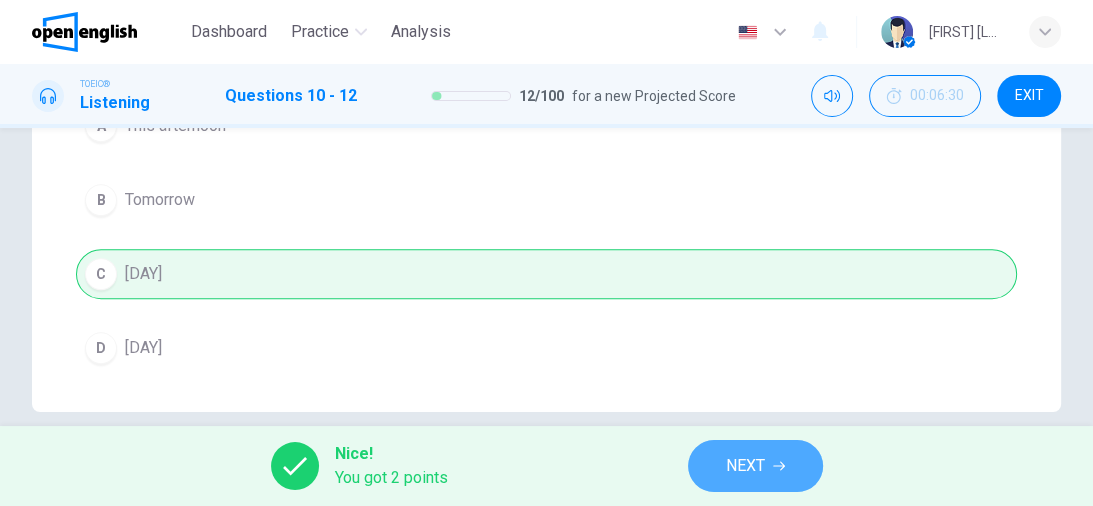 click on "NEXT" at bounding box center (755, 466) 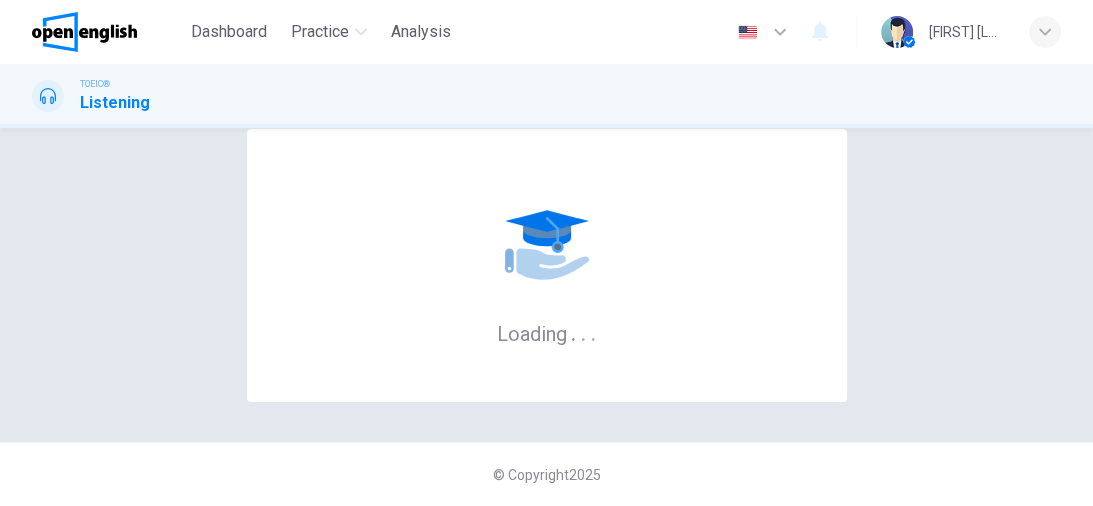scroll, scrollTop: 0, scrollLeft: 0, axis: both 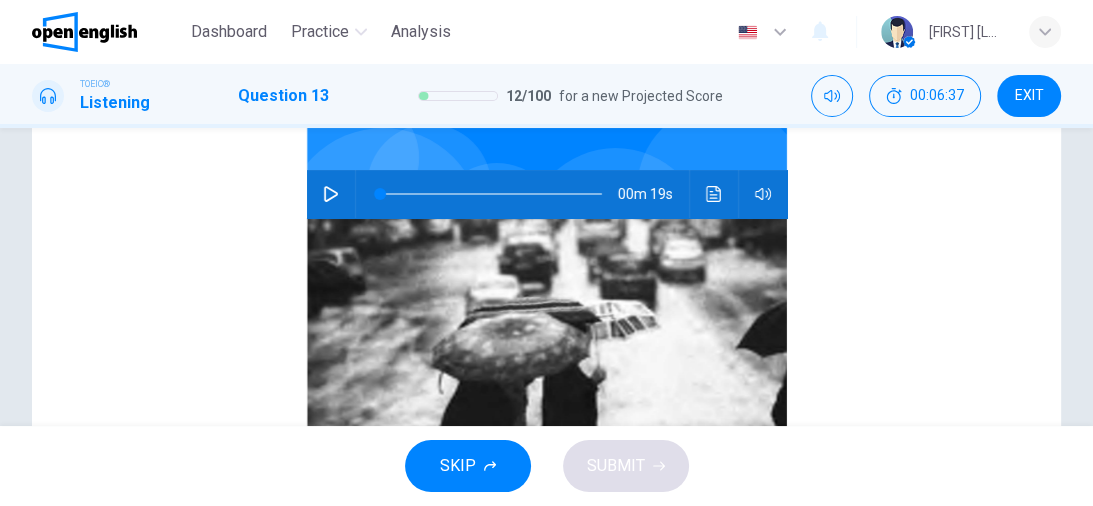 click 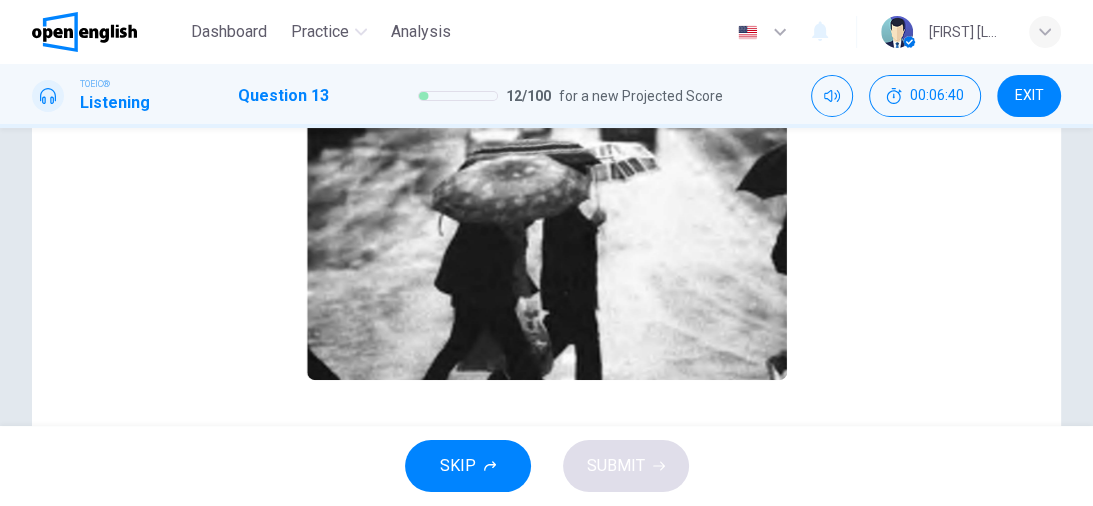 scroll, scrollTop: 400, scrollLeft: 0, axis: vertical 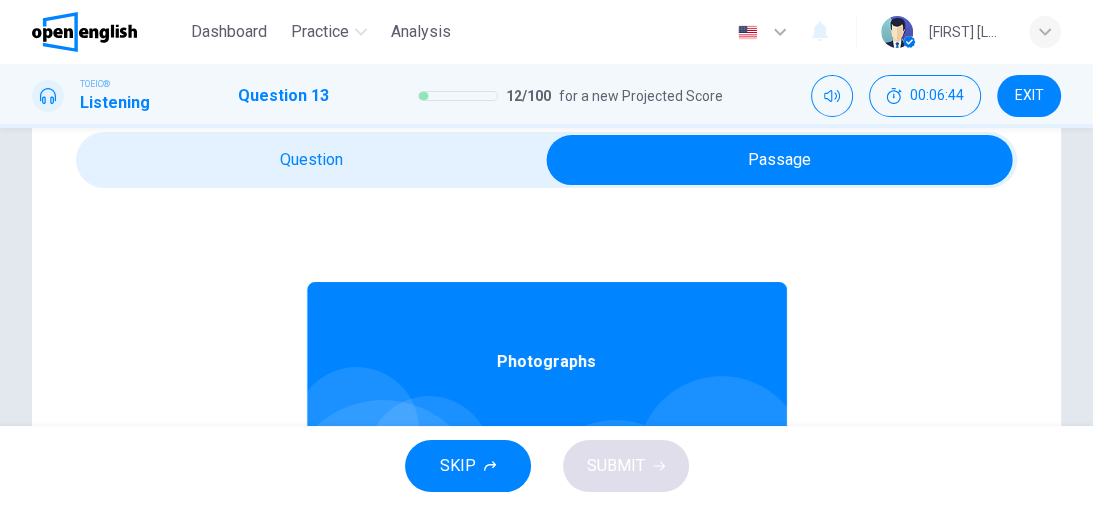 type on "**" 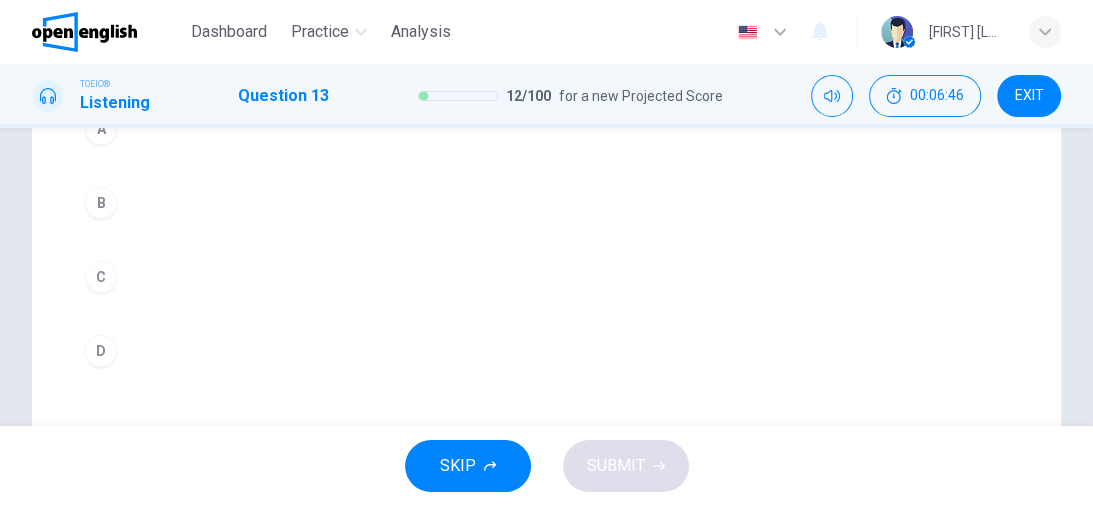 scroll, scrollTop: 320, scrollLeft: 0, axis: vertical 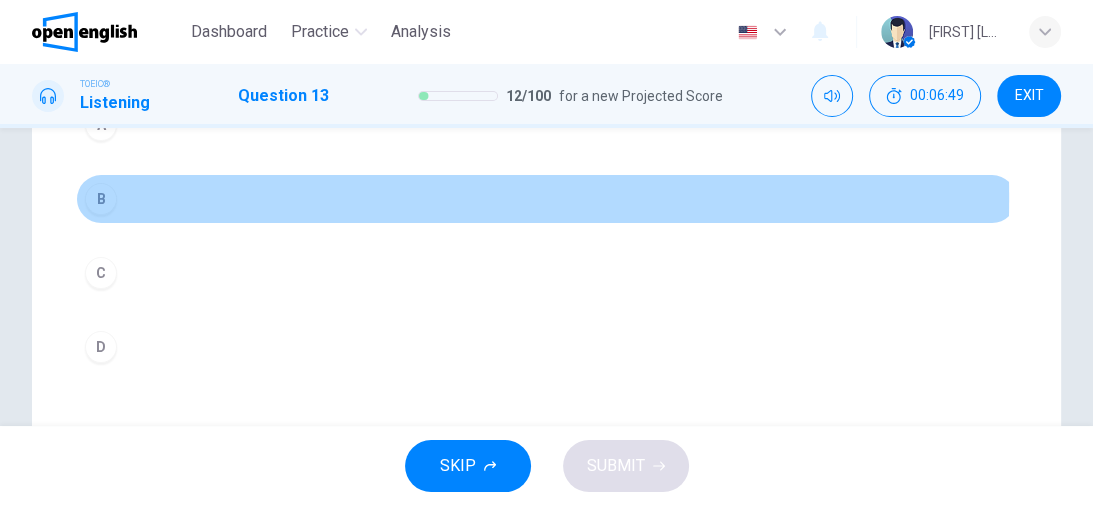 click on "B" at bounding box center (101, 199) 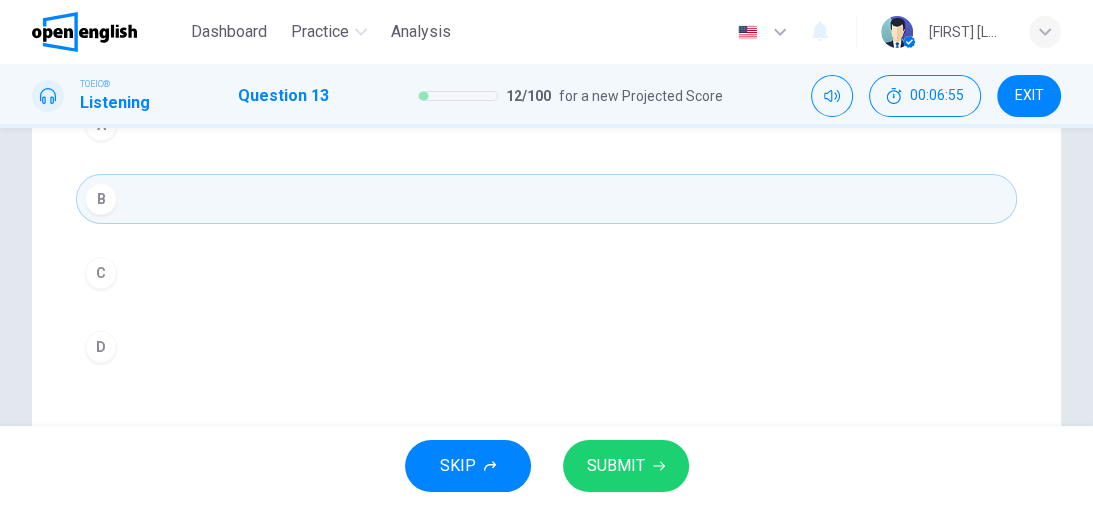 click on "SUBMIT" at bounding box center (626, 466) 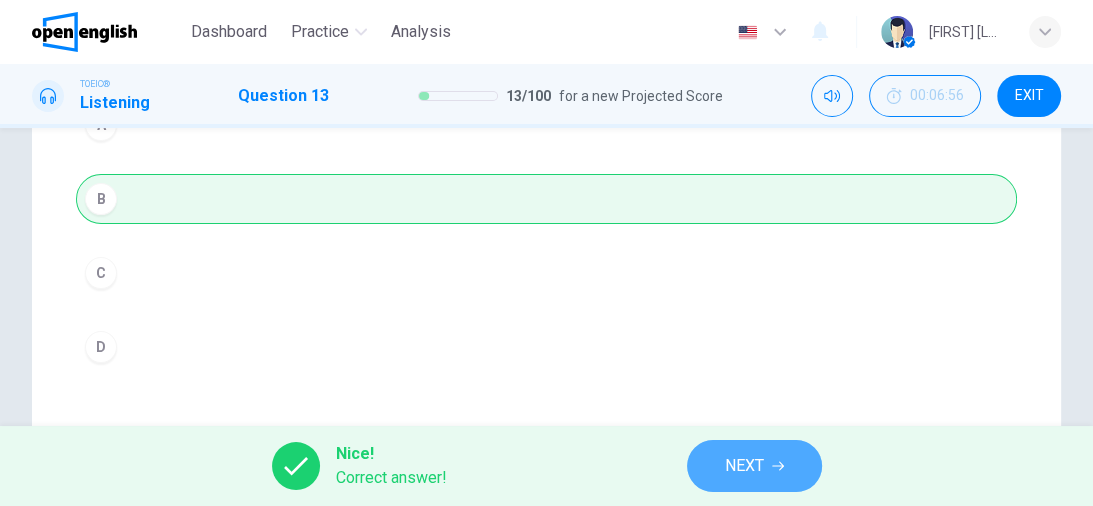 click on "NEXT" at bounding box center [754, 466] 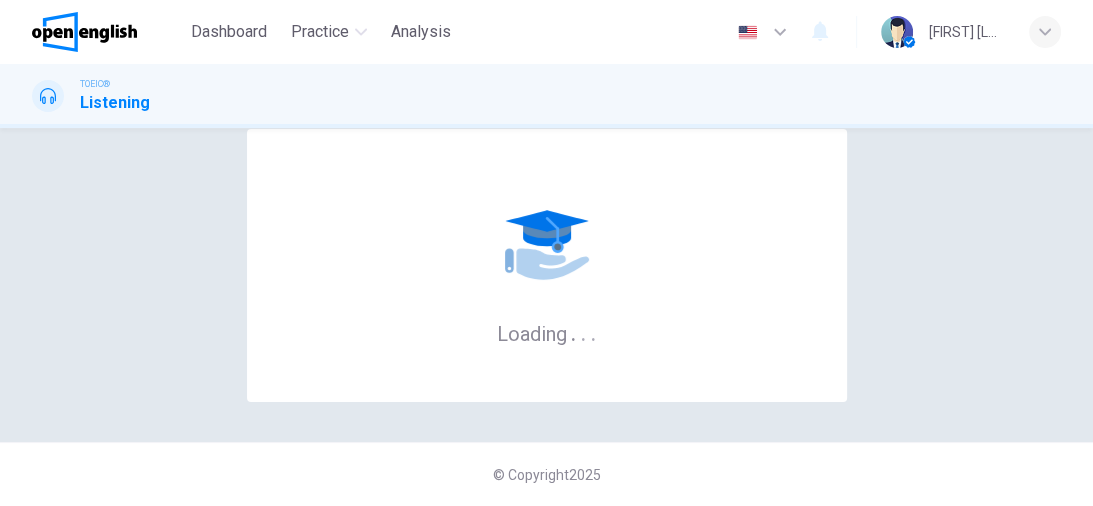 scroll, scrollTop: 0, scrollLeft: 0, axis: both 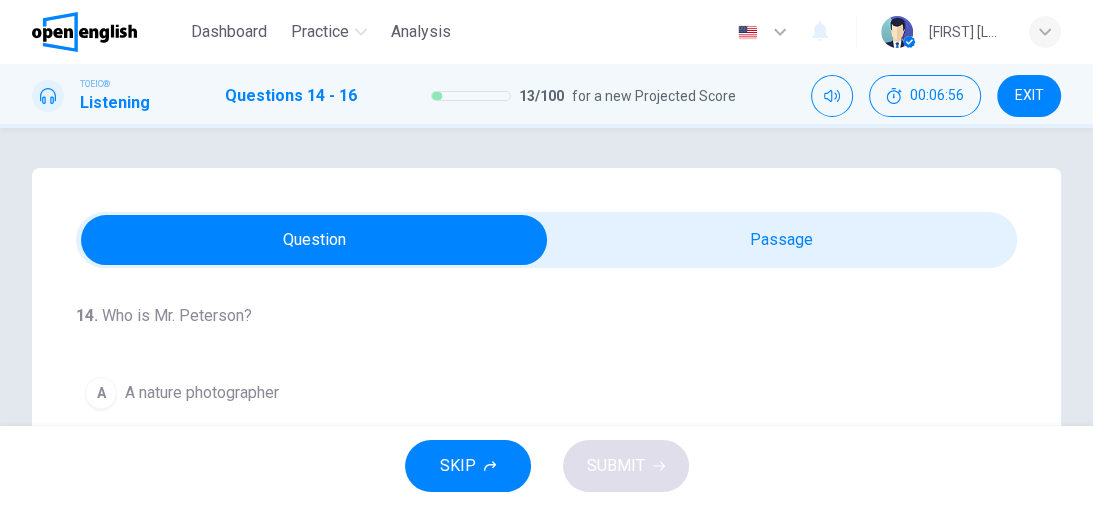 click at bounding box center [546, 240] 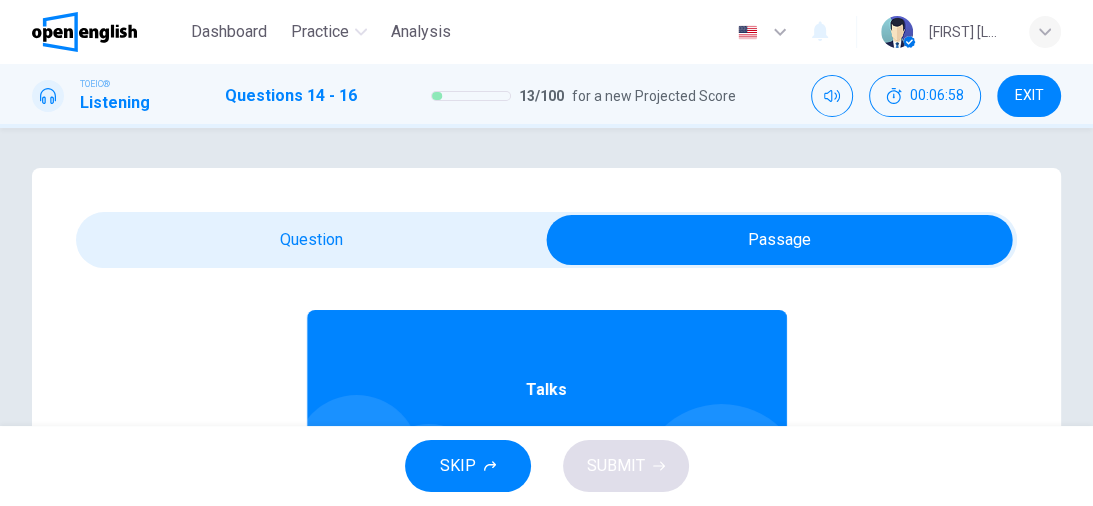 scroll, scrollTop: 112, scrollLeft: 0, axis: vertical 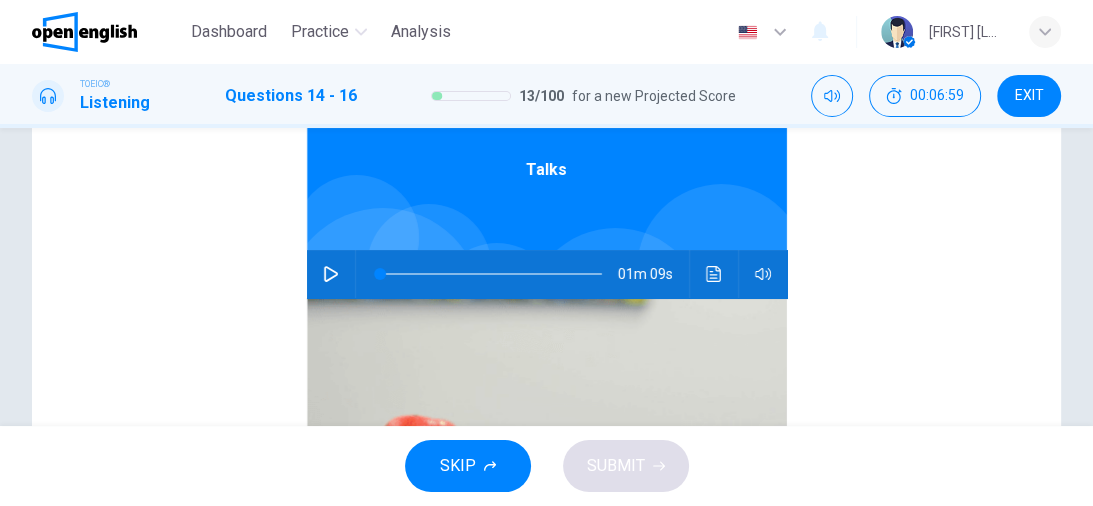 click 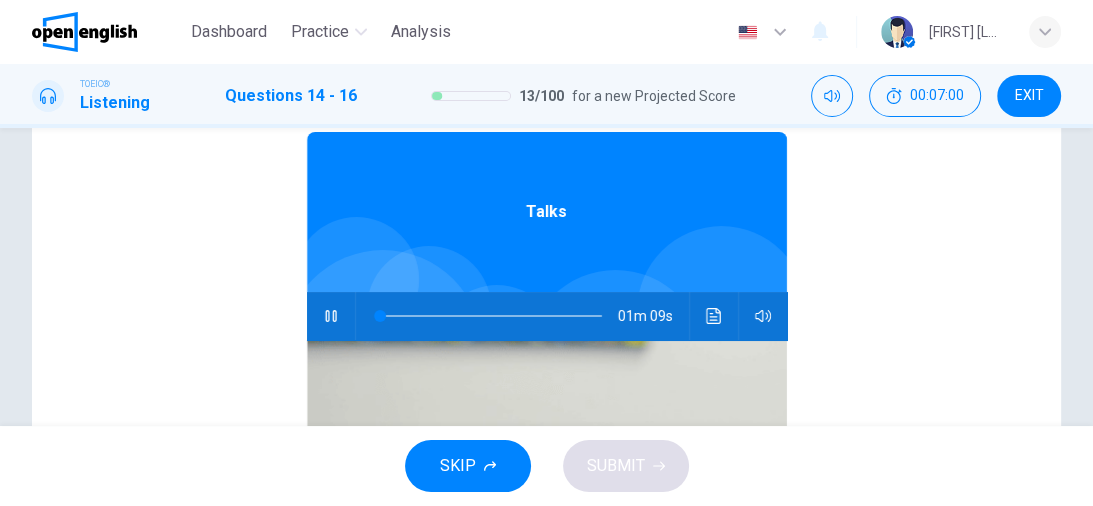 scroll, scrollTop: 0, scrollLeft: 0, axis: both 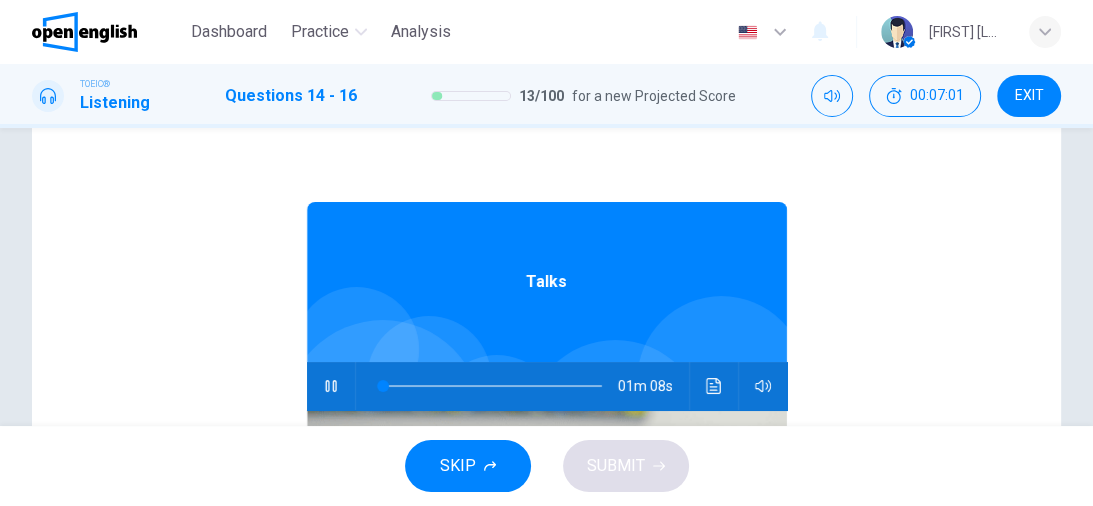 type on "*" 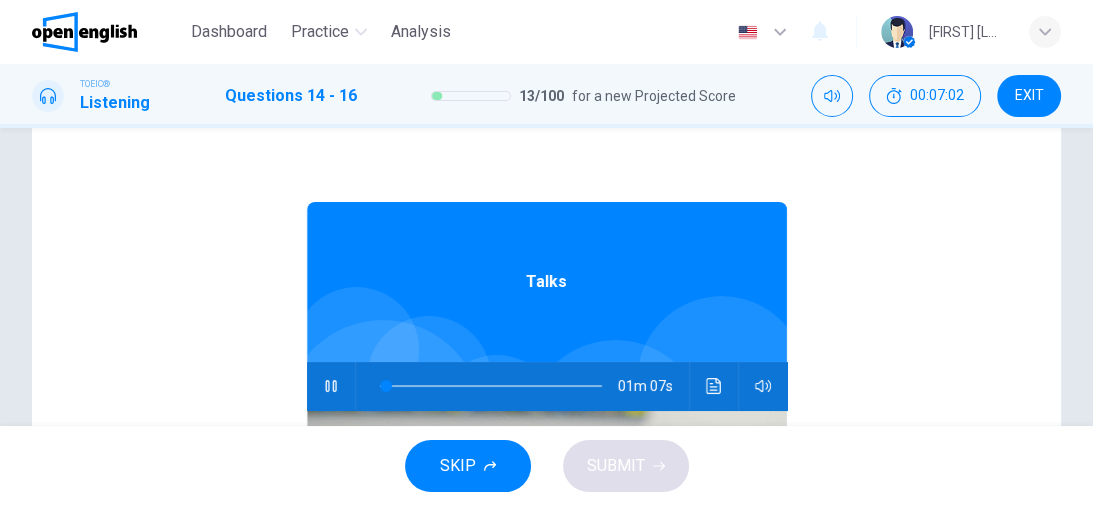 scroll, scrollTop: 0, scrollLeft: 0, axis: both 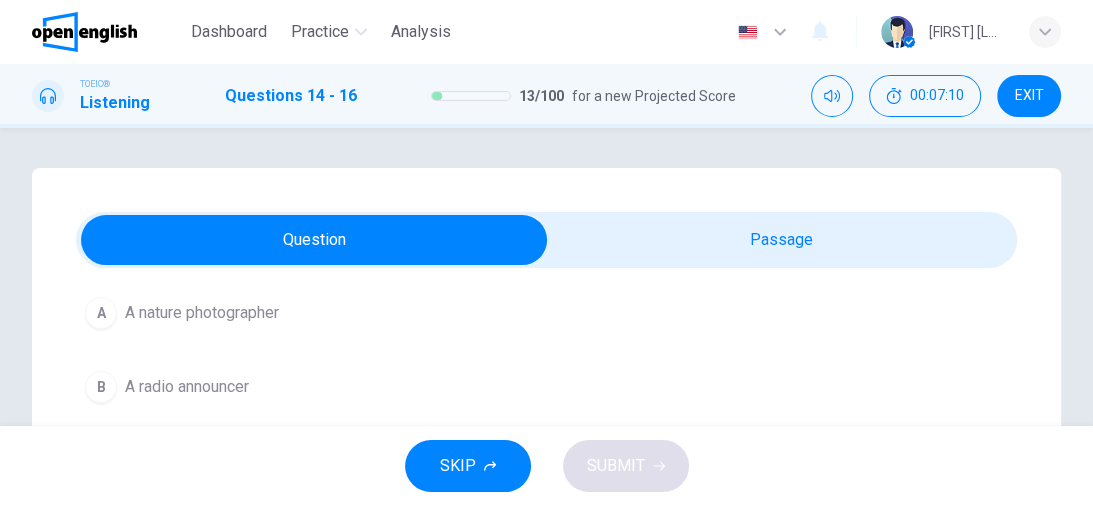 click on "A" at bounding box center [101, 313] 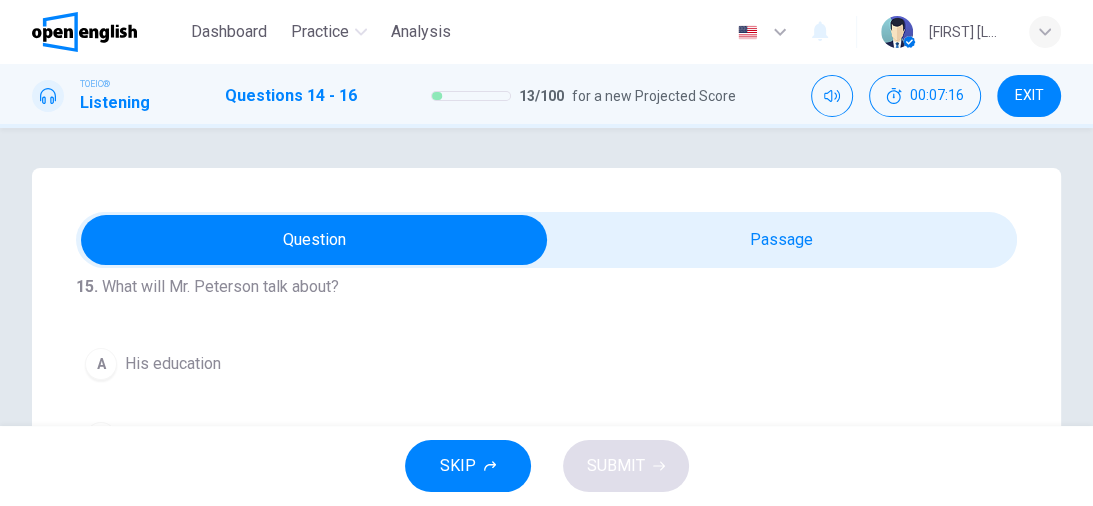 scroll, scrollTop: 451, scrollLeft: 0, axis: vertical 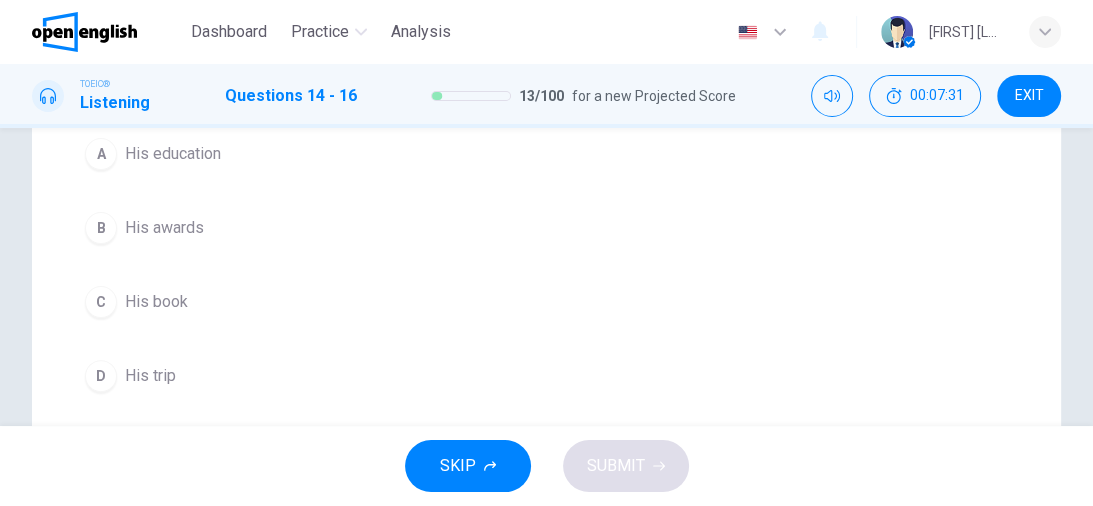 click on "D" at bounding box center [101, 376] 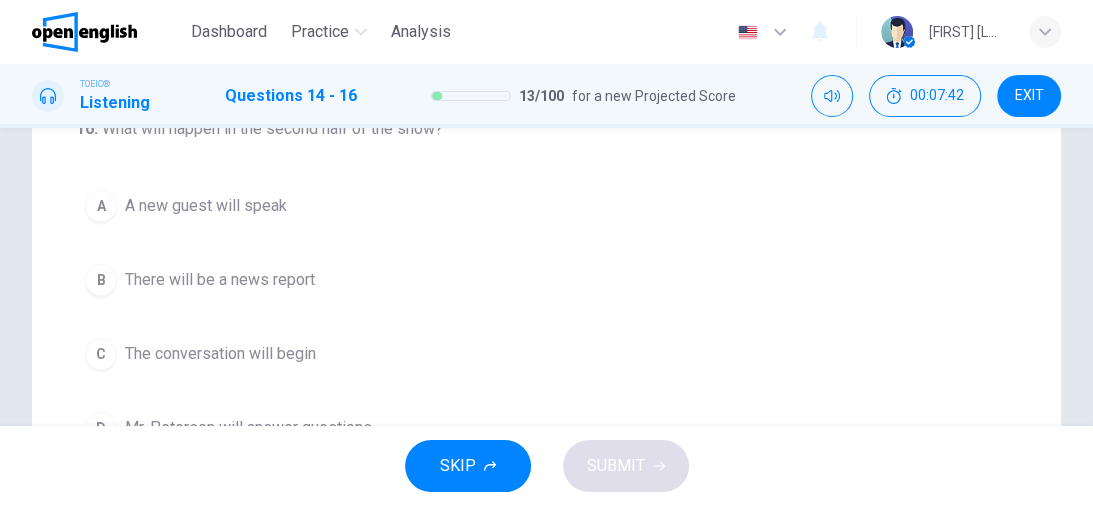 scroll, scrollTop: 560, scrollLeft: 0, axis: vertical 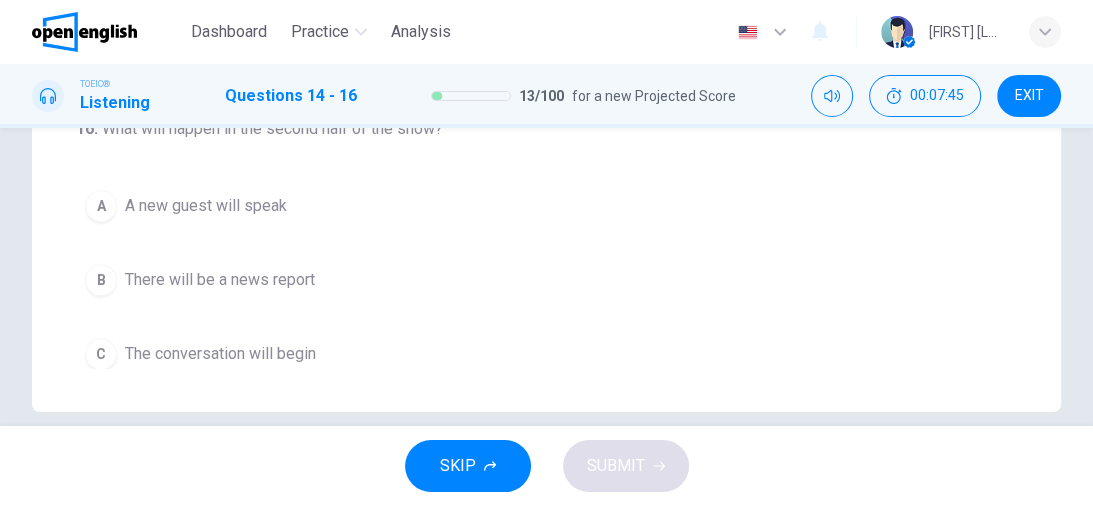 click on "A" at bounding box center (101, 206) 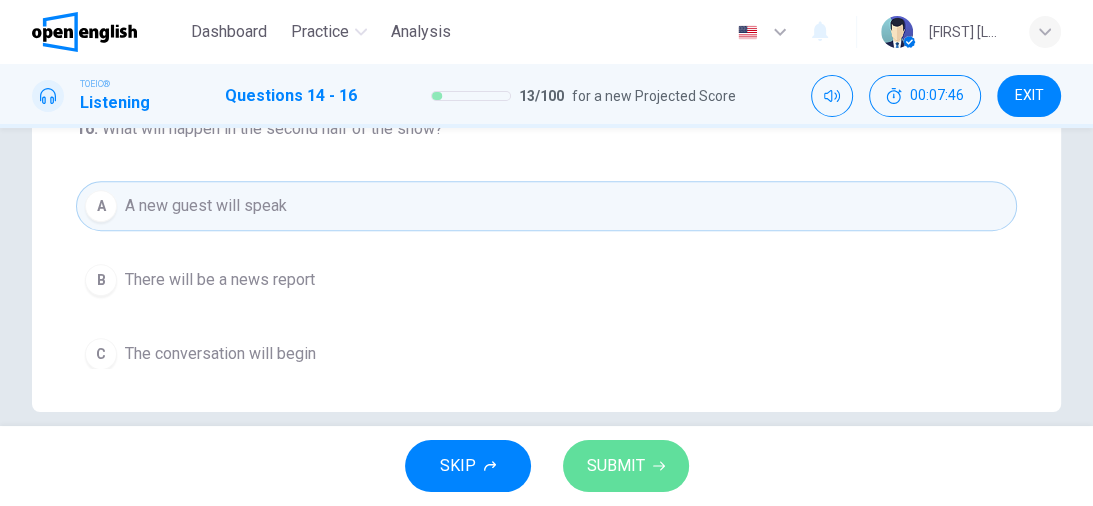click on "SUBMIT" at bounding box center [626, 466] 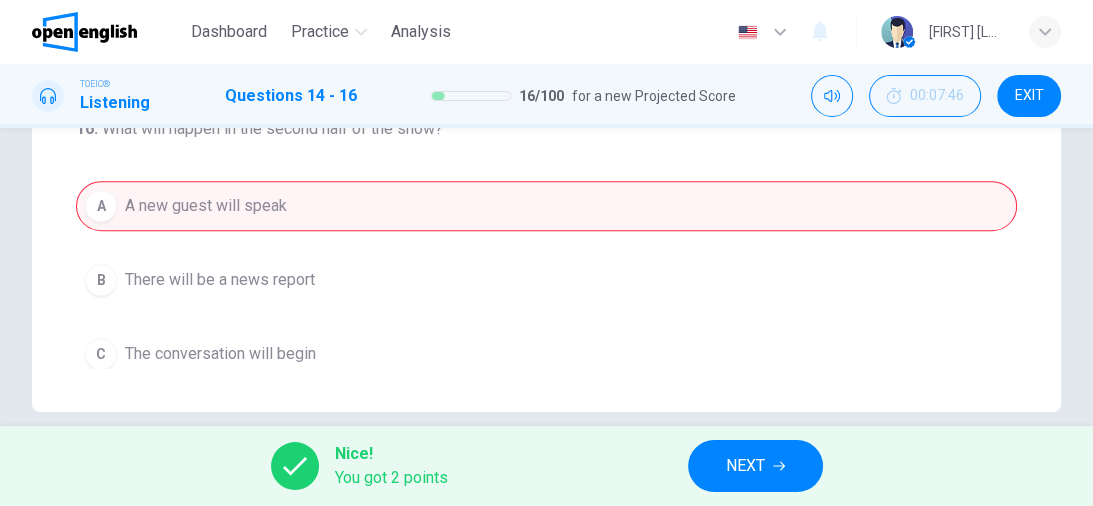 scroll, scrollTop: 451, scrollLeft: 0, axis: vertical 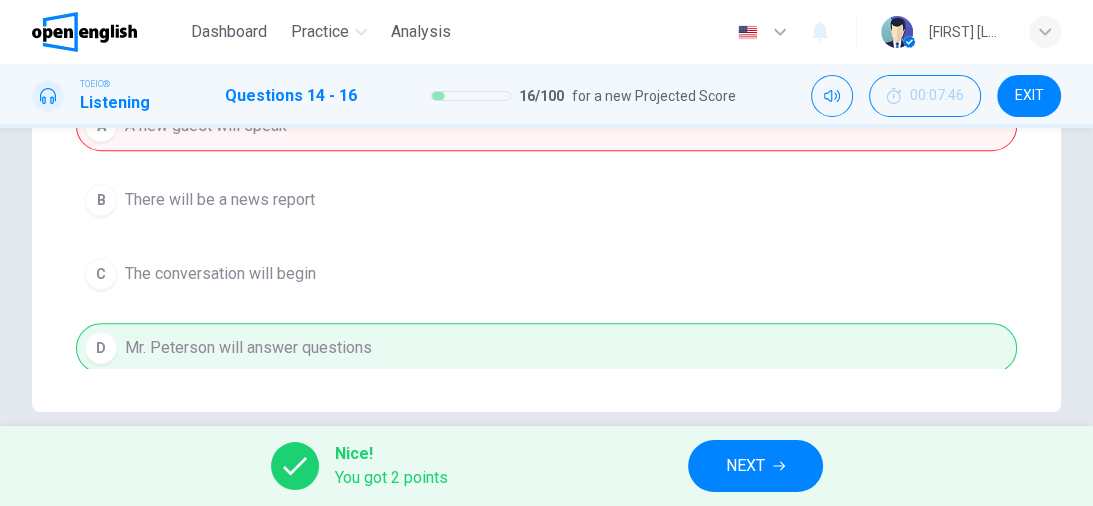 click on "NEXT" at bounding box center [745, 466] 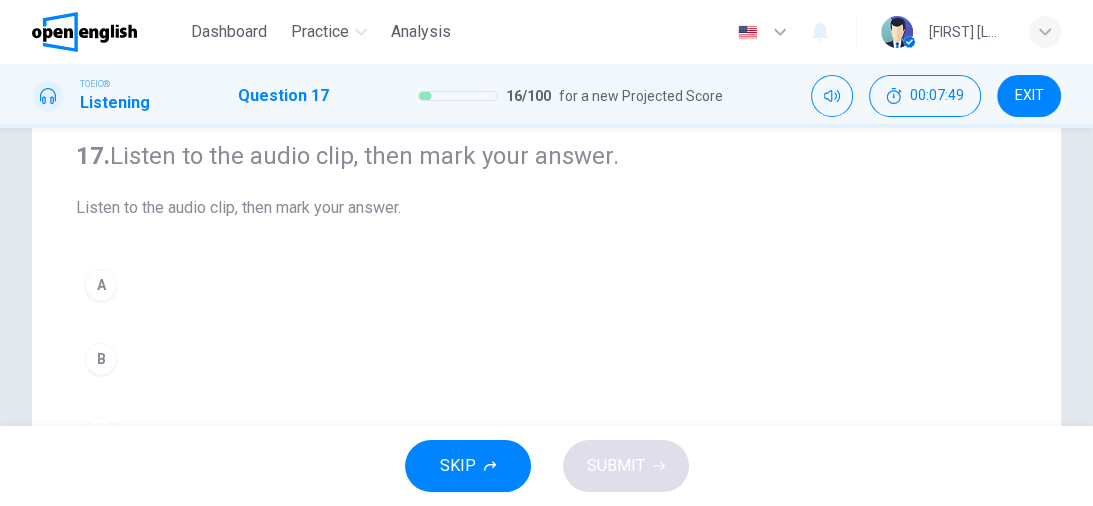 scroll, scrollTop: 80, scrollLeft: 0, axis: vertical 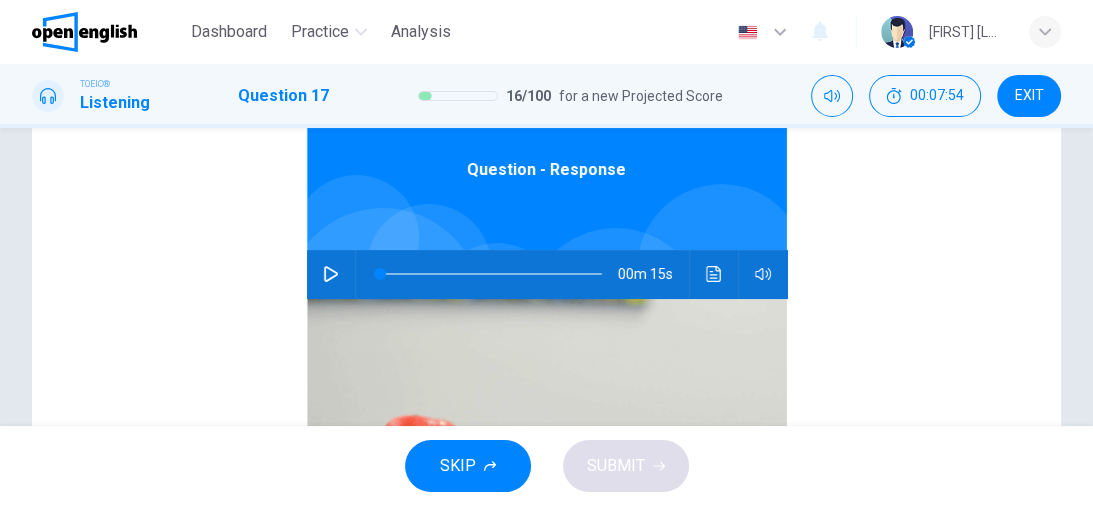 click 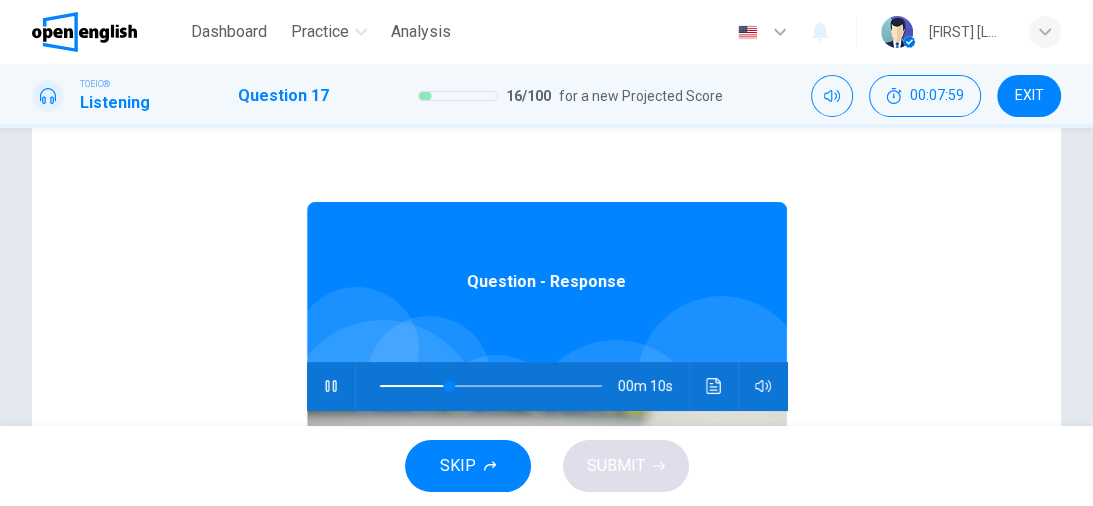 scroll, scrollTop: 0, scrollLeft: 0, axis: both 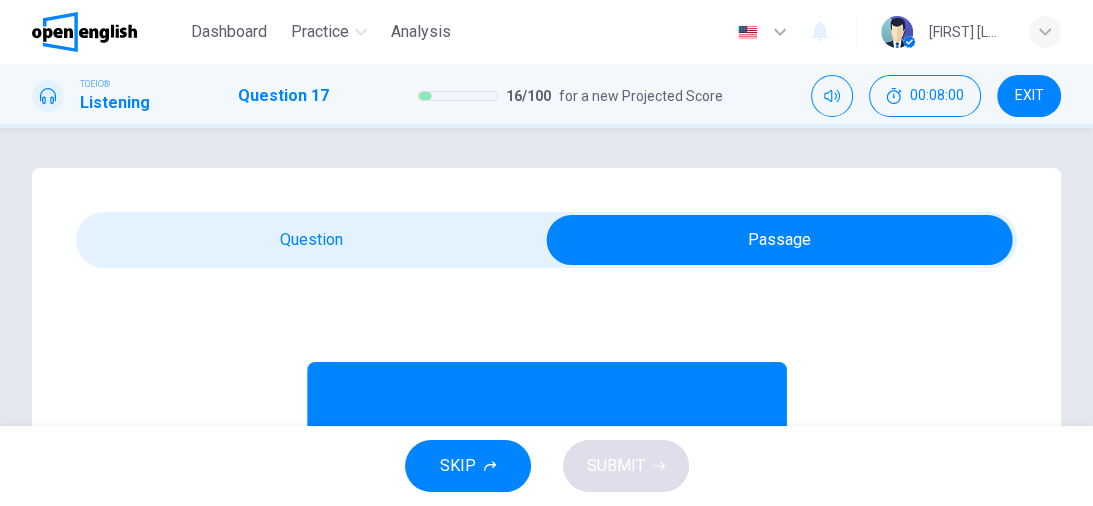 type on "**" 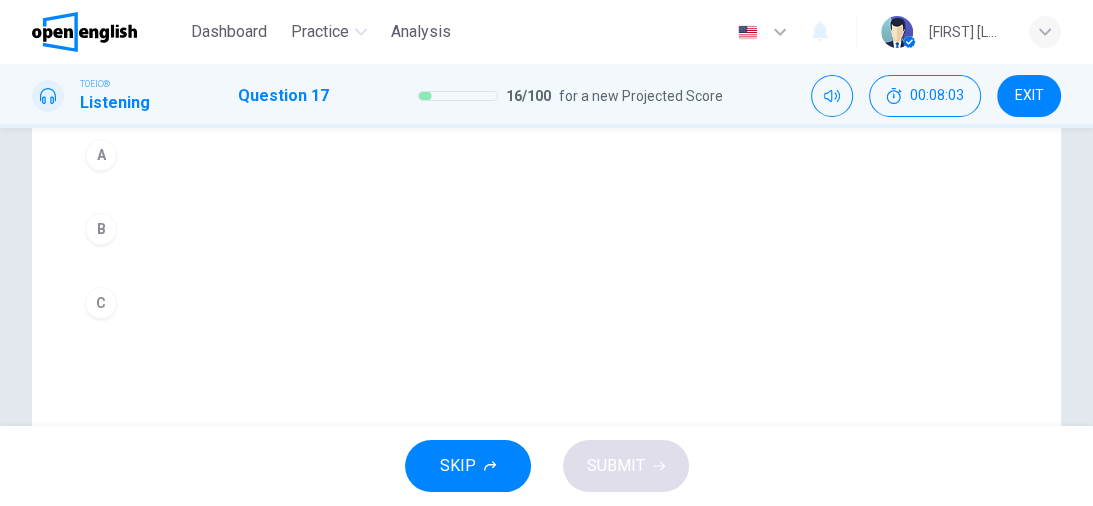 scroll, scrollTop: 240, scrollLeft: 0, axis: vertical 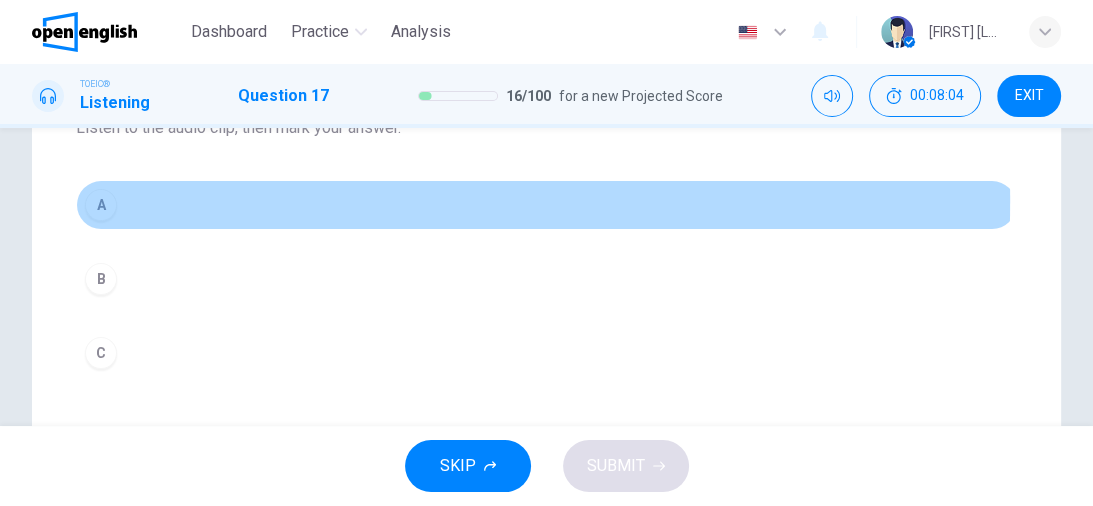 click on "A" at bounding box center (101, 205) 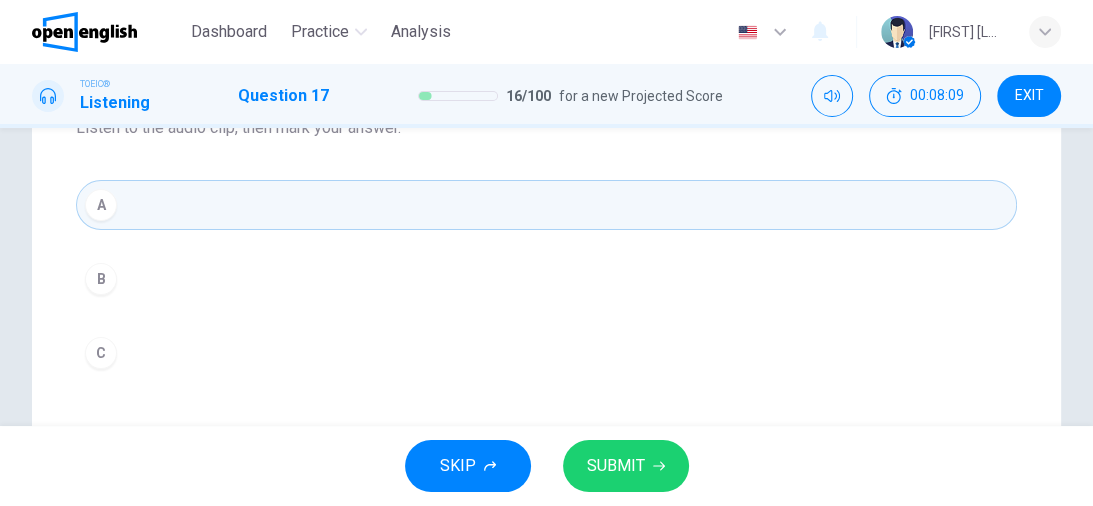 click 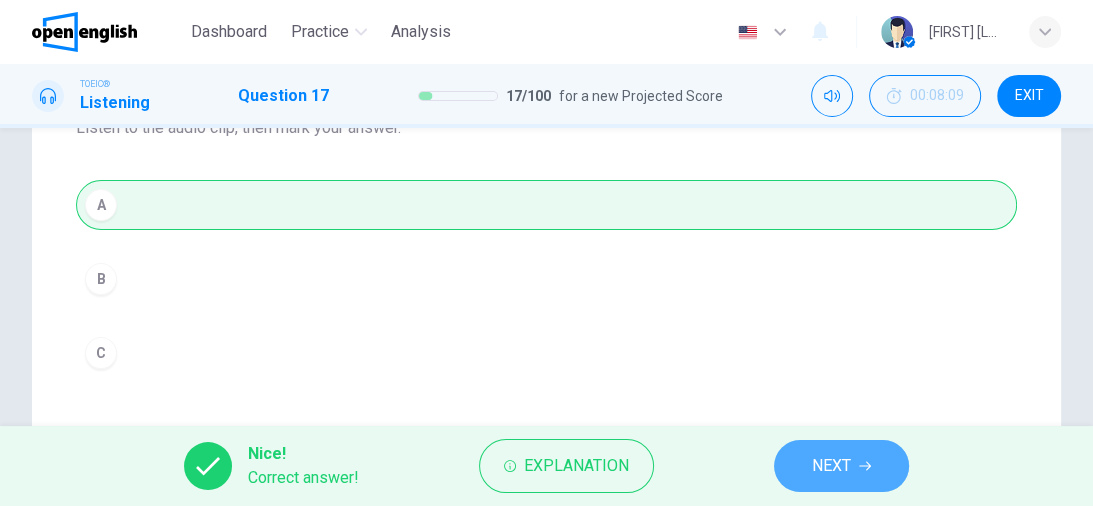 click on "NEXT" at bounding box center (831, 466) 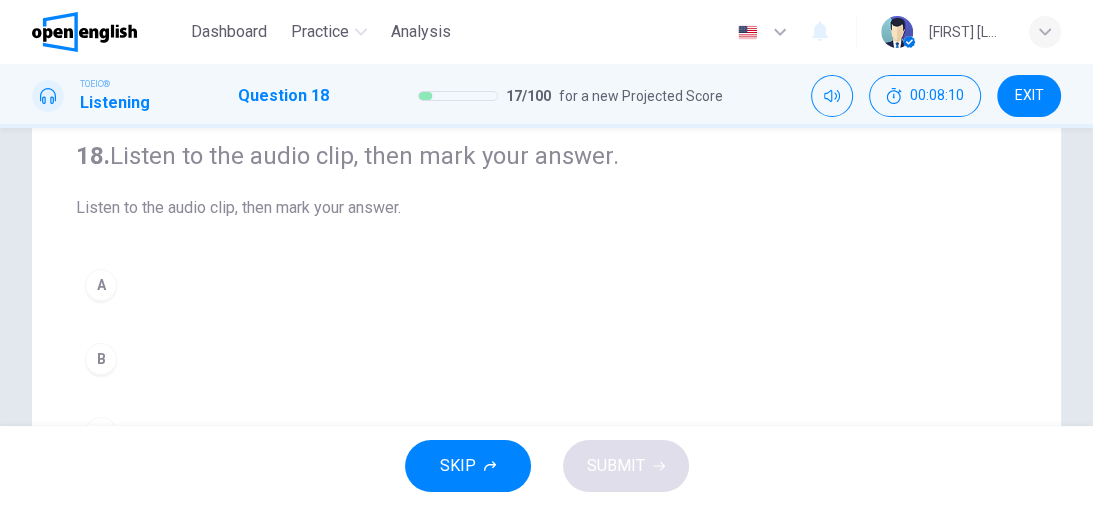 scroll, scrollTop: 80, scrollLeft: 0, axis: vertical 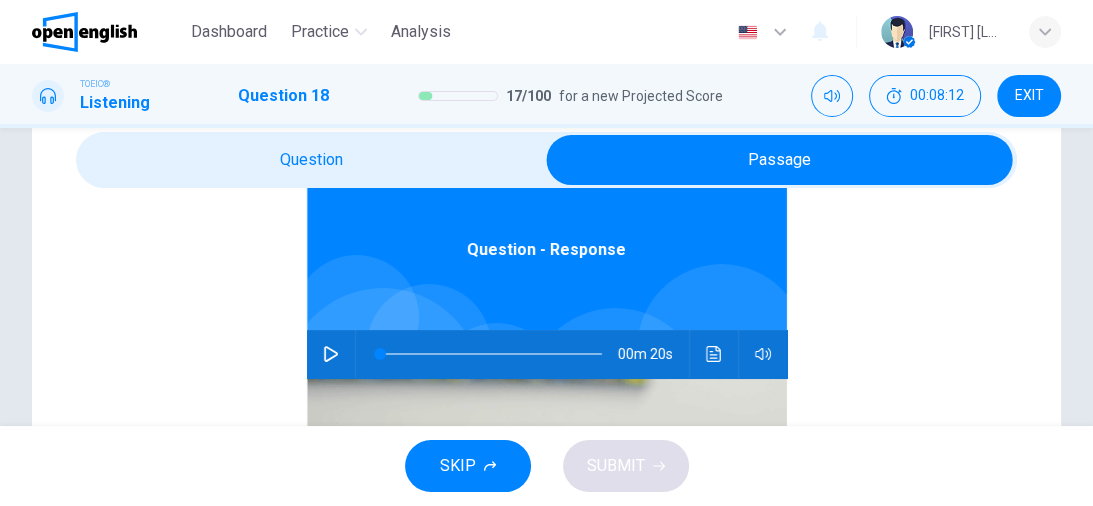 click 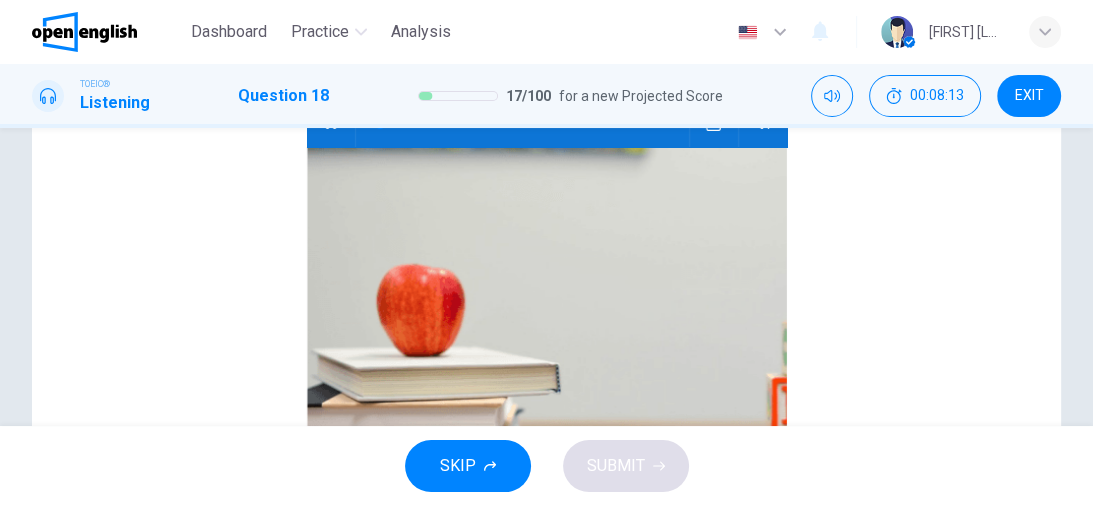 scroll, scrollTop: 320, scrollLeft: 0, axis: vertical 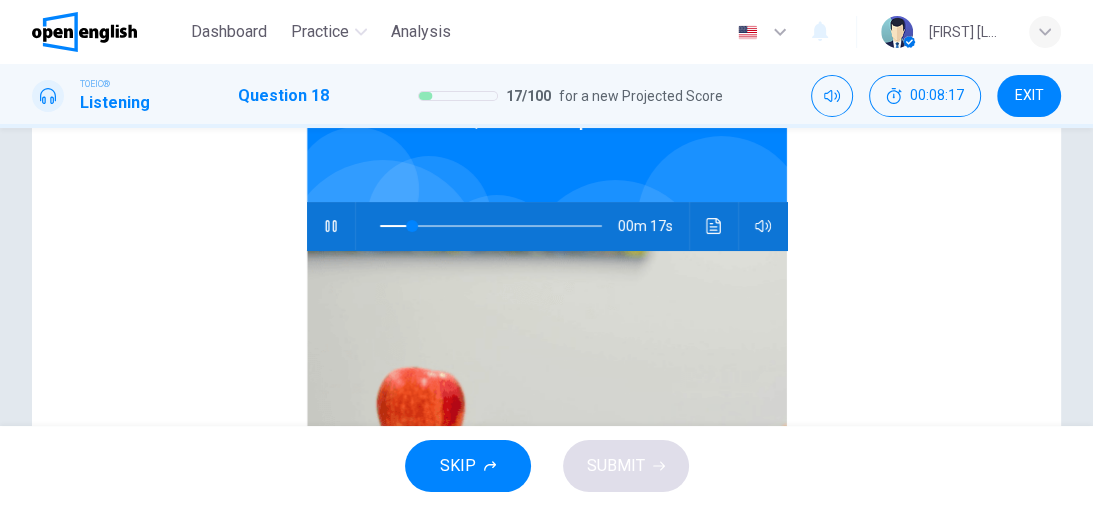type on "**" 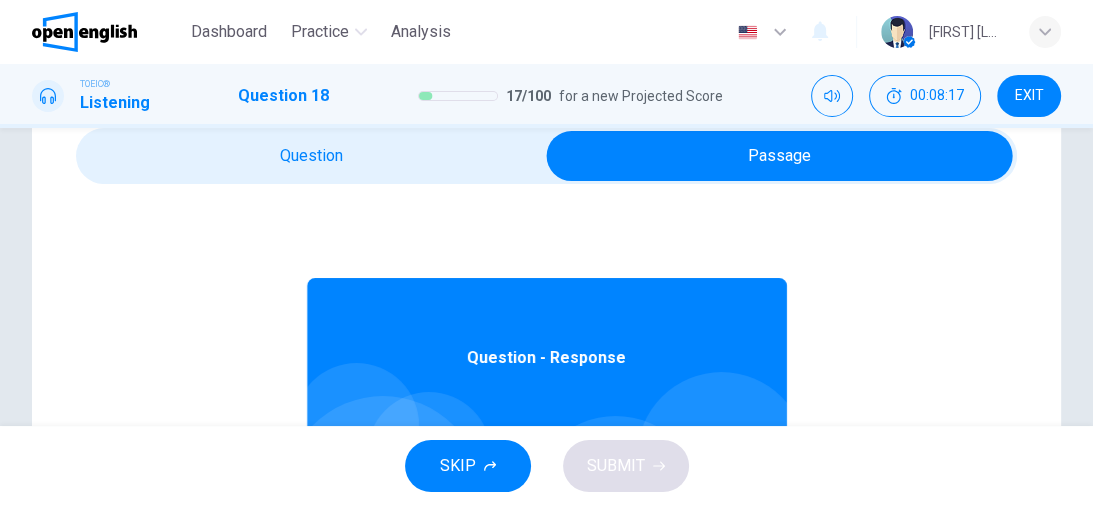scroll, scrollTop: 80, scrollLeft: 0, axis: vertical 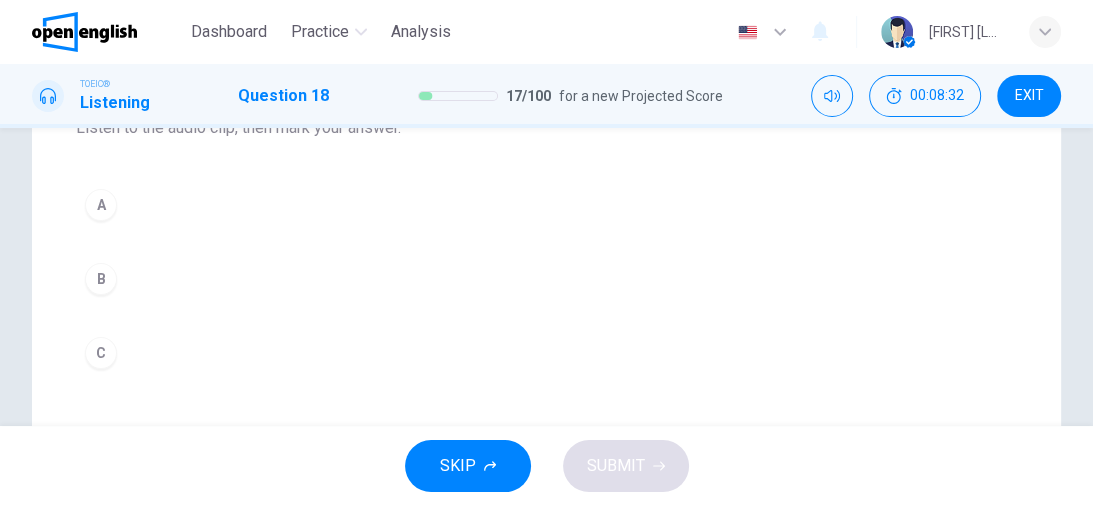 click on "A" at bounding box center (101, 205) 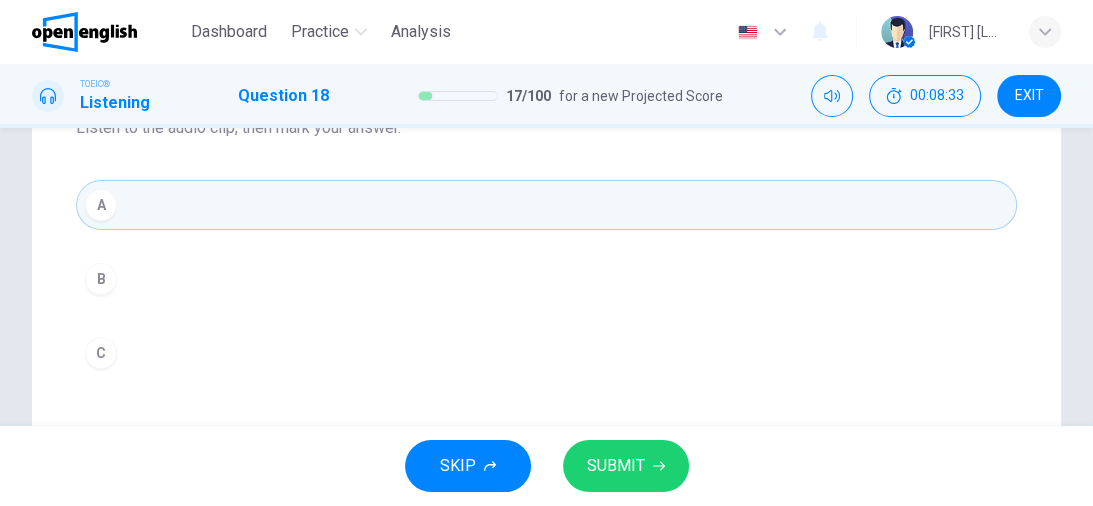 click on "SUBMIT" at bounding box center [616, 466] 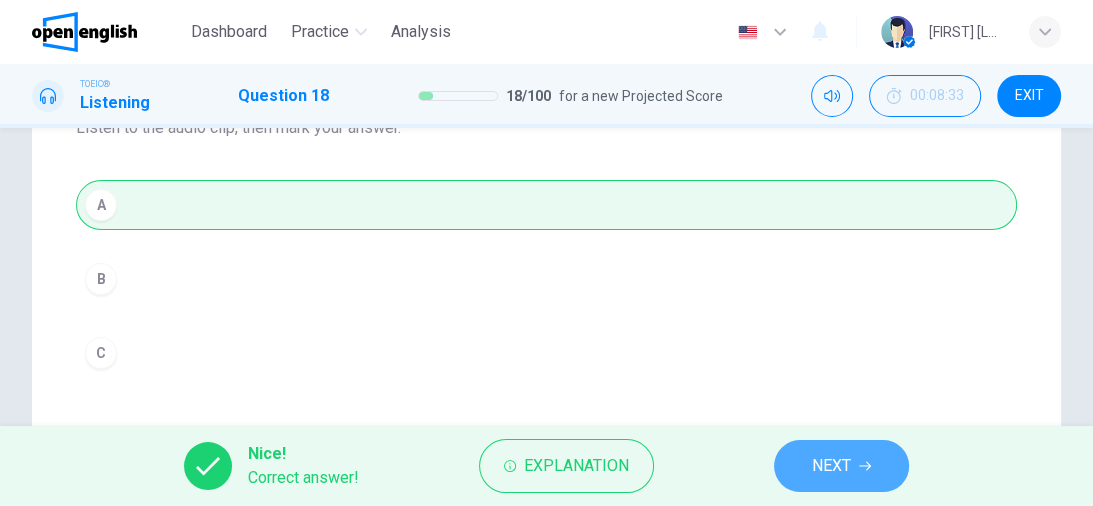 click 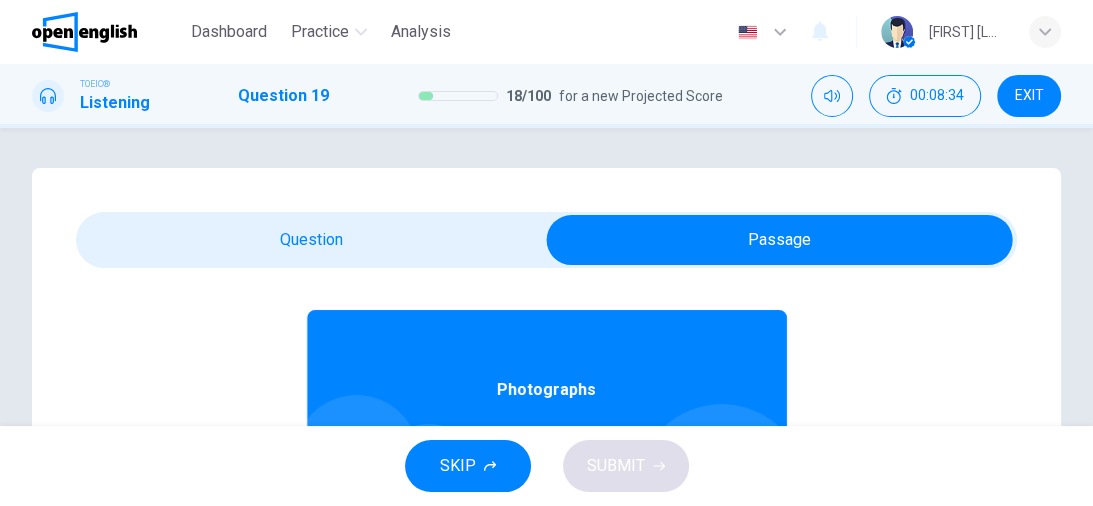 scroll, scrollTop: 112, scrollLeft: 0, axis: vertical 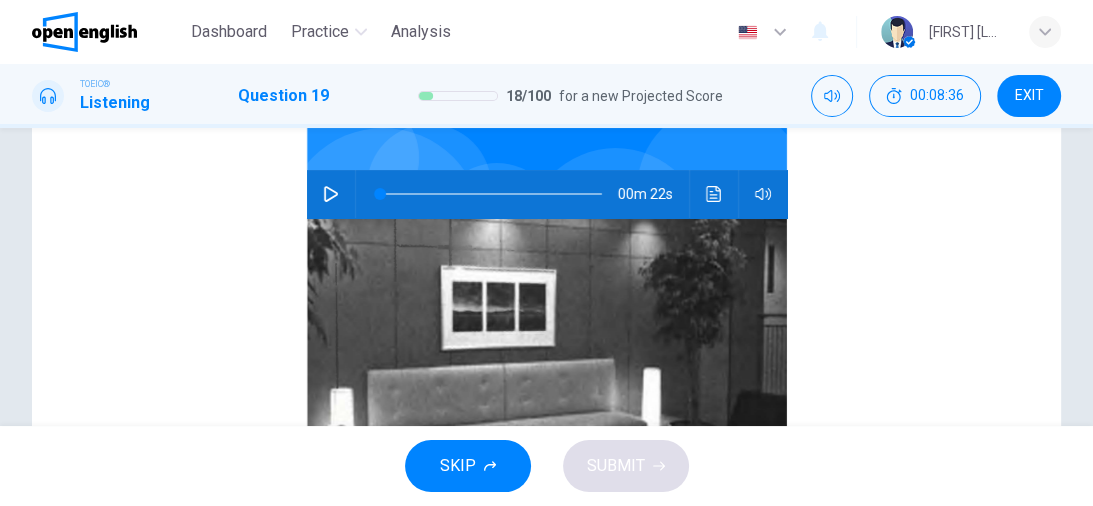 click 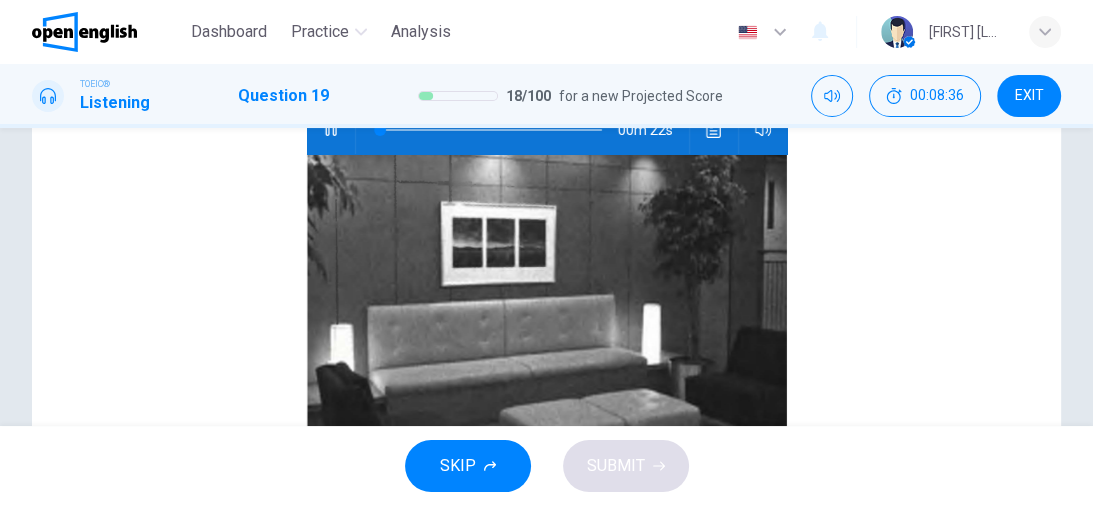 scroll, scrollTop: 400, scrollLeft: 0, axis: vertical 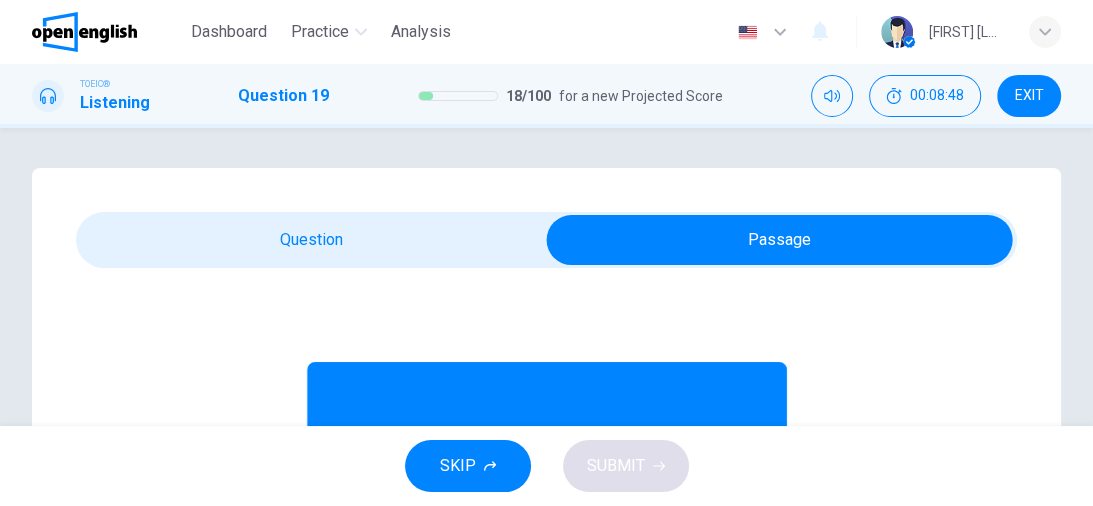 type on "**" 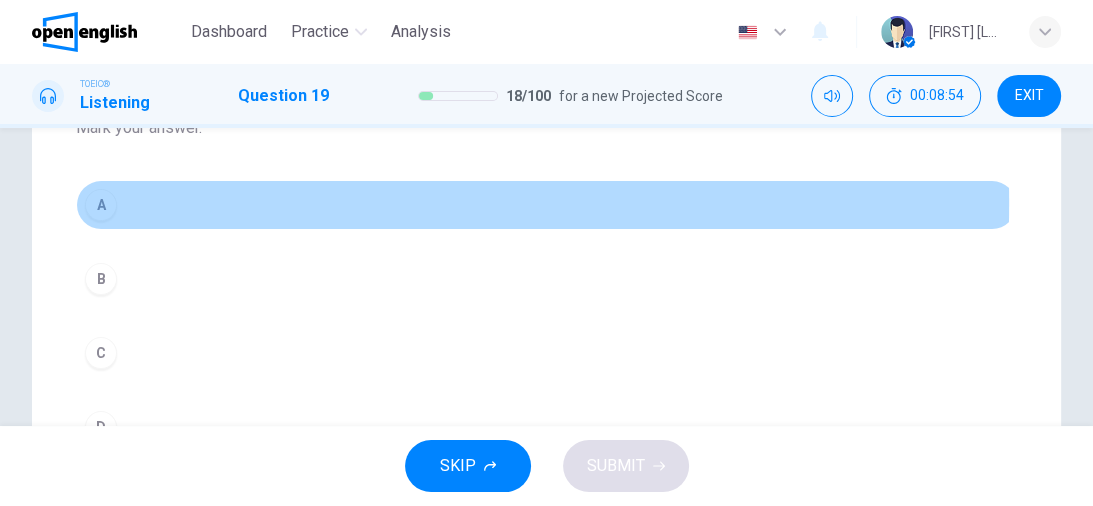click on "A" at bounding box center [101, 205] 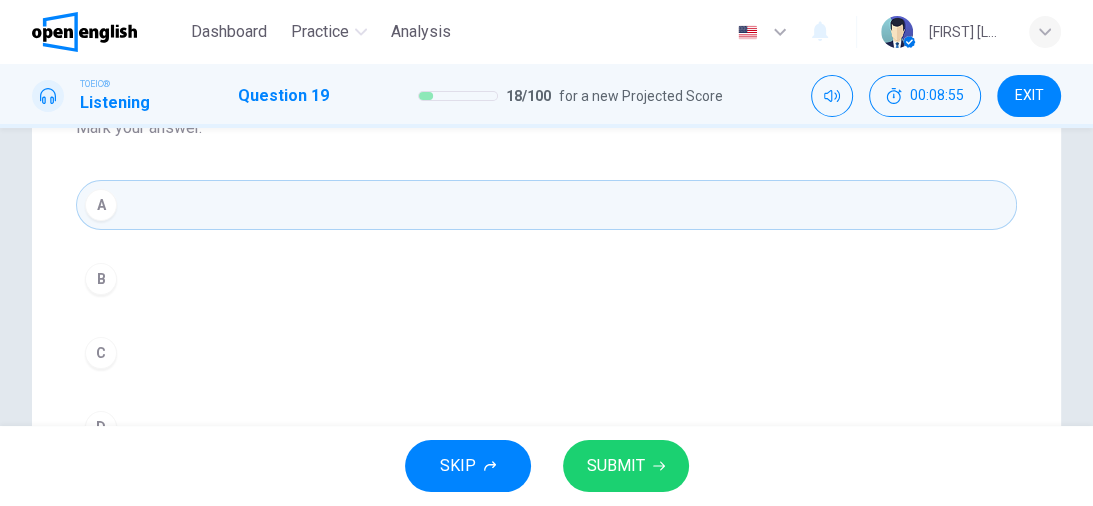 scroll, scrollTop: 320, scrollLeft: 0, axis: vertical 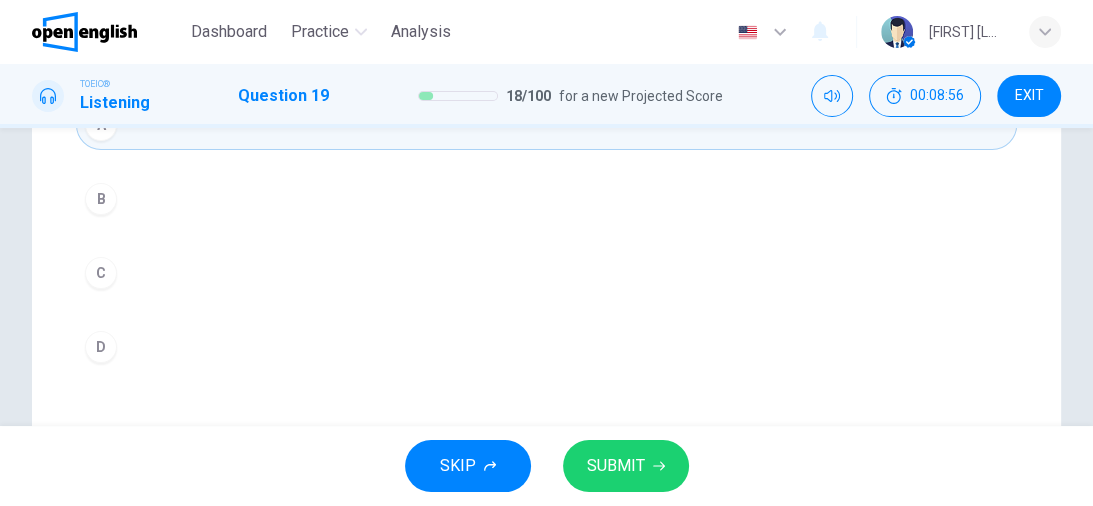 click on "SUBMIT" at bounding box center (616, 466) 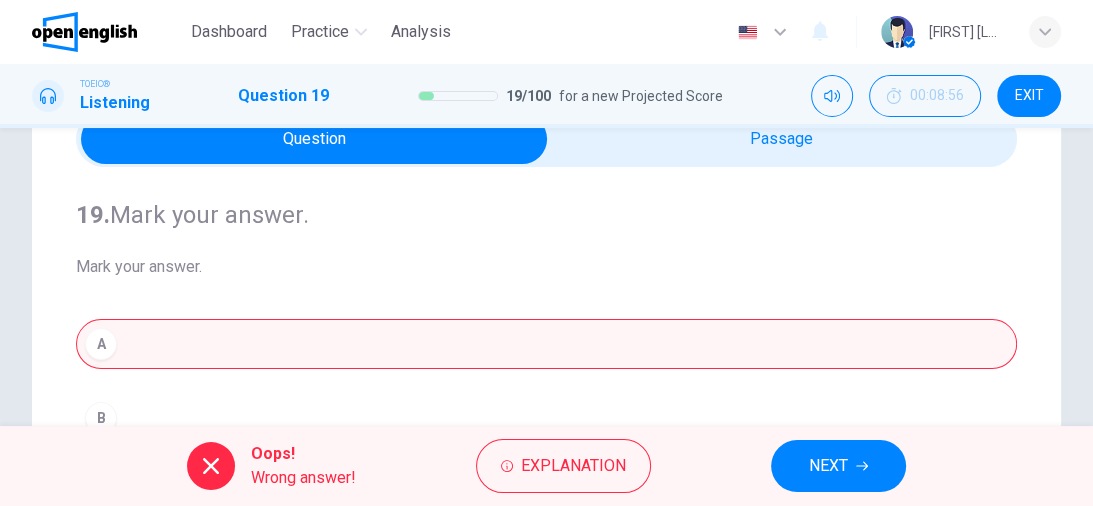 scroll, scrollTop: 80, scrollLeft: 0, axis: vertical 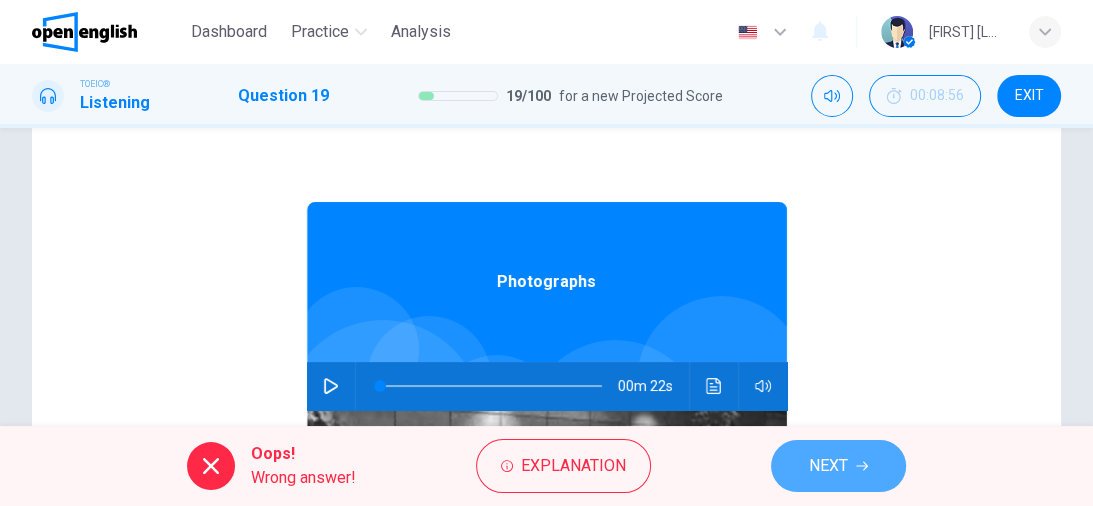 click on "NEXT" at bounding box center [838, 466] 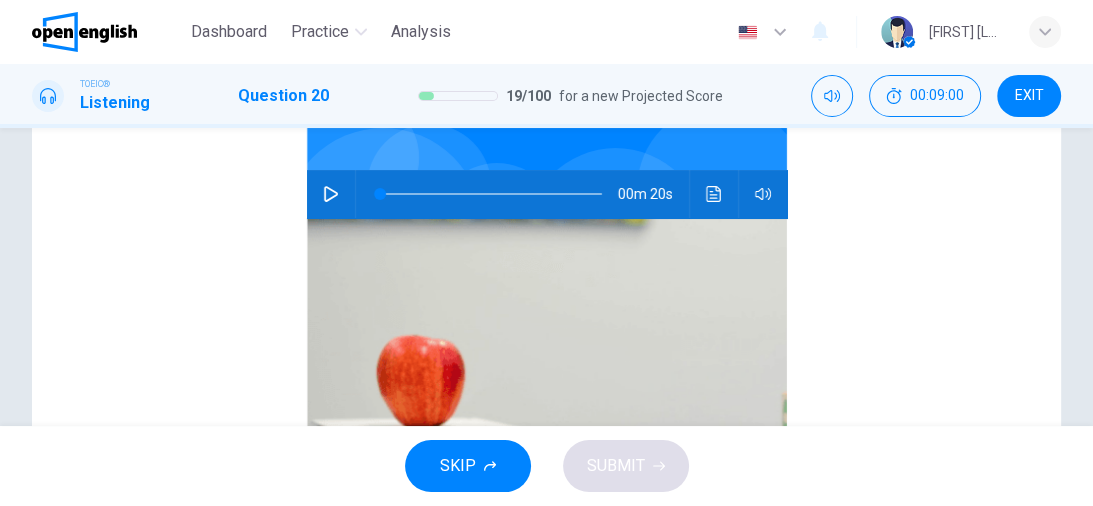 click at bounding box center (331, 194) 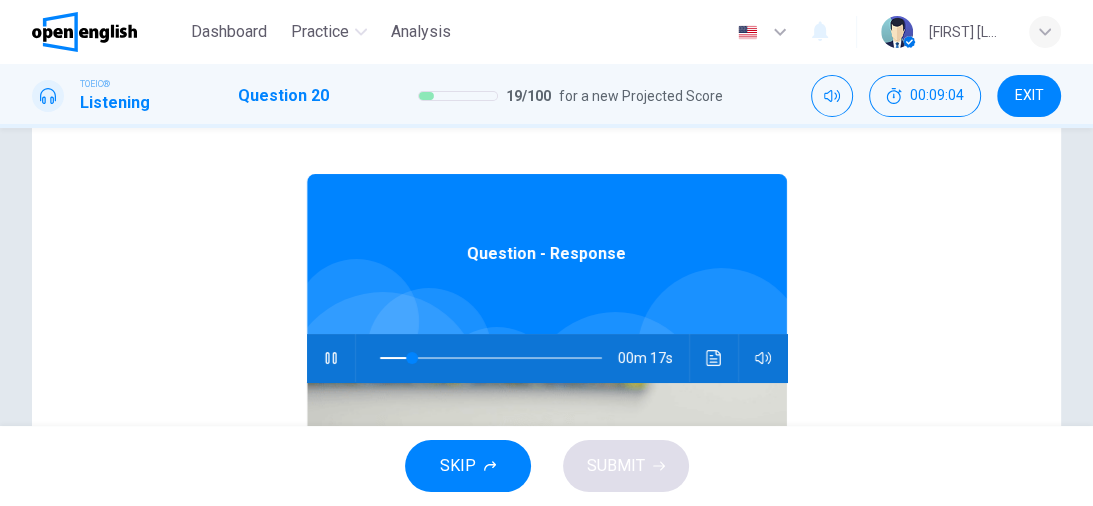 type on "**" 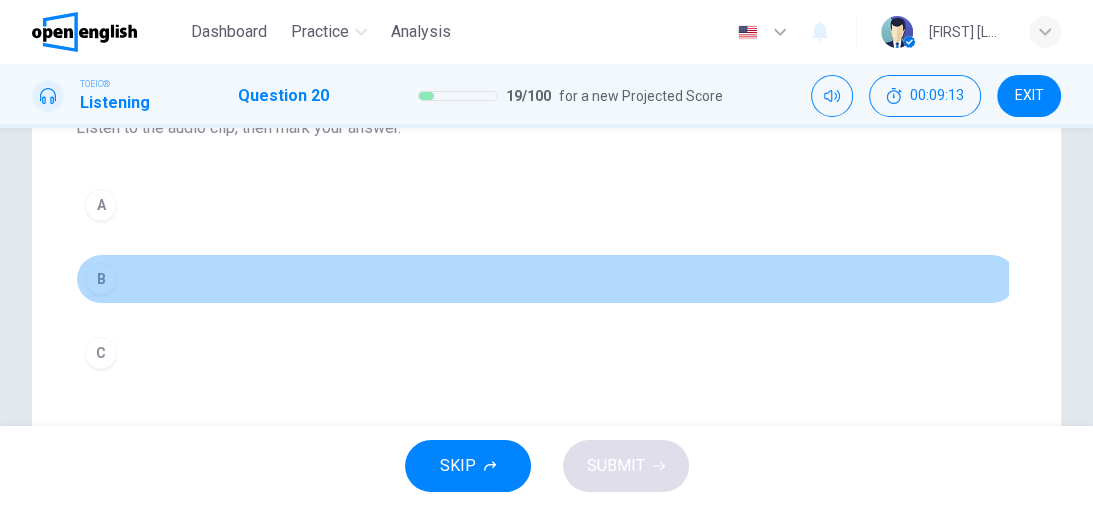 click on "B" at bounding box center [101, 279] 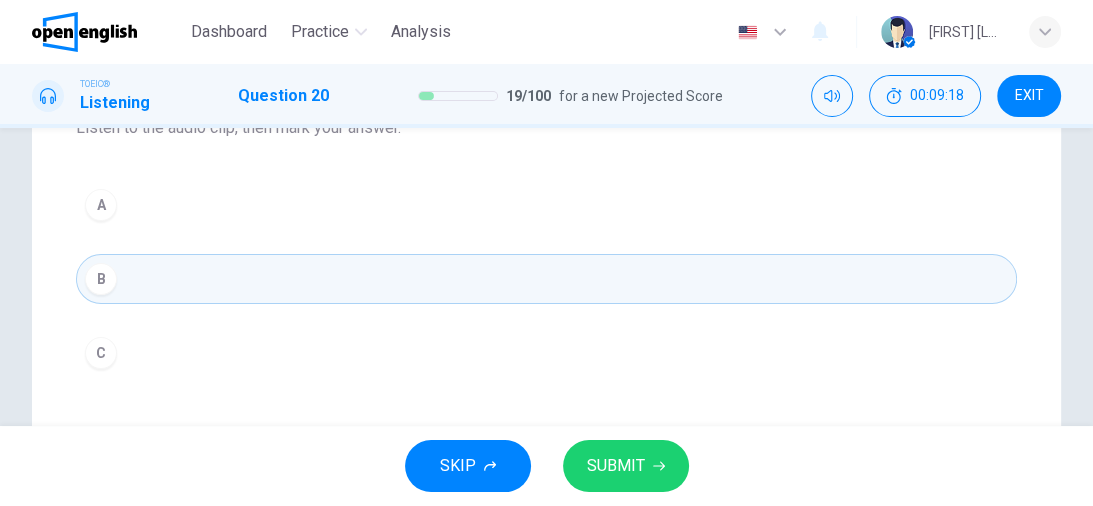 click on "SUBMIT" at bounding box center (616, 466) 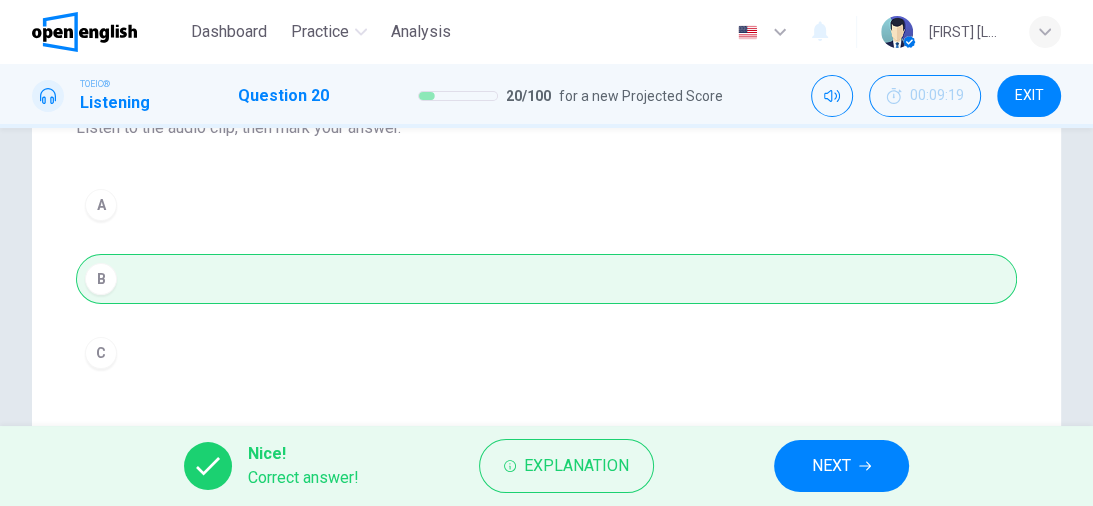 click on "Nice! Correct answer! Explanation NEXT" at bounding box center (546, 466) 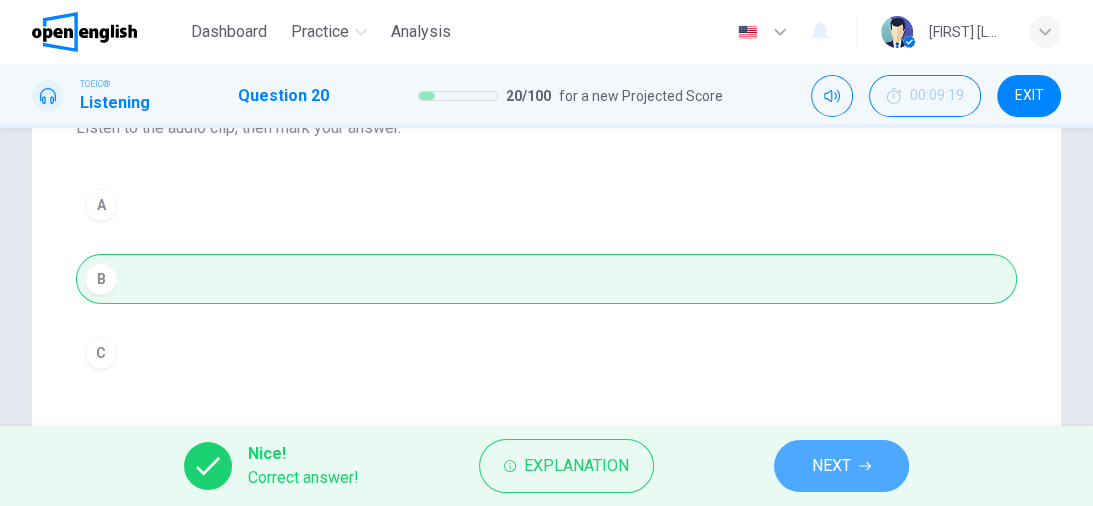 click on "NEXT" at bounding box center (841, 466) 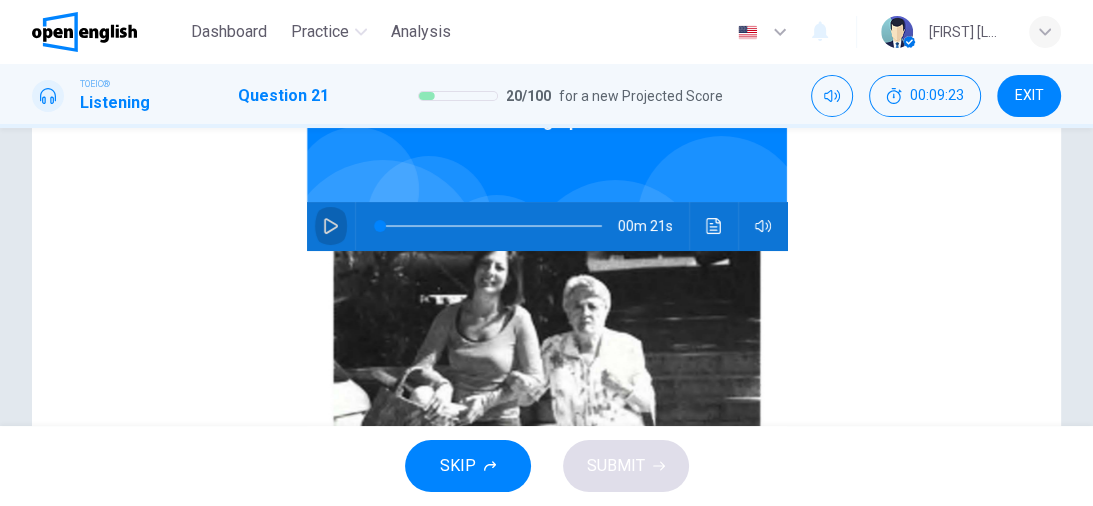 click 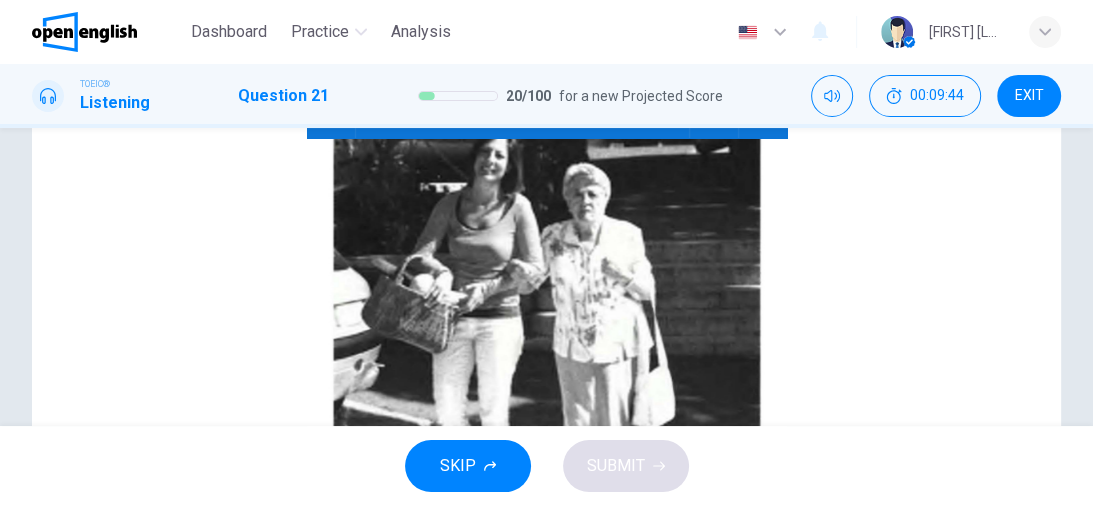 type on "*" 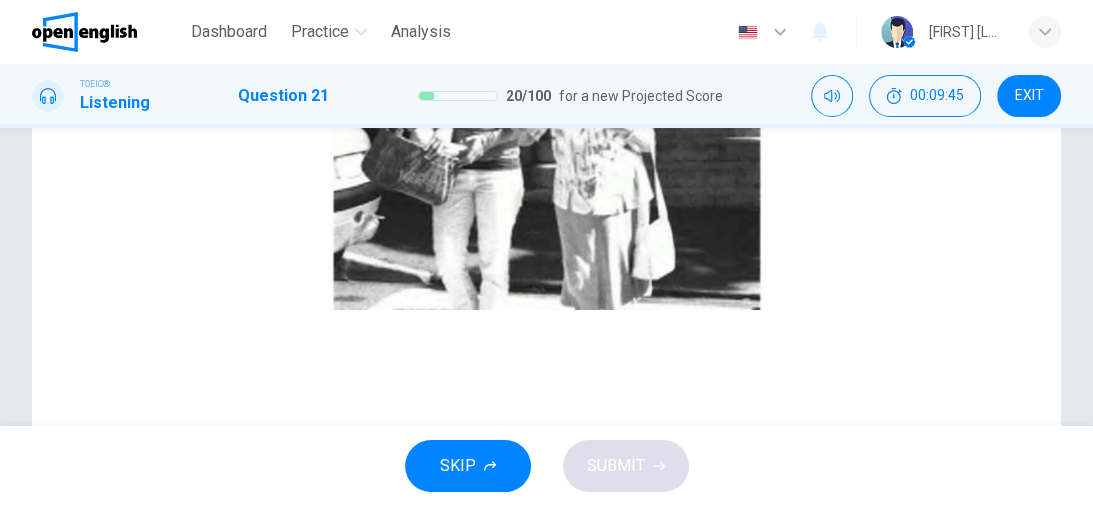 scroll, scrollTop: 480, scrollLeft: 0, axis: vertical 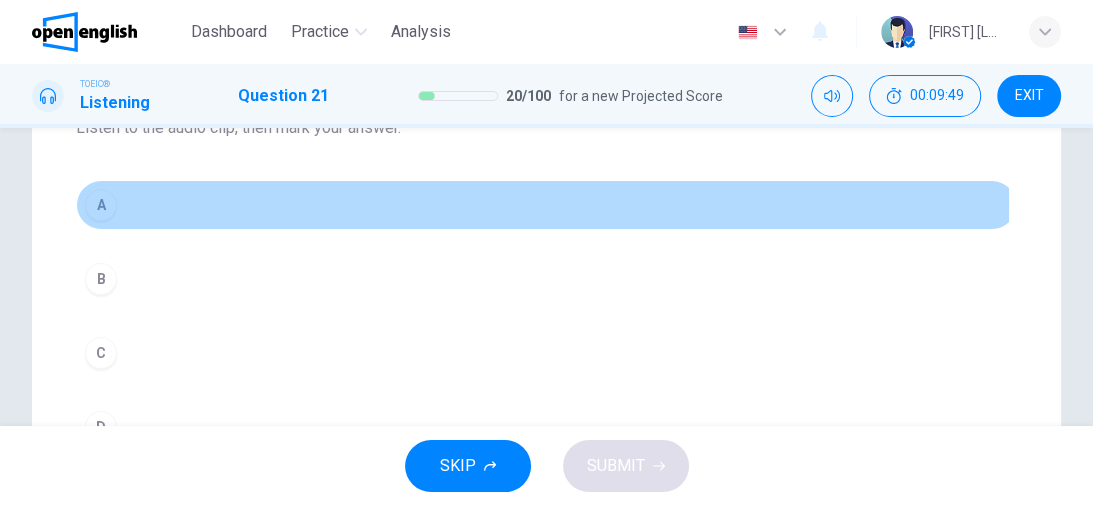 click on "A" at bounding box center (101, 205) 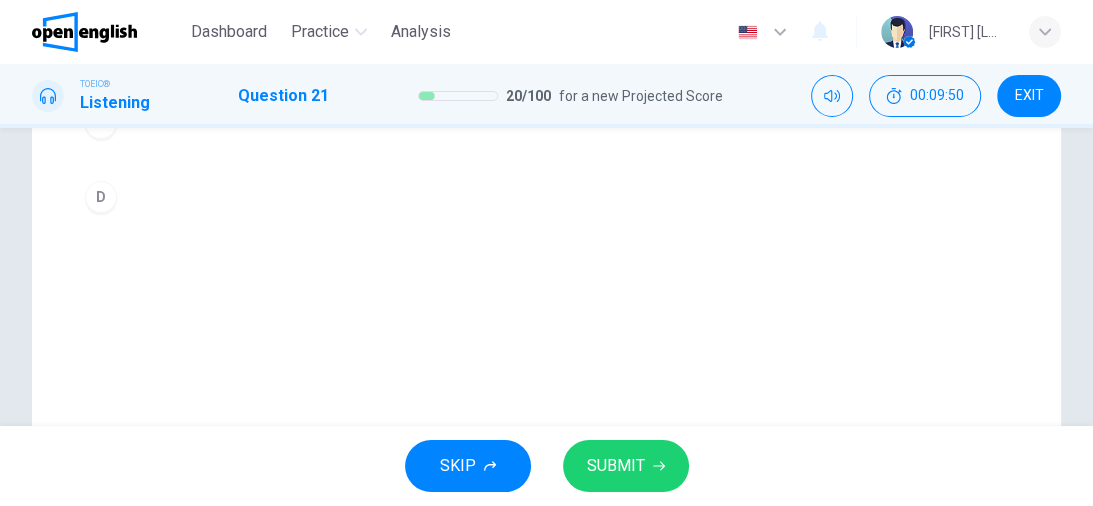 scroll, scrollTop: 480, scrollLeft: 0, axis: vertical 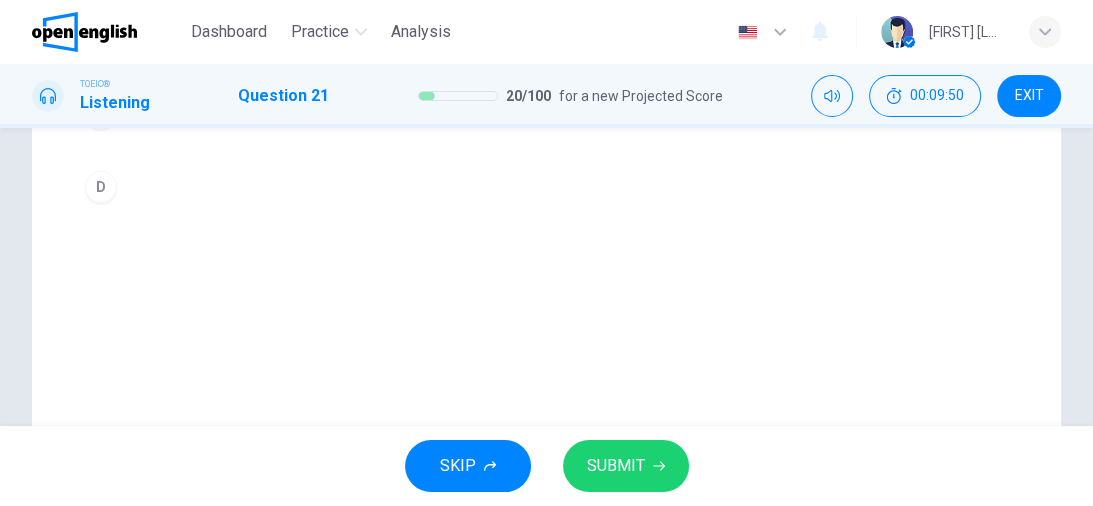 click on "SUBMIT" at bounding box center [616, 466] 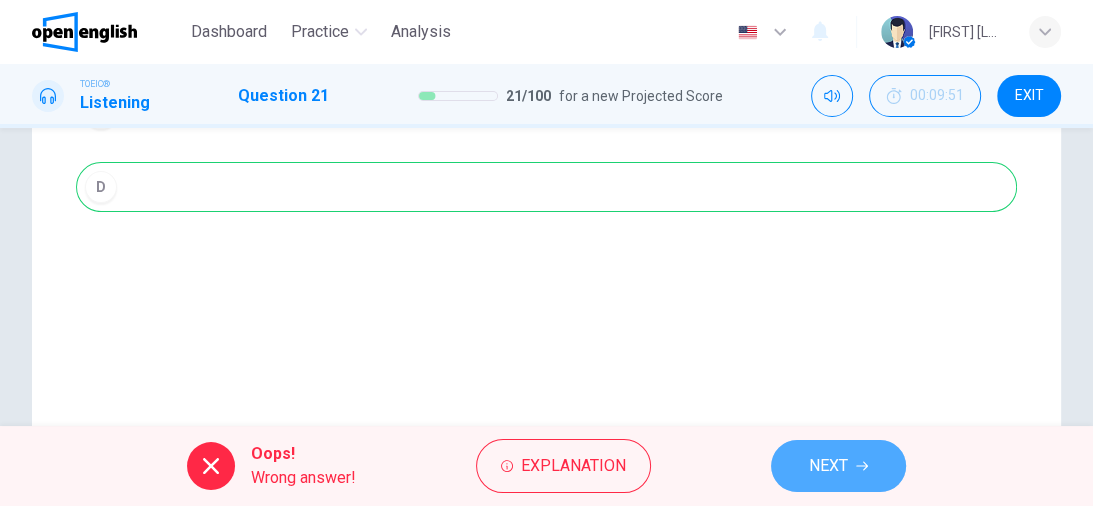 click on "NEXT" at bounding box center (828, 466) 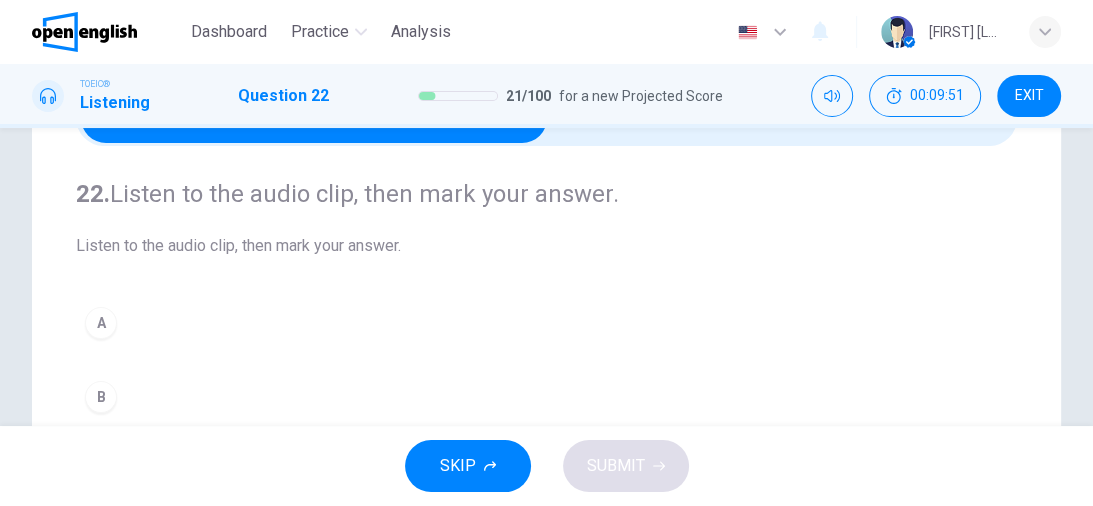 scroll, scrollTop: 0, scrollLeft: 0, axis: both 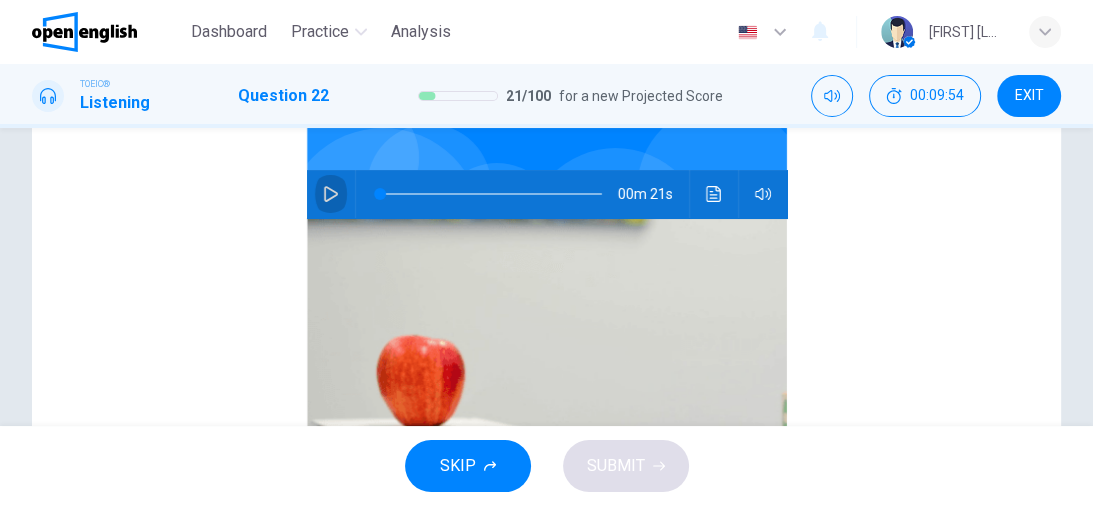 click 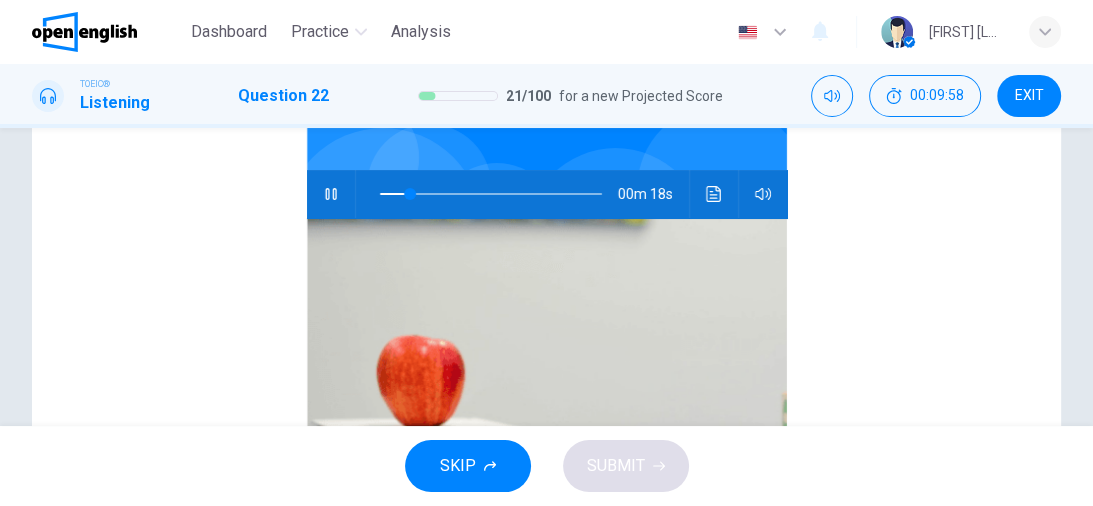 scroll, scrollTop: 0, scrollLeft: 0, axis: both 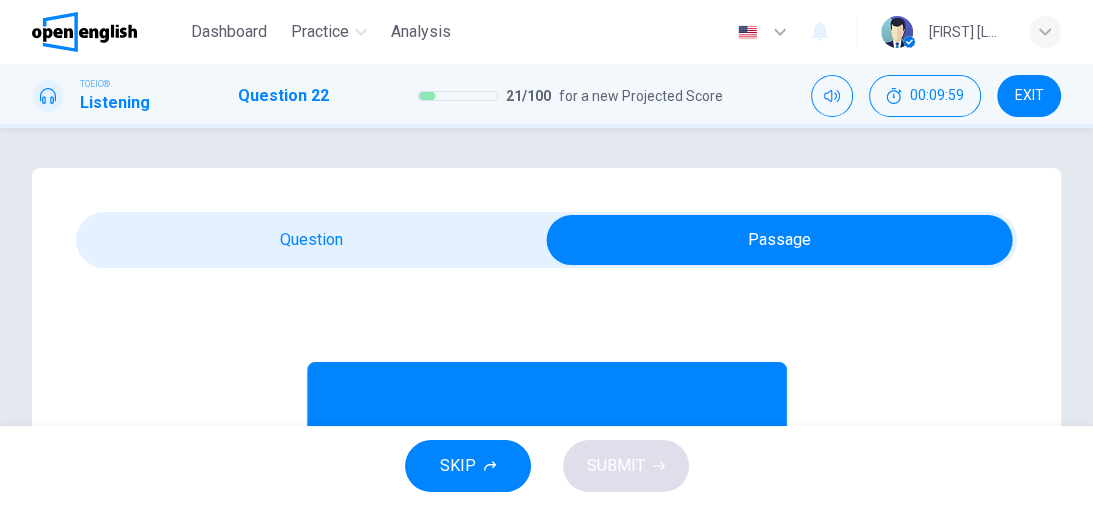type on "**" 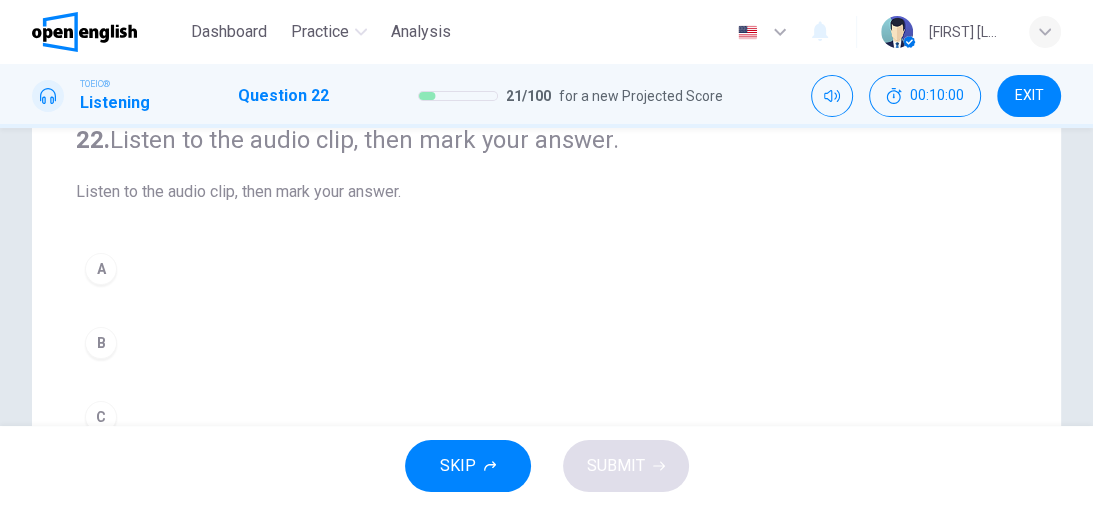 scroll, scrollTop: 240, scrollLeft: 0, axis: vertical 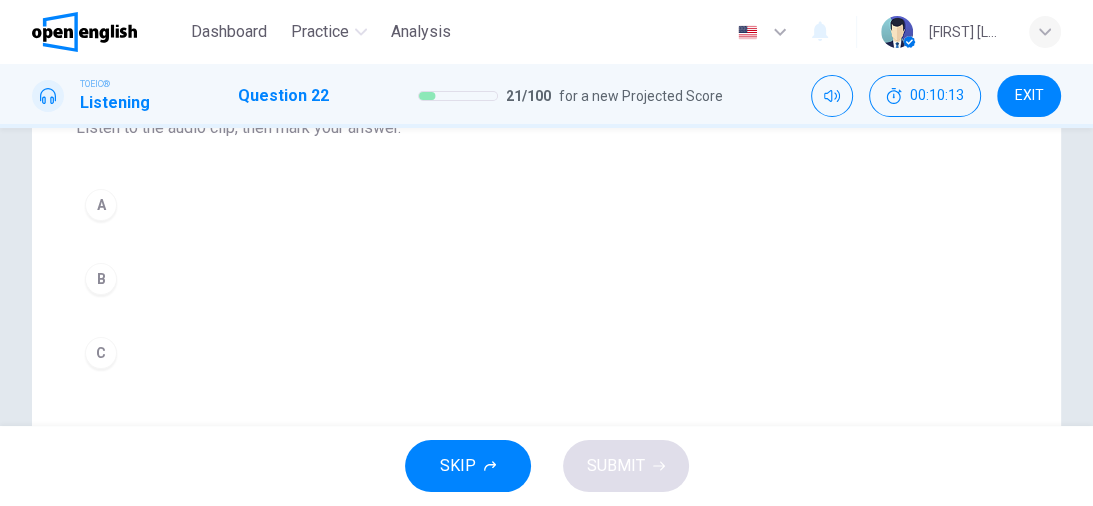 click on "C" at bounding box center (101, 353) 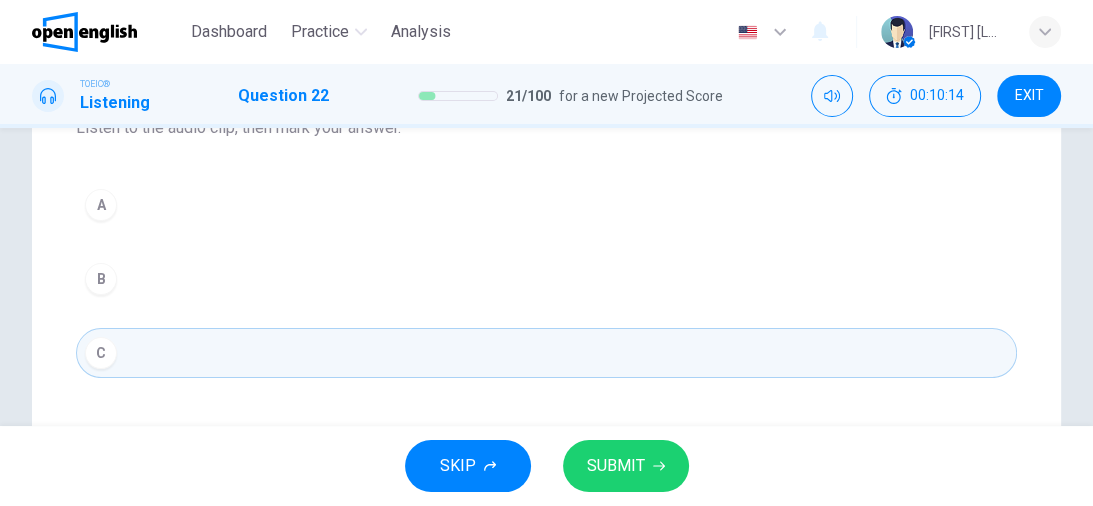 click on "SUBMIT" at bounding box center (626, 466) 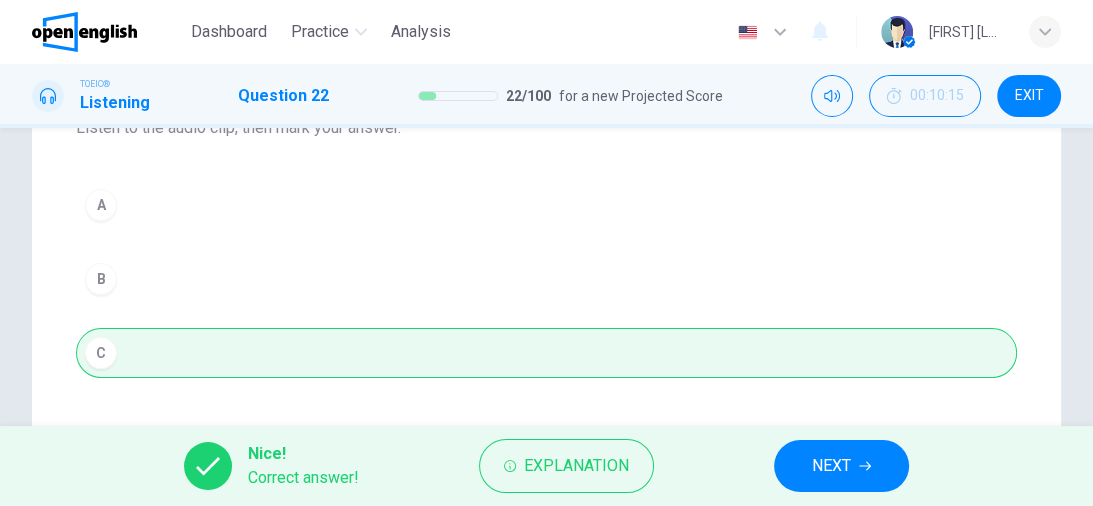 click on "NEXT" at bounding box center (841, 466) 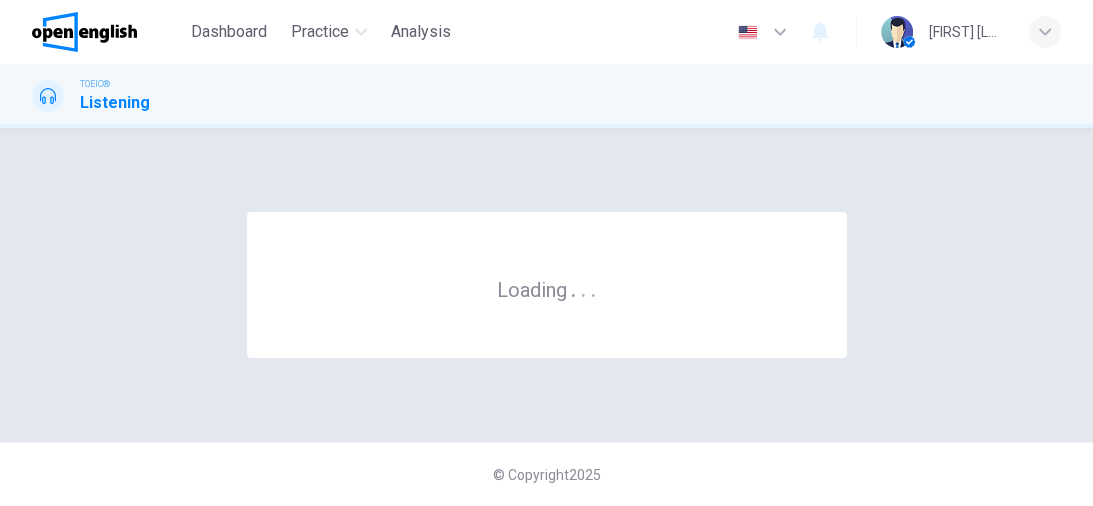 scroll, scrollTop: 0, scrollLeft: 0, axis: both 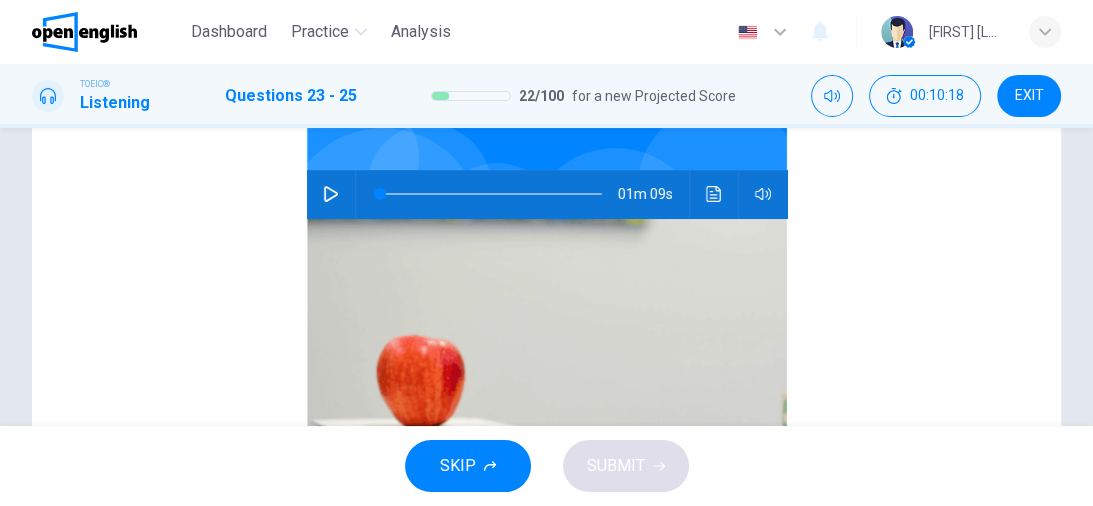 click 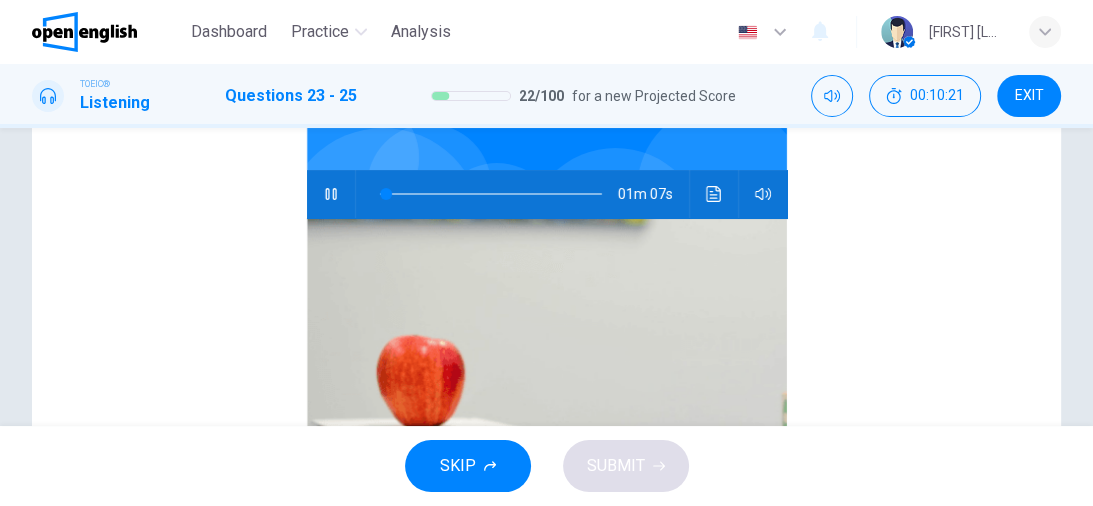 scroll, scrollTop: 0, scrollLeft: 0, axis: both 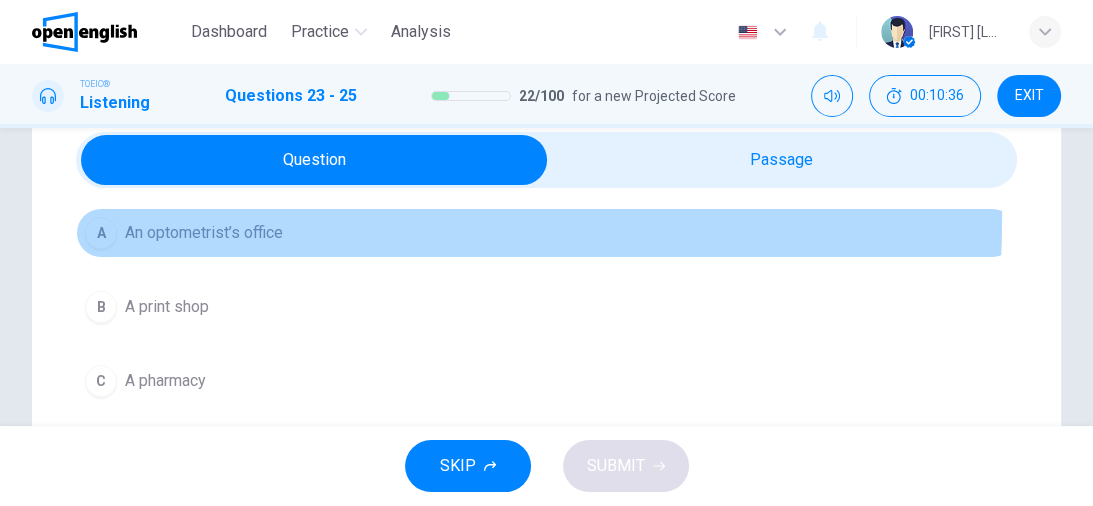 click on "A" at bounding box center (101, 233) 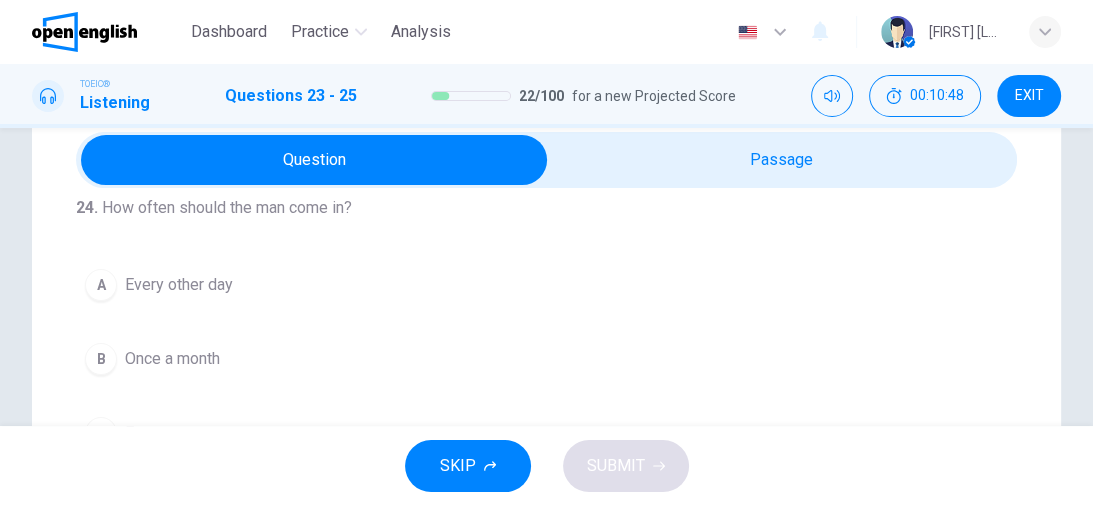 scroll, scrollTop: 451, scrollLeft: 0, axis: vertical 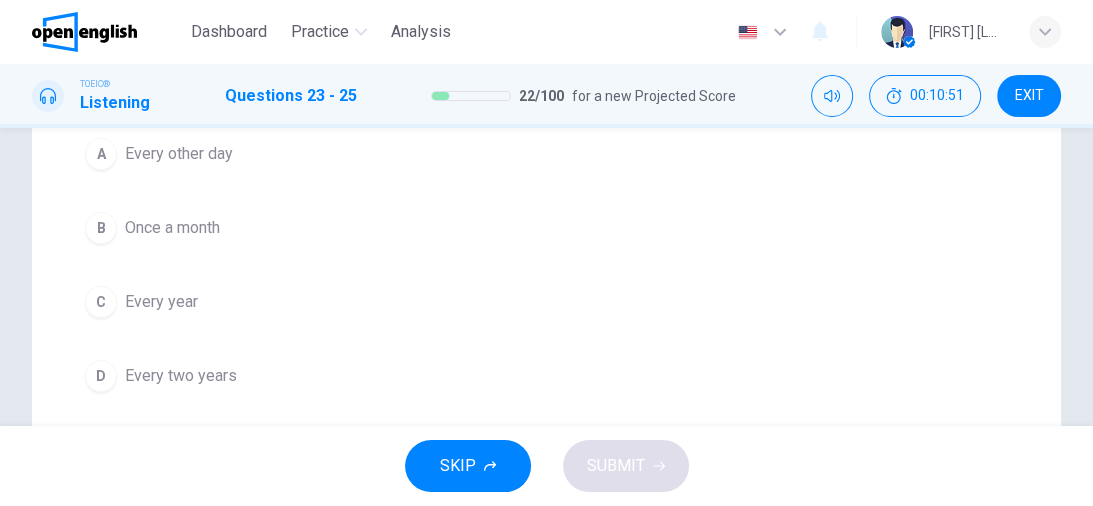 click on "D" at bounding box center [101, 376] 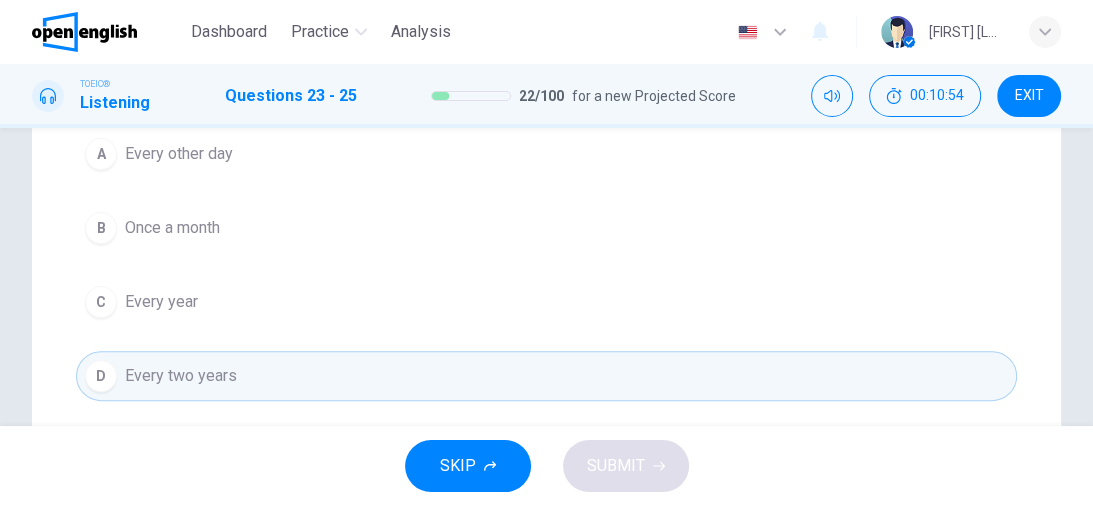 click on "B" at bounding box center (101, 228) 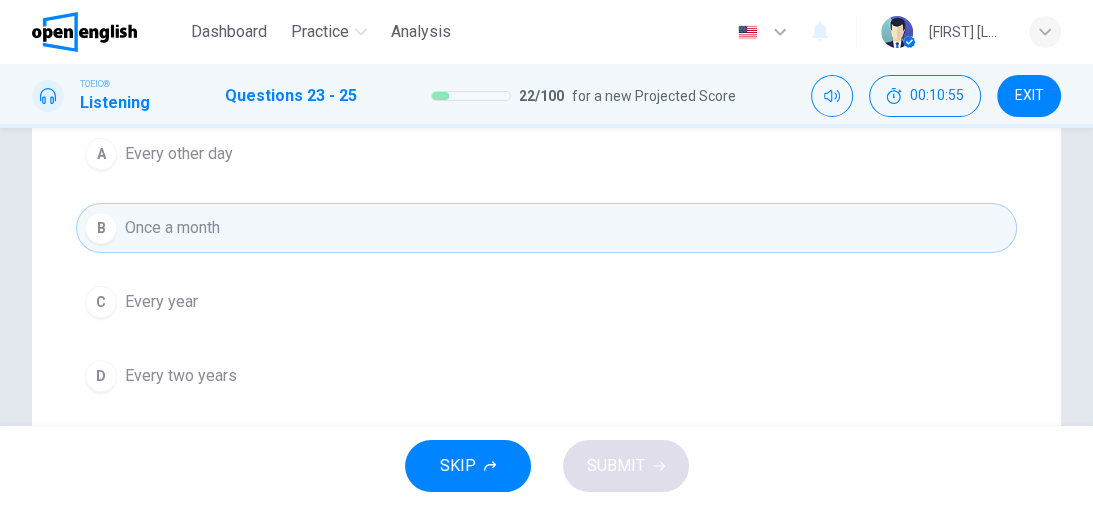 click on "D" at bounding box center [101, 376] 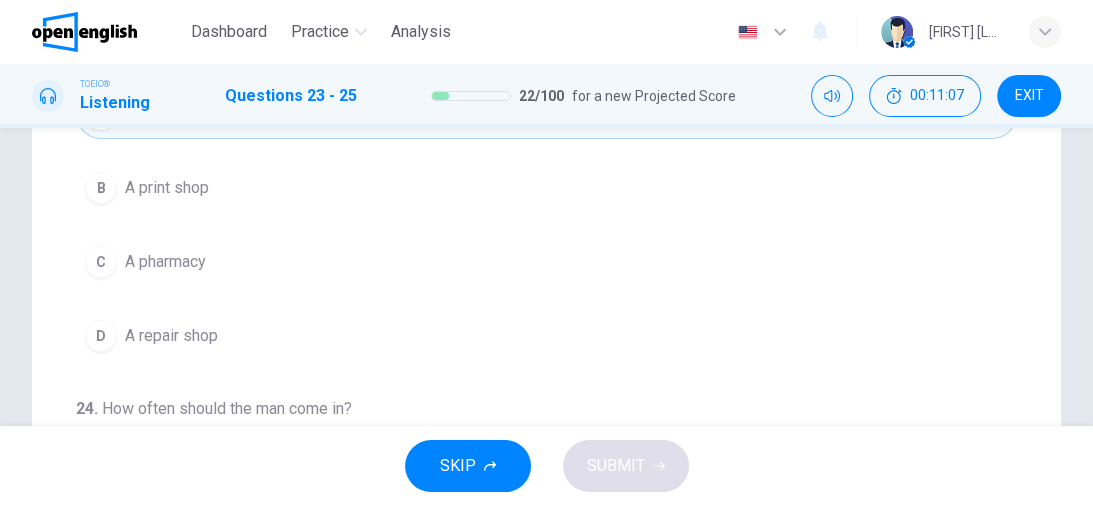 scroll, scrollTop: 0, scrollLeft: 0, axis: both 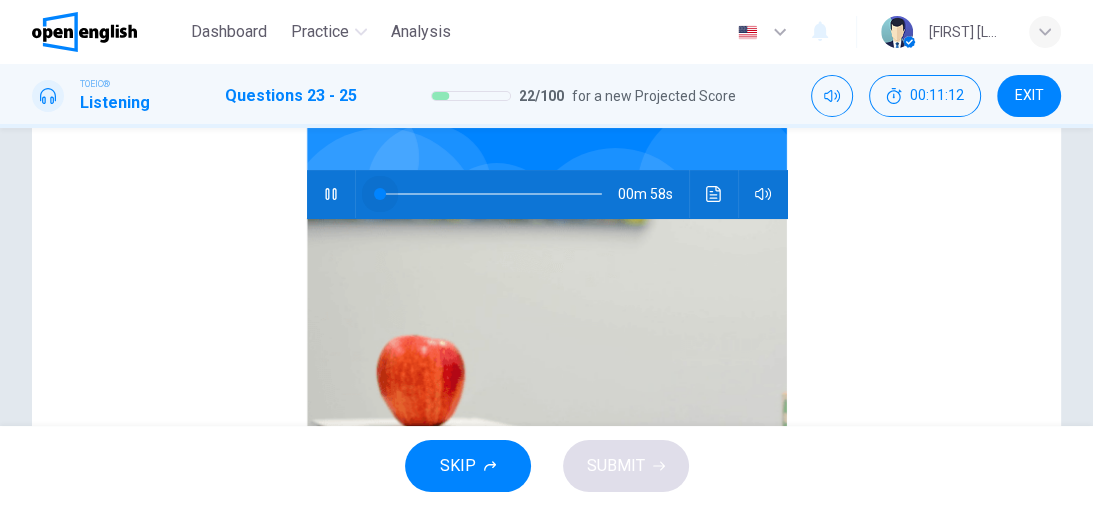 drag, startPoint x: 408, startPoint y: 192, endPoint x: 273, endPoint y: 192, distance: 135 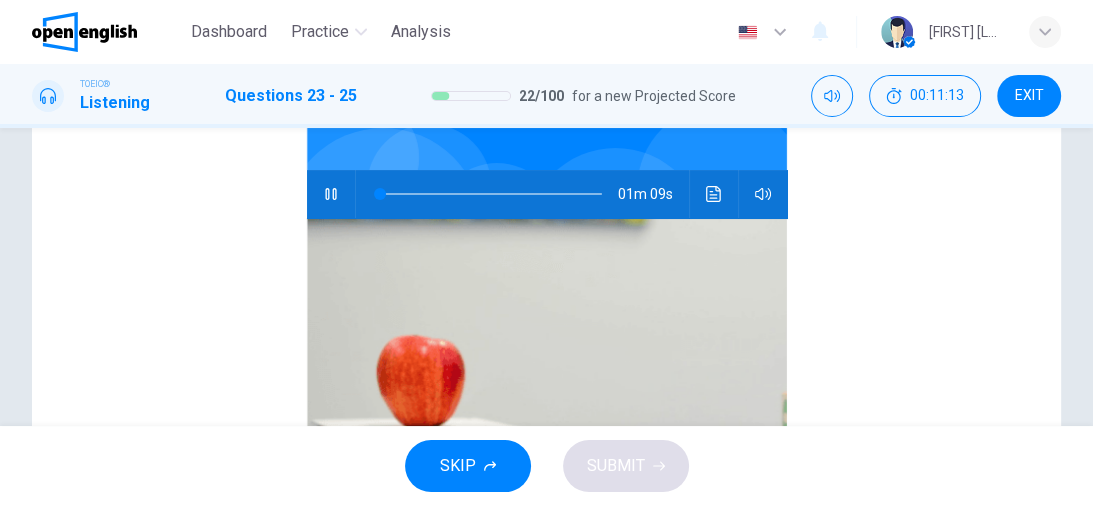 click 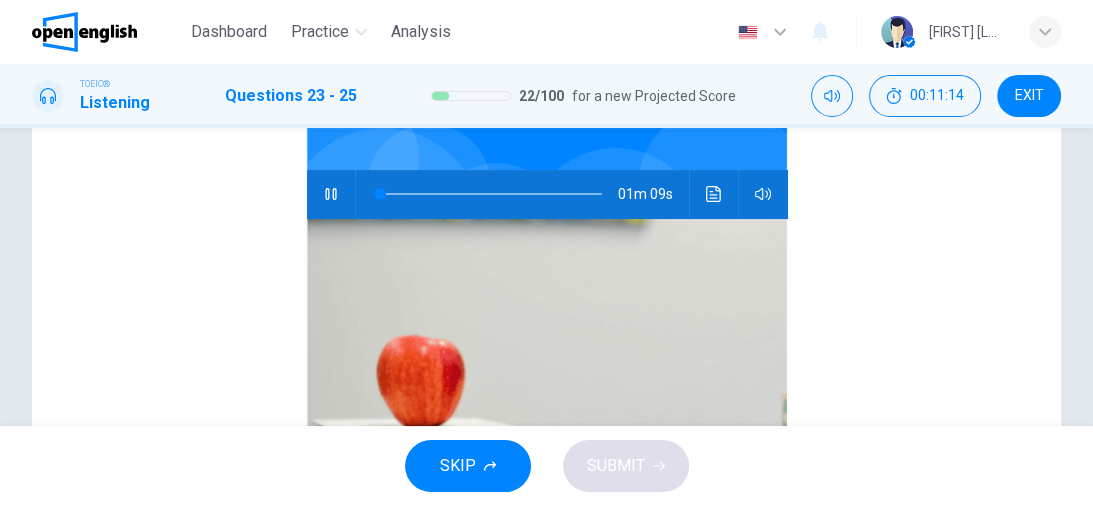 click 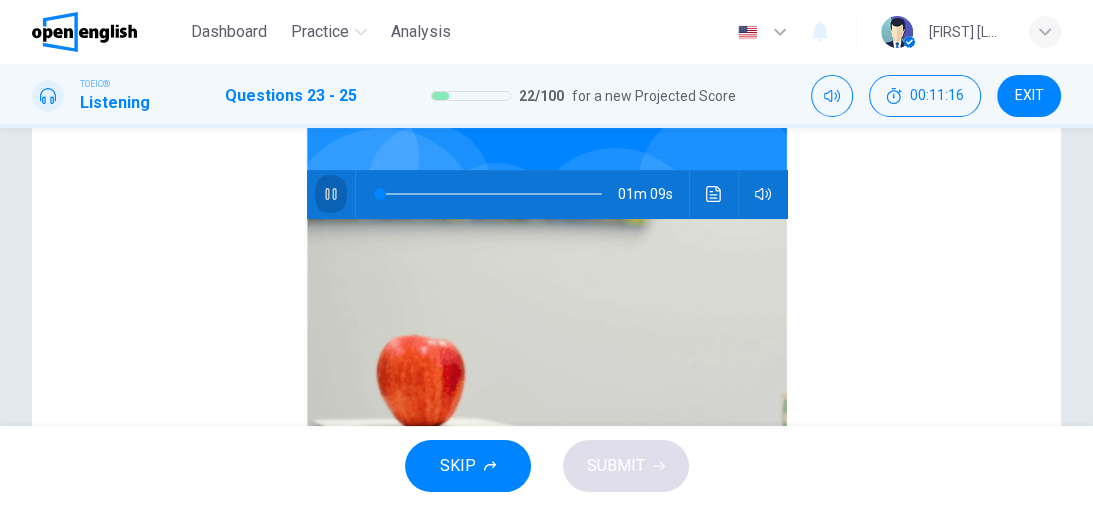 click 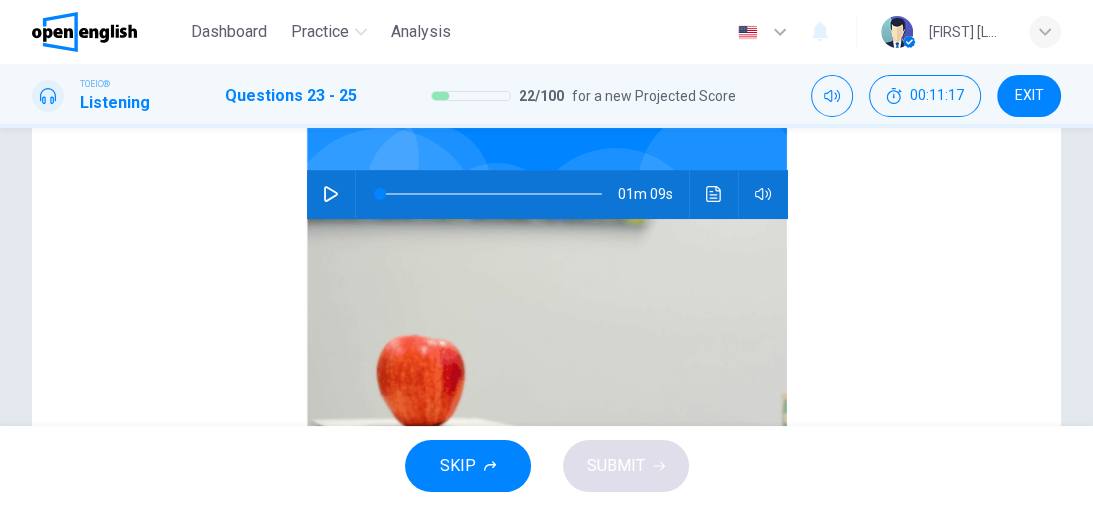 click 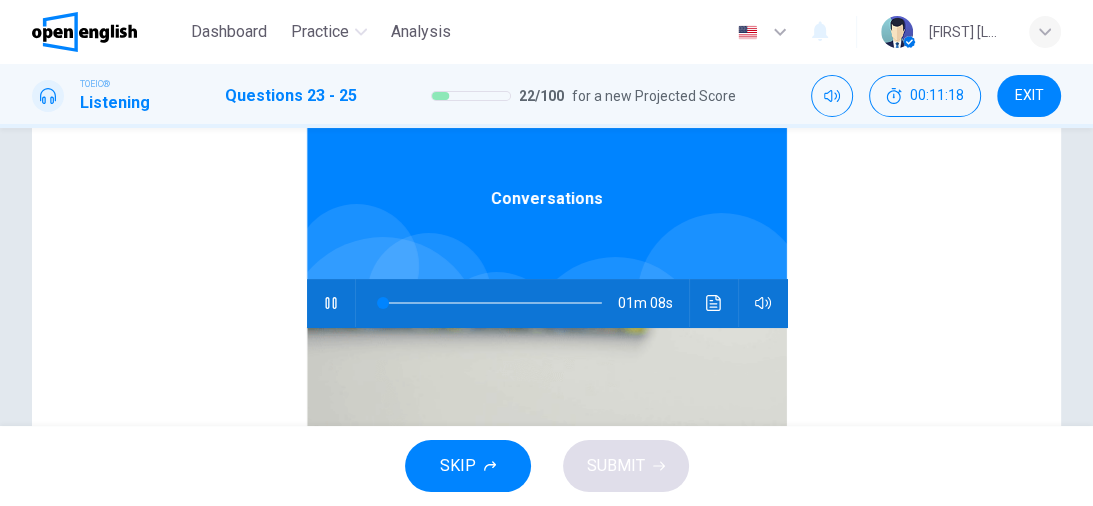 scroll, scrollTop: 0, scrollLeft: 0, axis: both 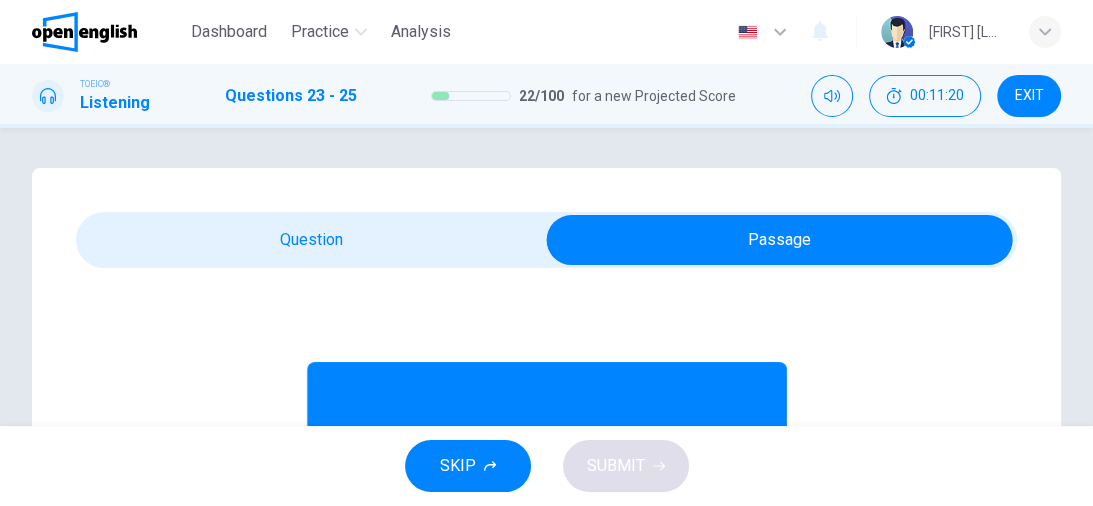 type on "*" 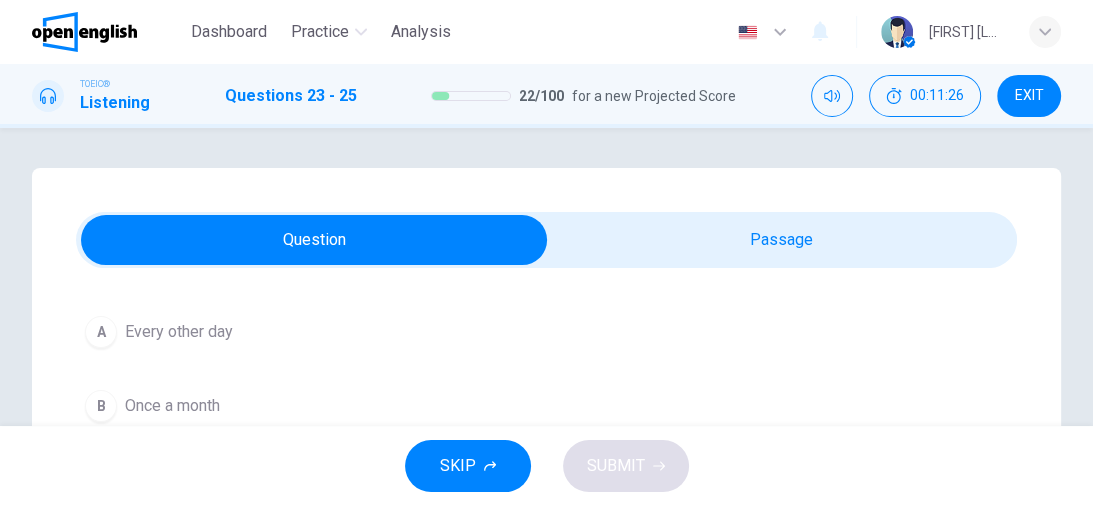 scroll, scrollTop: 451, scrollLeft: 0, axis: vertical 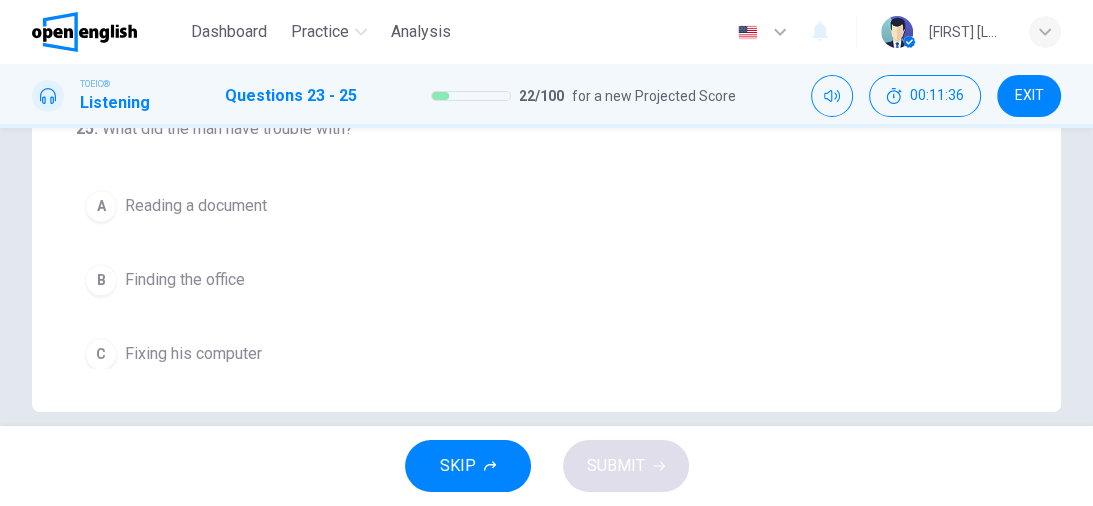 click on "A" at bounding box center [101, 206] 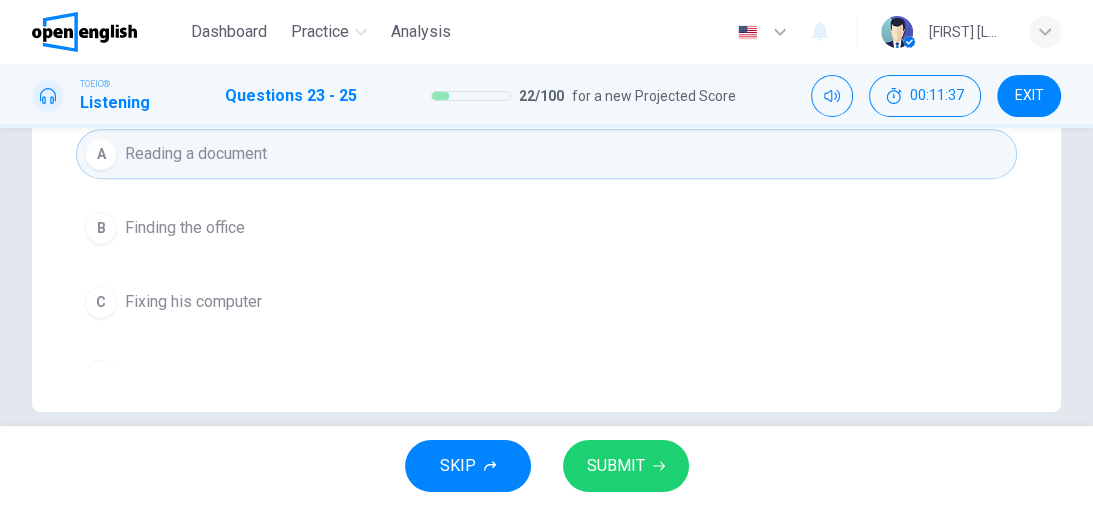 scroll, scrollTop: 451, scrollLeft: 0, axis: vertical 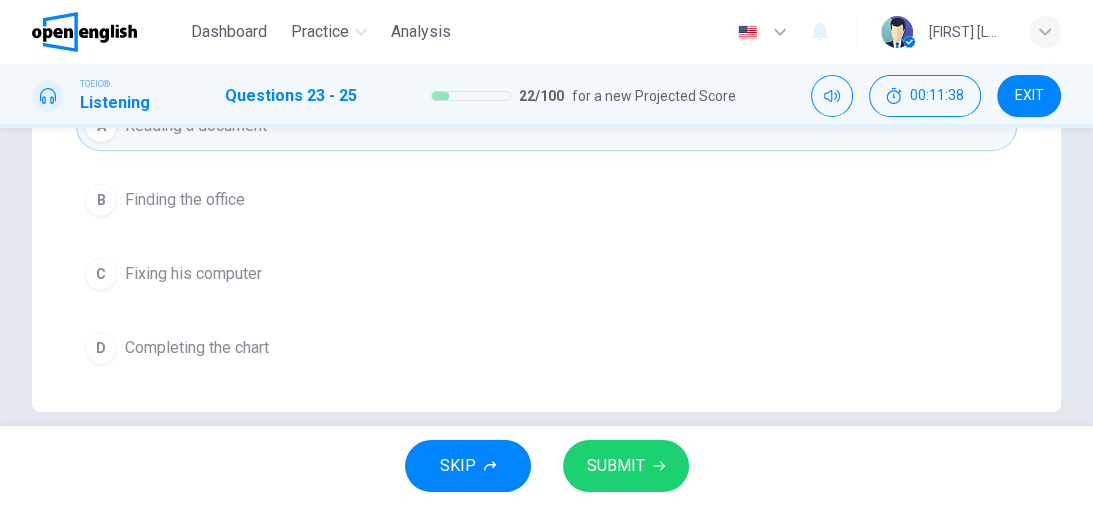 click on "SUBMIT" at bounding box center (616, 466) 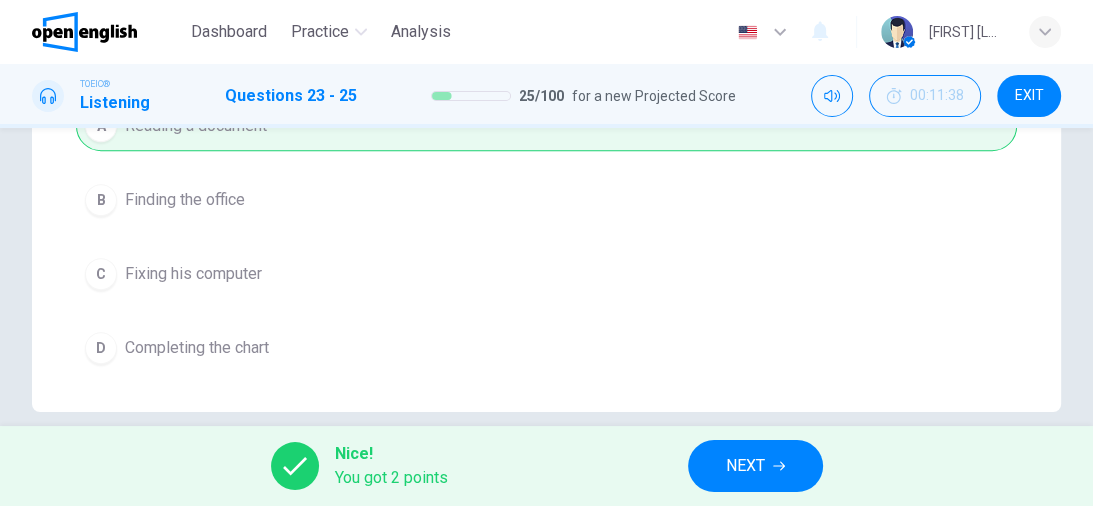 click on "NEXT" at bounding box center [755, 466] 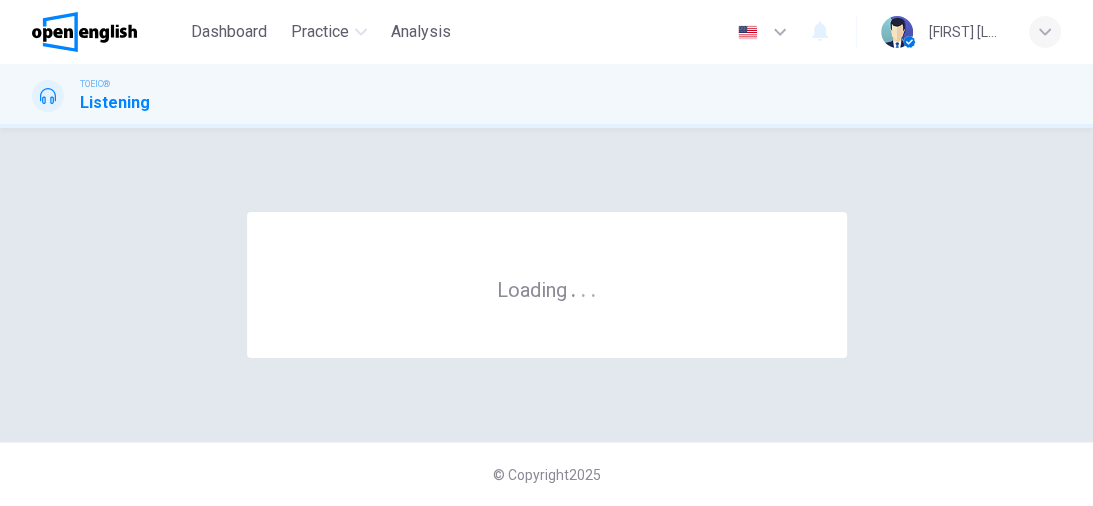 scroll, scrollTop: 0, scrollLeft: 0, axis: both 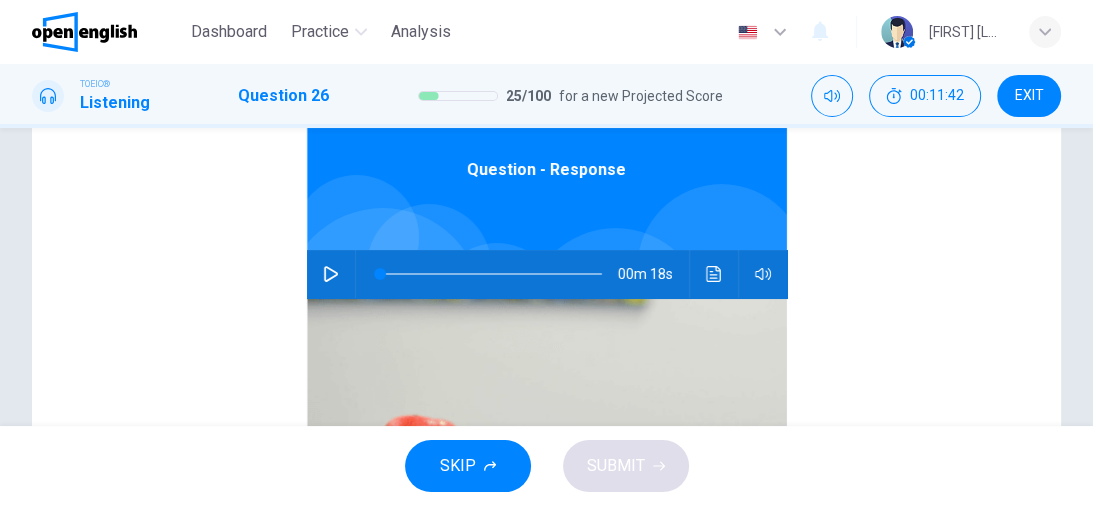 click 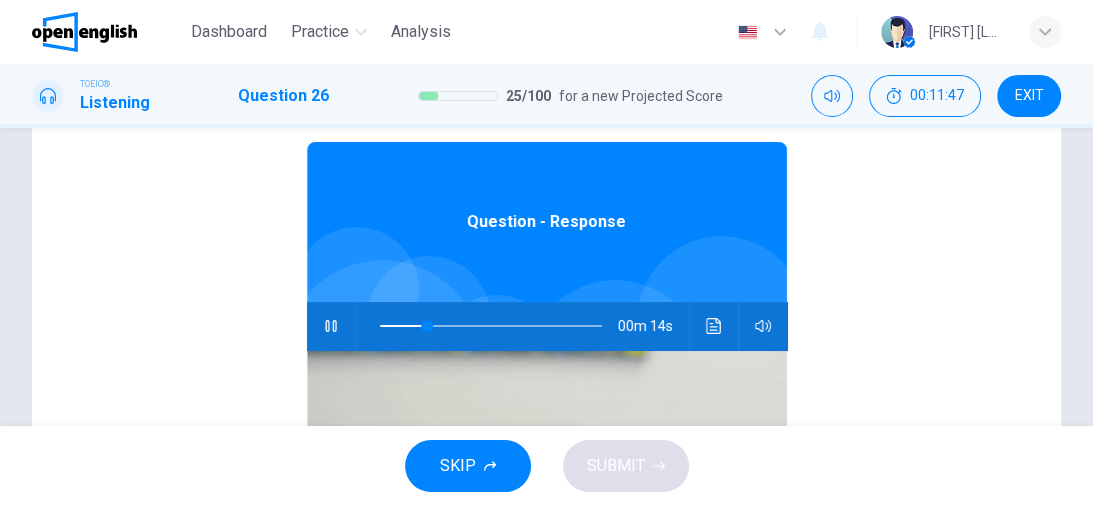 scroll, scrollTop: 0, scrollLeft: 0, axis: both 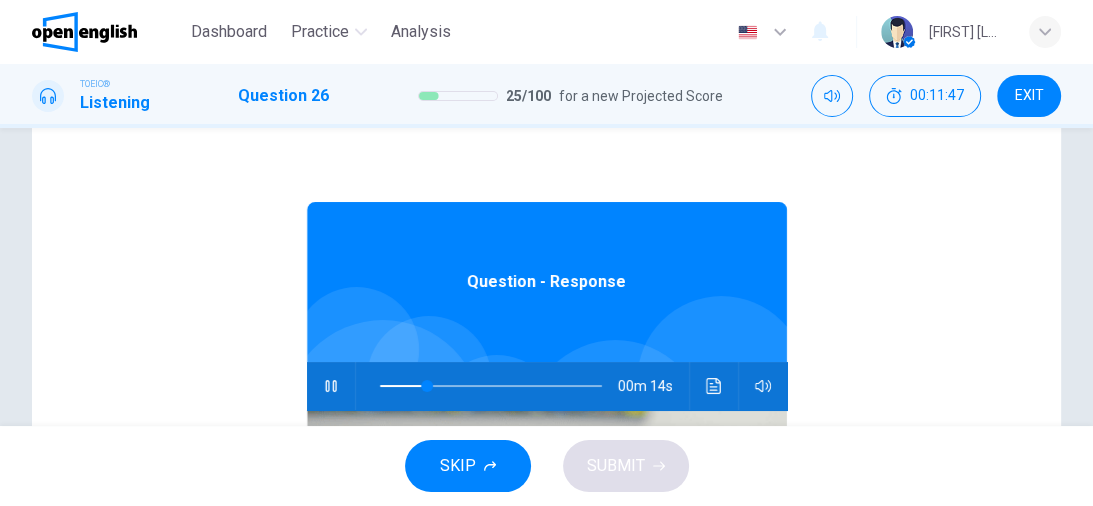 type on "**" 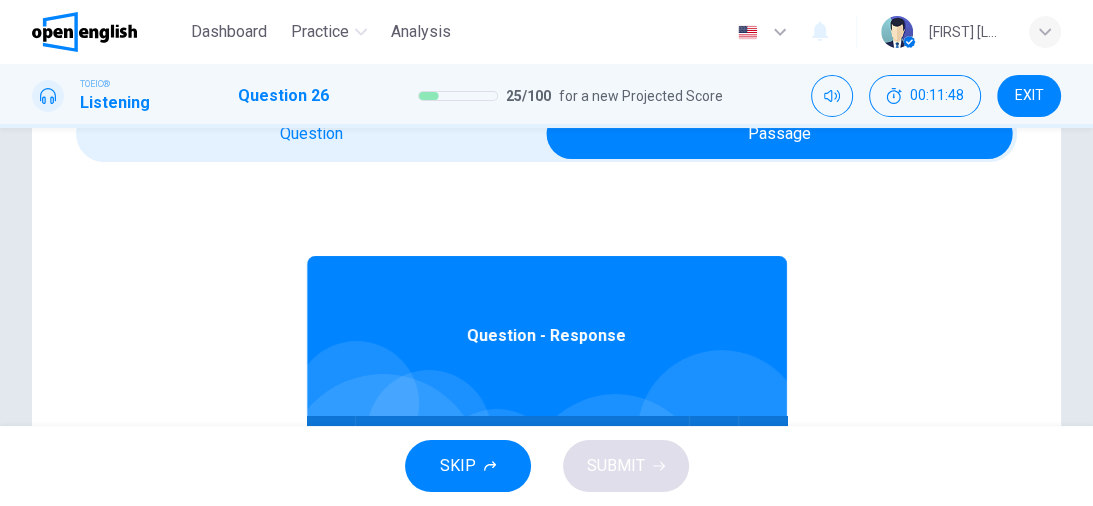 scroll, scrollTop: 0, scrollLeft: 0, axis: both 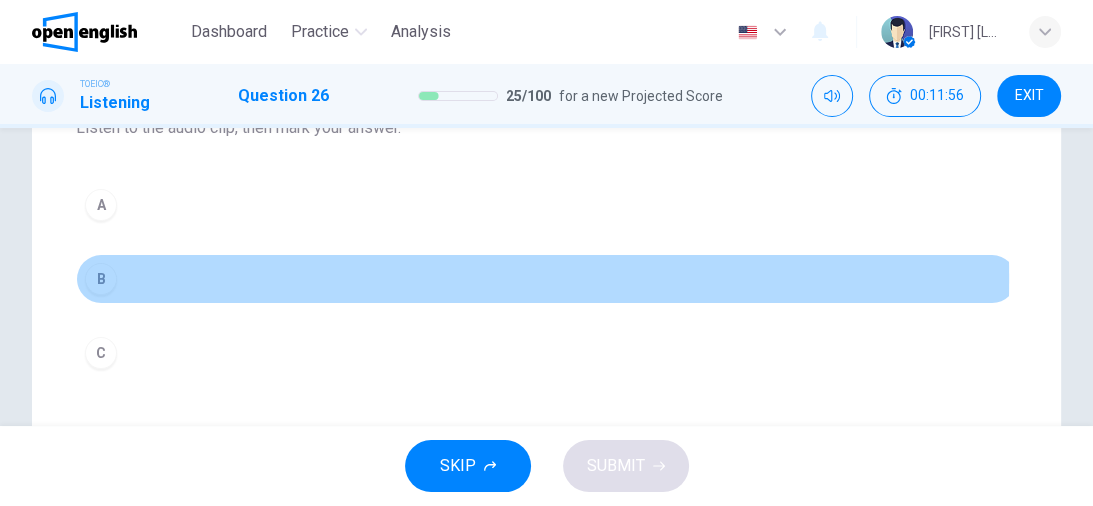 click on "B" at bounding box center (101, 279) 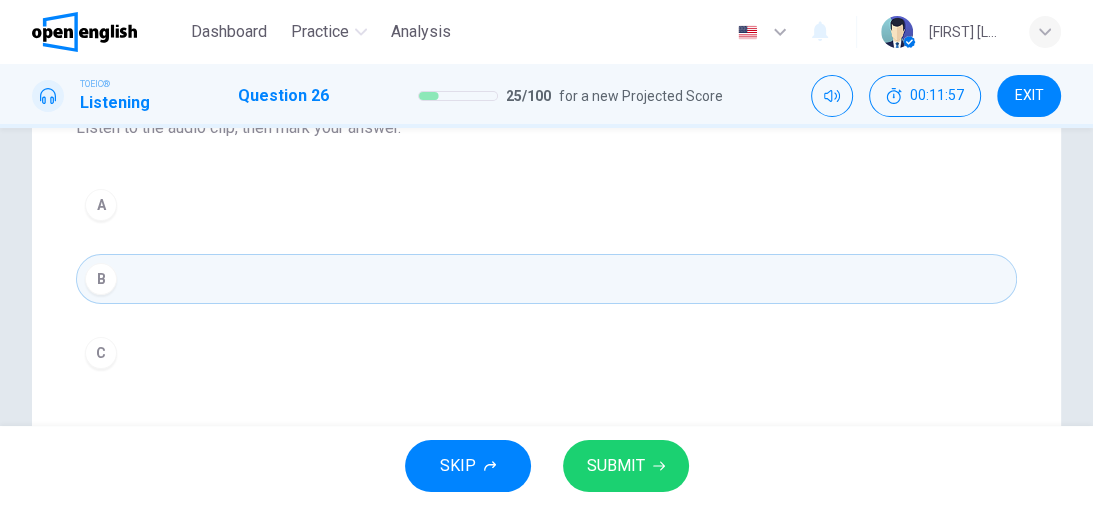 click on "SUBMIT" at bounding box center [626, 466] 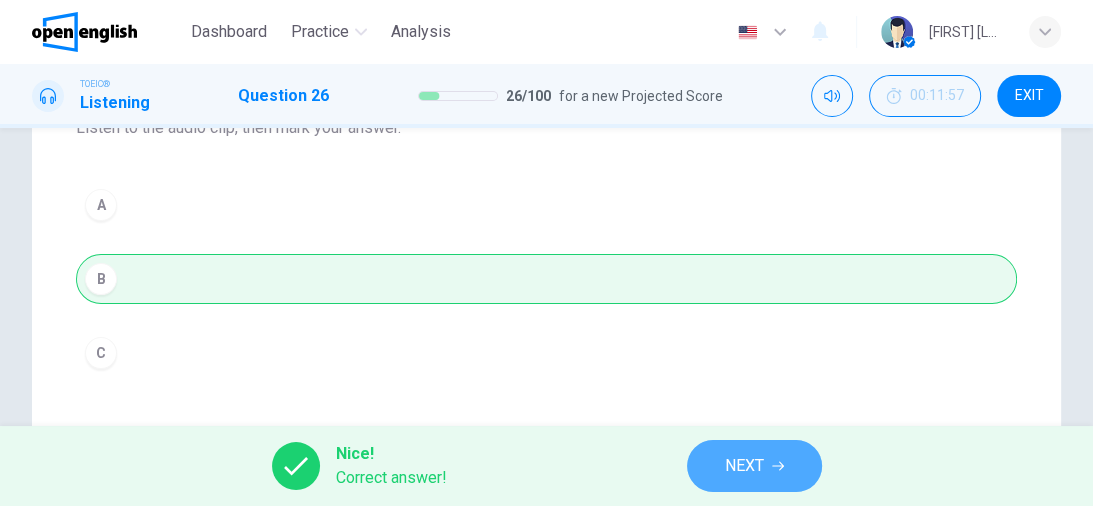 click on "NEXT" at bounding box center [754, 466] 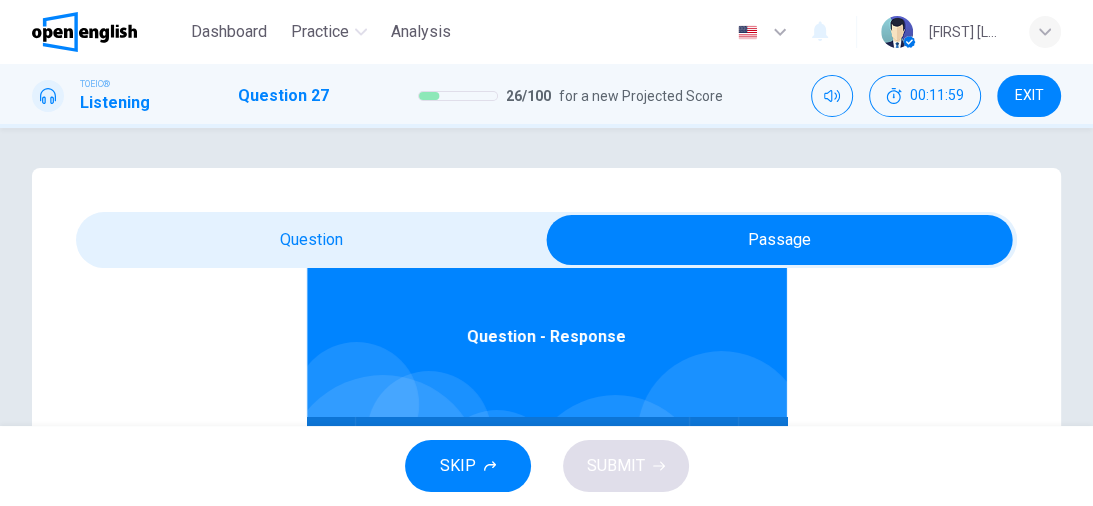 scroll, scrollTop: 112, scrollLeft: 0, axis: vertical 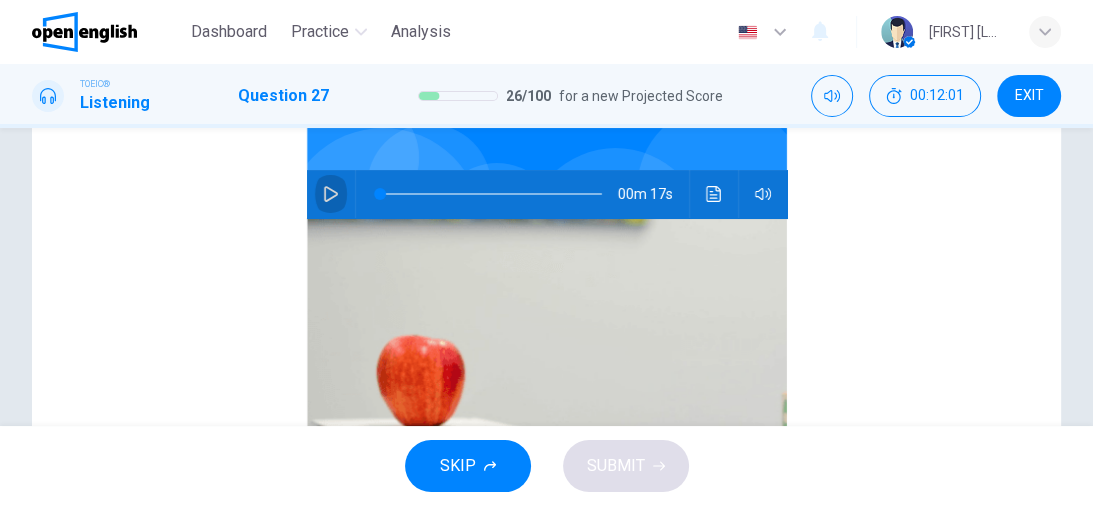 click 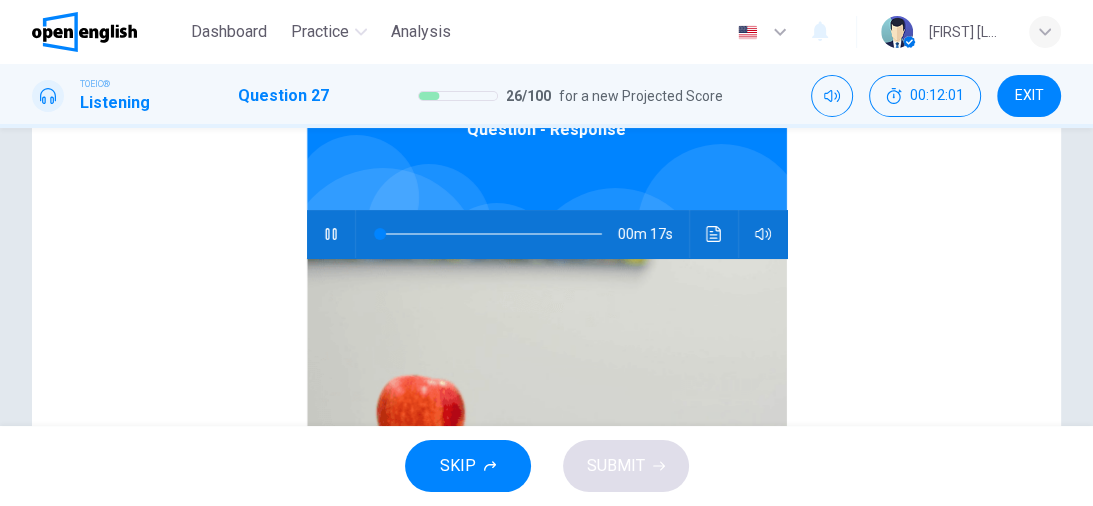 scroll, scrollTop: 0, scrollLeft: 0, axis: both 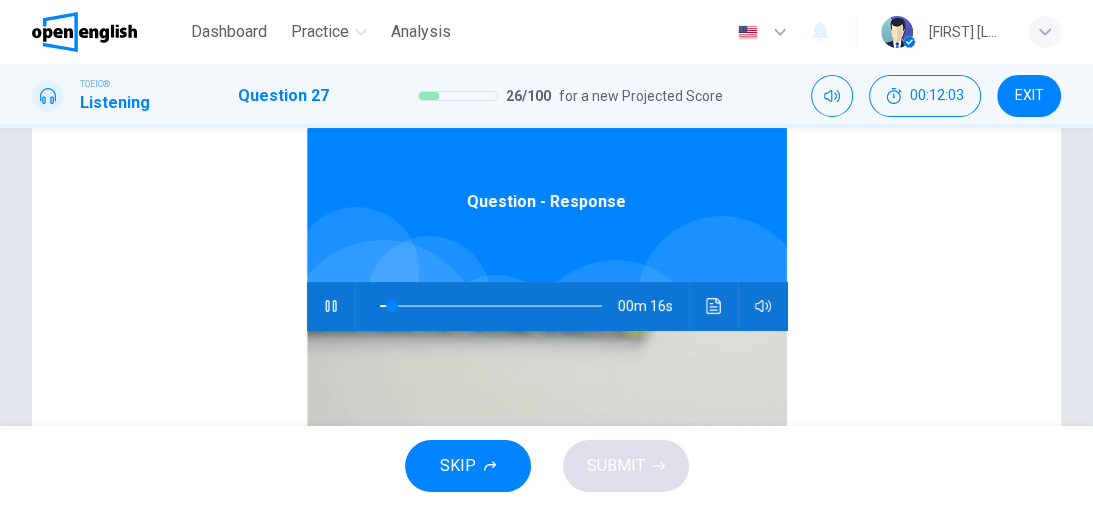 type on "**" 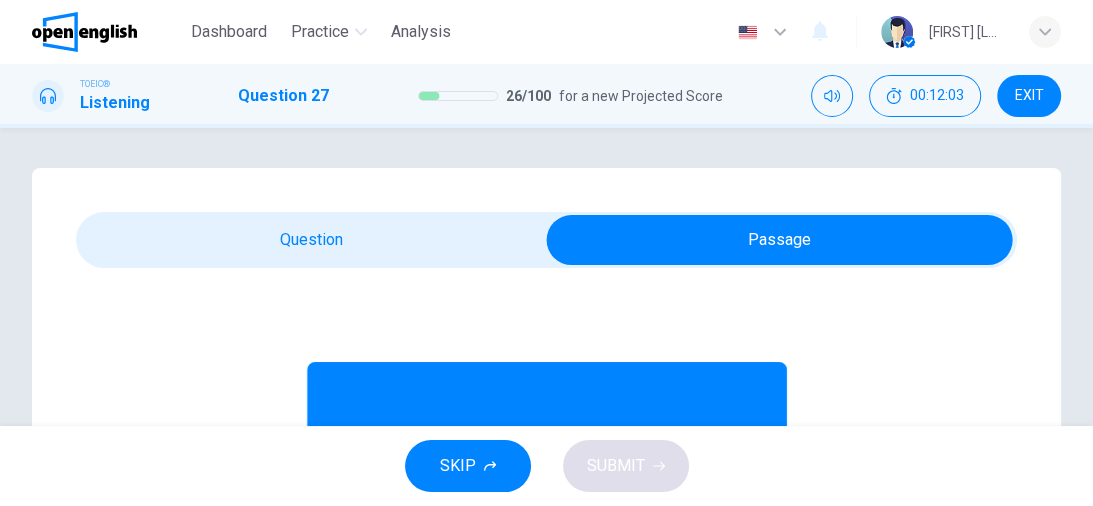 scroll, scrollTop: 0, scrollLeft: 0, axis: both 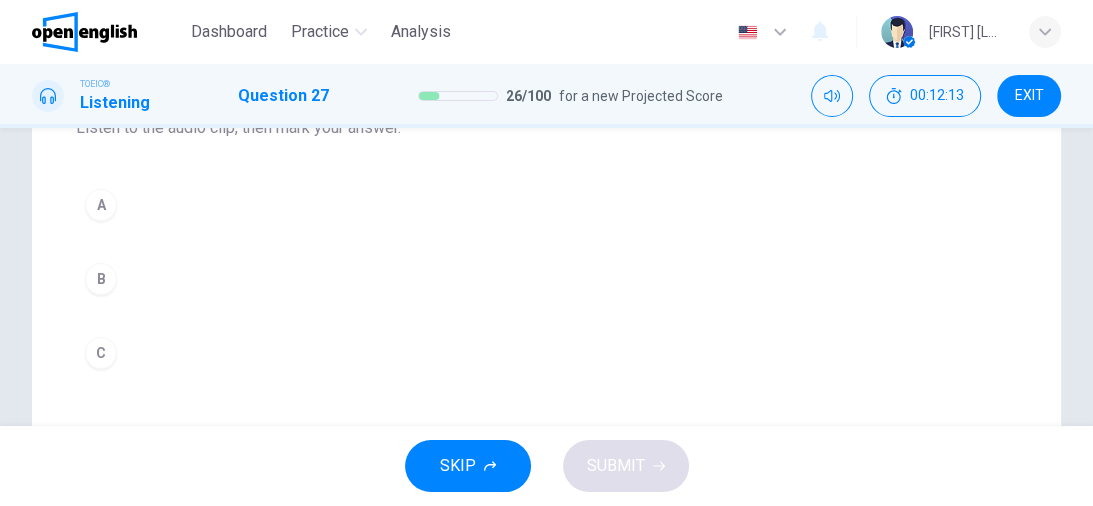 click on "C" at bounding box center [101, 353] 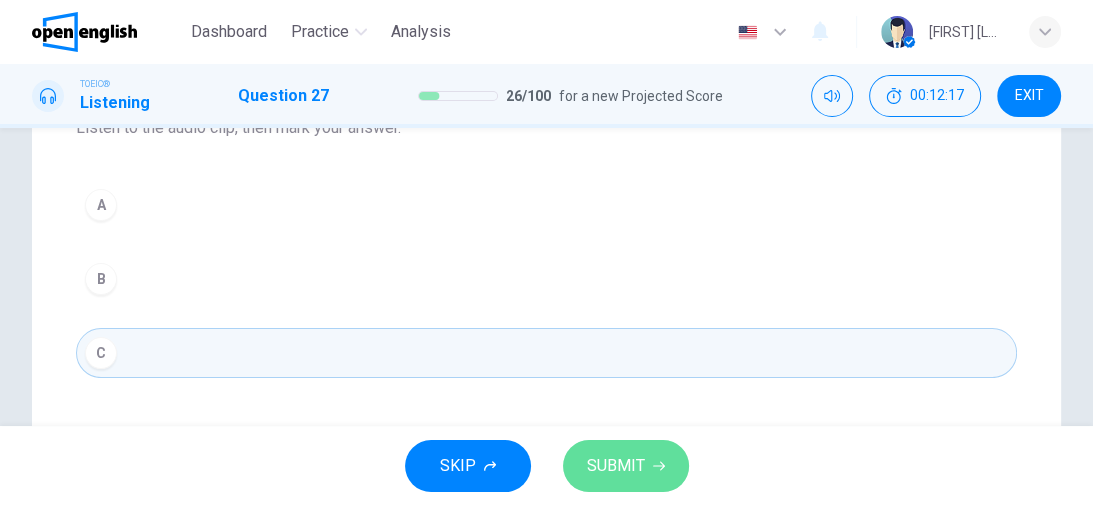click on "SUBMIT" at bounding box center [616, 466] 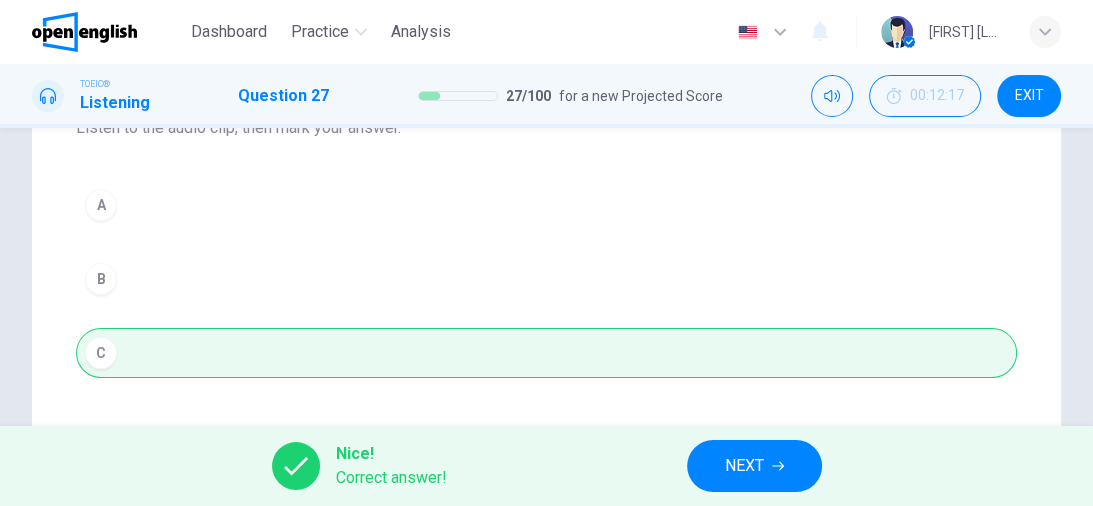 click on "NEXT" at bounding box center (744, 466) 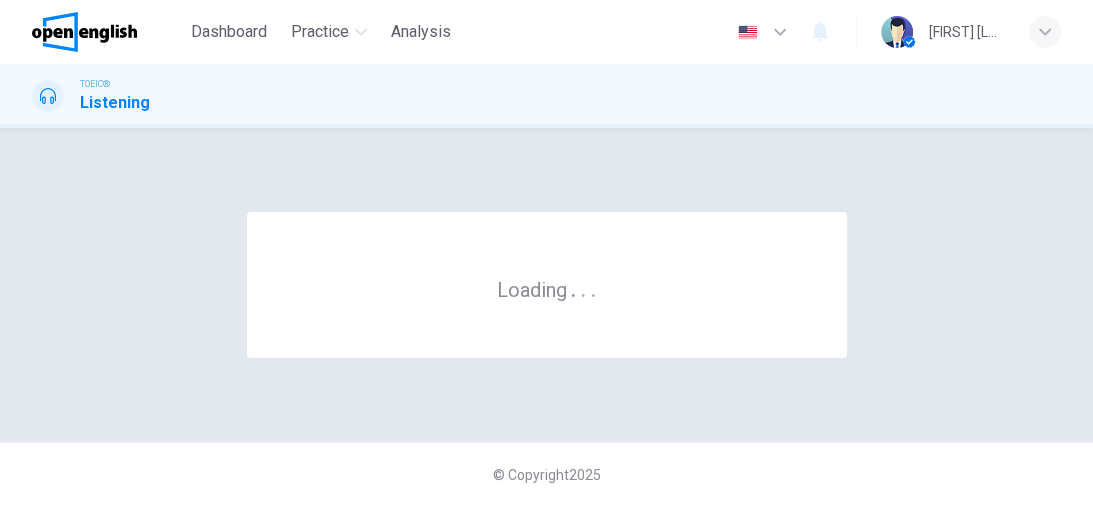 scroll, scrollTop: 0, scrollLeft: 0, axis: both 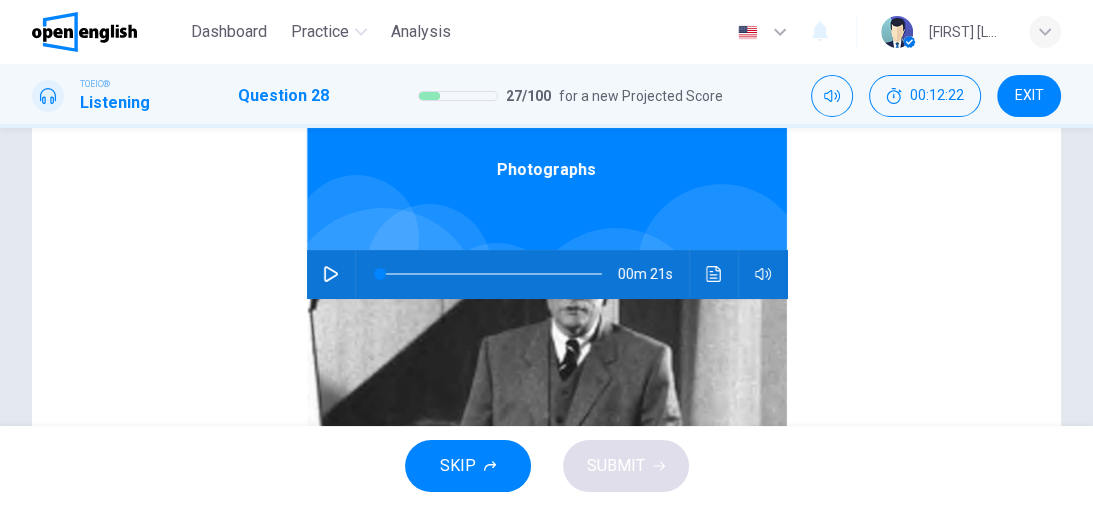 click 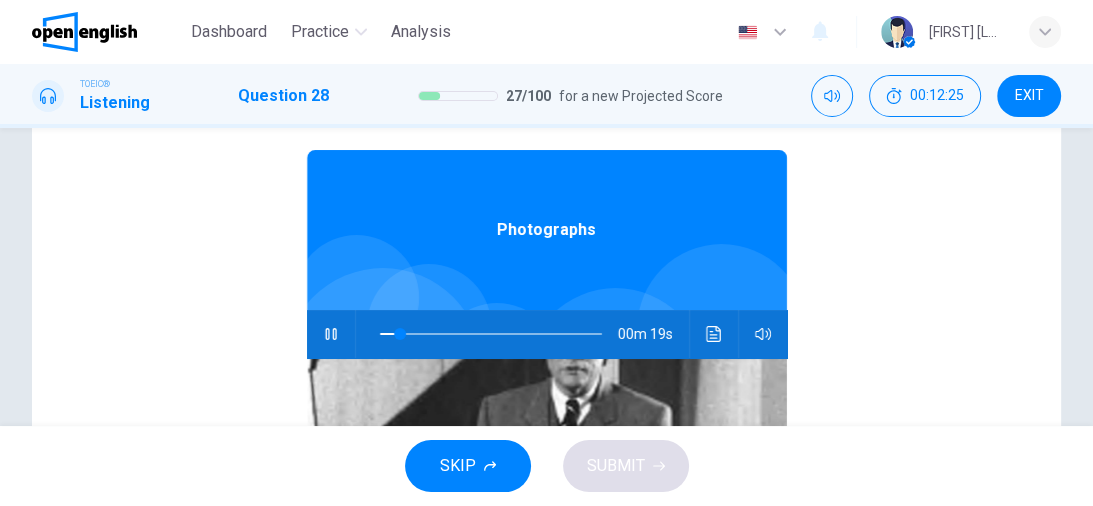 scroll, scrollTop: 112, scrollLeft: 0, axis: vertical 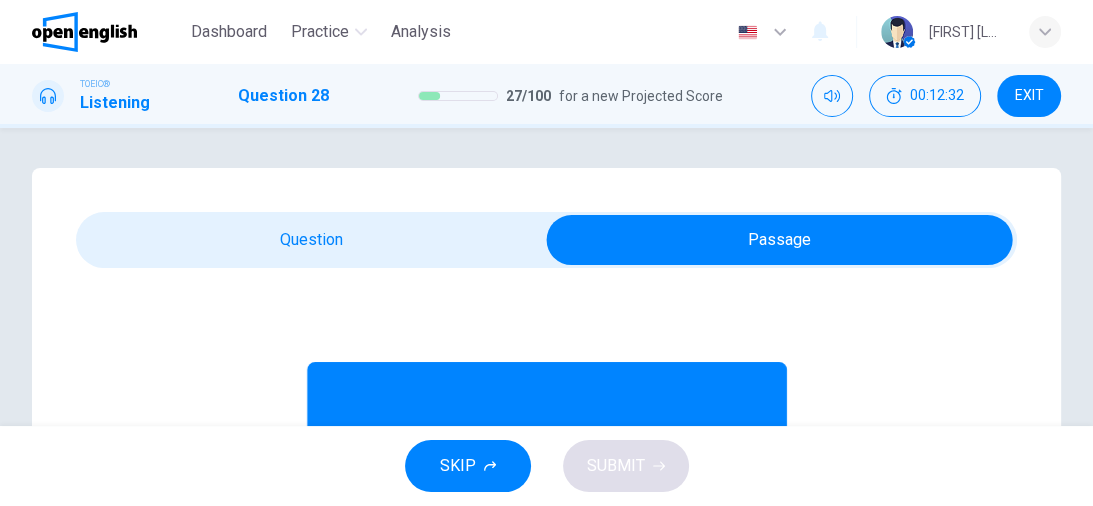 type on "**" 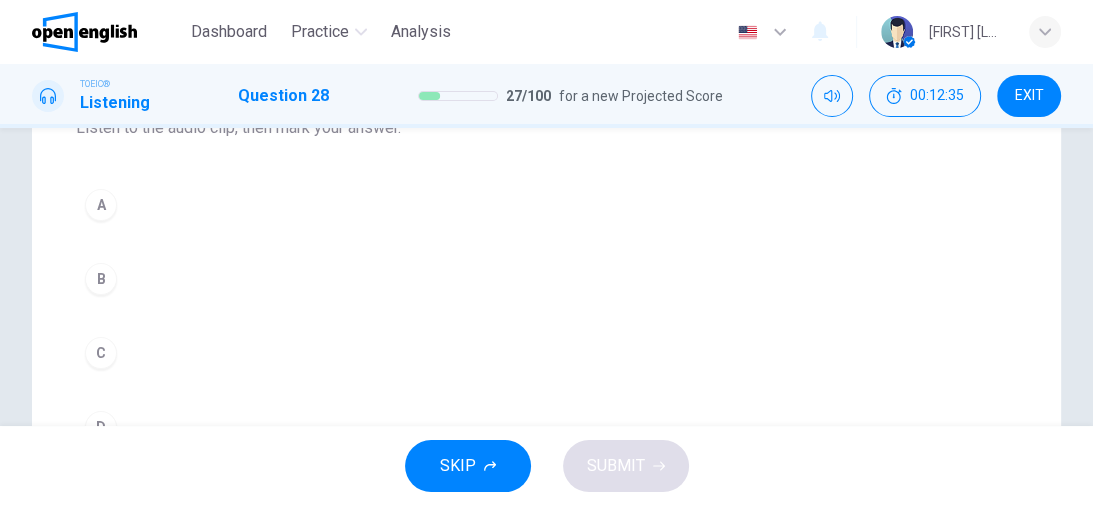 scroll, scrollTop: 320, scrollLeft: 0, axis: vertical 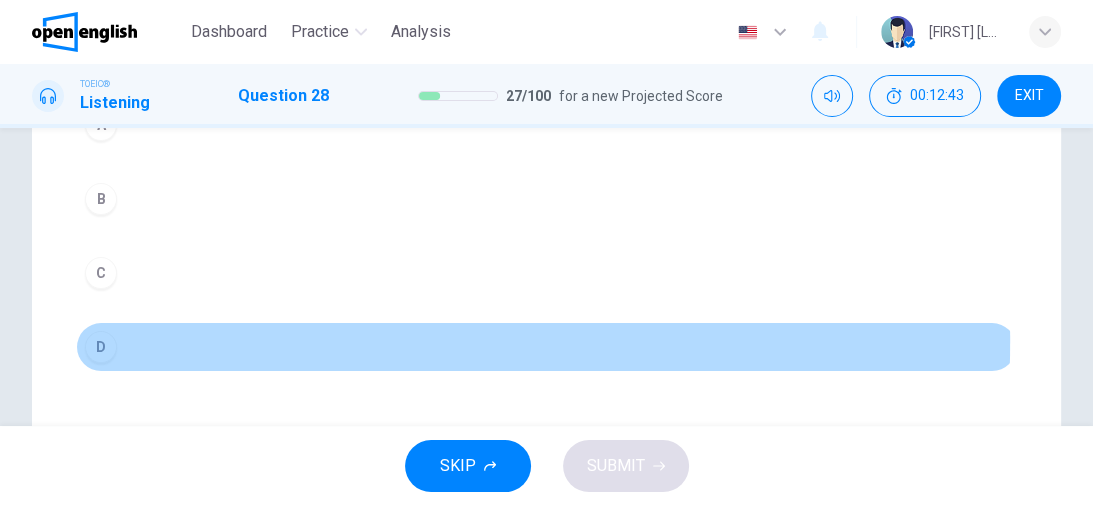 click on "D" at bounding box center (101, 347) 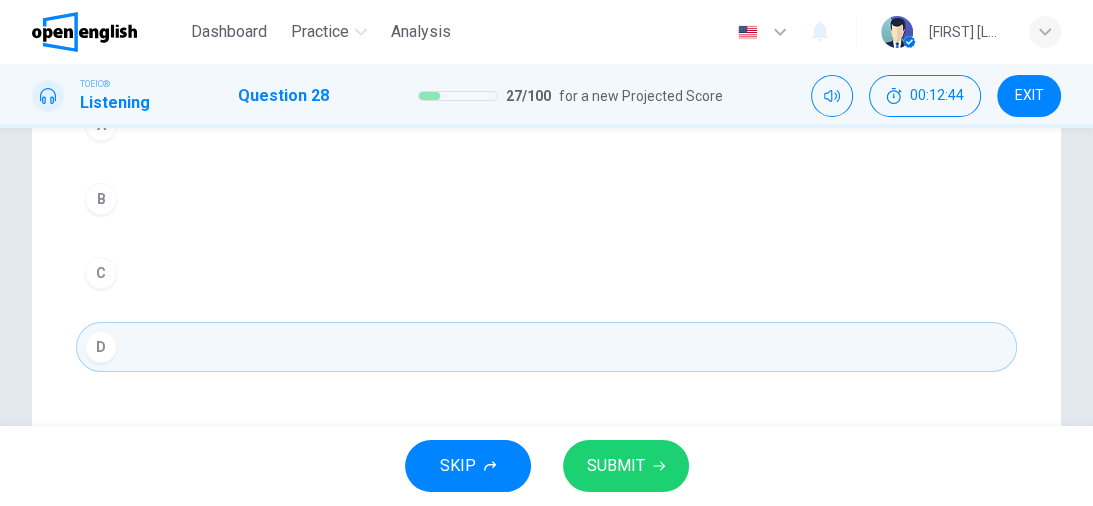 click on "SUBMIT" at bounding box center [626, 466] 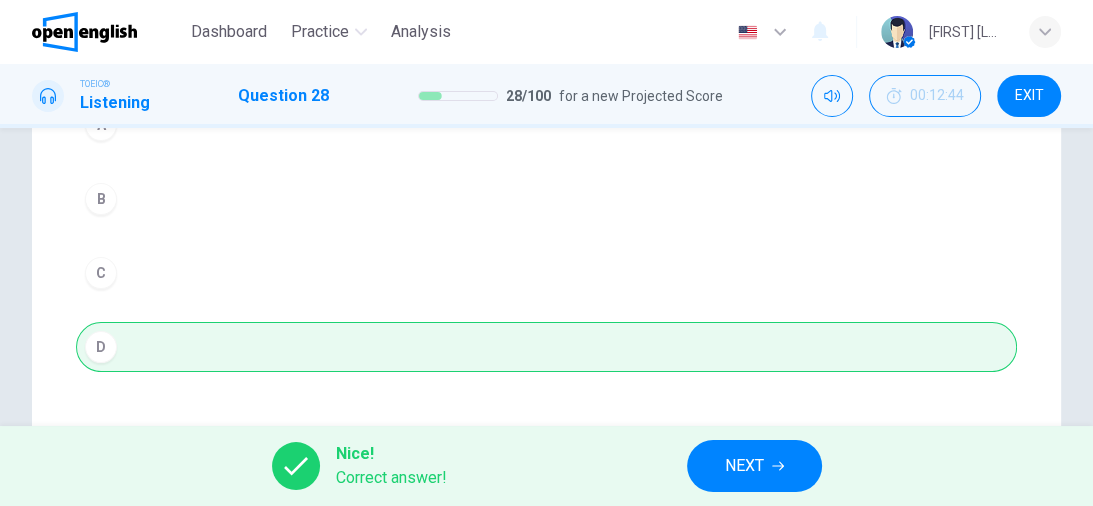 click on "NEXT" at bounding box center [754, 466] 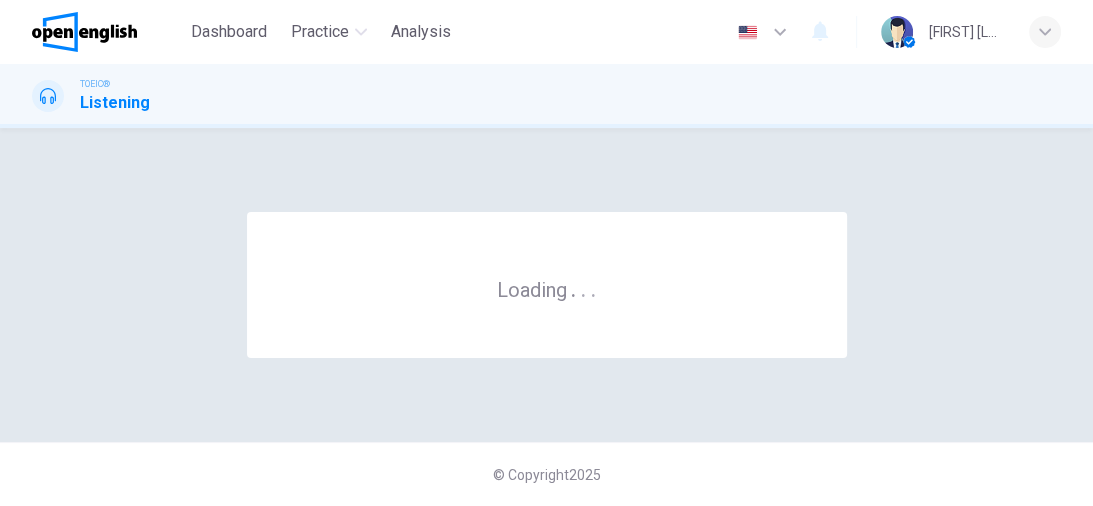 scroll, scrollTop: 0, scrollLeft: 0, axis: both 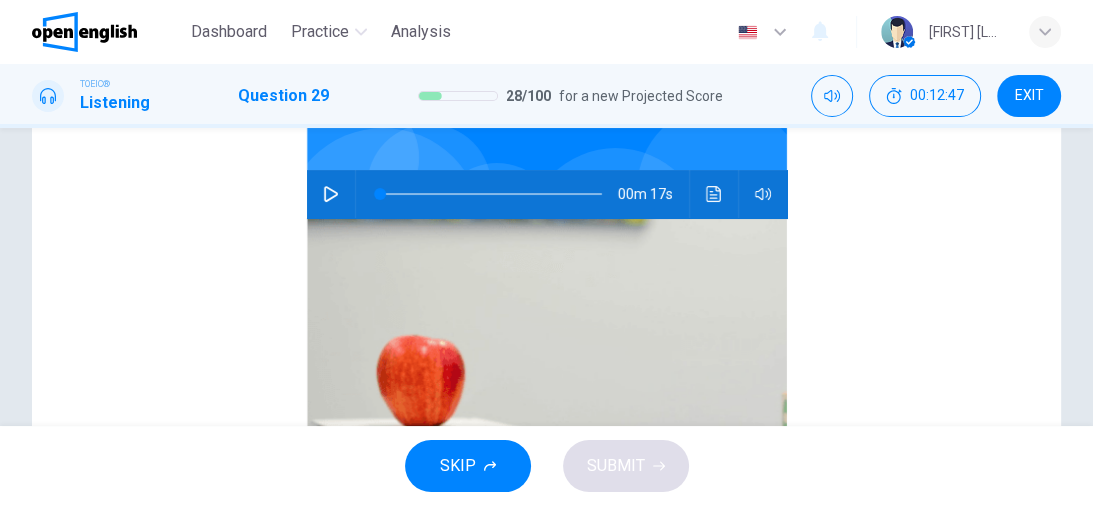 click 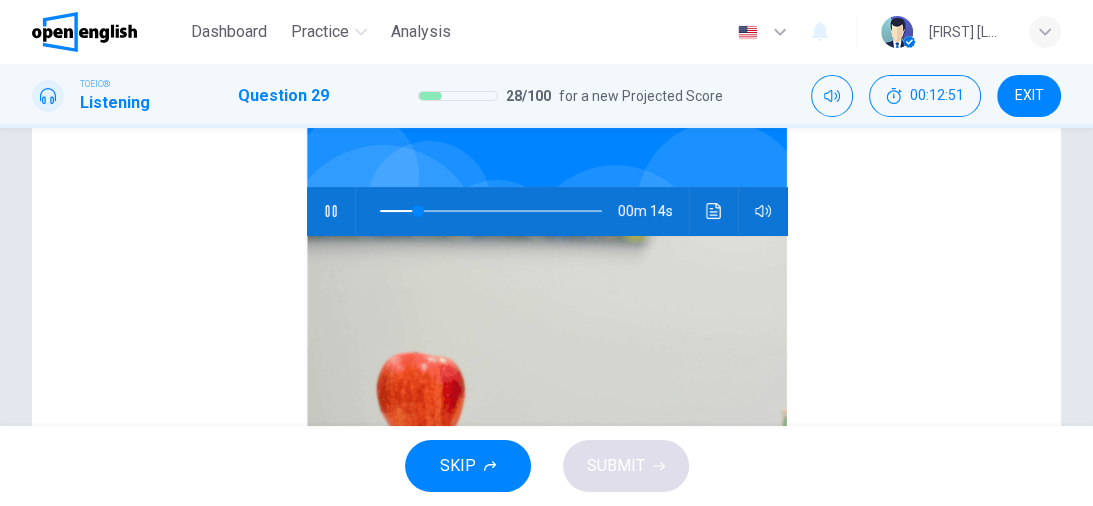 scroll, scrollTop: 0, scrollLeft: 0, axis: both 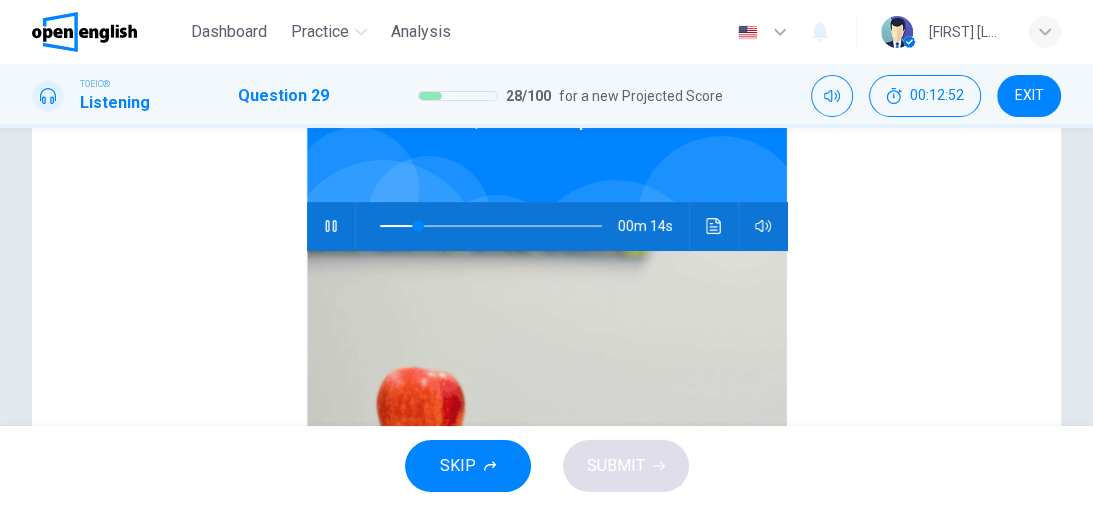 type on "**" 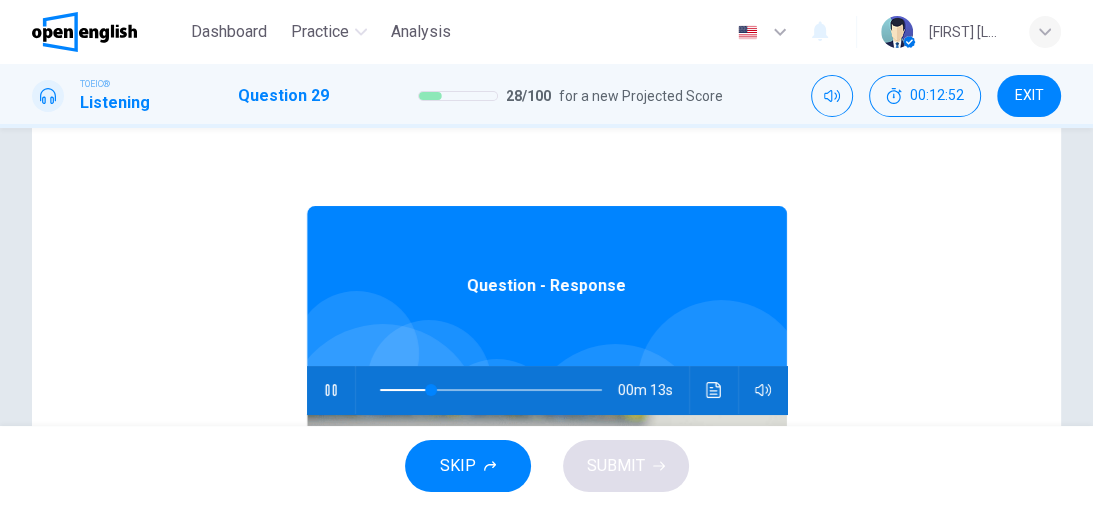 scroll, scrollTop: 0, scrollLeft: 0, axis: both 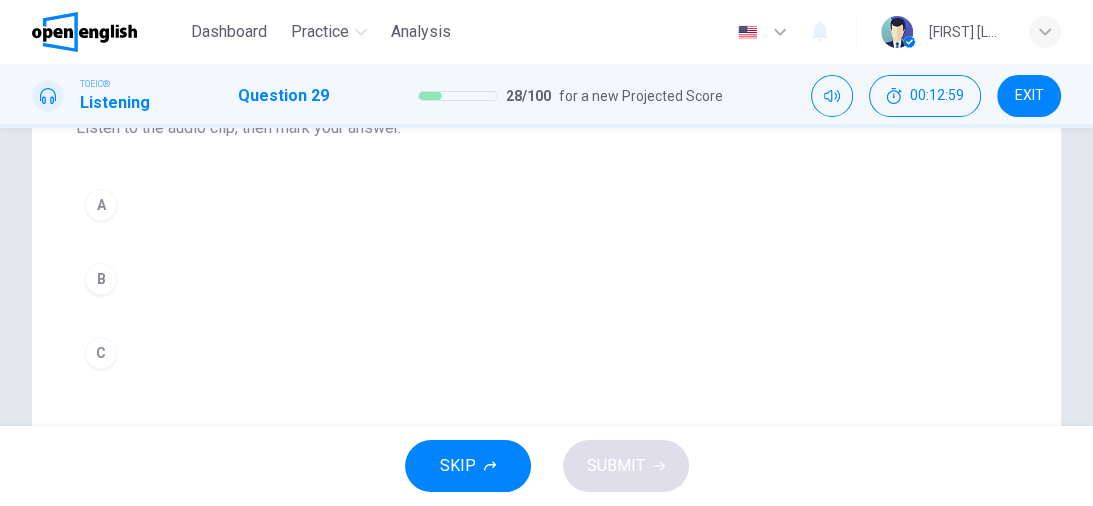 click on "B" at bounding box center (101, 279) 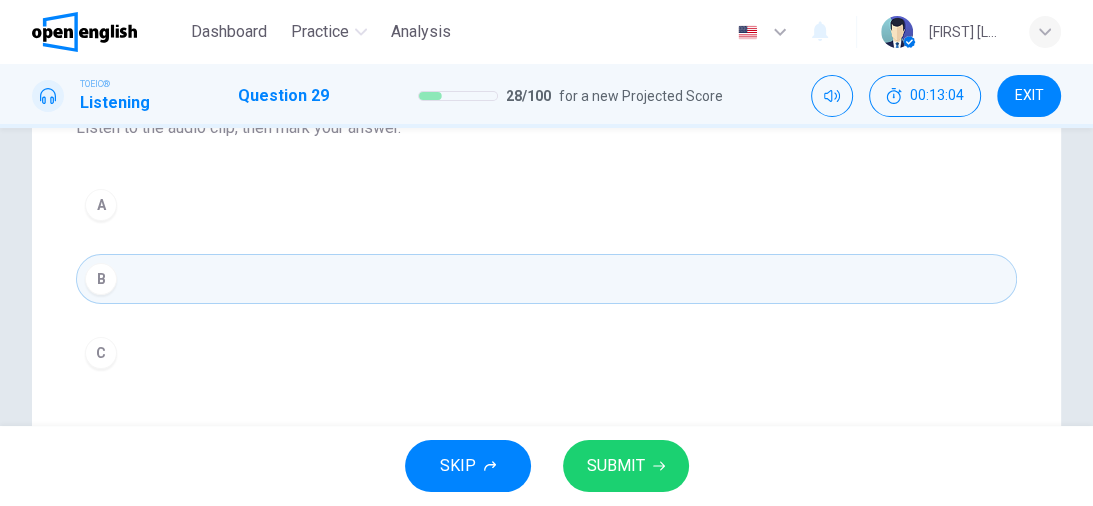 click on "SUBMIT" at bounding box center (616, 466) 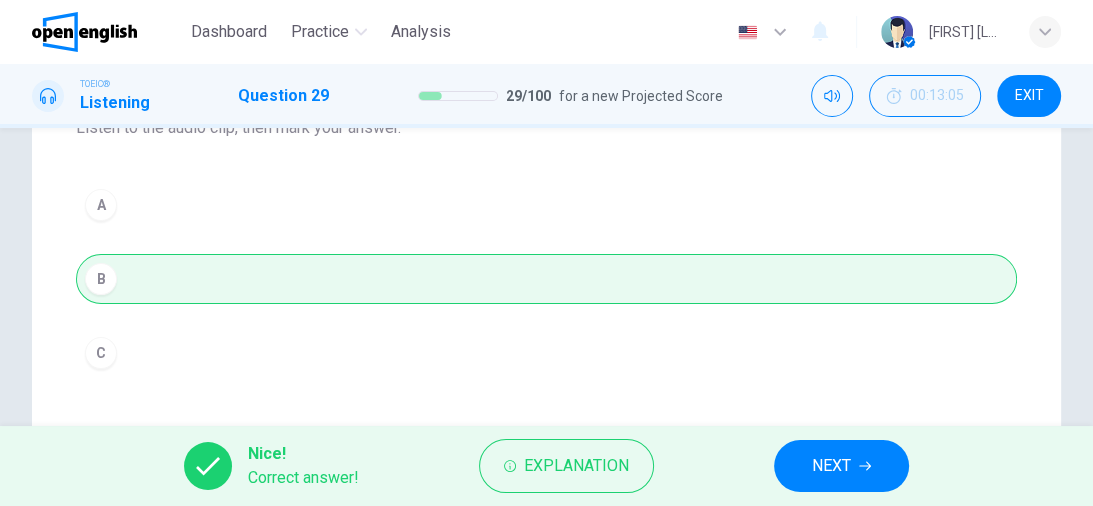 click on "NEXT" at bounding box center (841, 466) 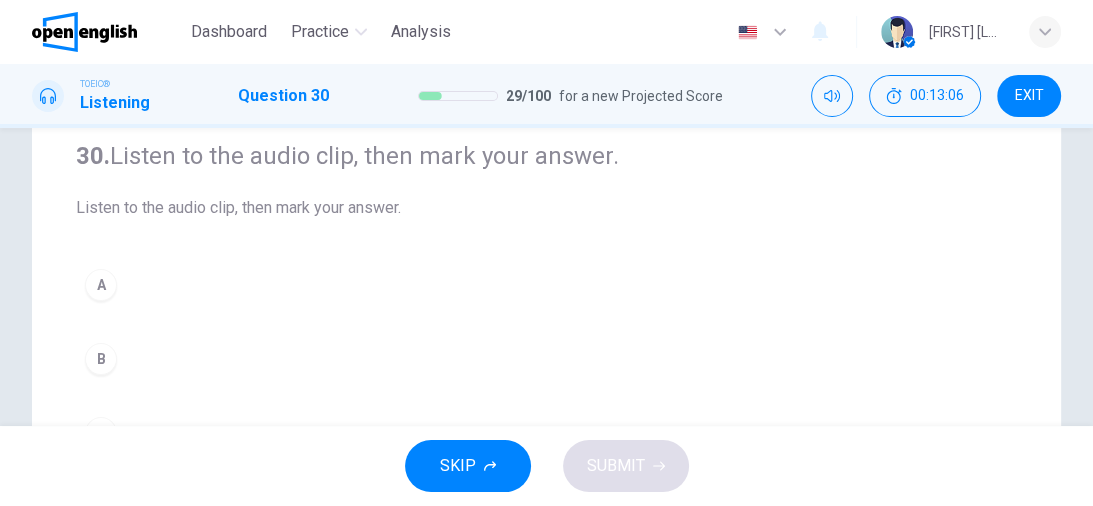scroll, scrollTop: 0, scrollLeft: 0, axis: both 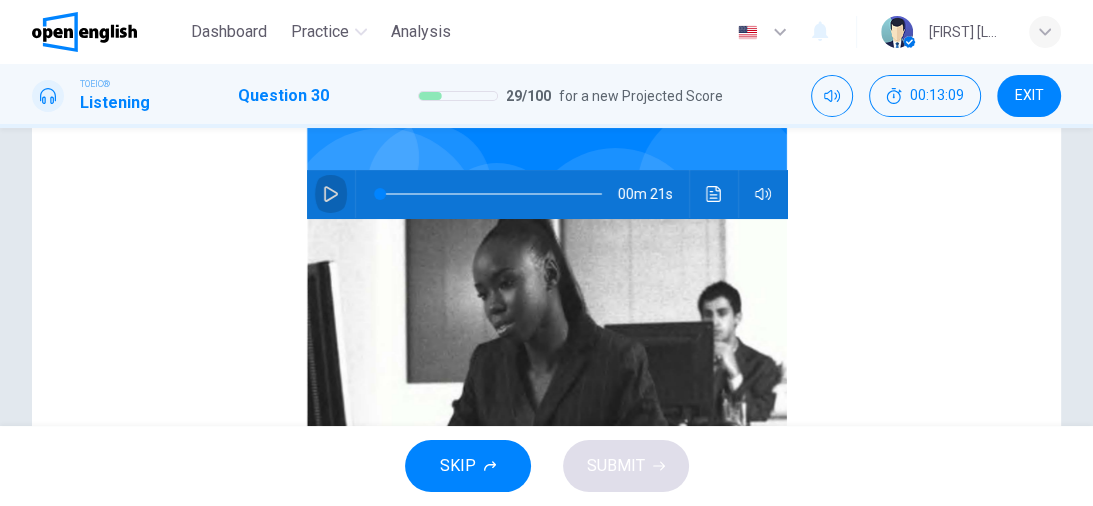 click 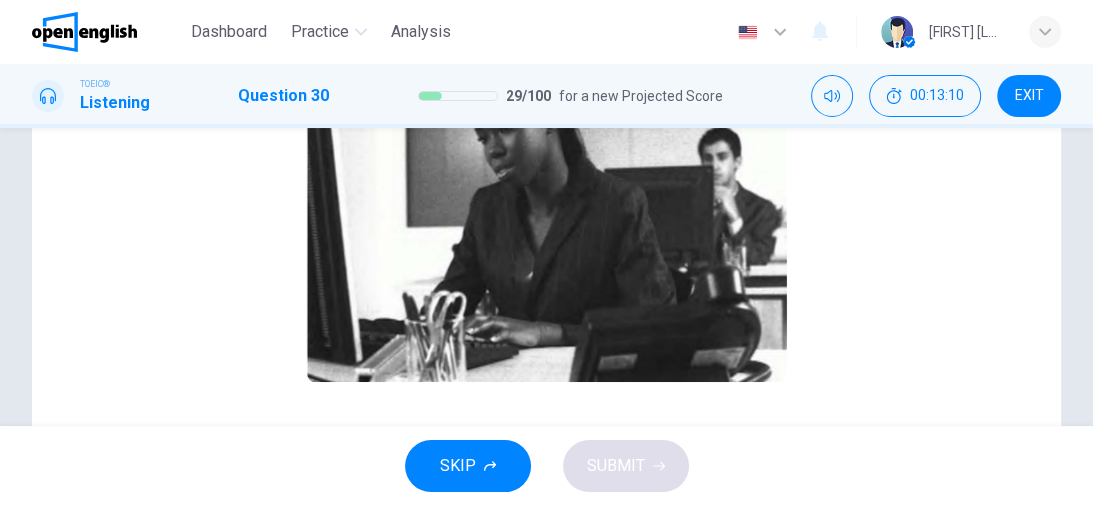 scroll, scrollTop: 400, scrollLeft: 0, axis: vertical 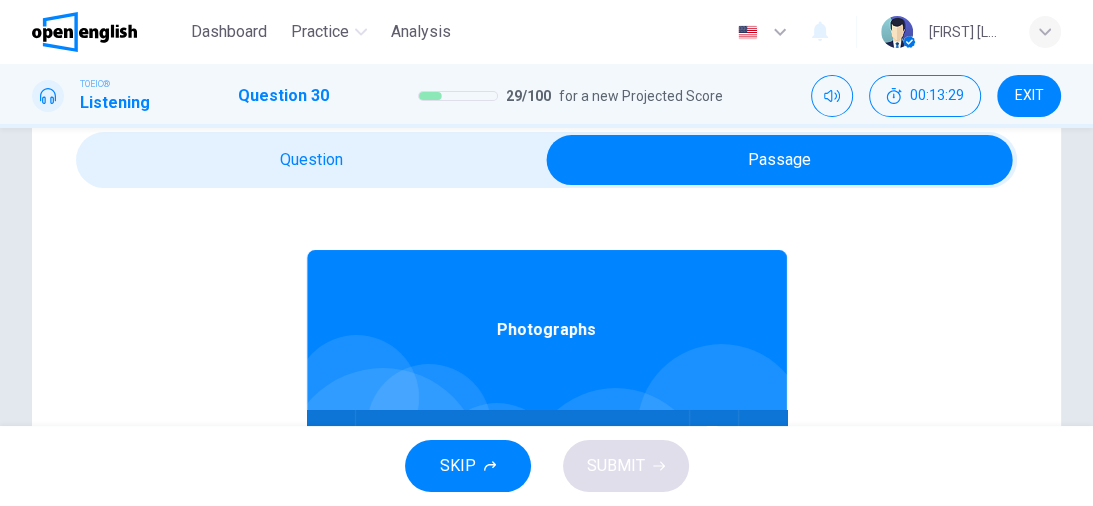 type on "**" 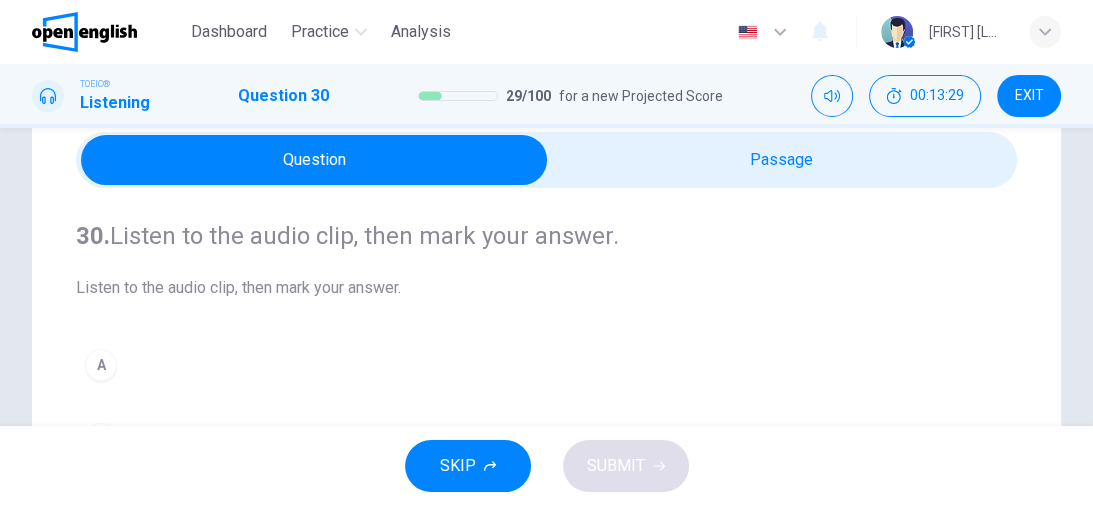 scroll, scrollTop: 0, scrollLeft: 0, axis: both 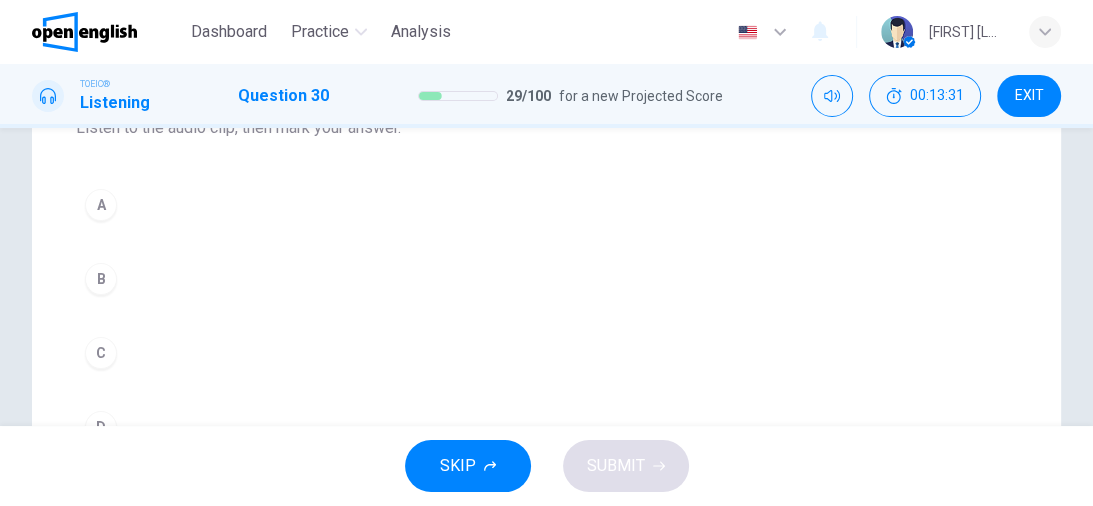 click on "B" at bounding box center [101, 279] 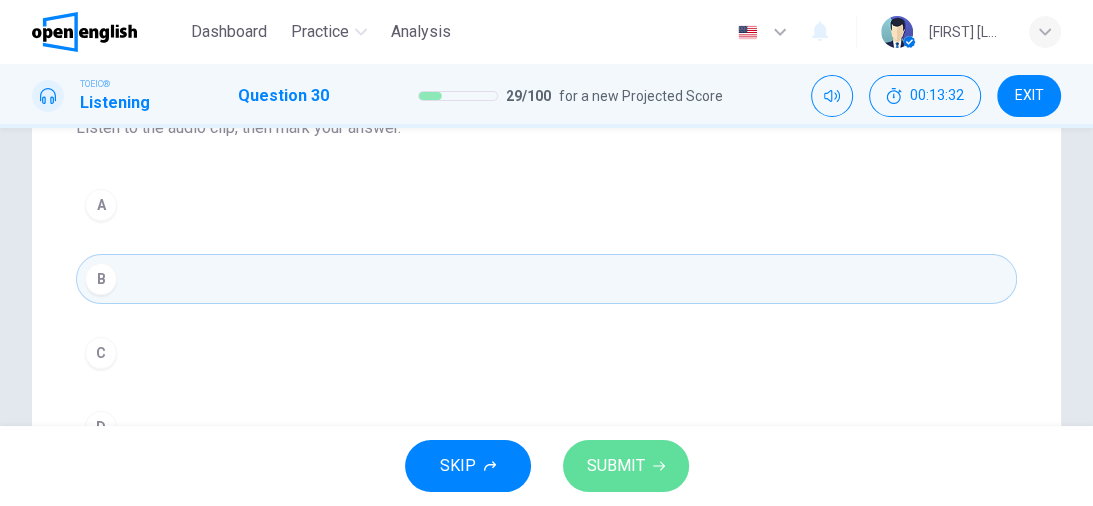 click on "SUBMIT" at bounding box center [616, 466] 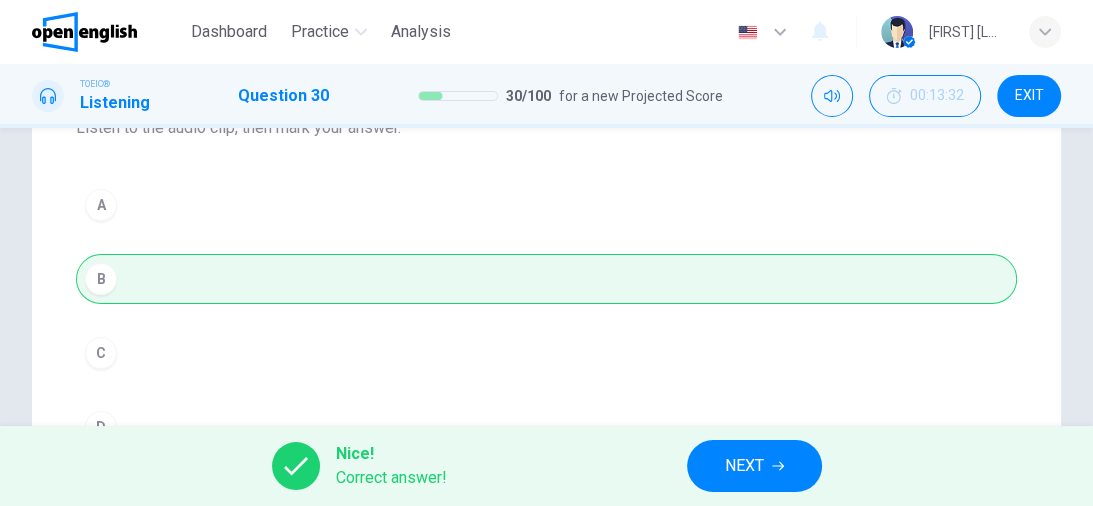 click on "NEXT" at bounding box center (744, 466) 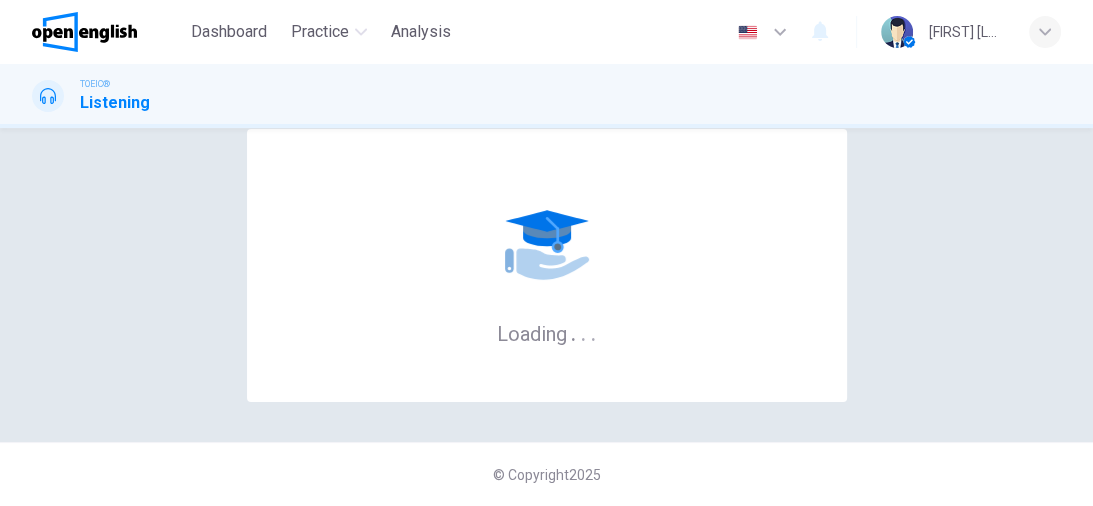 scroll, scrollTop: 0, scrollLeft: 0, axis: both 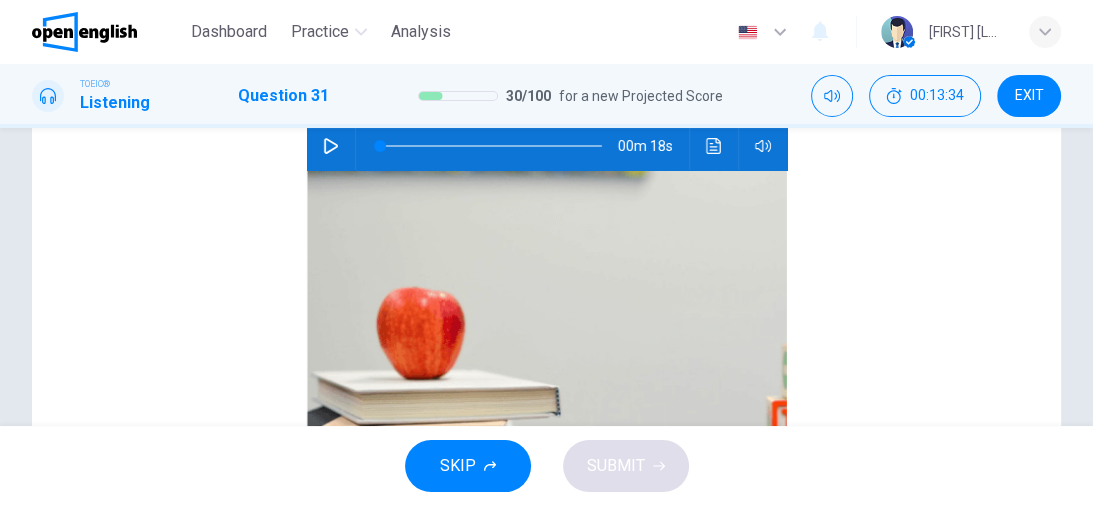 click at bounding box center [331, 146] 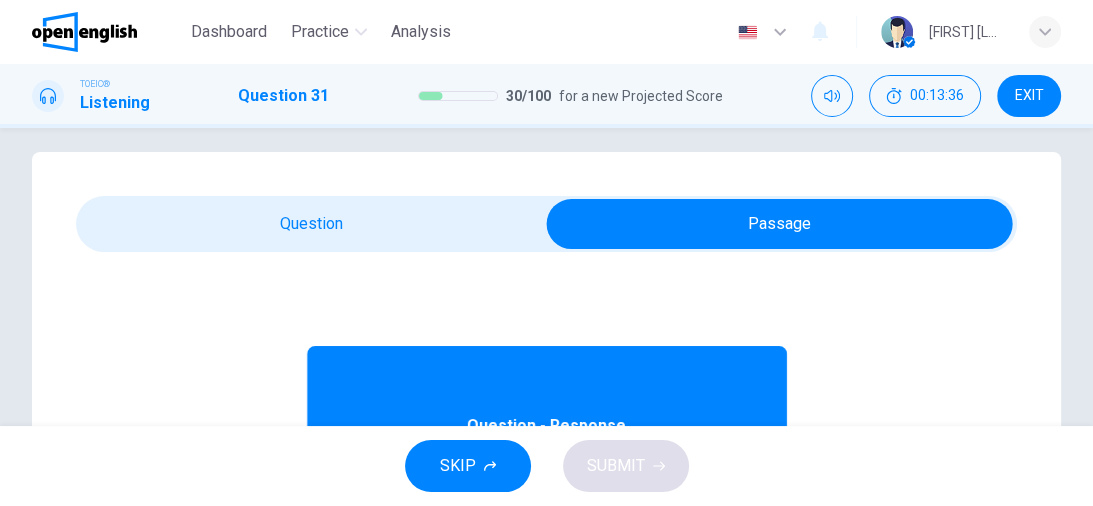 scroll, scrollTop: 0, scrollLeft: 0, axis: both 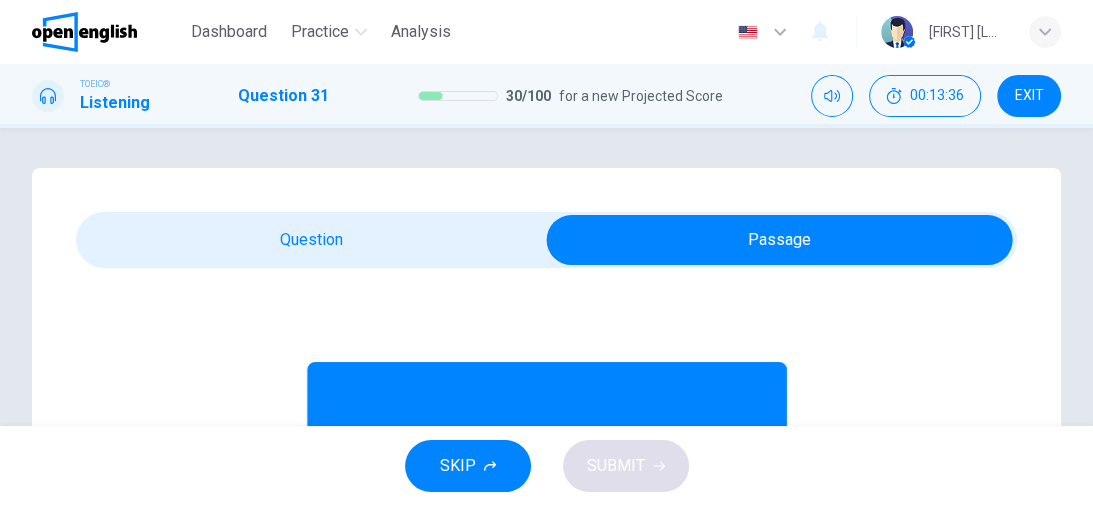 type on "**" 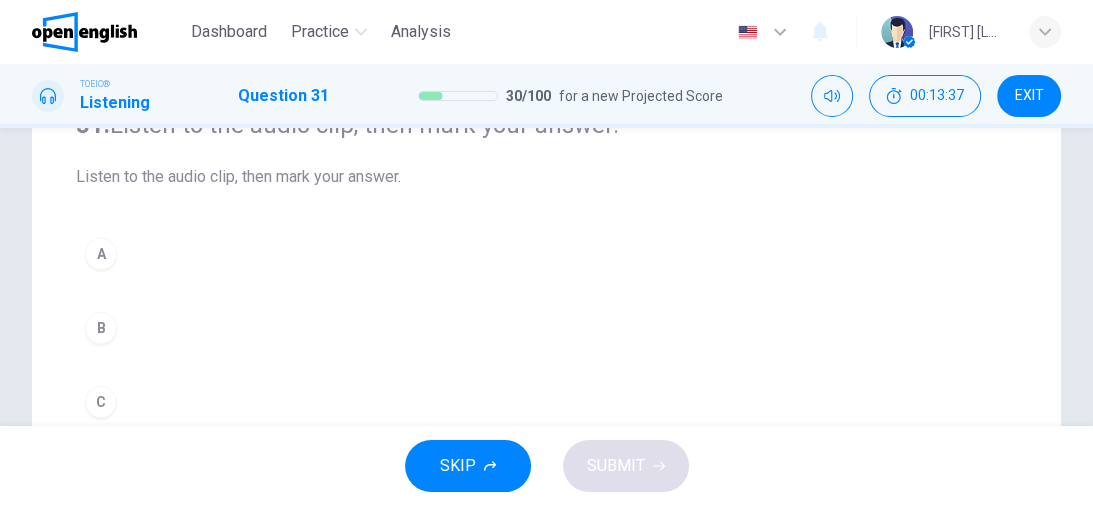 scroll, scrollTop: 240, scrollLeft: 0, axis: vertical 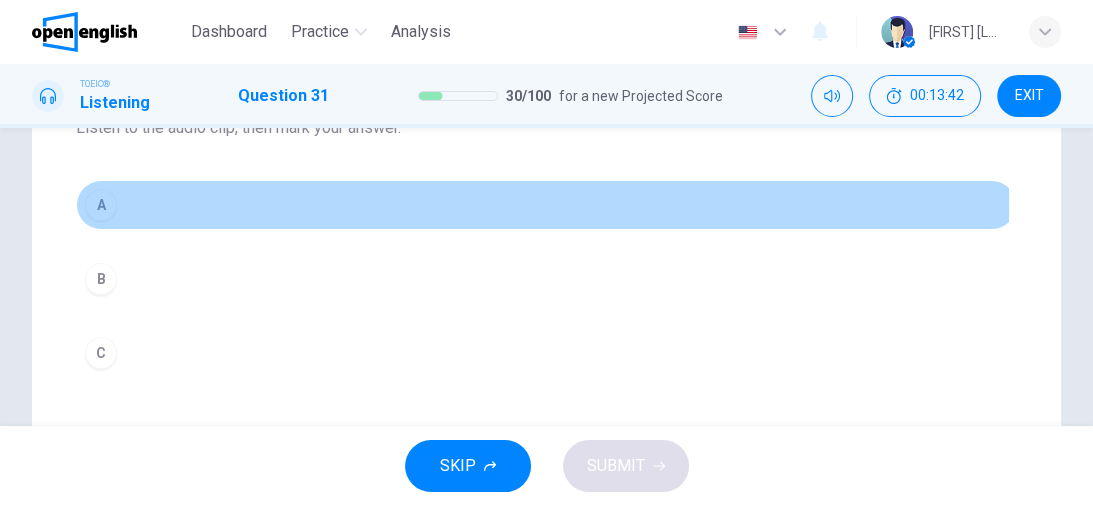 click on "A" at bounding box center (101, 205) 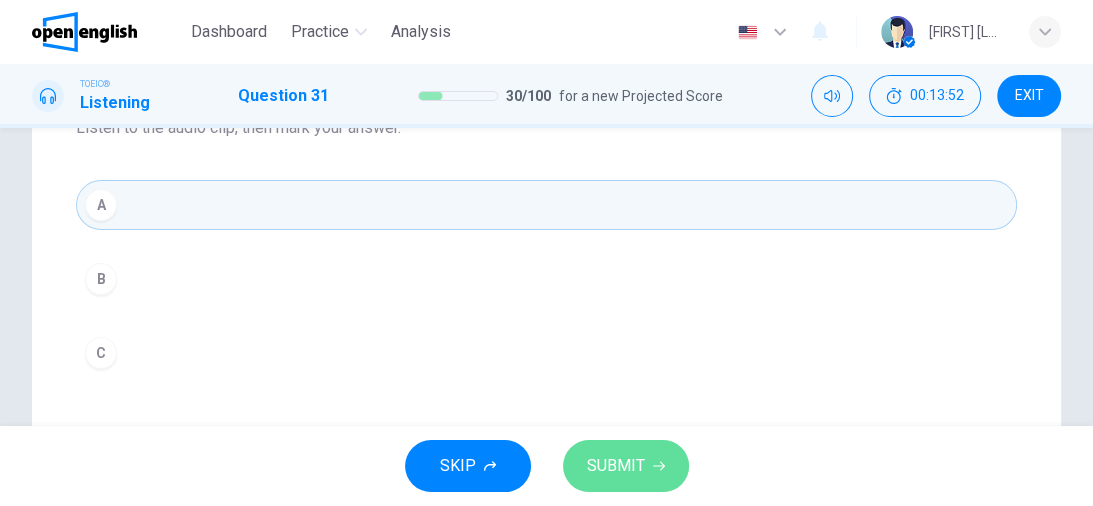 click on "SUBMIT" at bounding box center [616, 466] 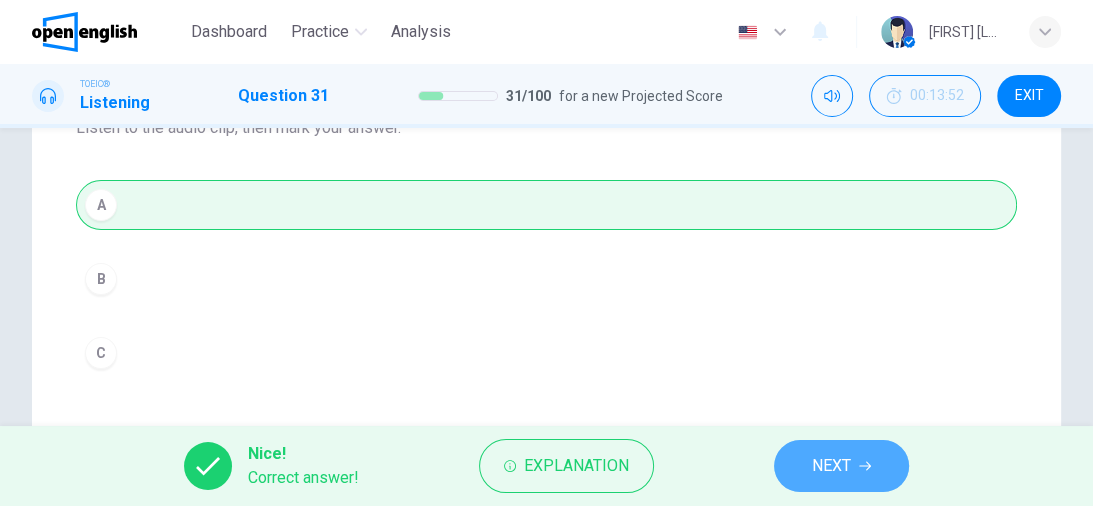 click on "NEXT" at bounding box center (831, 466) 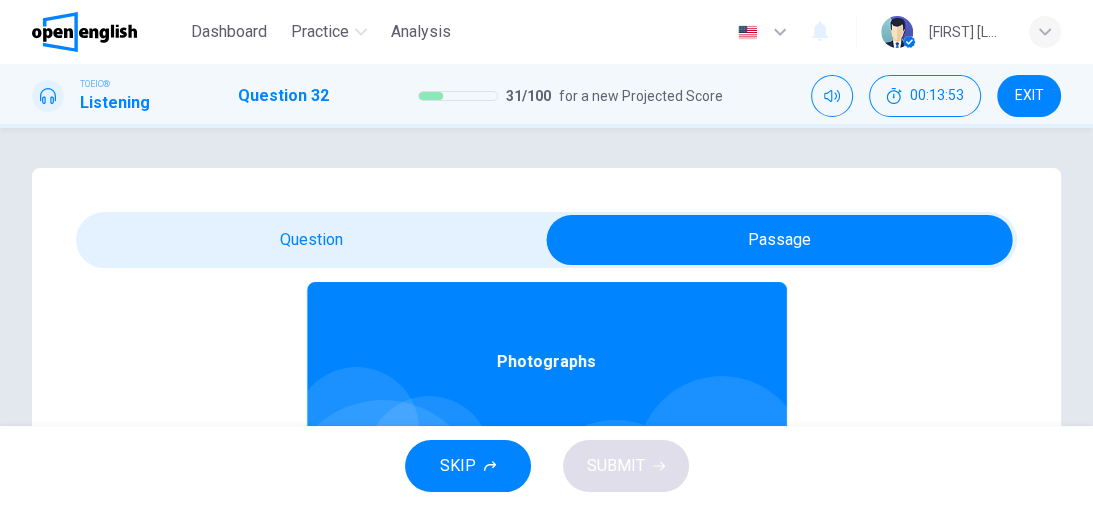 scroll, scrollTop: 112, scrollLeft: 0, axis: vertical 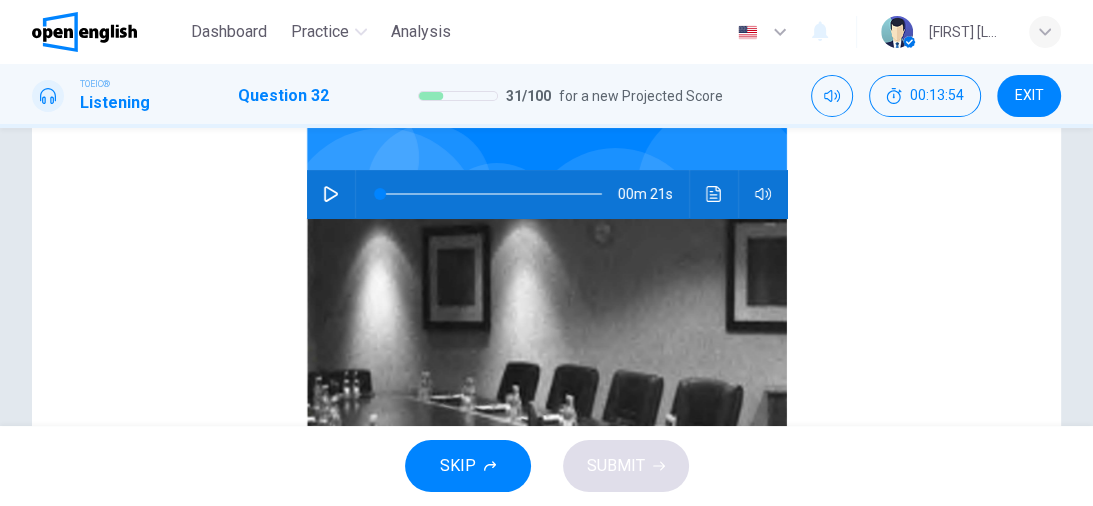 click at bounding box center (331, 194) 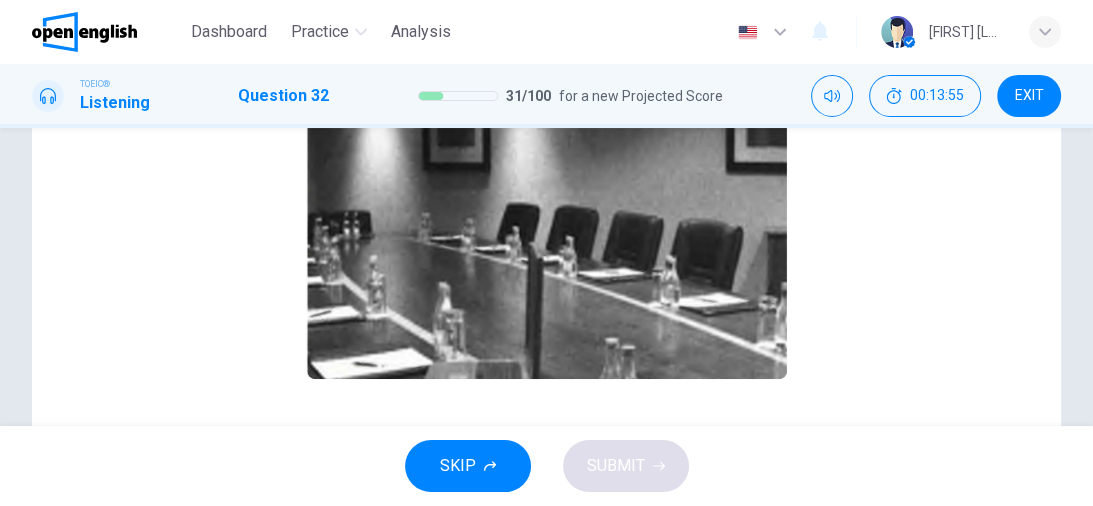 scroll, scrollTop: 400, scrollLeft: 0, axis: vertical 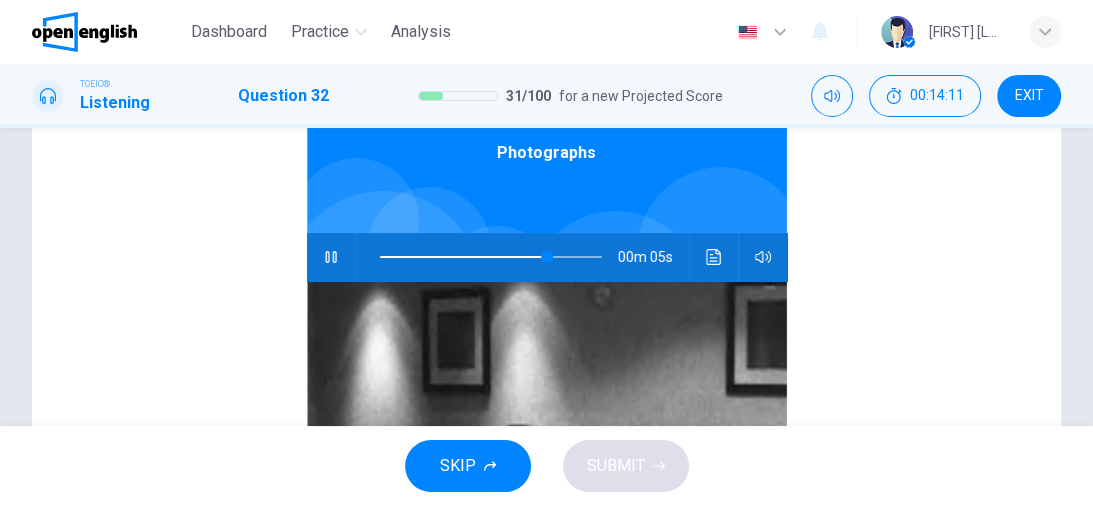 type on "**" 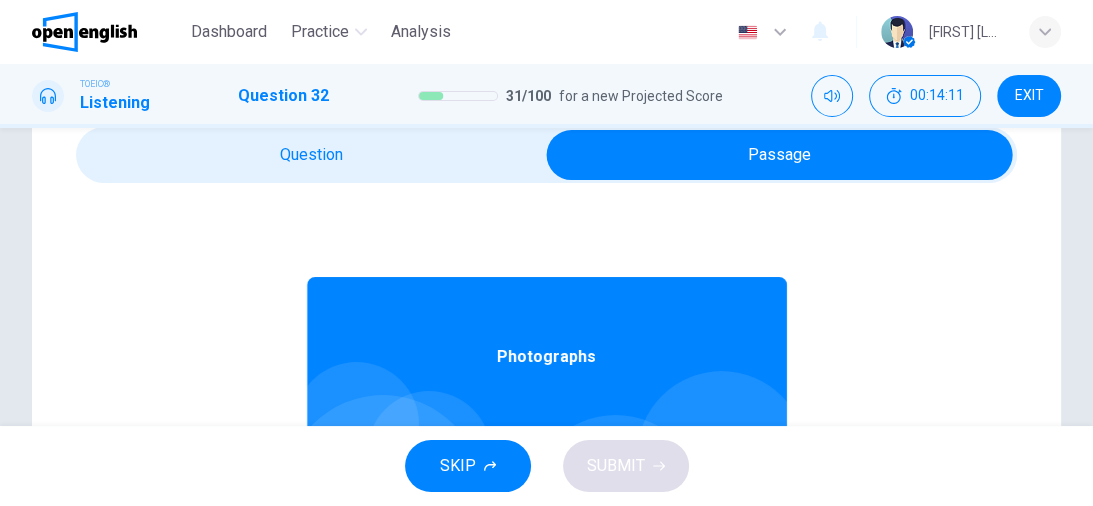 scroll, scrollTop: 80, scrollLeft: 0, axis: vertical 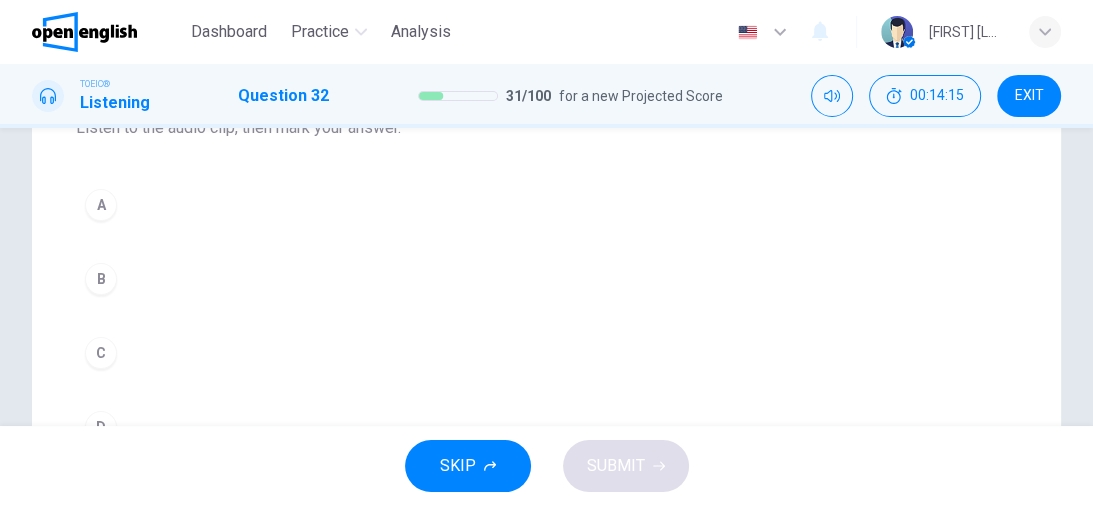 click on "A" at bounding box center [101, 205] 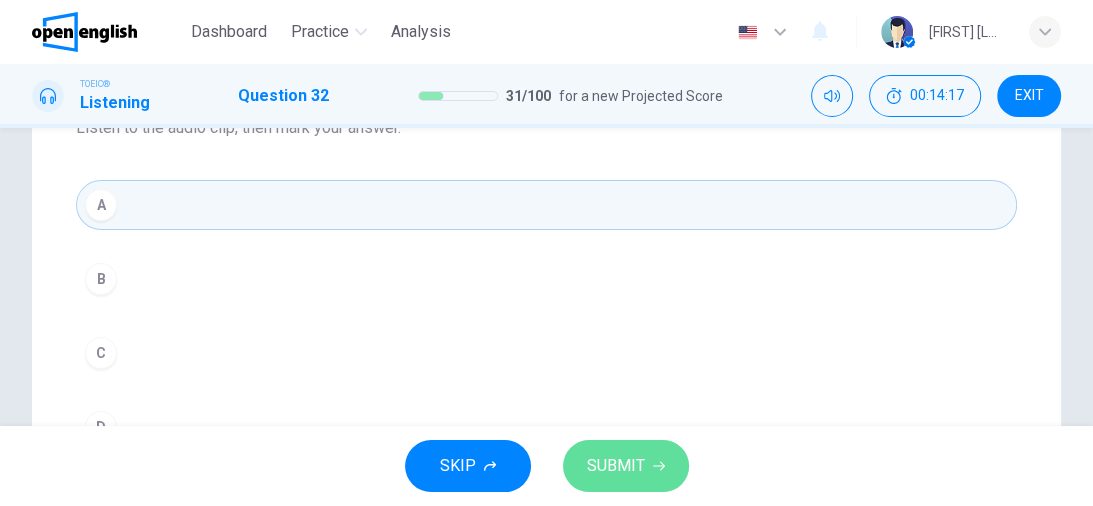 click on "SUBMIT" at bounding box center [626, 466] 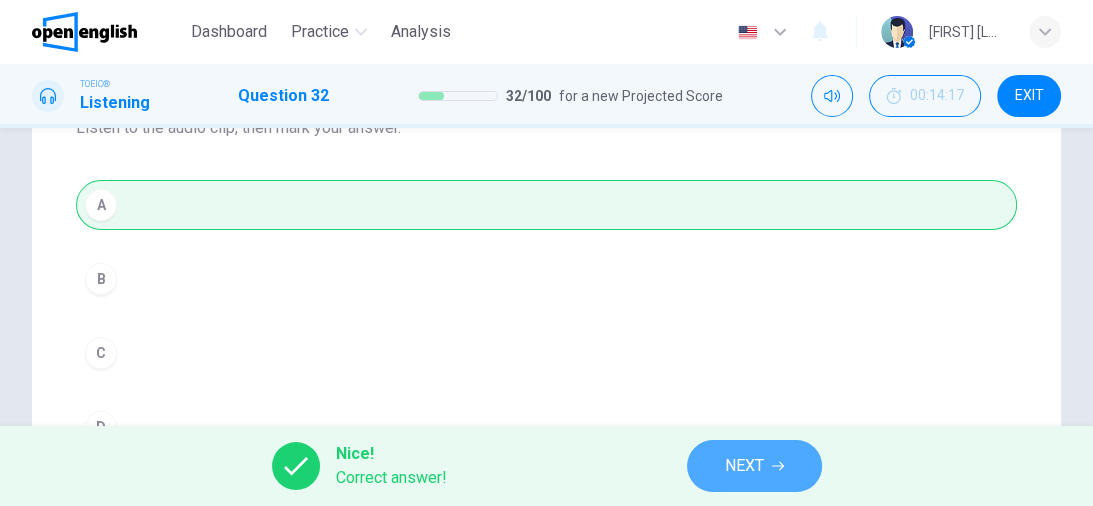 click on "NEXT" at bounding box center (744, 466) 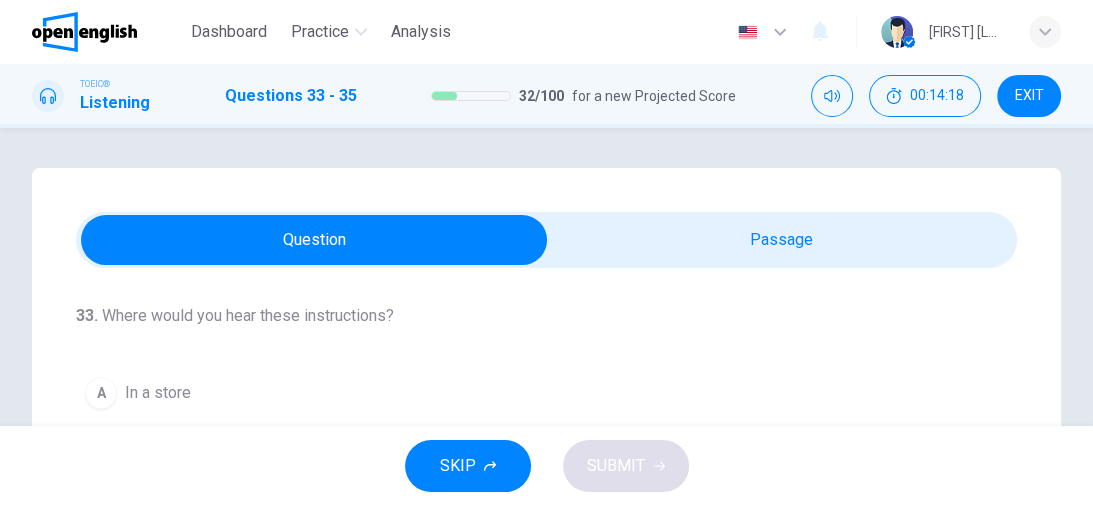 scroll, scrollTop: 0, scrollLeft: 0, axis: both 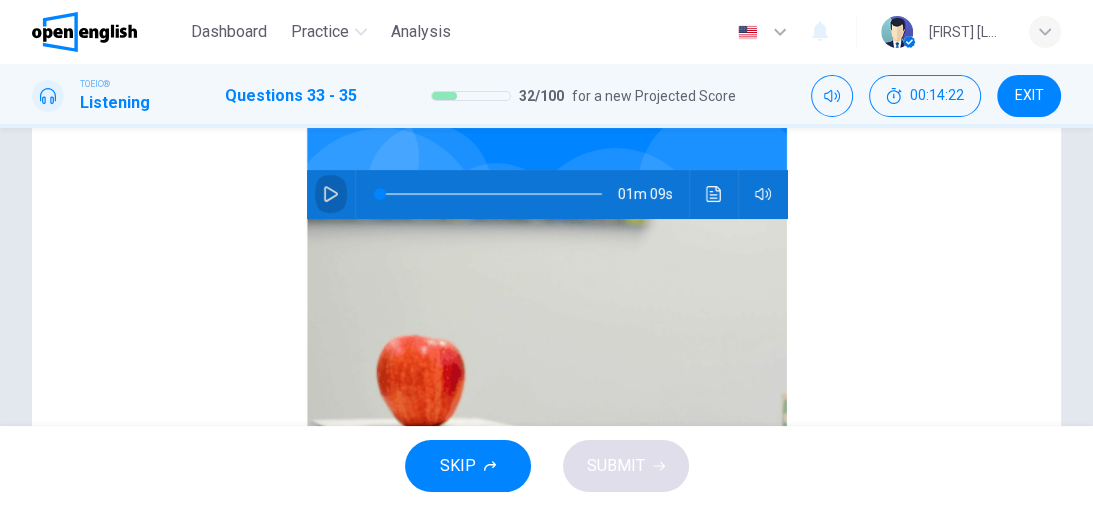 drag, startPoint x: 320, startPoint y: 193, endPoint x: 286, endPoint y: 205, distance: 36.05551 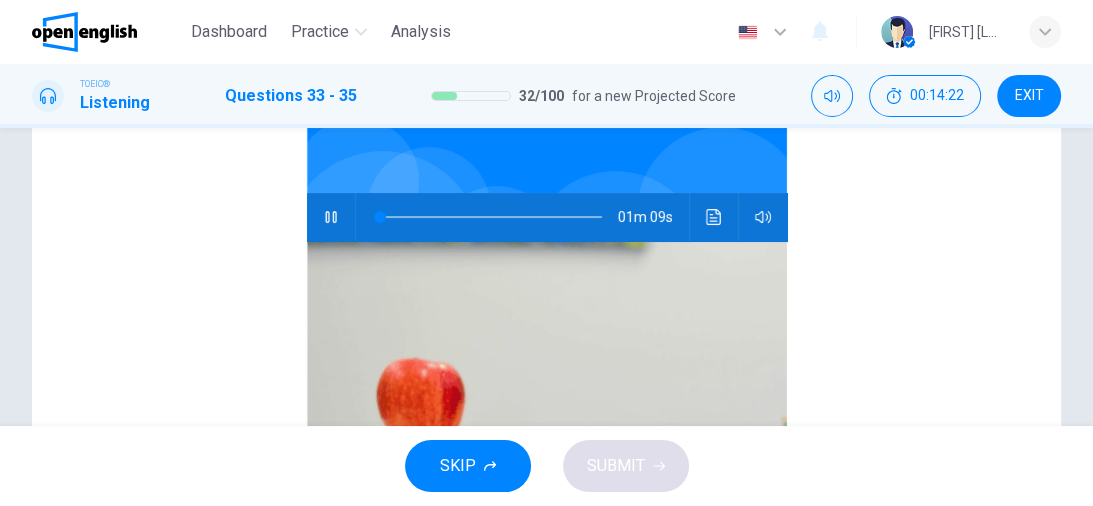 scroll, scrollTop: 0, scrollLeft: 0, axis: both 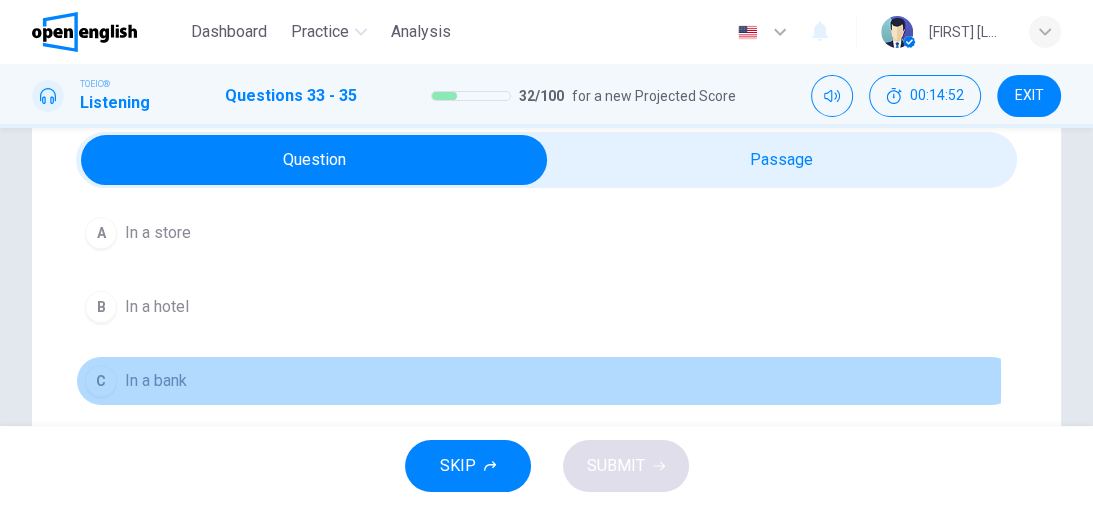 click on "C" at bounding box center (101, 381) 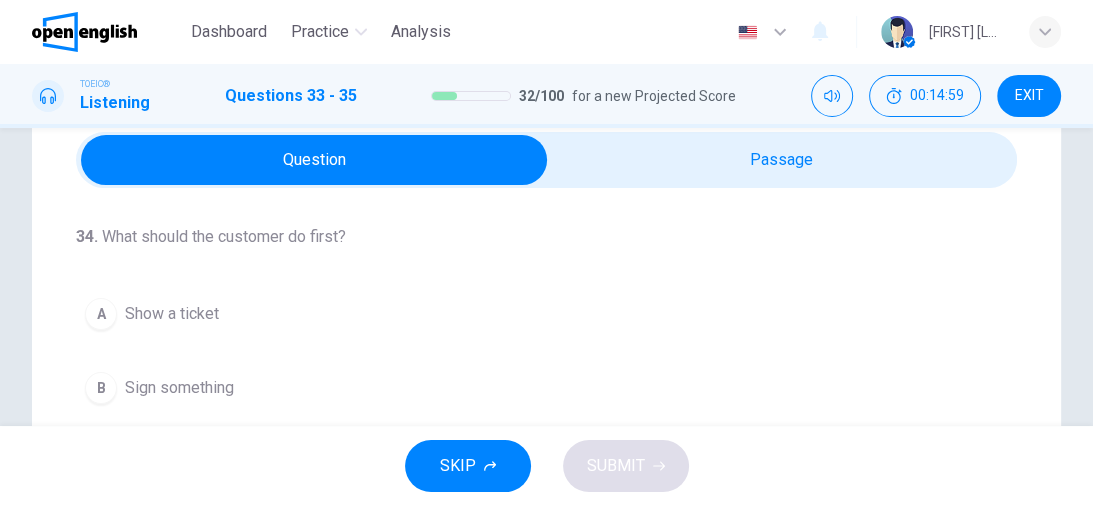 scroll, scrollTop: 451, scrollLeft: 0, axis: vertical 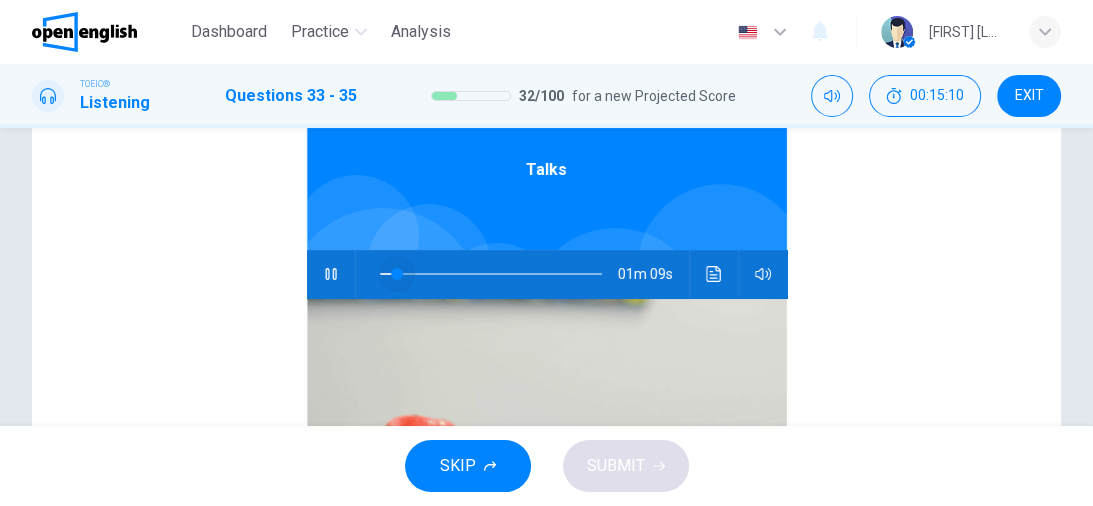 drag, startPoint x: 511, startPoint y: 272, endPoint x: 224, endPoint y: 274, distance: 287.00696 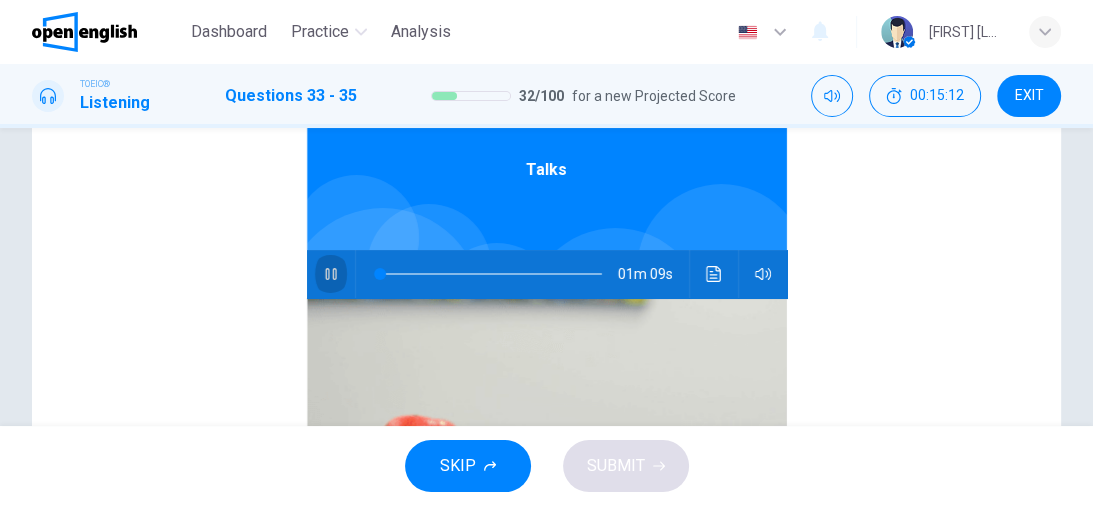 click 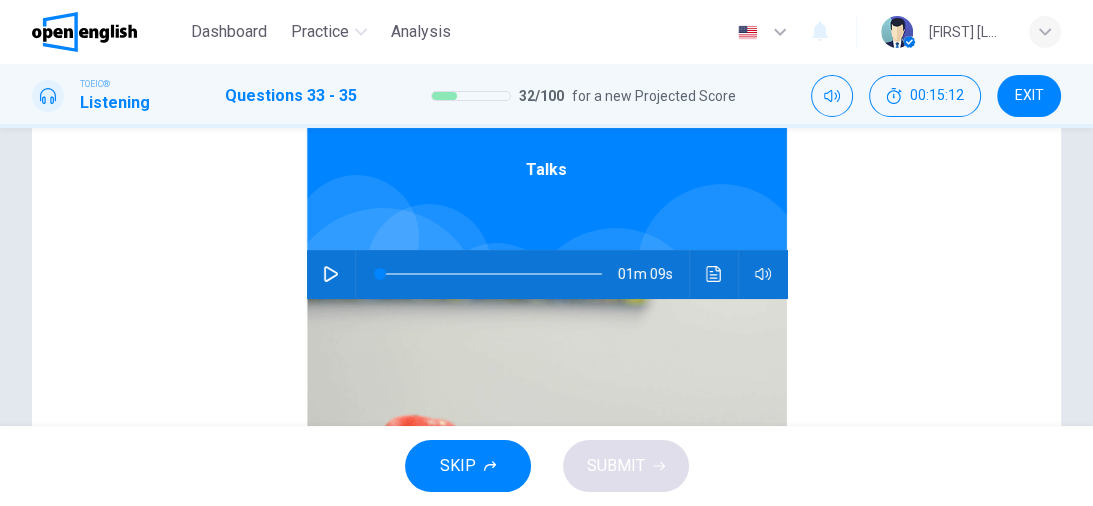 click 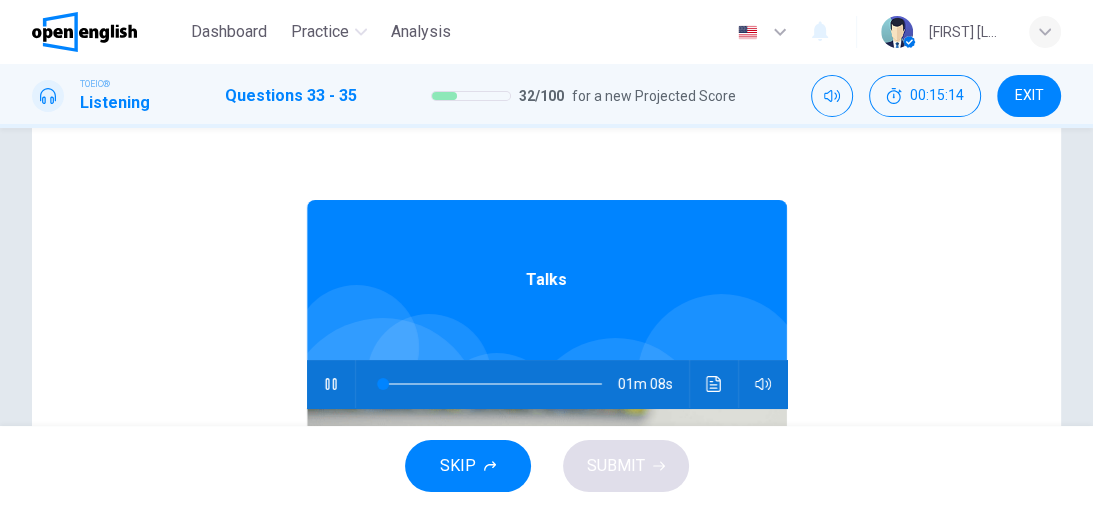 scroll, scrollTop: 0, scrollLeft: 0, axis: both 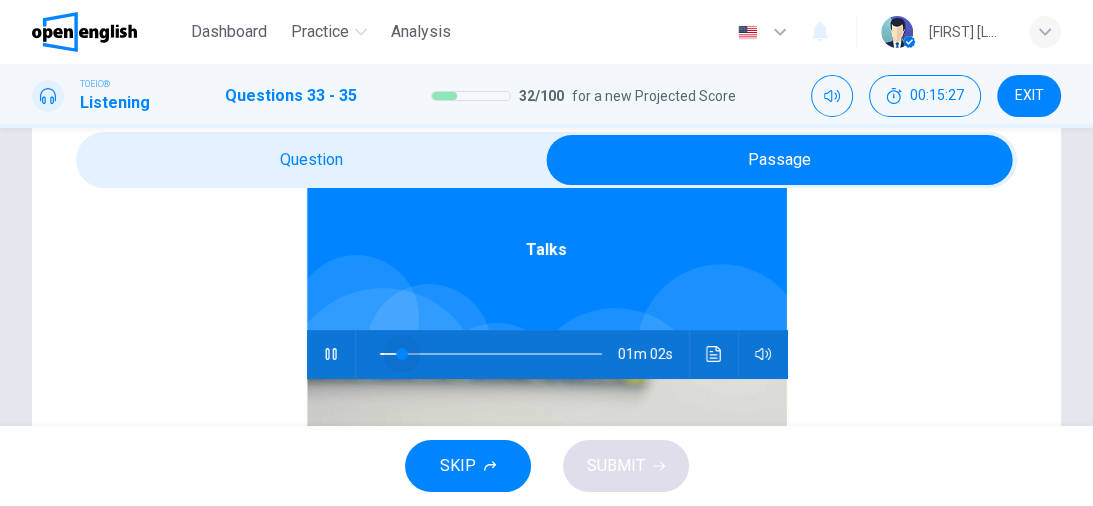 drag, startPoint x: 412, startPoint y: 352, endPoint x: 300, endPoint y: 351, distance: 112.00446 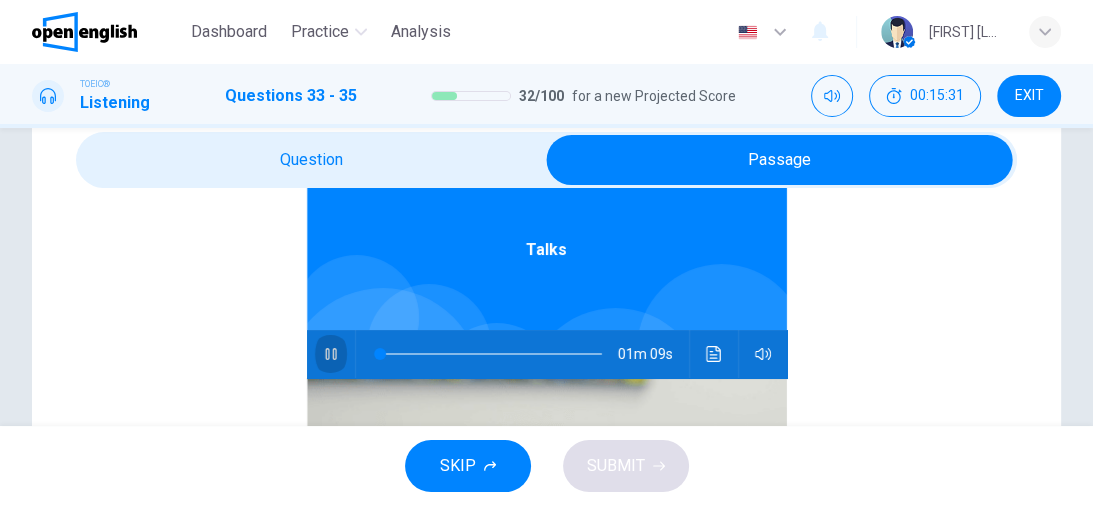 click 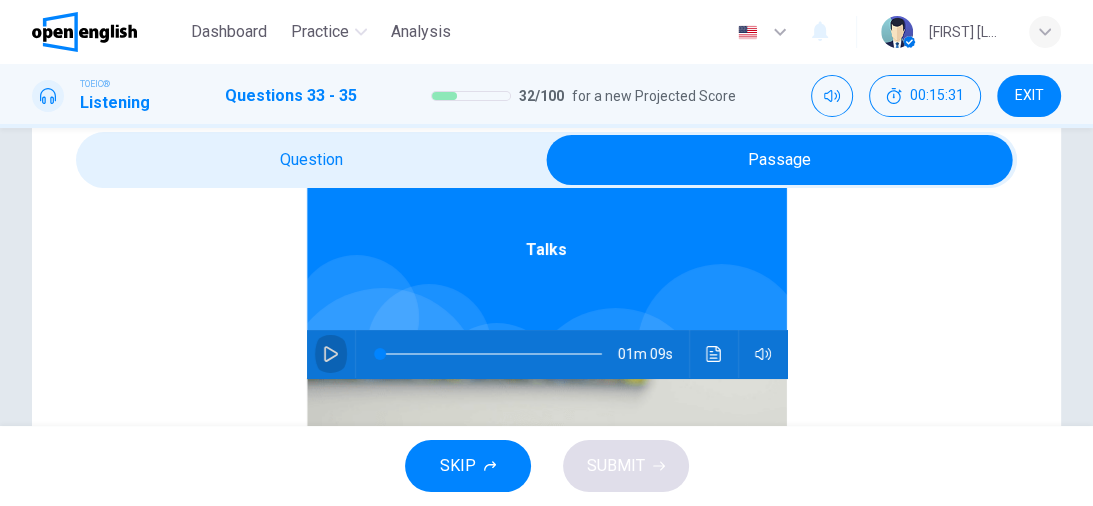 click 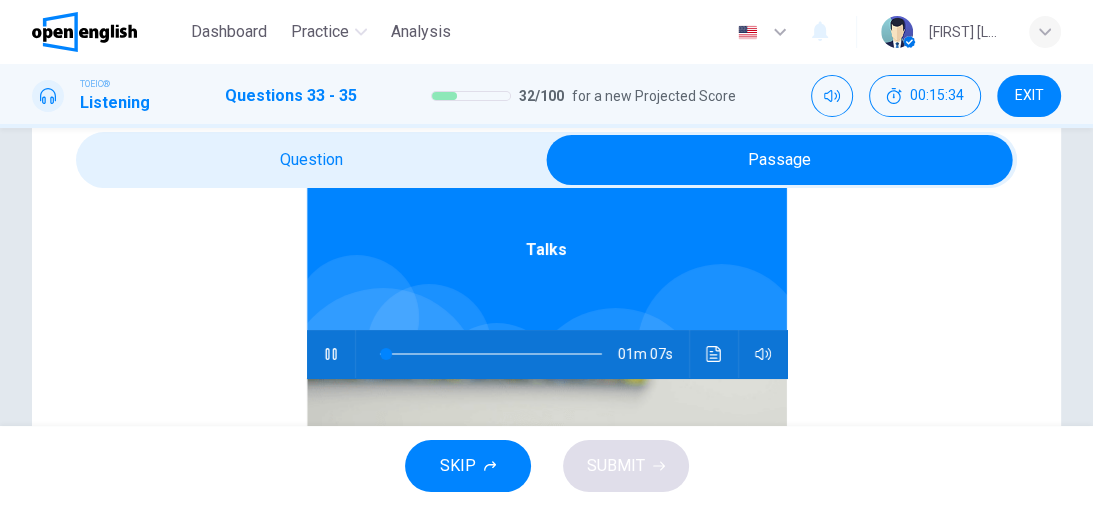 type on "*" 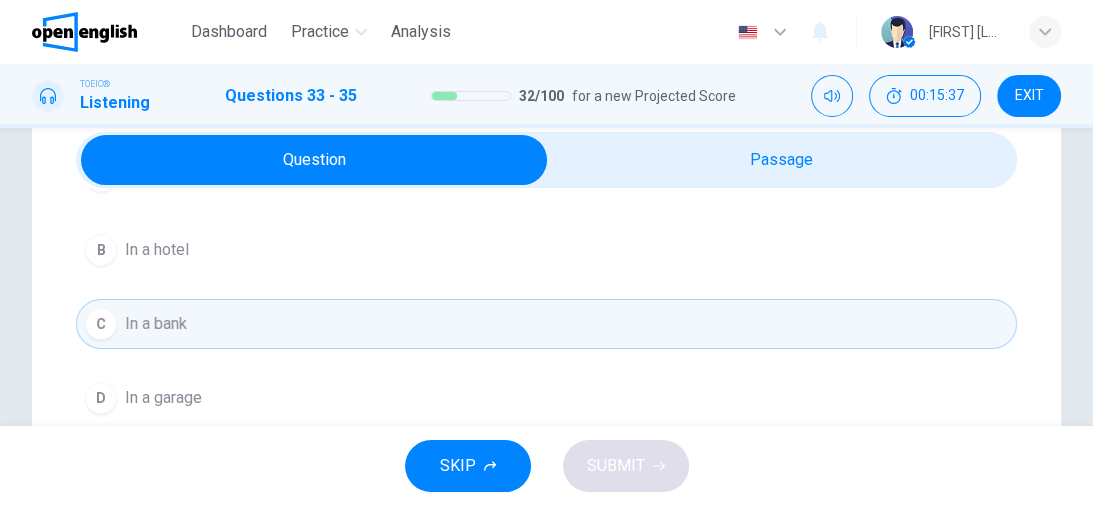 scroll, scrollTop: 112, scrollLeft: 0, axis: vertical 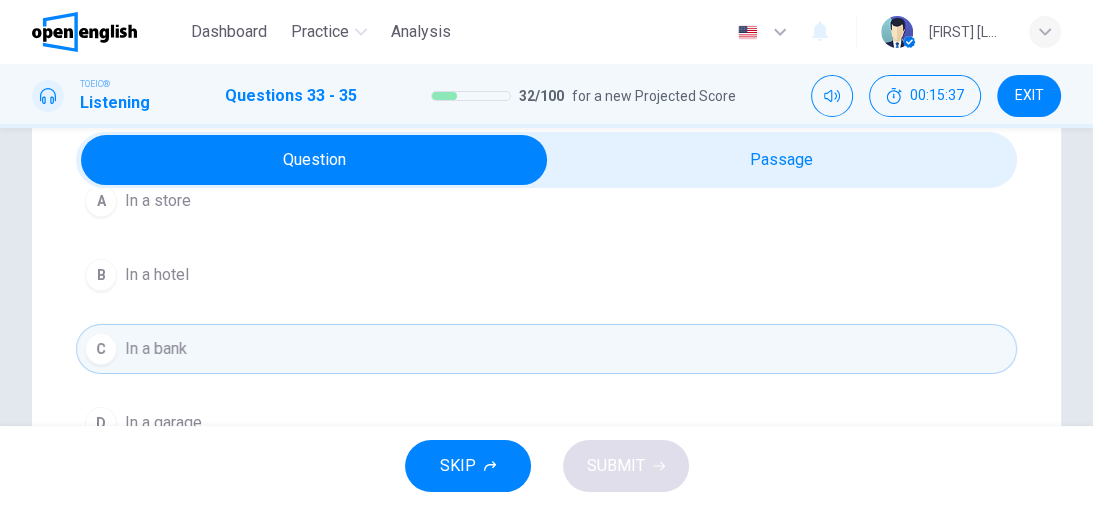 click on "In a hotel" at bounding box center (157, 275) 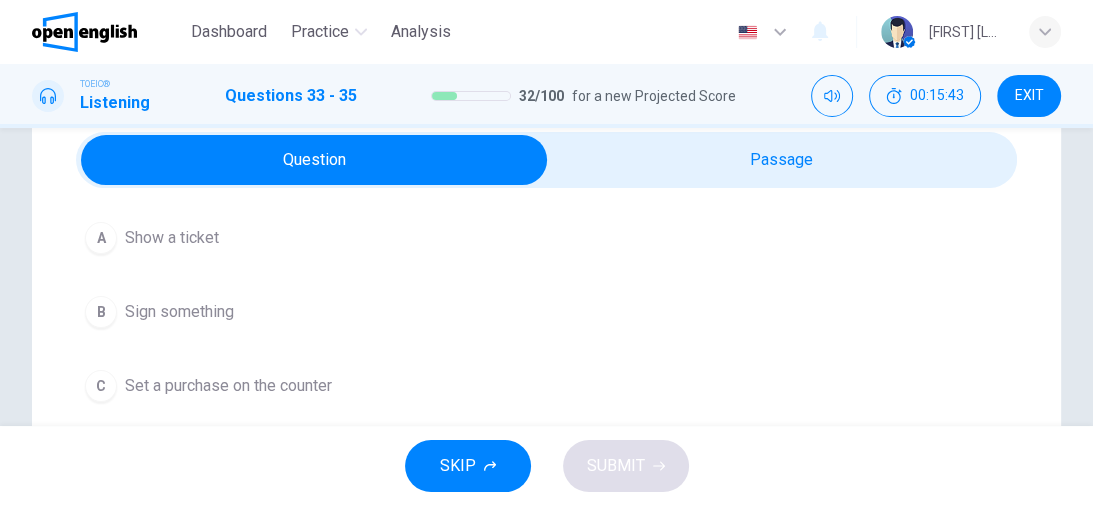 scroll, scrollTop: 451, scrollLeft: 0, axis: vertical 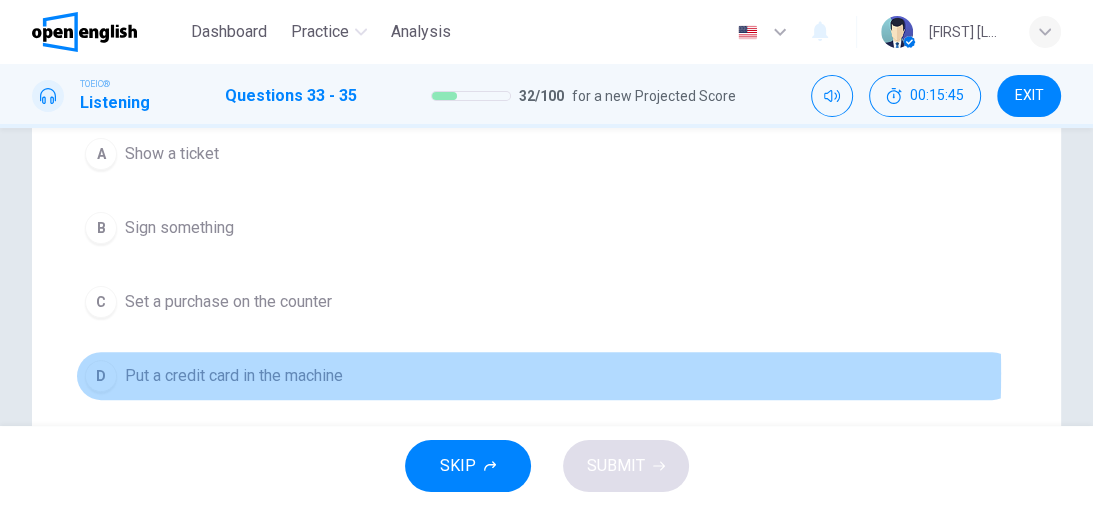 click on "D Put a credit card in the machine" at bounding box center [546, 376] 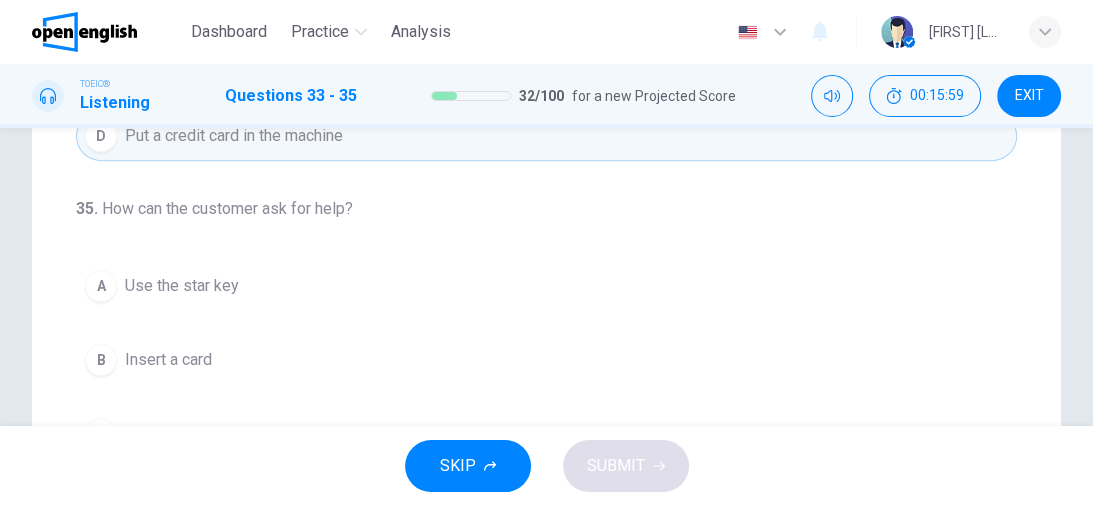 scroll, scrollTop: 480, scrollLeft: 0, axis: vertical 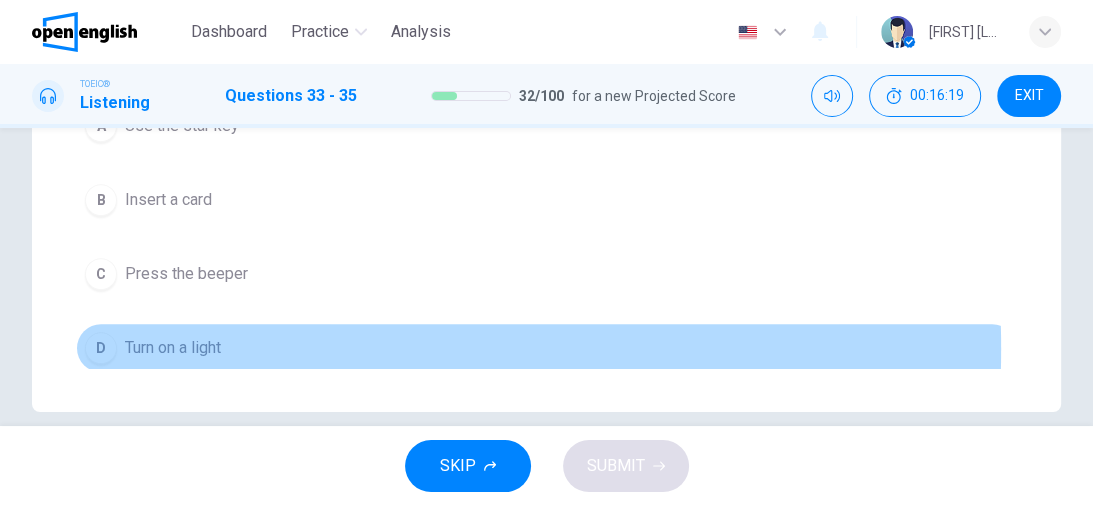 click on "D" at bounding box center (101, 348) 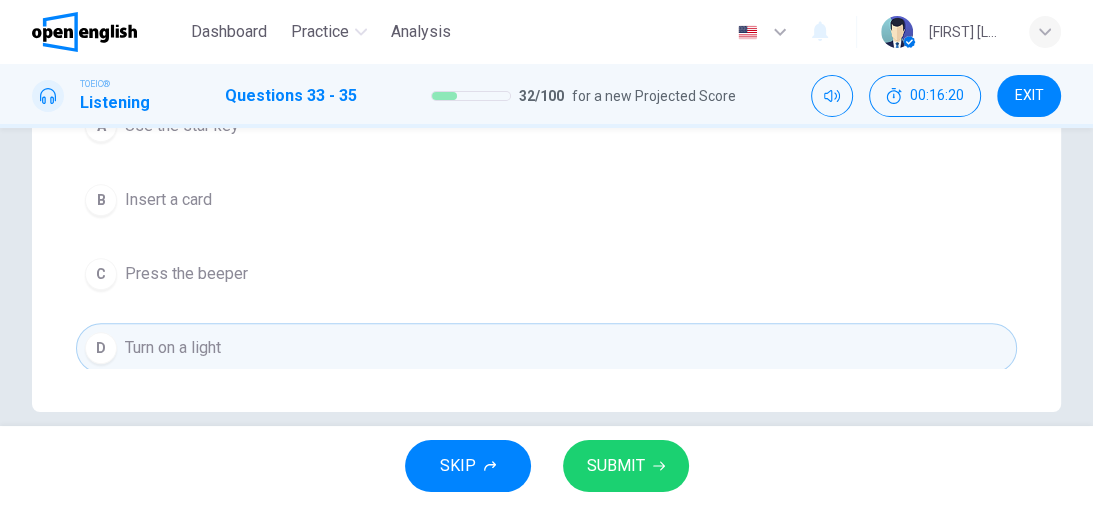 click on "SUBMIT" at bounding box center (616, 466) 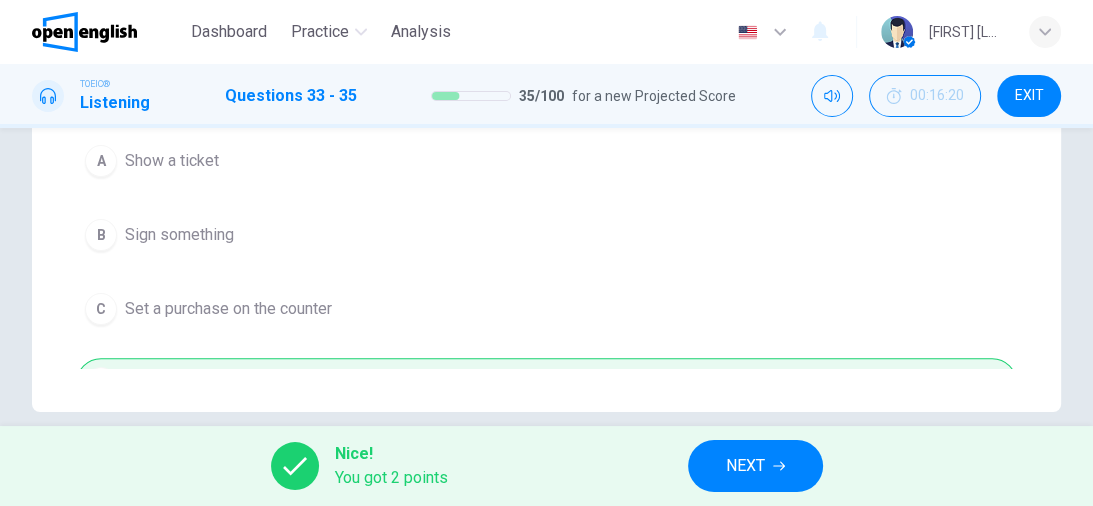 scroll, scrollTop: 0, scrollLeft: 0, axis: both 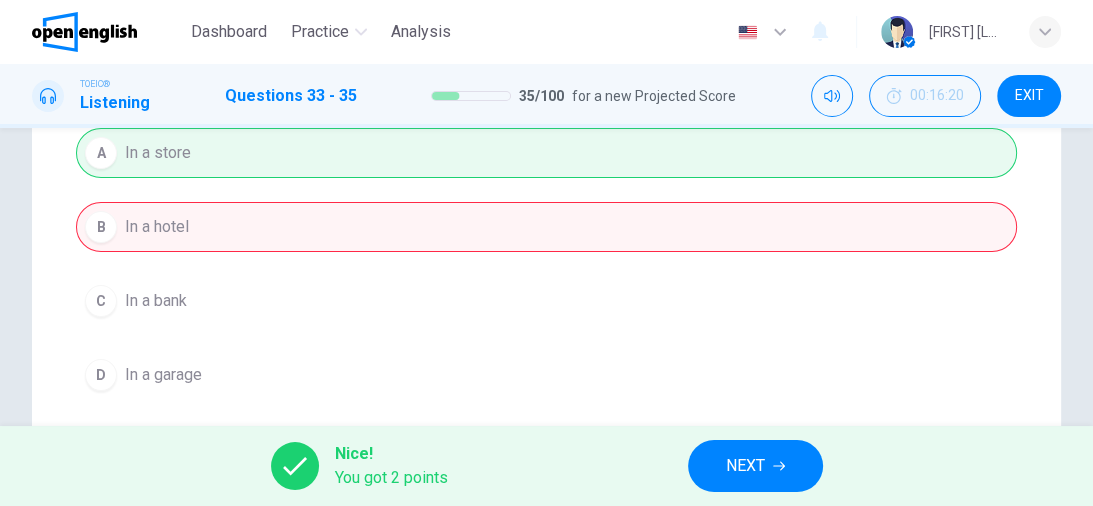 click on "NEXT" at bounding box center [745, 466] 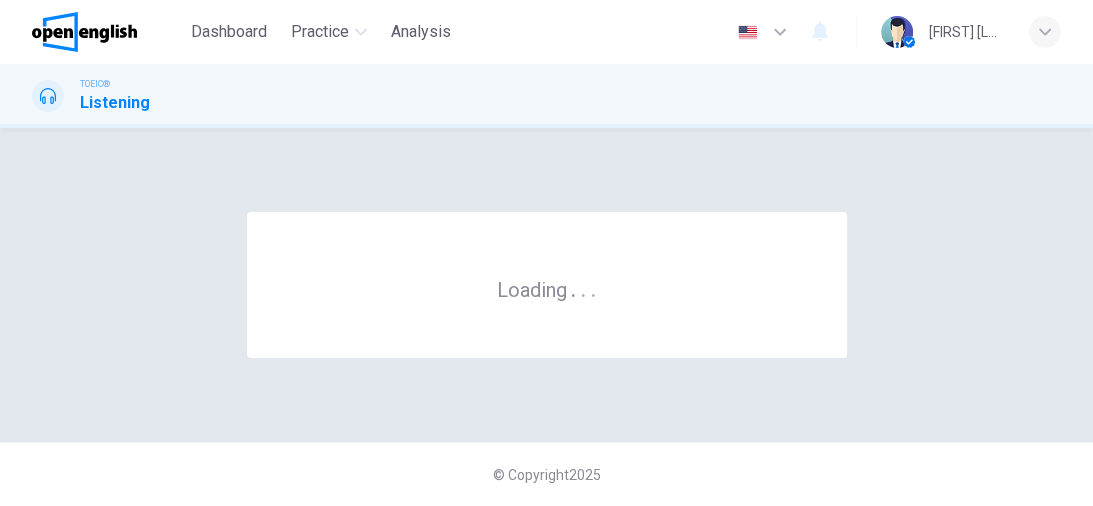 scroll, scrollTop: 0, scrollLeft: 0, axis: both 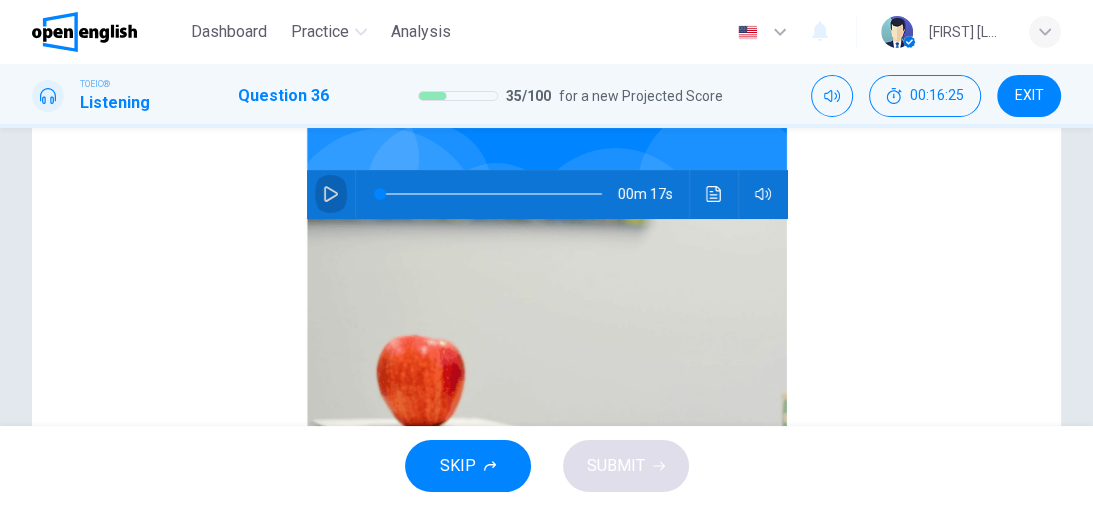 click at bounding box center [331, 194] 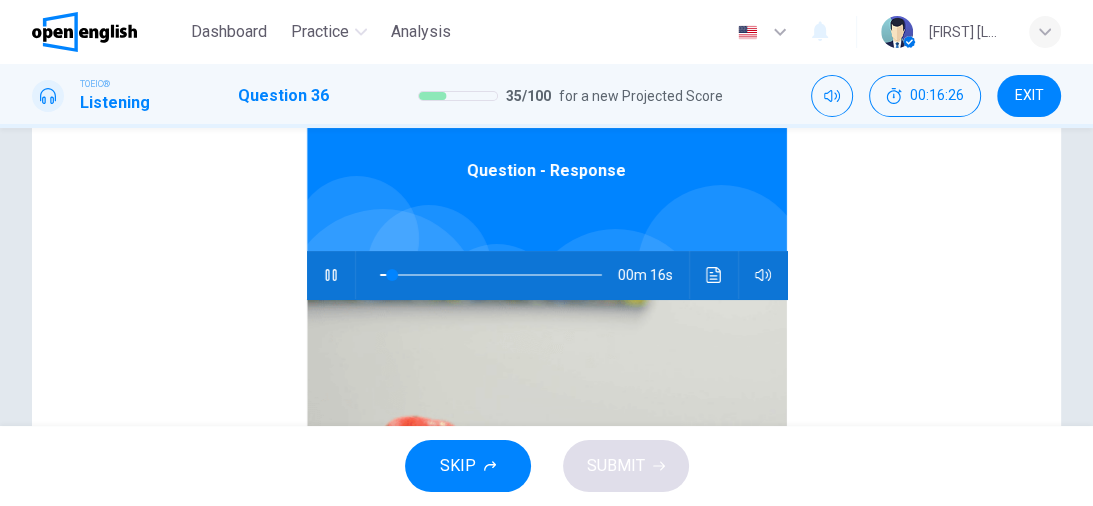 scroll, scrollTop: 0, scrollLeft: 0, axis: both 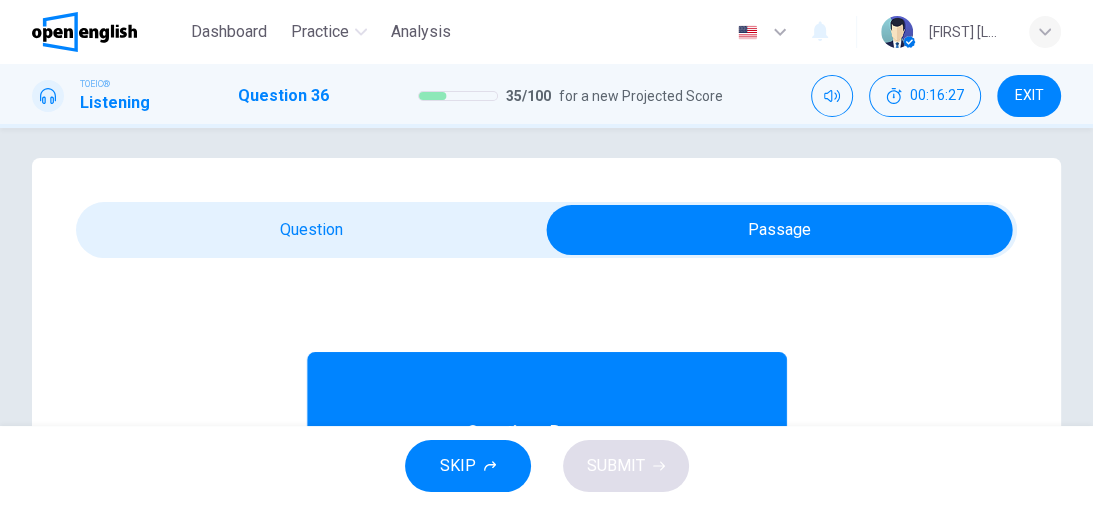 type on "**" 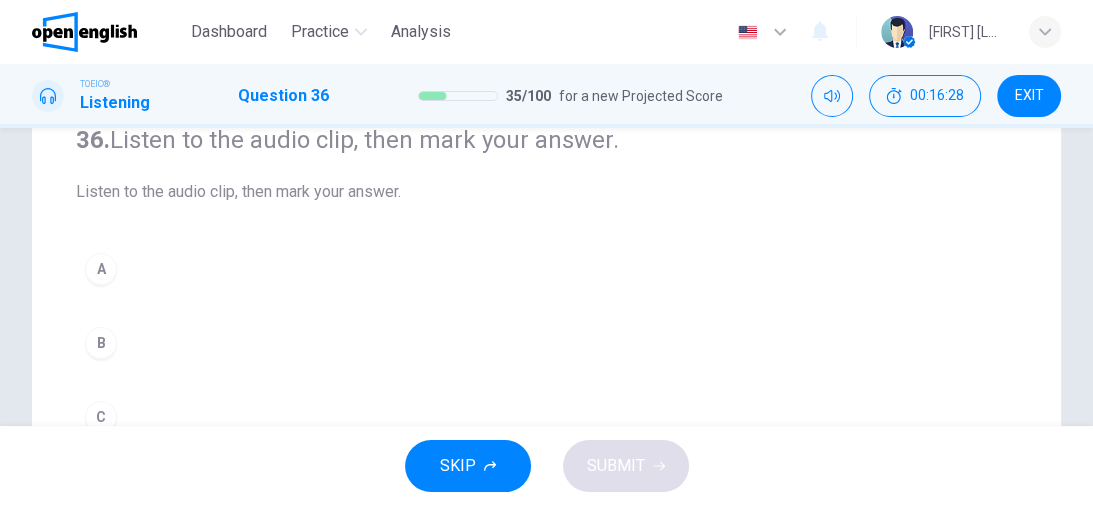 scroll, scrollTop: 240, scrollLeft: 0, axis: vertical 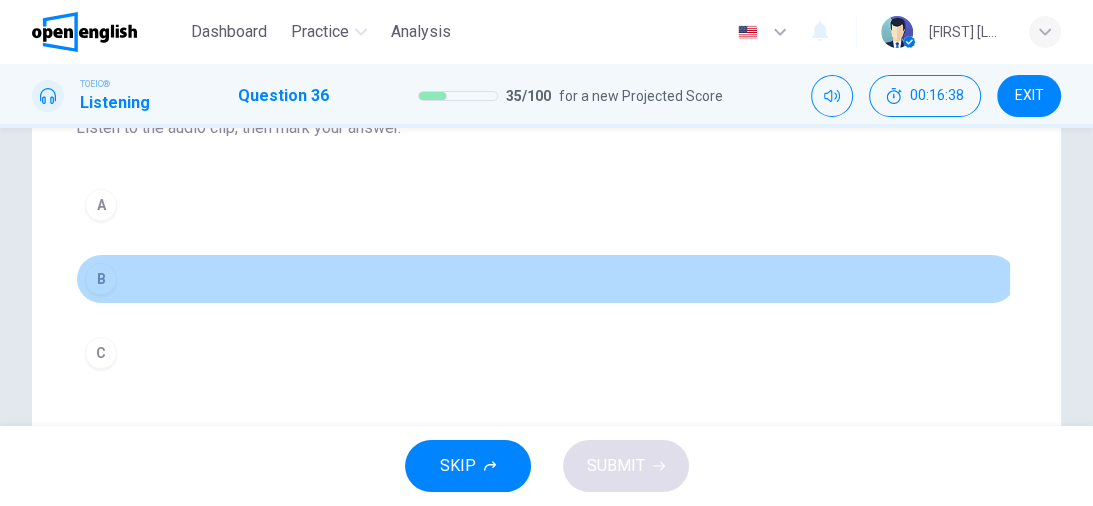 click on "B" at bounding box center [101, 279] 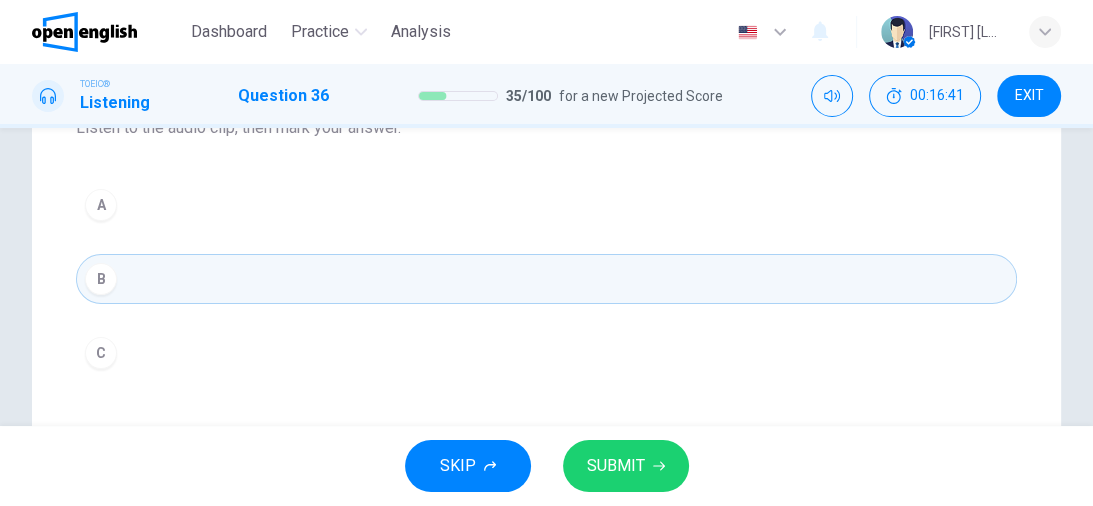click on "SUBMIT" at bounding box center (616, 466) 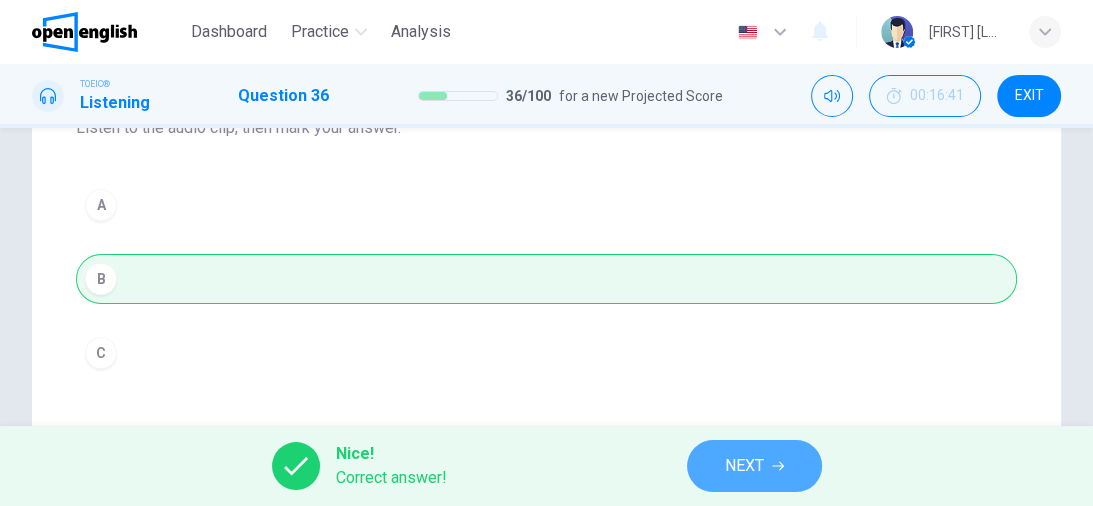 click on "NEXT" at bounding box center (744, 466) 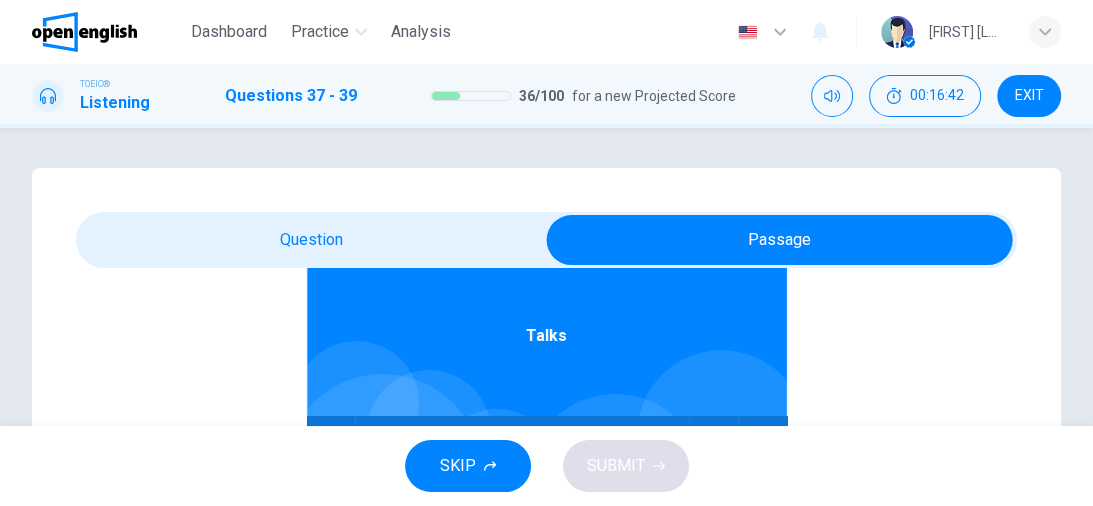 scroll, scrollTop: 112, scrollLeft: 0, axis: vertical 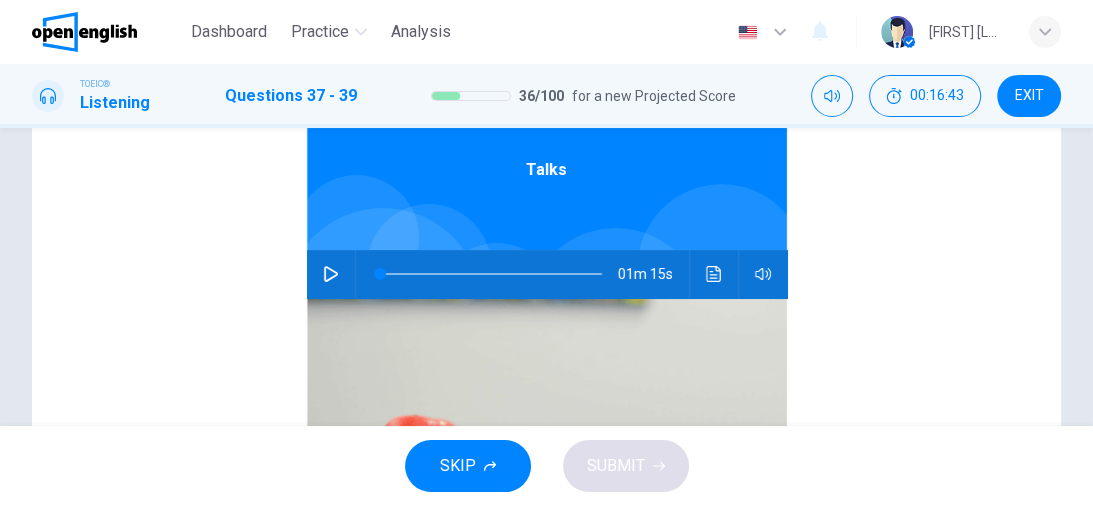 click 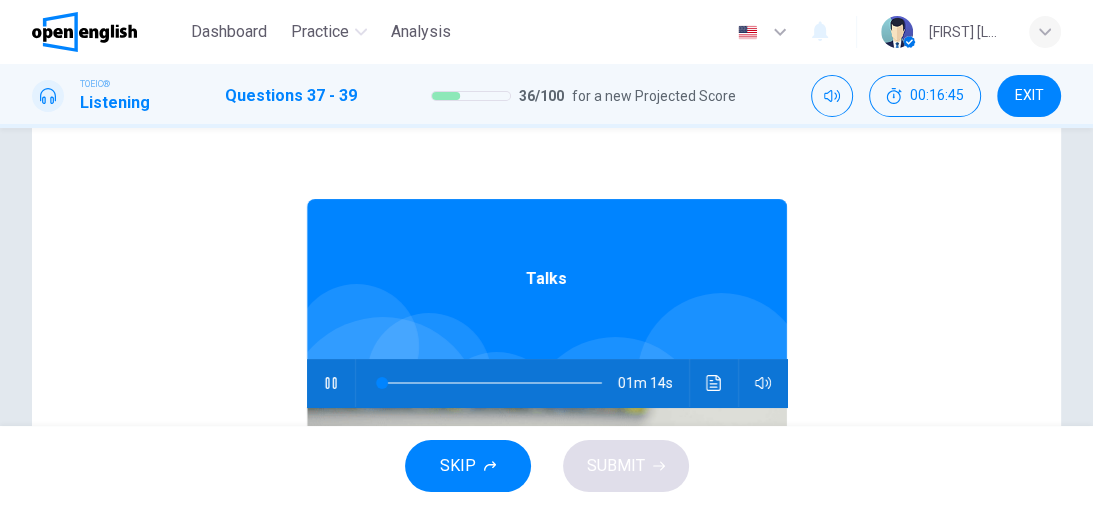 scroll, scrollTop: 0, scrollLeft: 0, axis: both 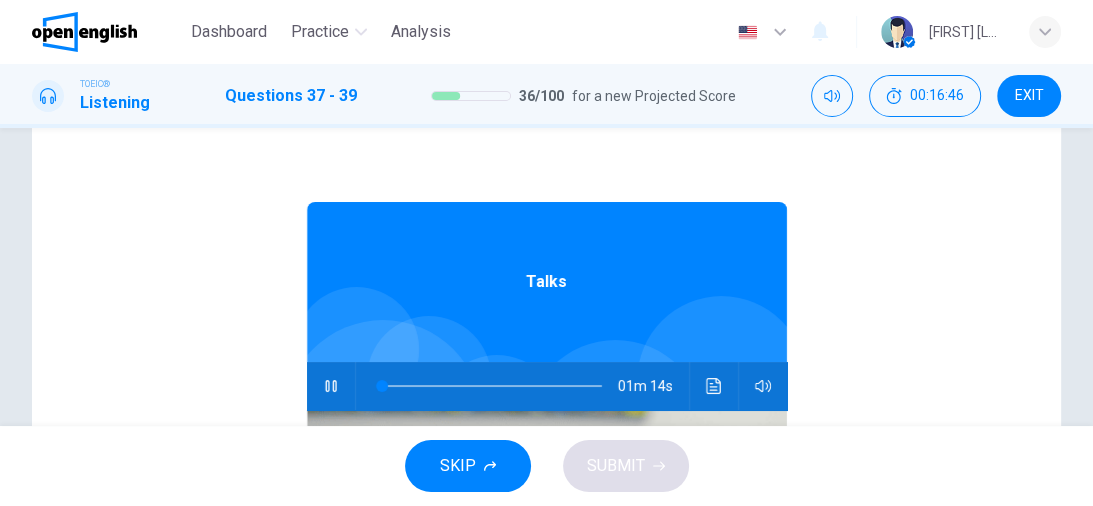 type on "*" 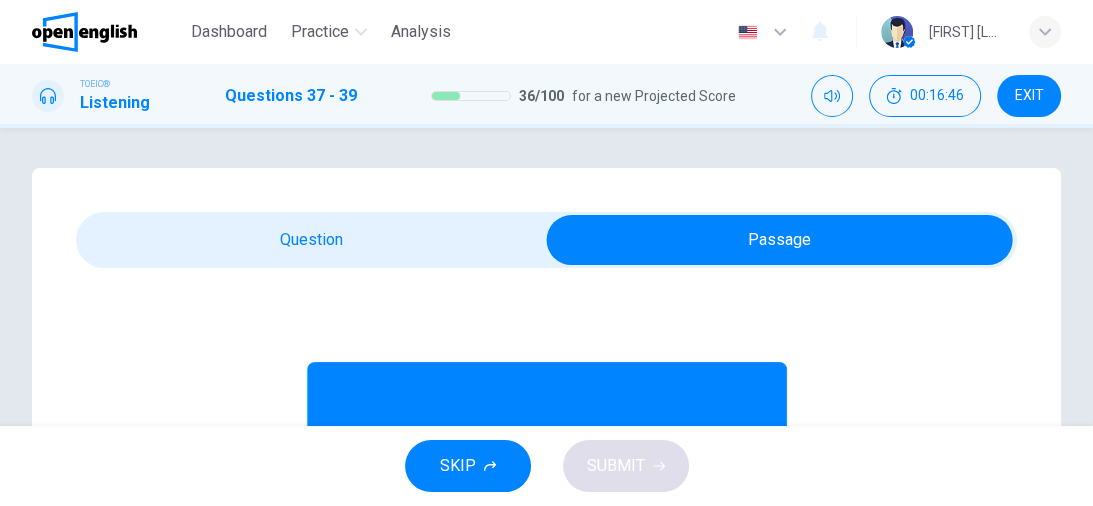 scroll, scrollTop: 0, scrollLeft: 0, axis: both 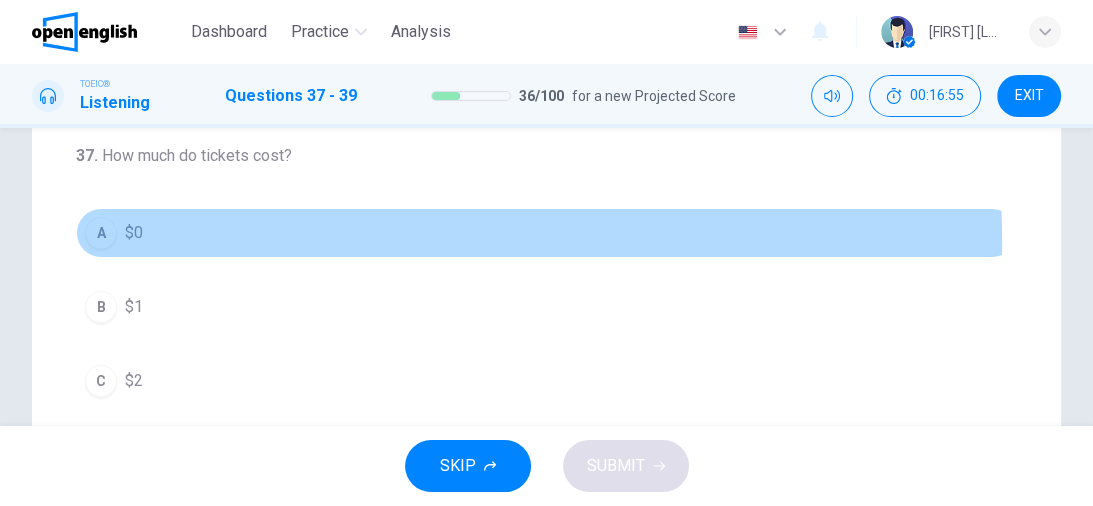 click on "A" at bounding box center (101, 233) 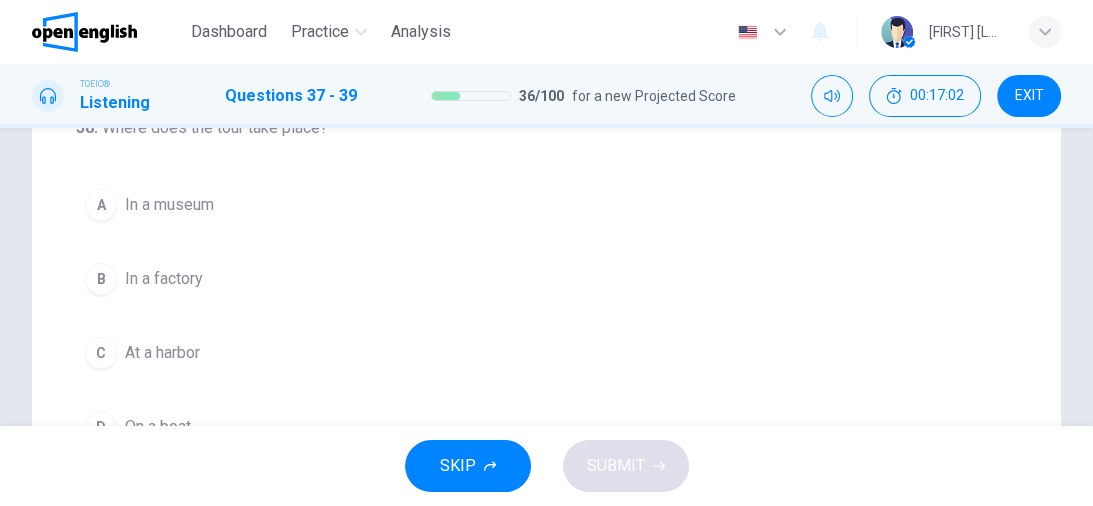 scroll, scrollTop: 451, scrollLeft: 0, axis: vertical 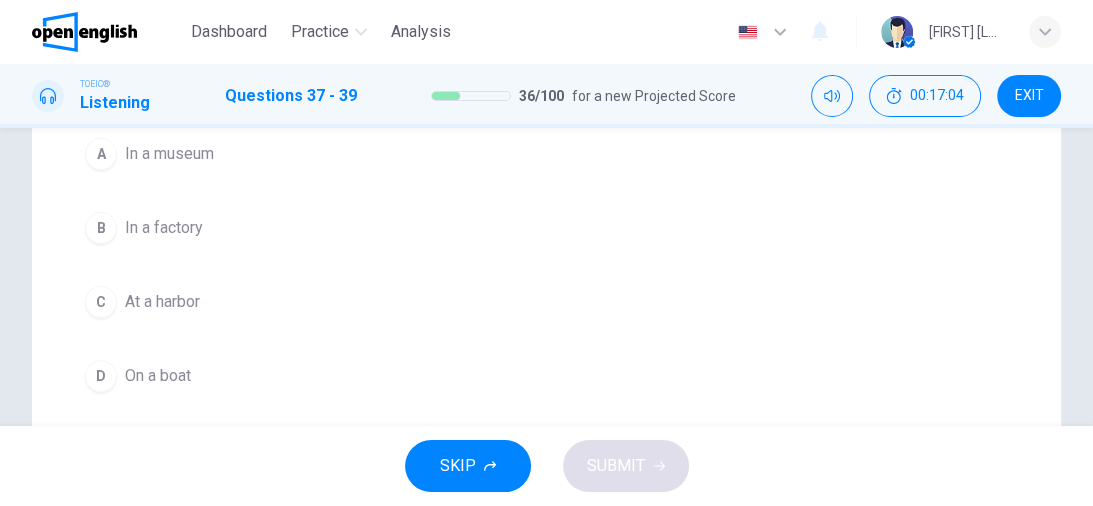 click on "B" at bounding box center (101, 228) 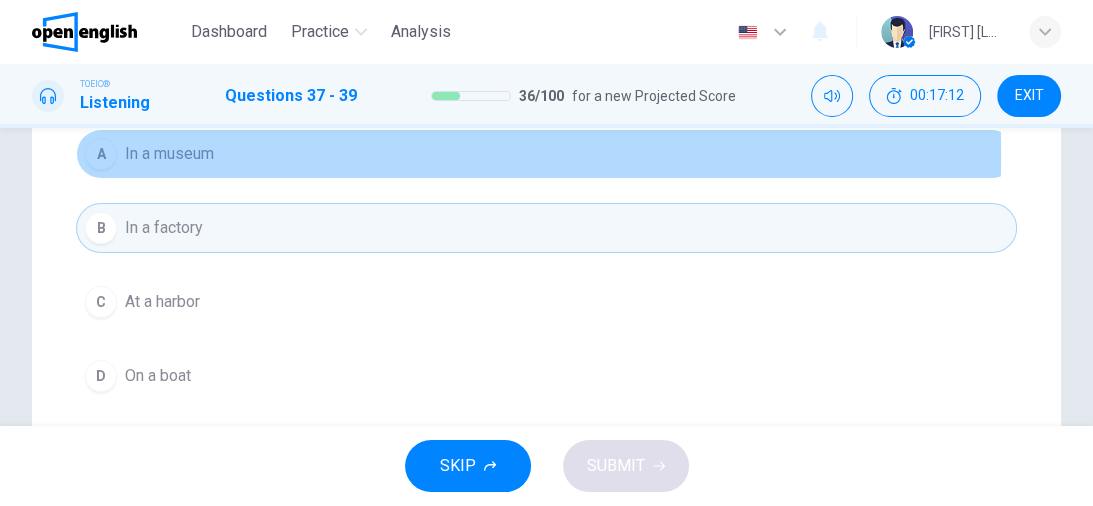 drag, startPoint x: 108, startPoint y: 151, endPoint x: 122, endPoint y: 157, distance: 15.231546 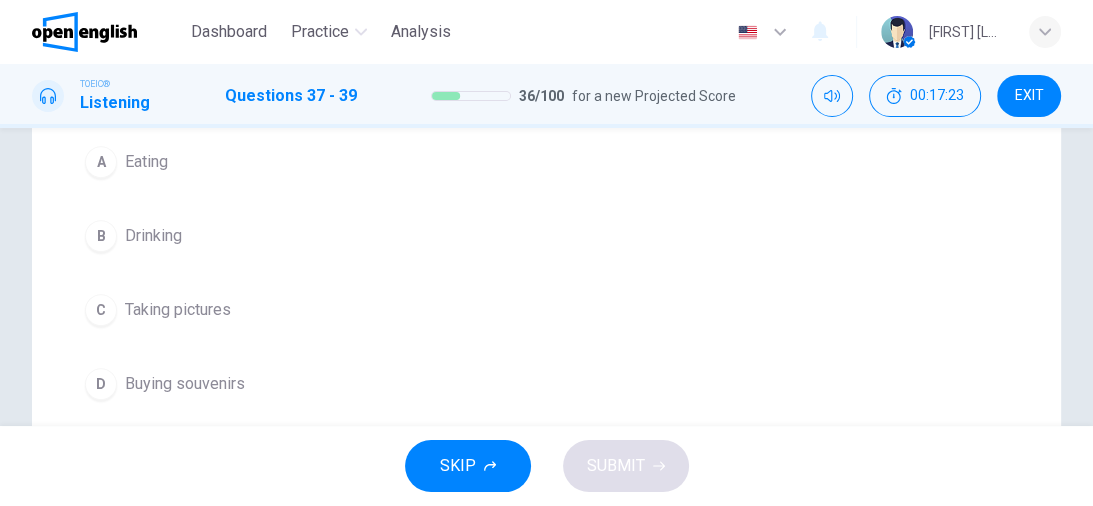 scroll, scrollTop: 560, scrollLeft: 0, axis: vertical 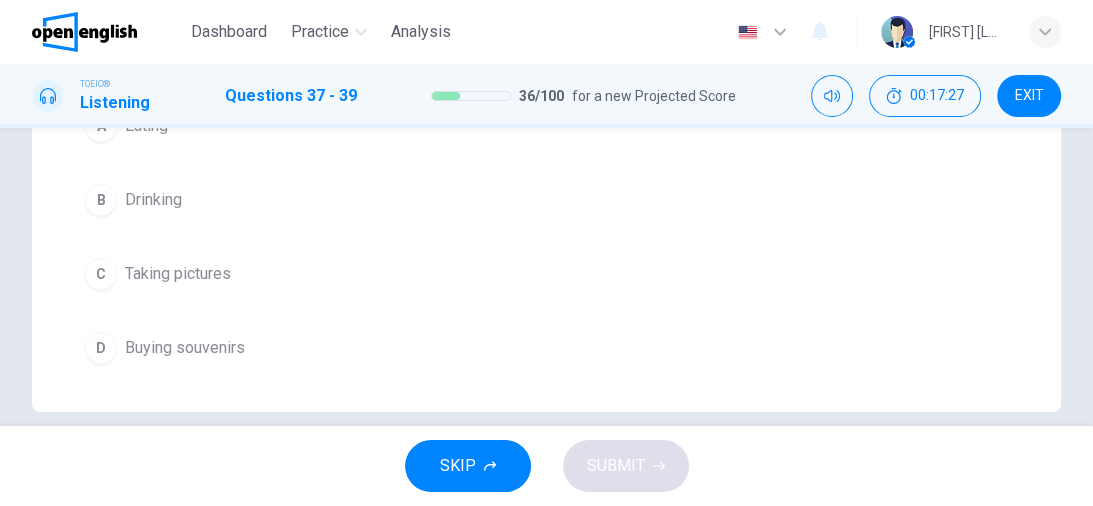 click on "C" at bounding box center (101, 274) 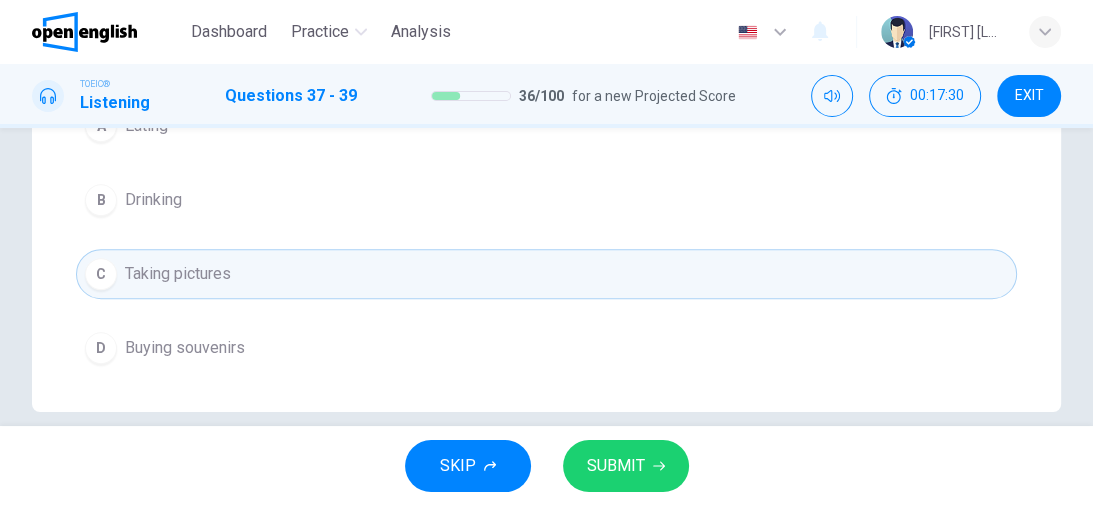 click on "D" at bounding box center [101, 348] 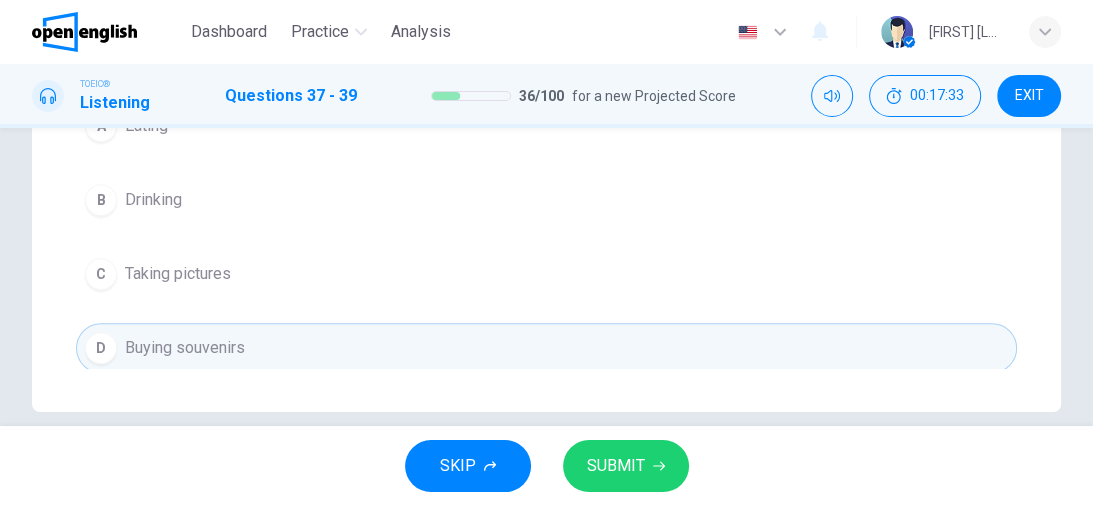 click on "SUBMIT" at bounding box center (616, 466) 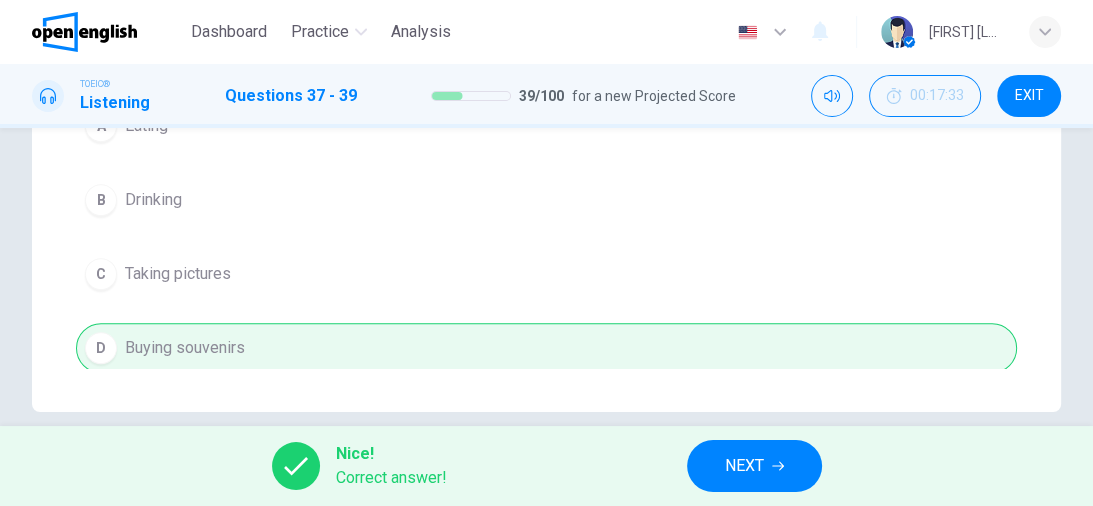 click on "NEXT" at bounding box center [744, 466] 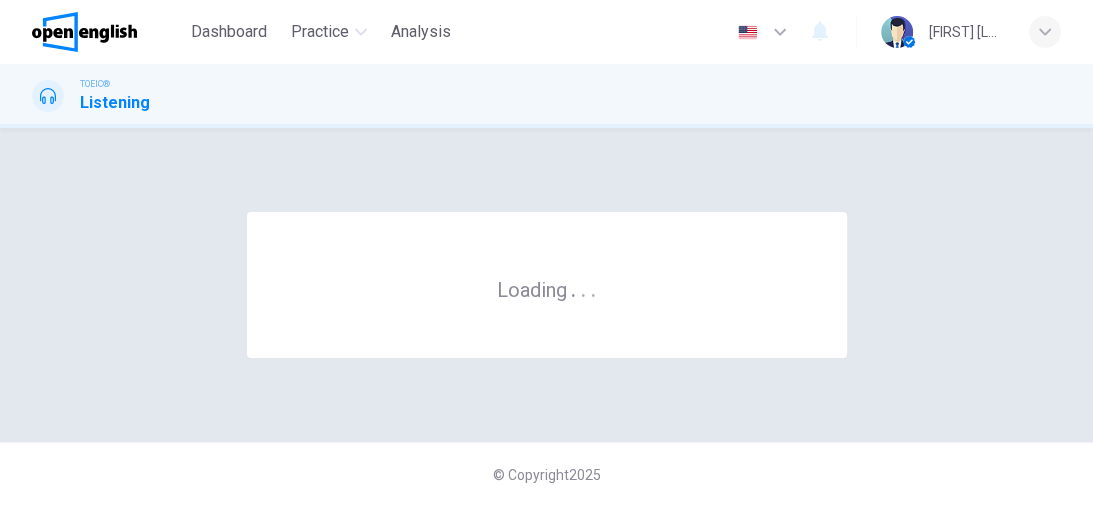 scroll, scrollTop: 0, scrollLeft: 0, axis: both 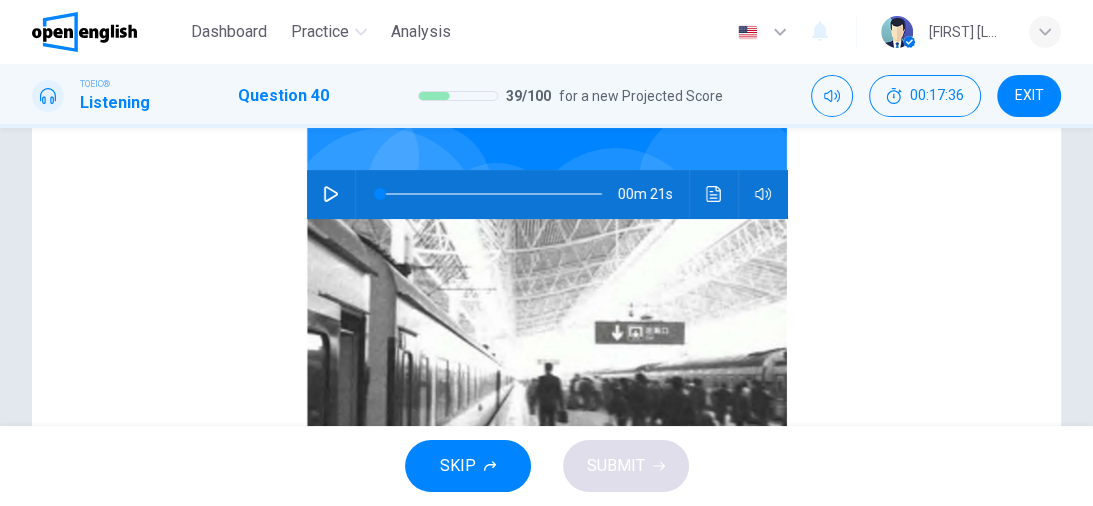 click at bounding box center (331, 194) 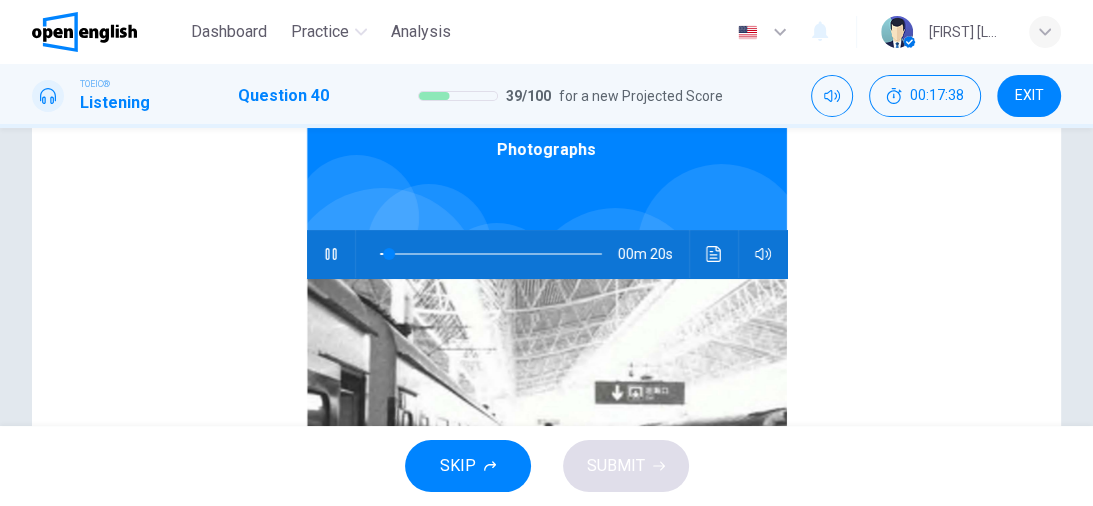 scroll, scrollTop: 0, scrollLeft: 0, axis: both 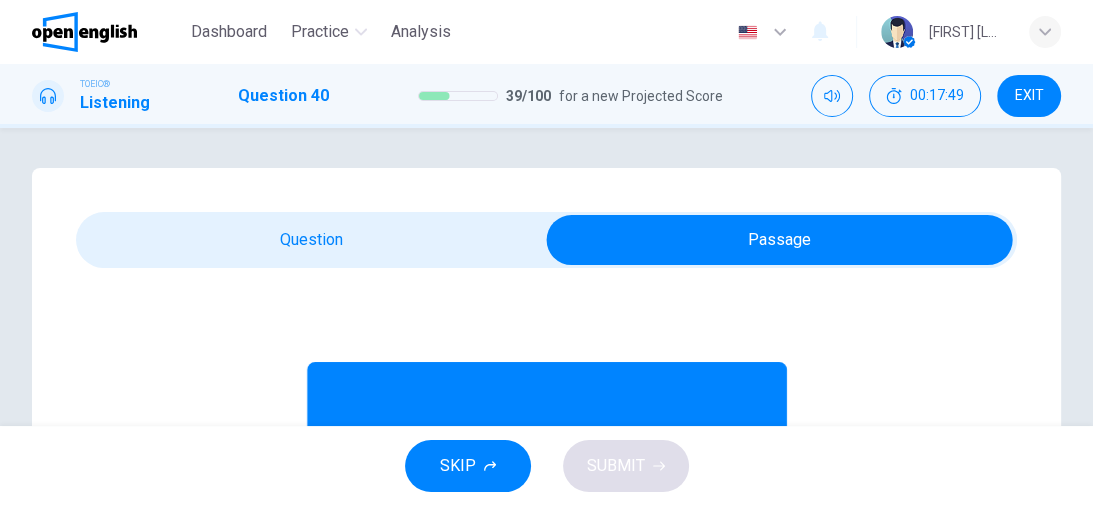 type on "**" 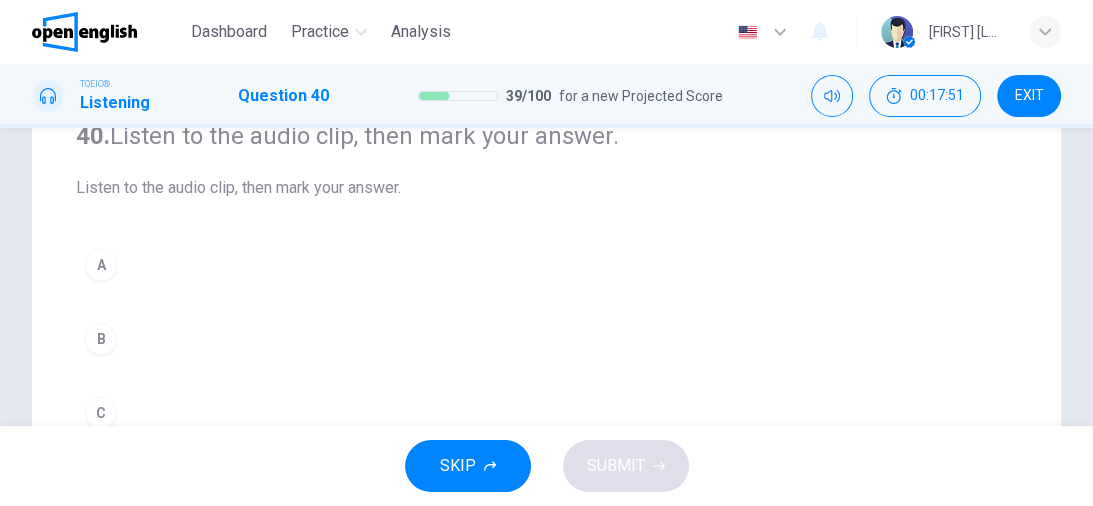 scroll, scrollTop: 240, scrollLeft: 0, axis: vertical 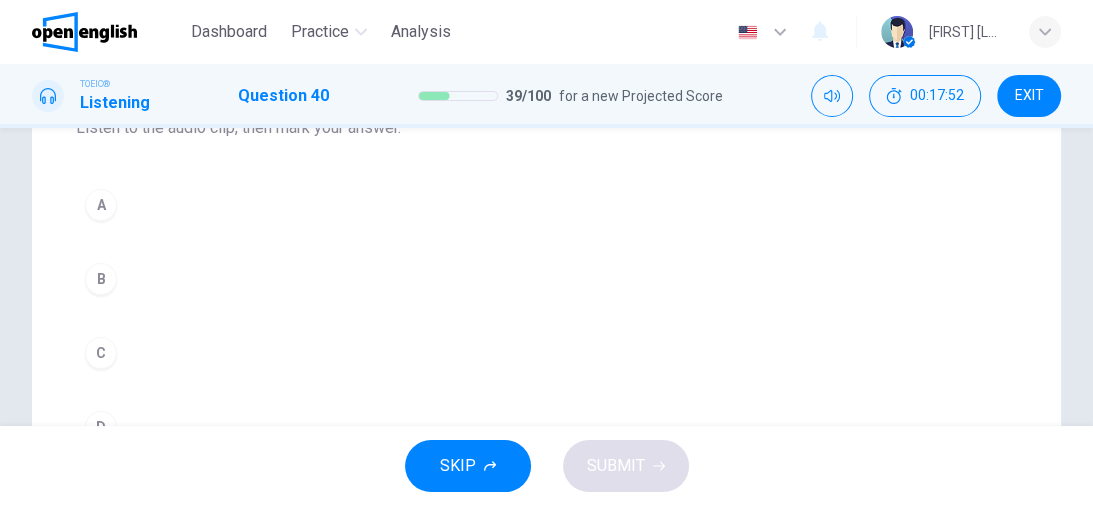 click on "A" at bounding box center [101, 205] 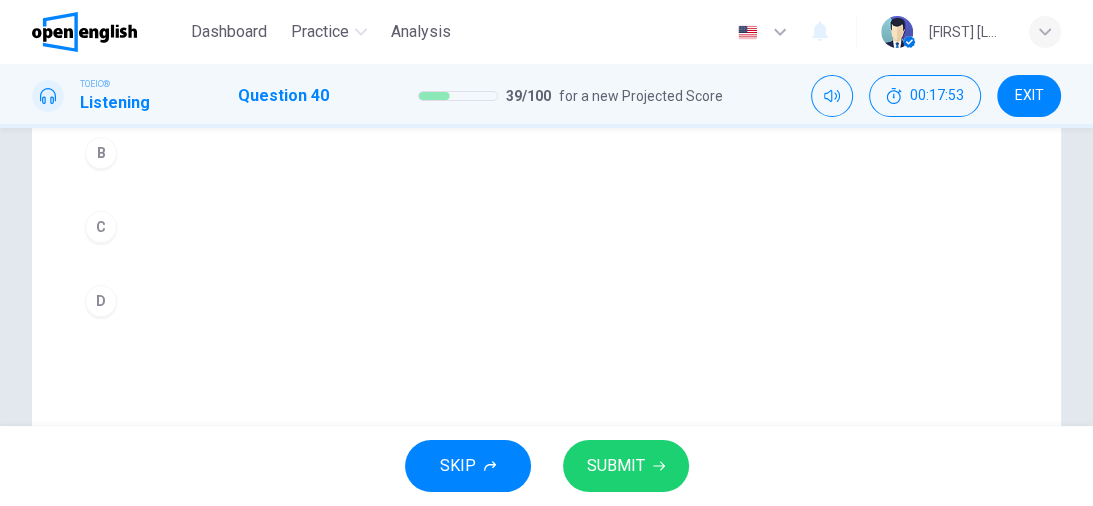 scroll, scrollTop: 400, scrollLeft: 0, axis: vertical 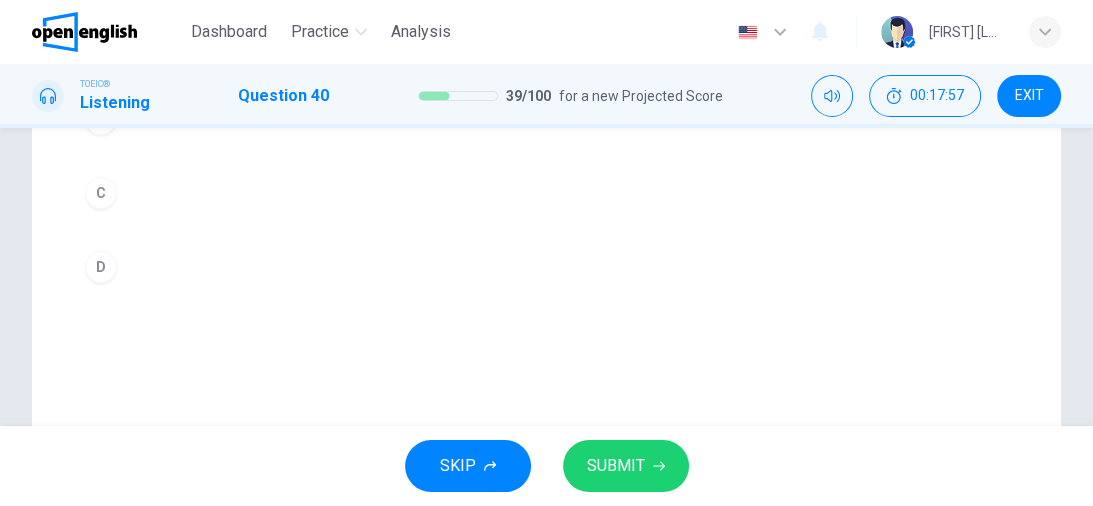 click on "SUBMIT" at bounding box center (616, 466) 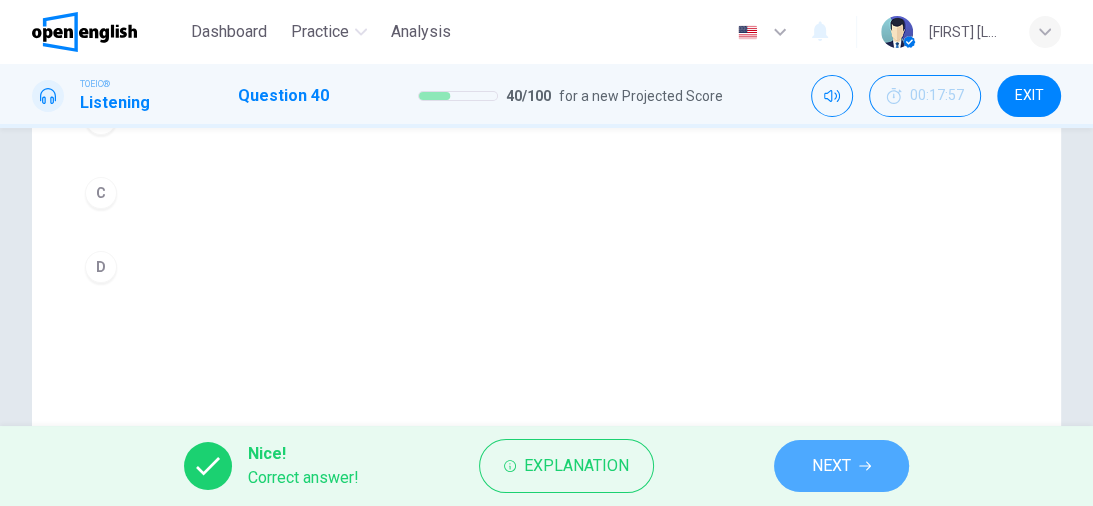 click on "NEXT" at bounding box center (831, 466) 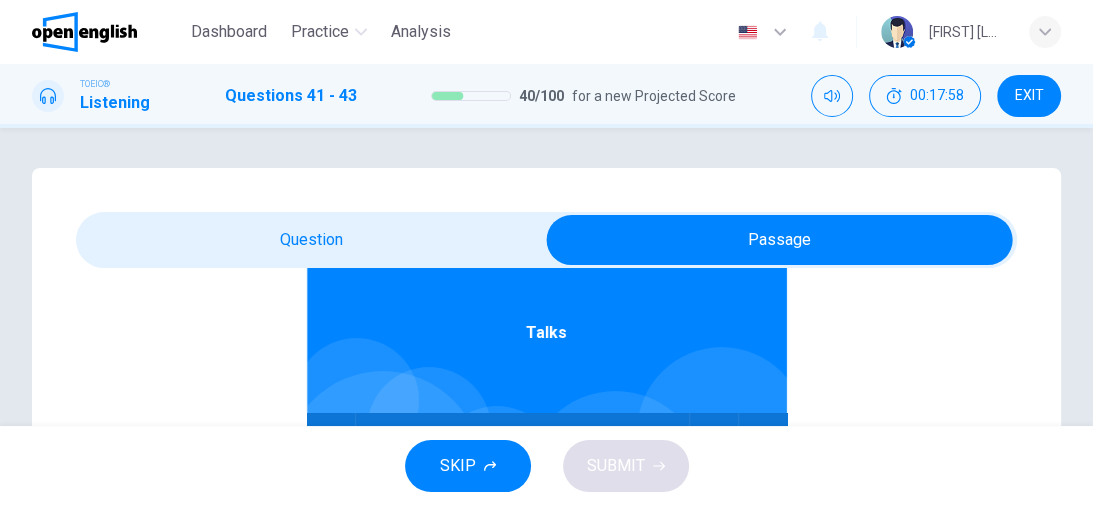 scroll, scrollTop: 112, scrollLeft: 0, axis: vertical 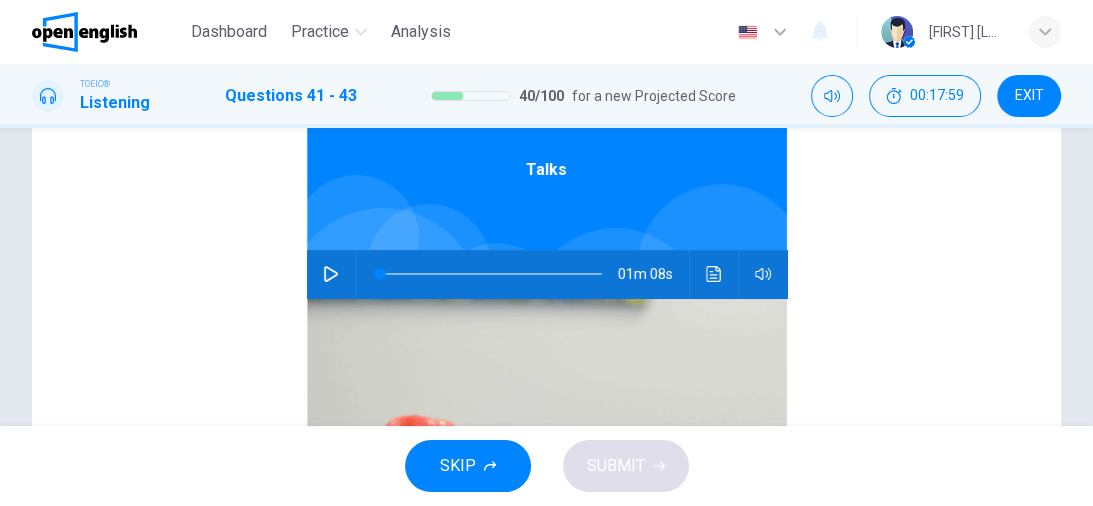 click 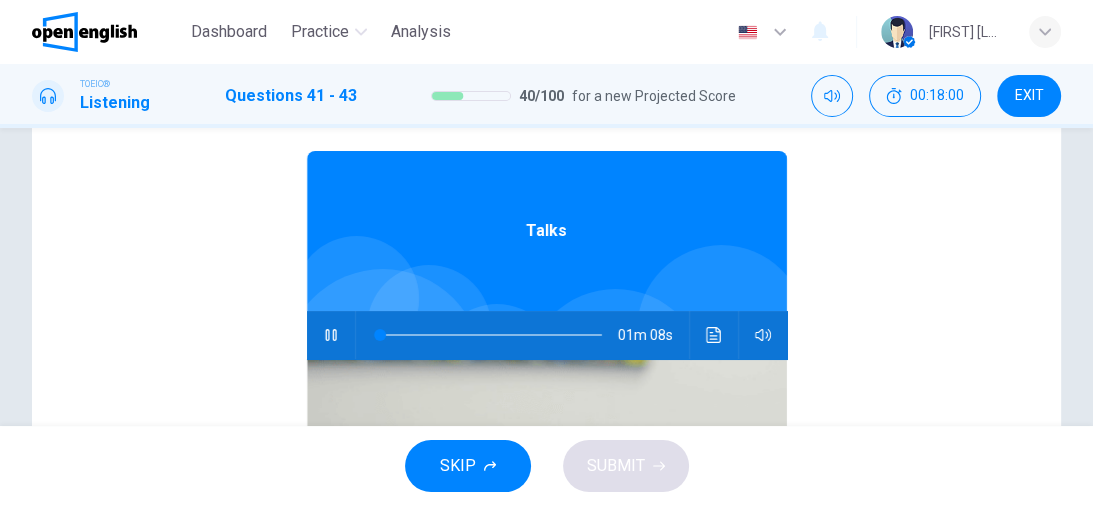 scroll, scrollTop: 0, scrollLeft: 0, axis: both 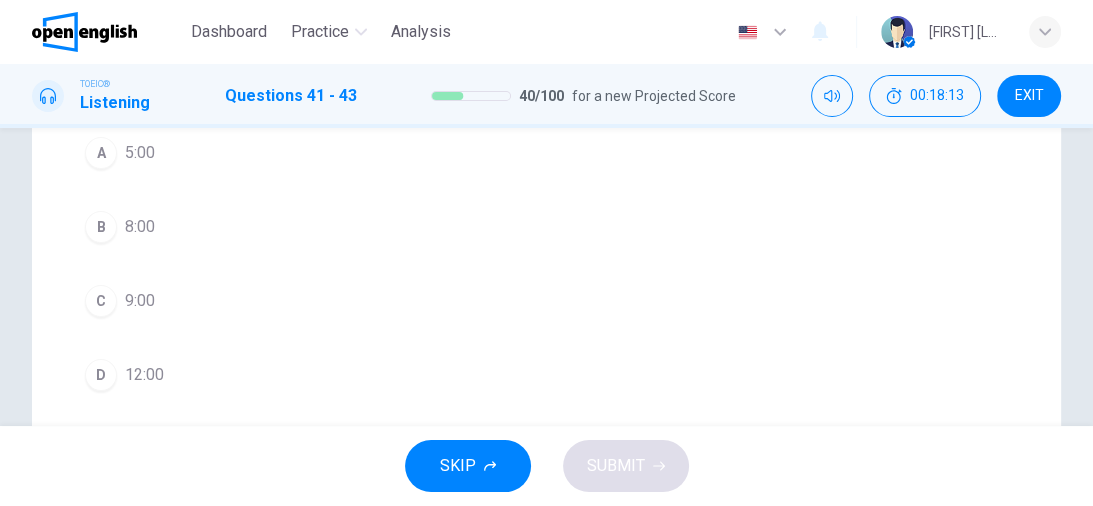 click on "D" at bounding box center [101, 375] 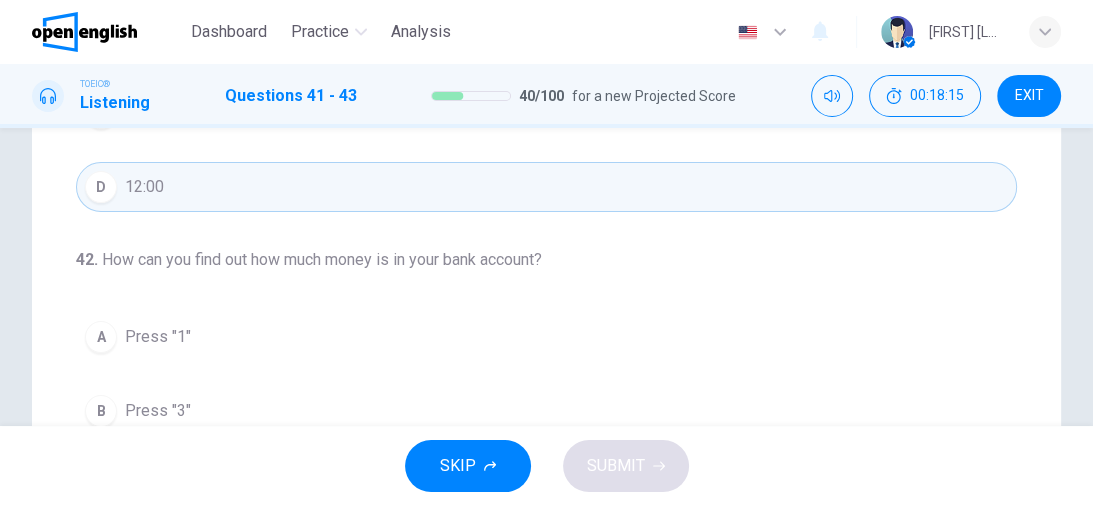 scroll, scrollTop: 320, scrollLeft: 0, axis: vertical 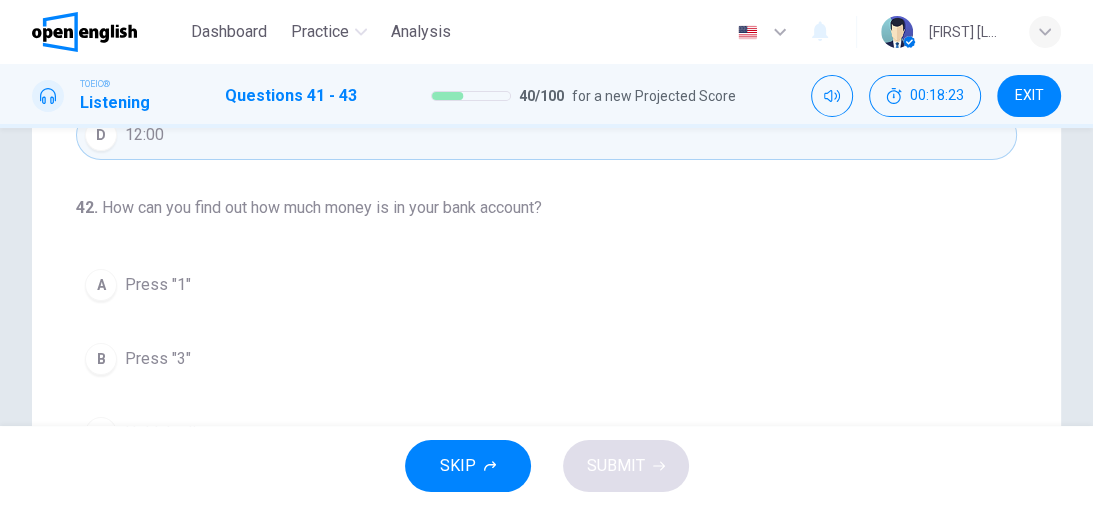 click on "A" at bounding box center [101, 285] 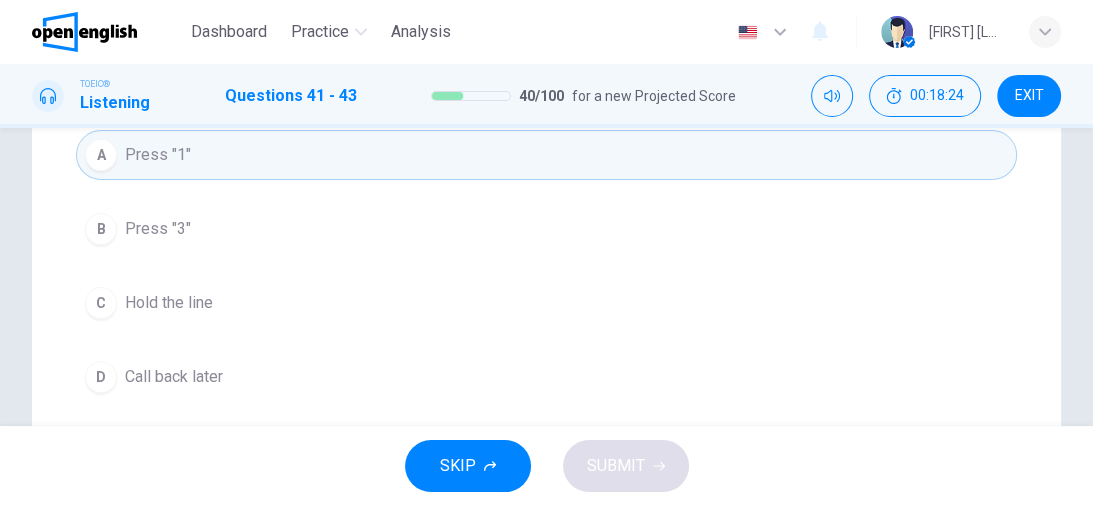 scroll, scrollTop: 451, scrollLeft: 0, axis: vertical 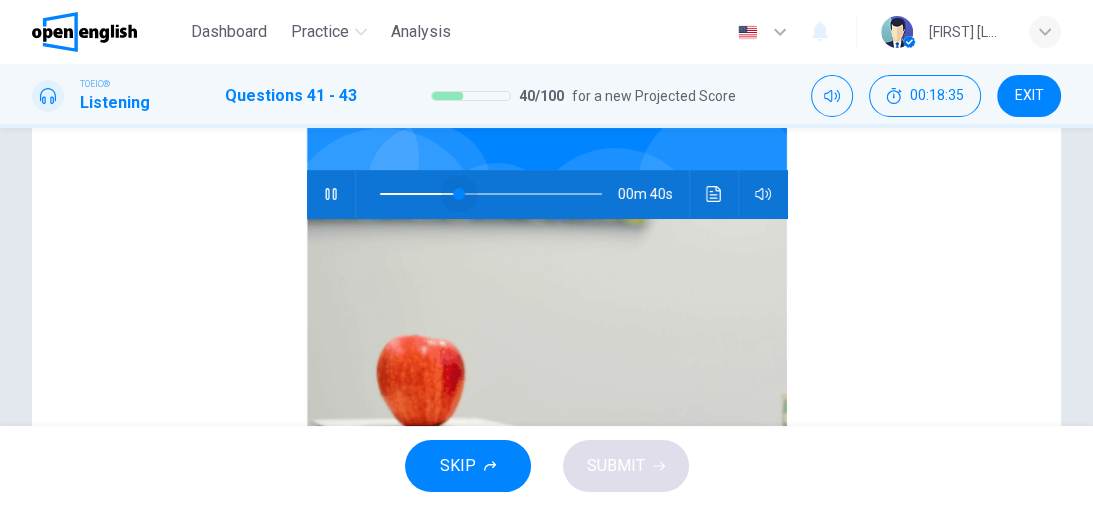 drag, startPoint x: 480, startPoint y: 194, endPoint x: 440, endPoint y: 192, distance: 40.04997 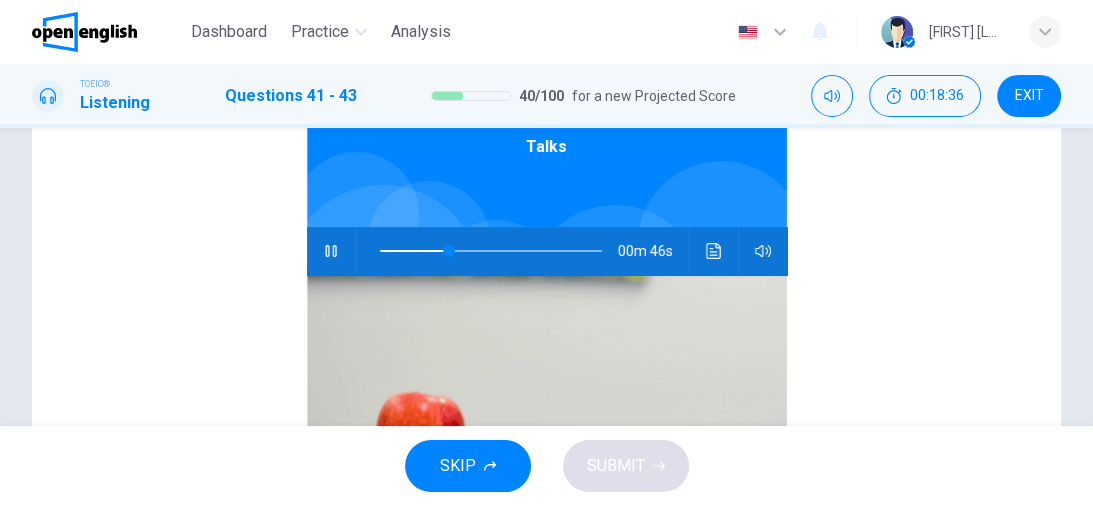 scroll, scrollTop: 0, scrollLeft: 0, axis: both 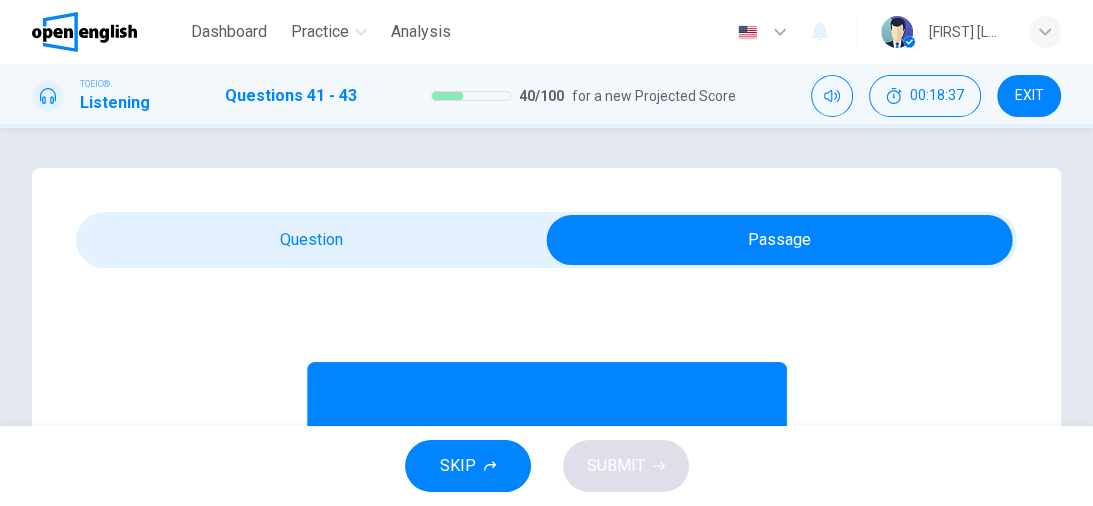 type on "**" 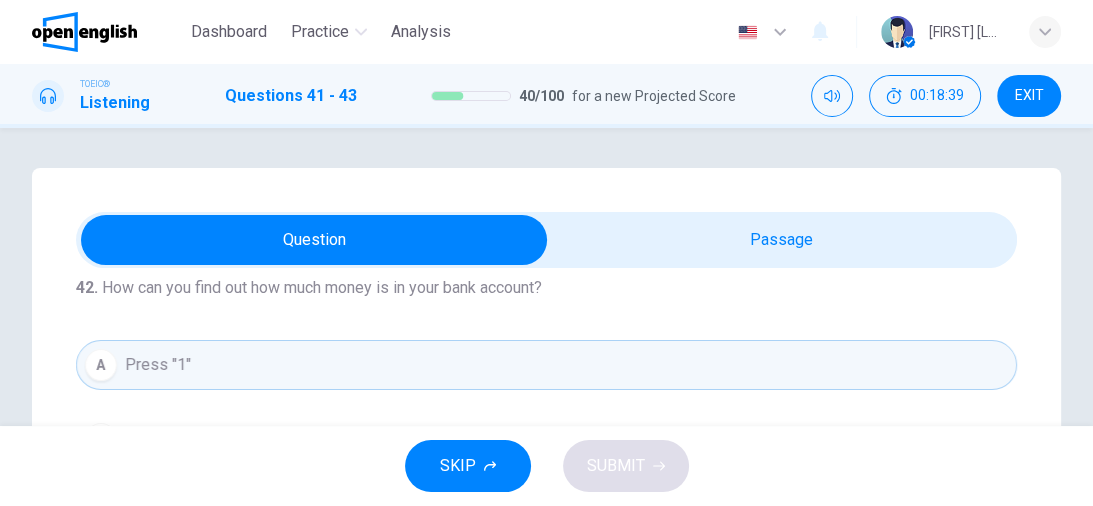 scroll, scrollTop: 451, scrollLeft: 0, axis: vertical 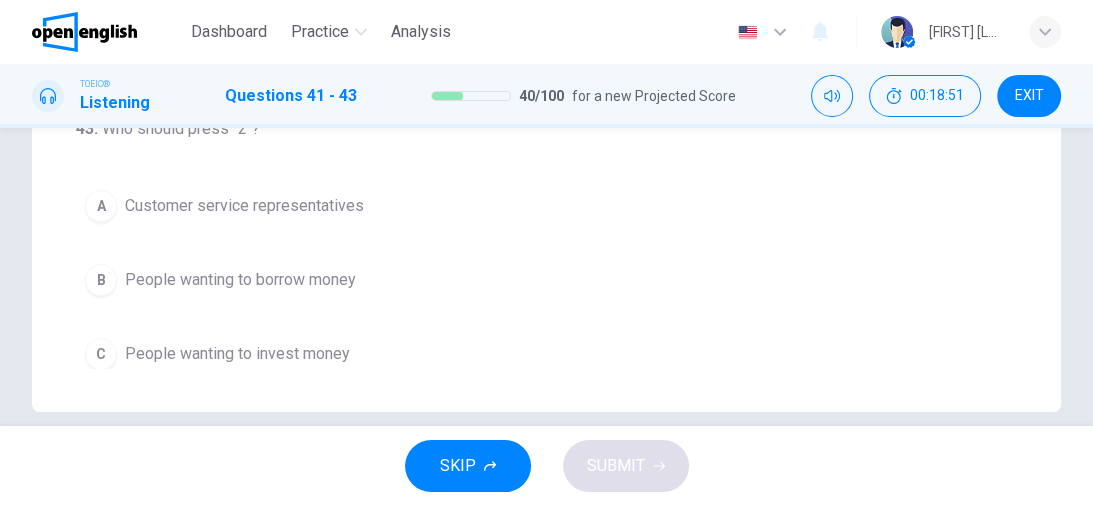 click on "B" at bounding box center (101, 280) 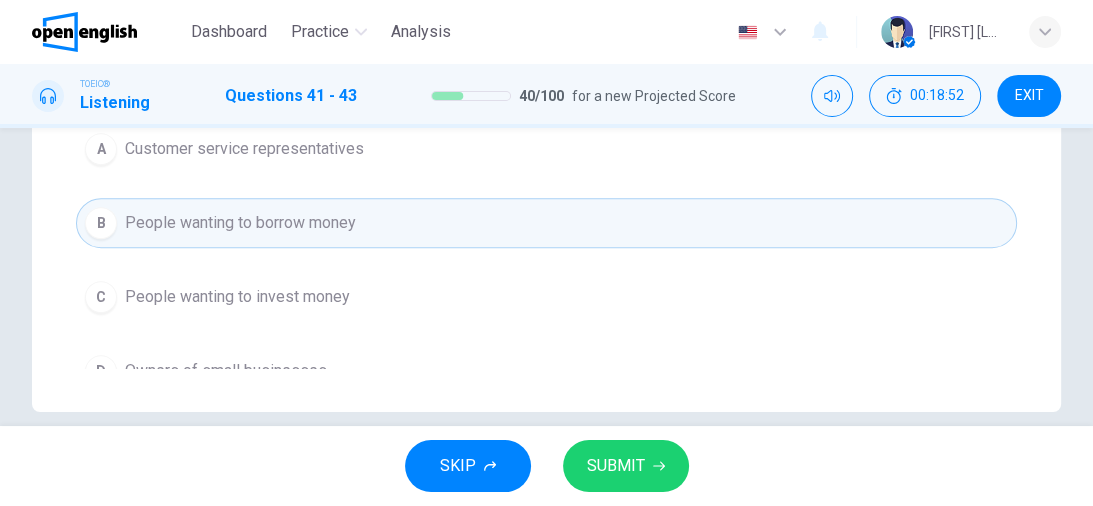 scroll, scrollTop: 451, scrollLeft: 0, axis: vertical 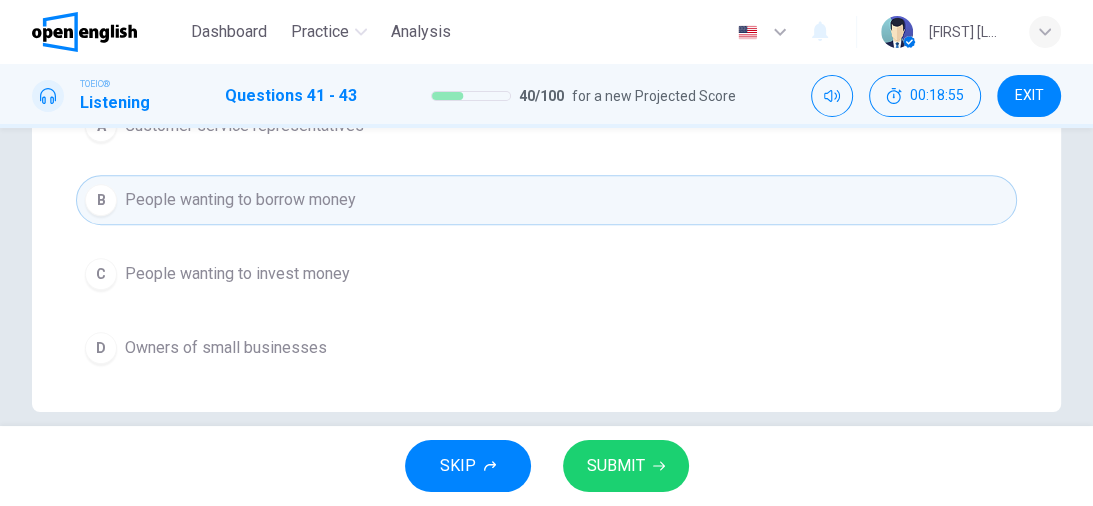 click on "SUBMIT" at bounding box center [616, 466] 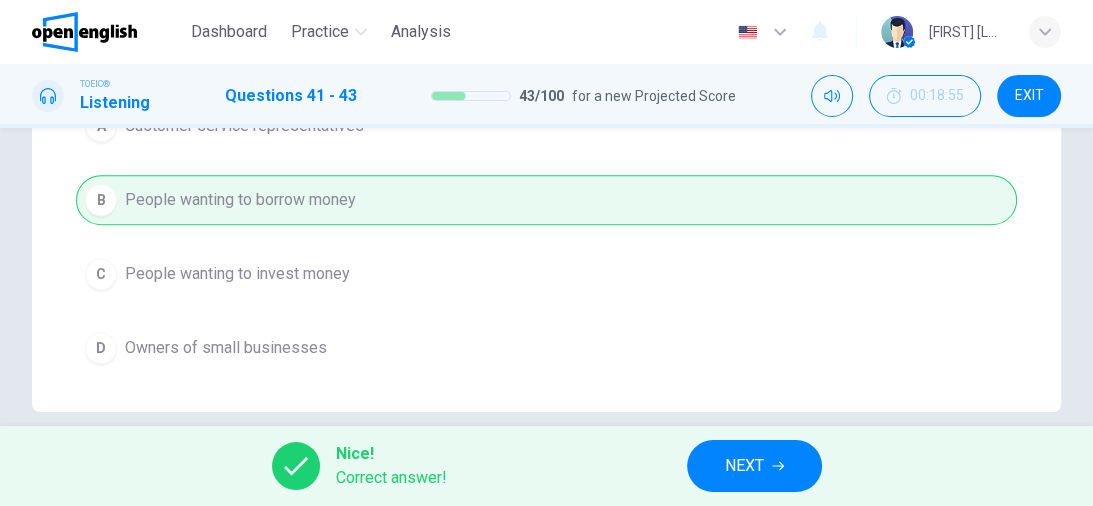 click on "NEXT" at bounding box center (754, 466) 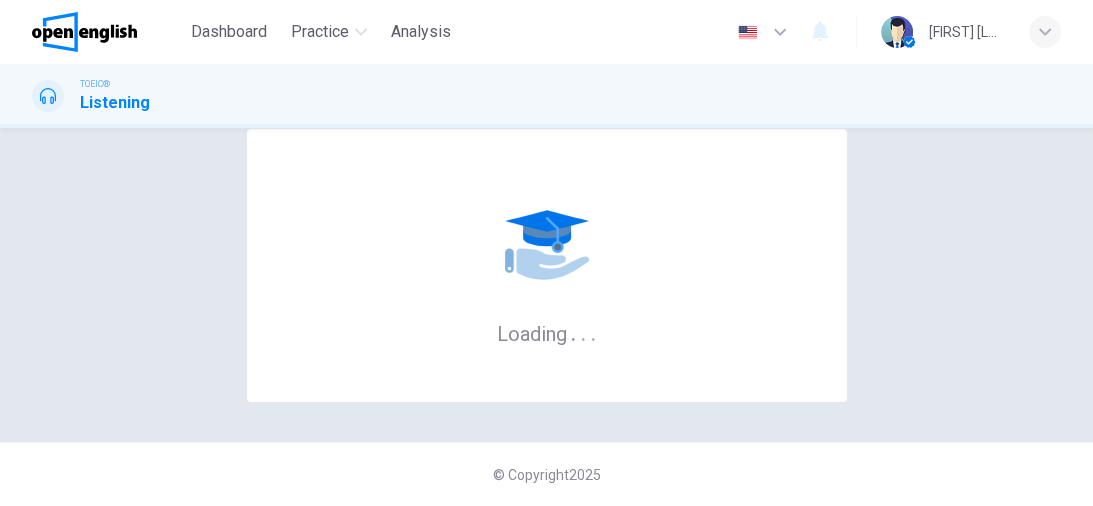 scroll, scrollTop: 0, scrollLeft: 0, axis: both 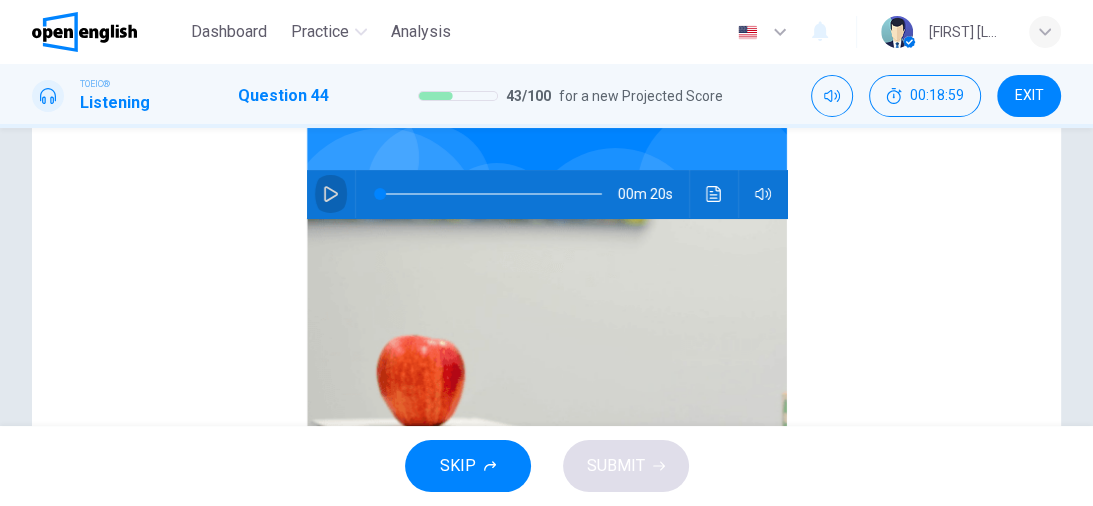 click 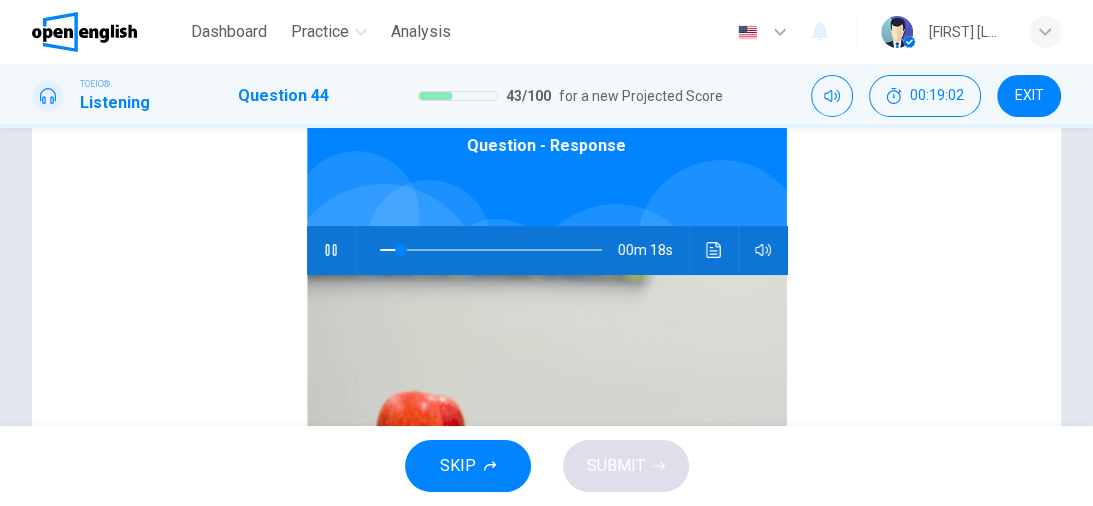 scroll, scrollTop: 0, scrollLeft: 0, axis: both 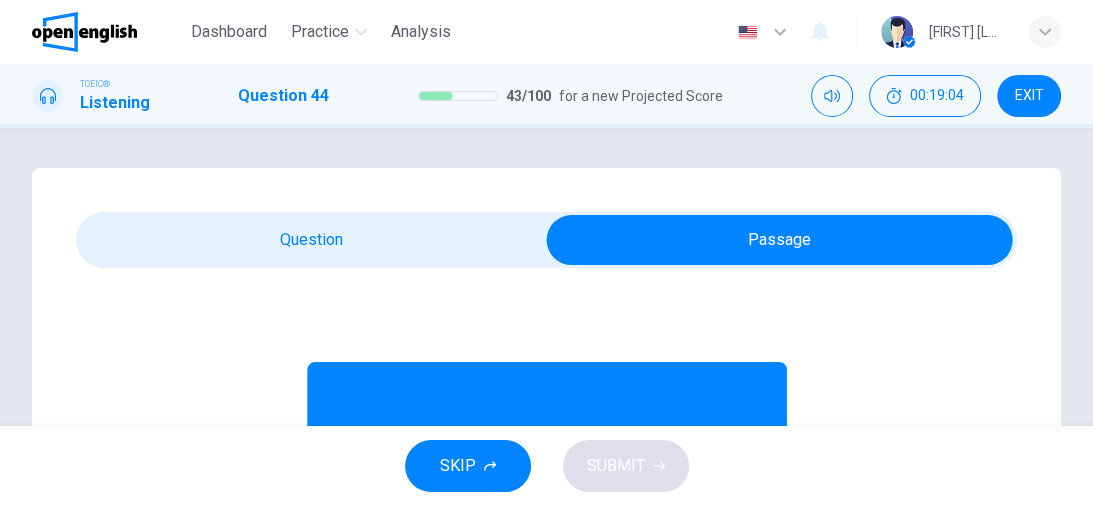 type on "**" 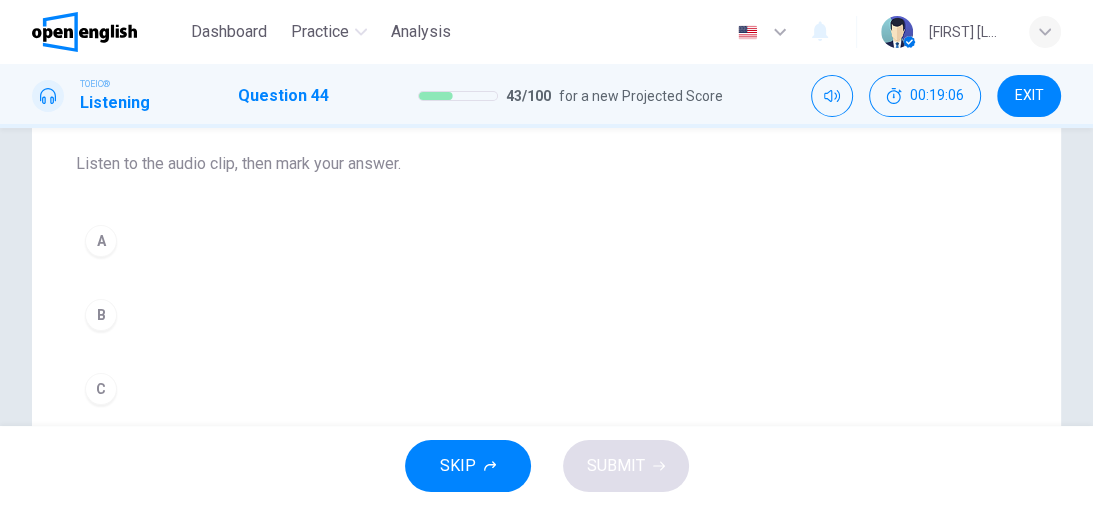 scroll, scrollTop: 240, scrollLeft: 0, axis: vertical 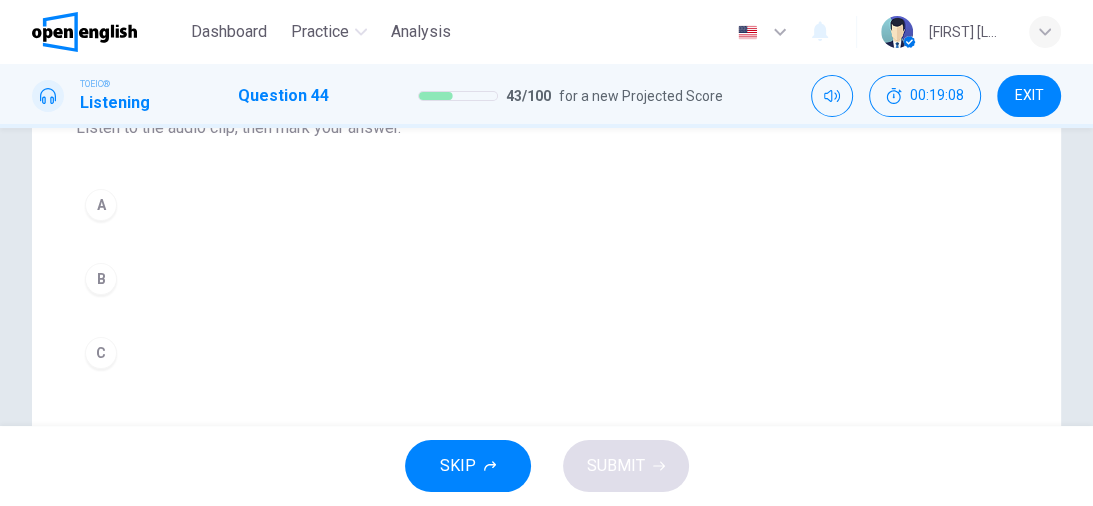 click on "A" at bounding box center (101, 205) 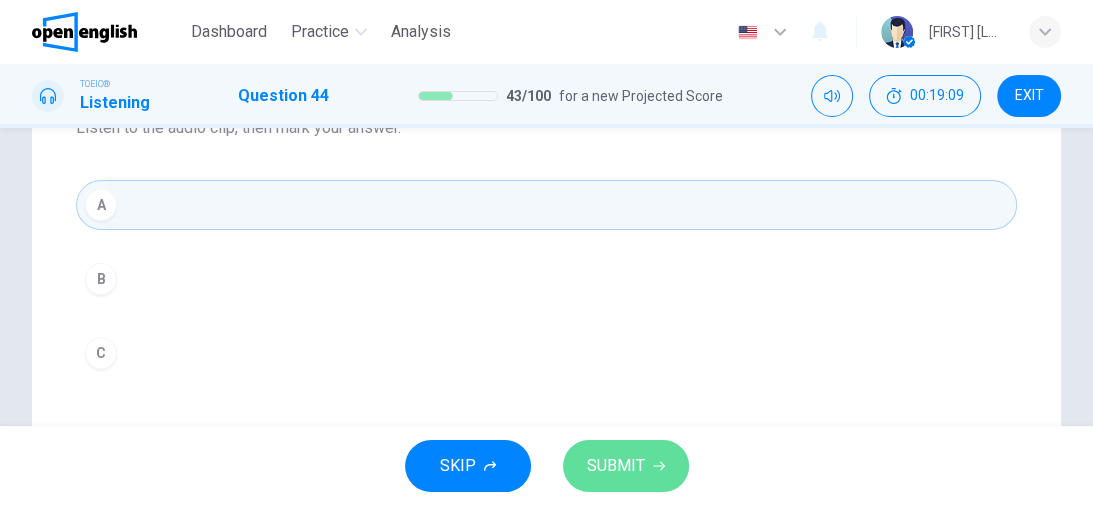 click on "SUBMIT" at bounding box center [616, 466] 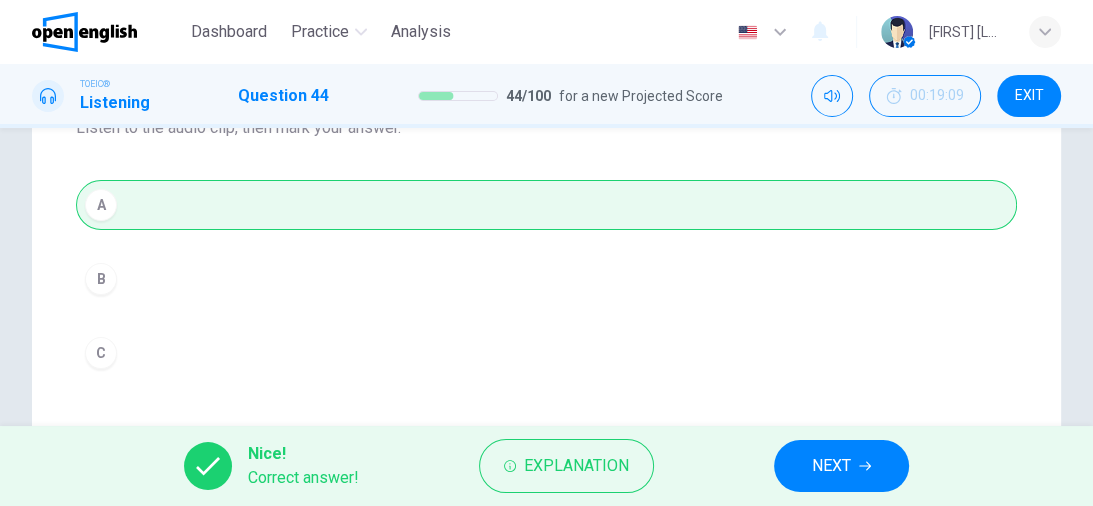 click on "NEXT" at bounding box center (831, 466) 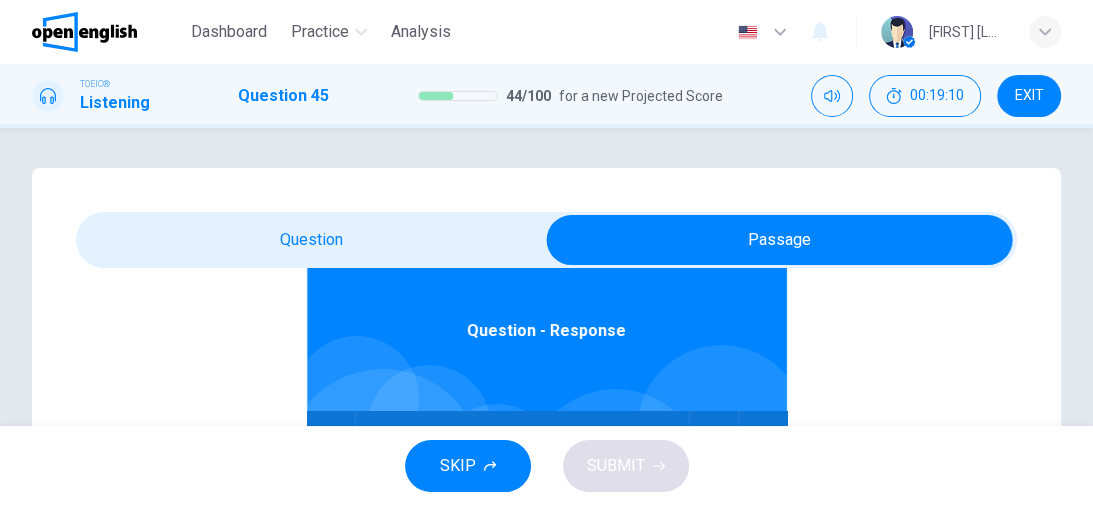 scroll, scrollTop: 112, scrollLeft: 0, axis: vertical 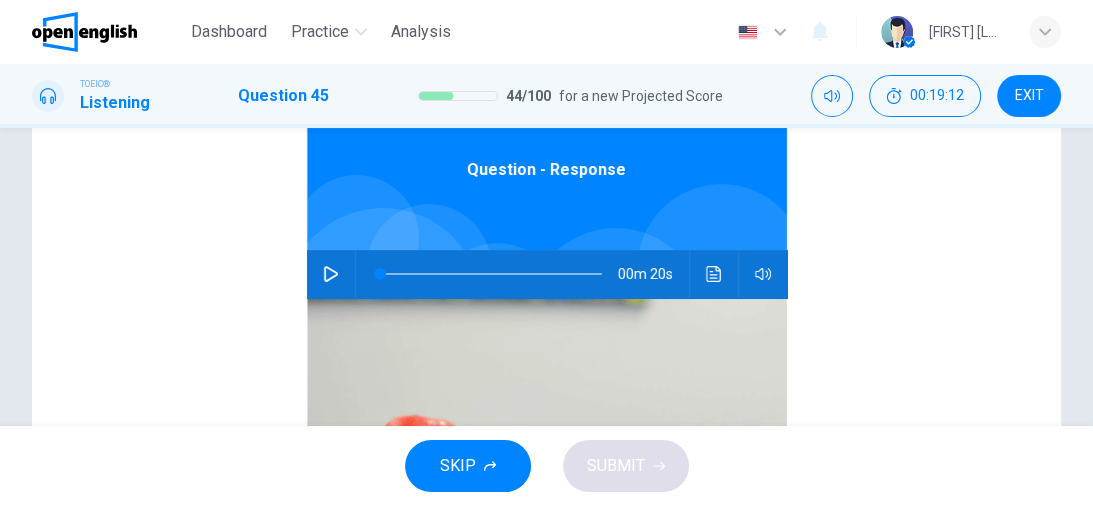click 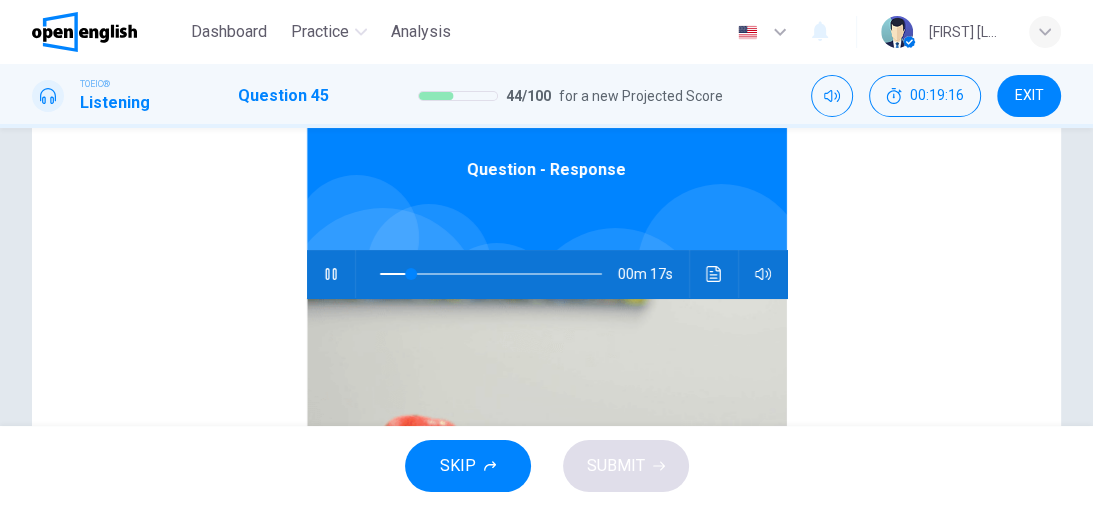 scroll, scrollTop: 6, scrollLeft: 0, axis: vertical 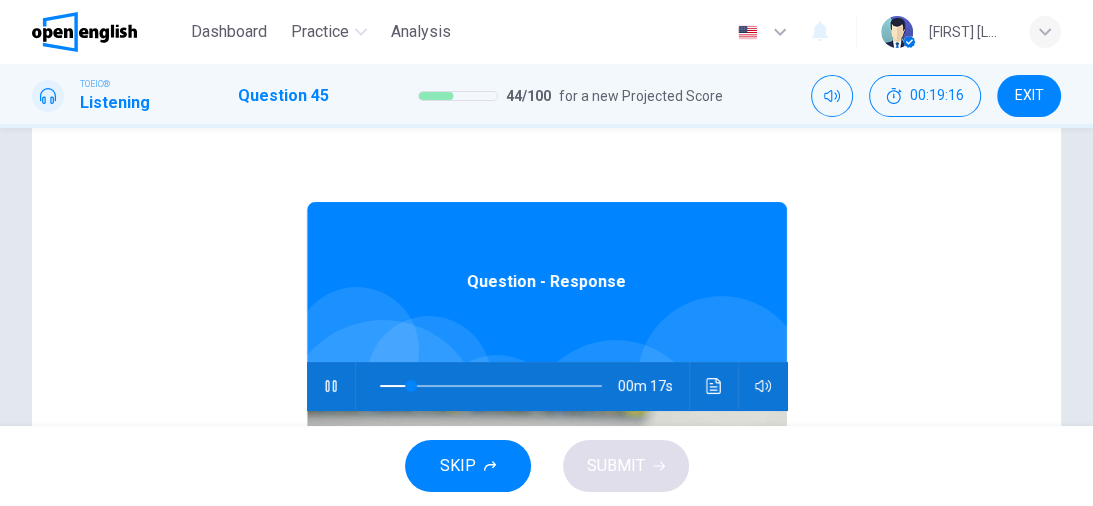 type on "**" 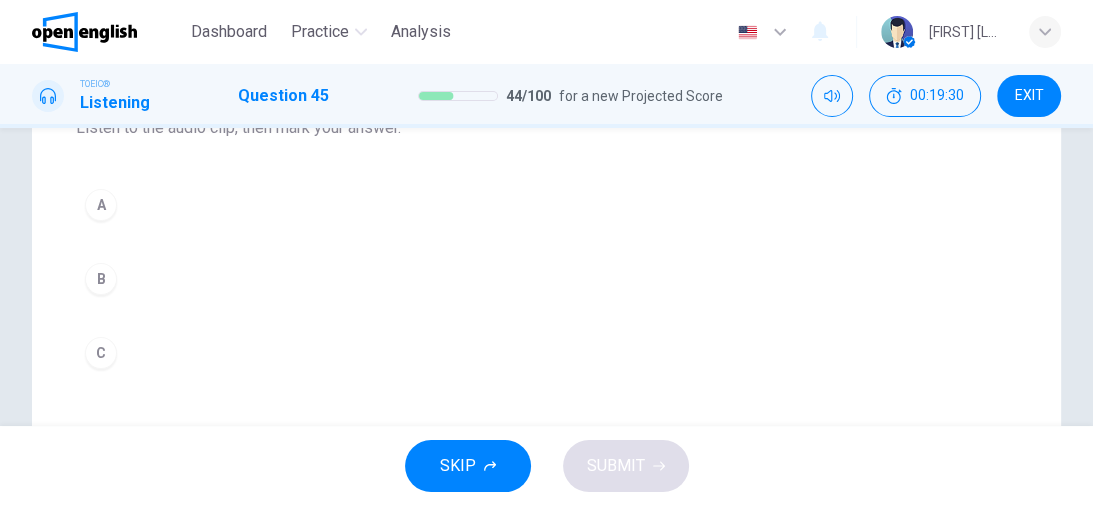 click on "C" at bounding box center [101, 353] 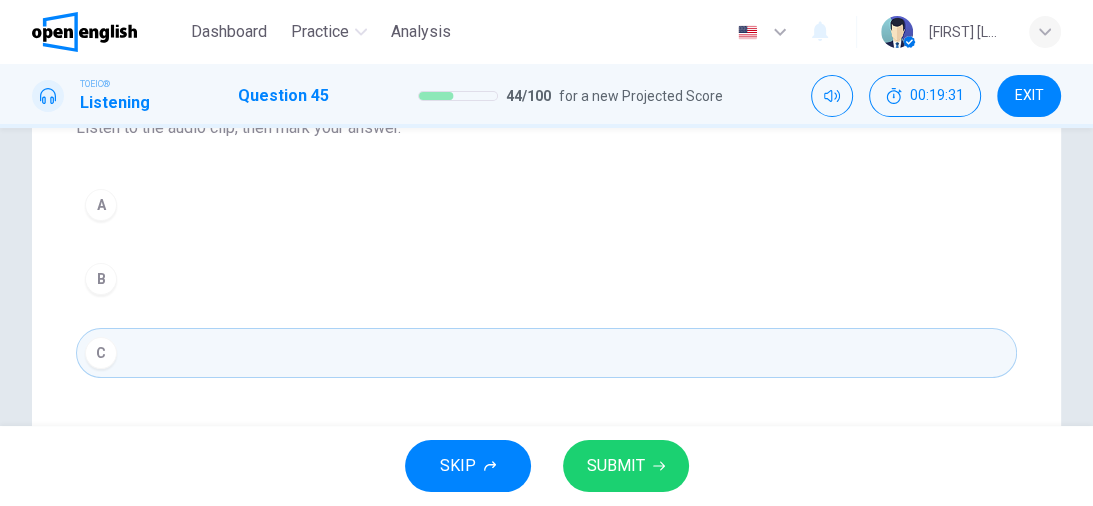click on "SUBMIT" at bounding box center (626, 466) 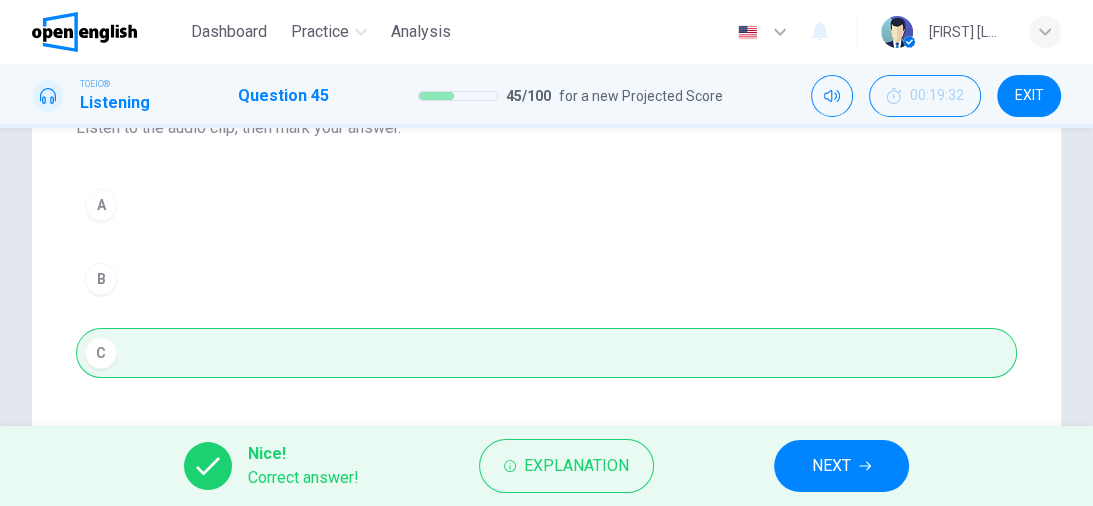 click on "NEXT" at bounding box center [831, 466] 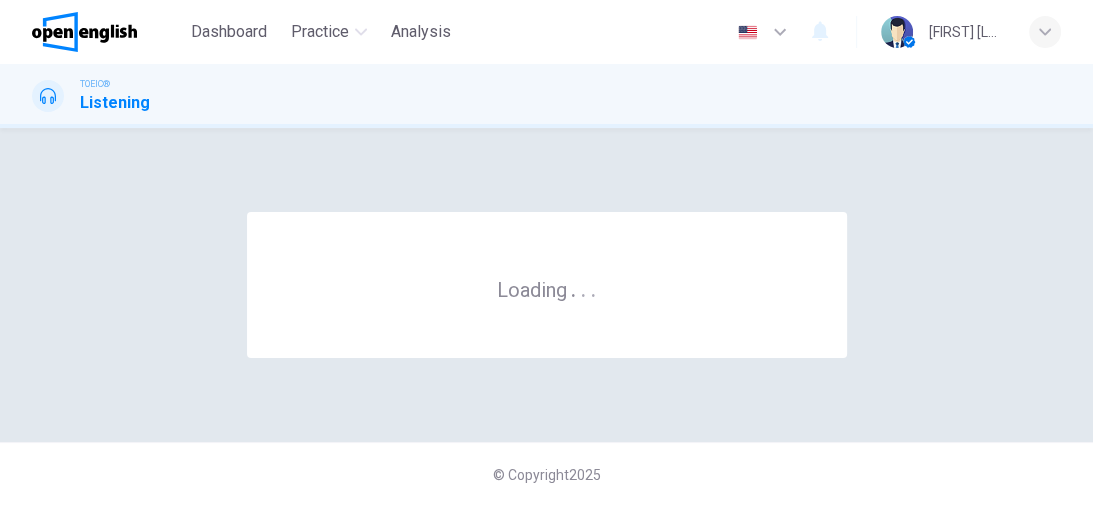 scroll, scrollTop: 0, scrollLeft: 0, axis: both 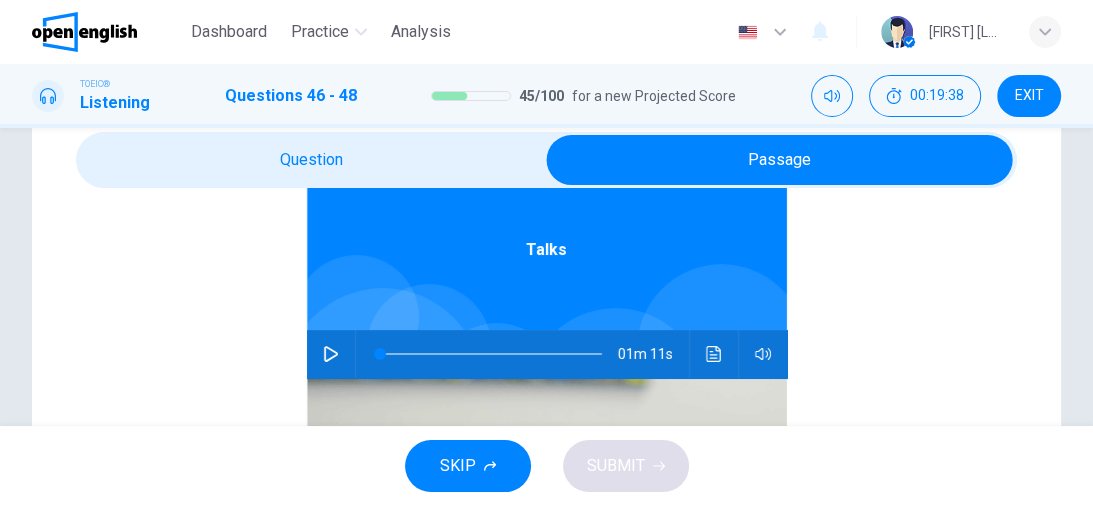 click 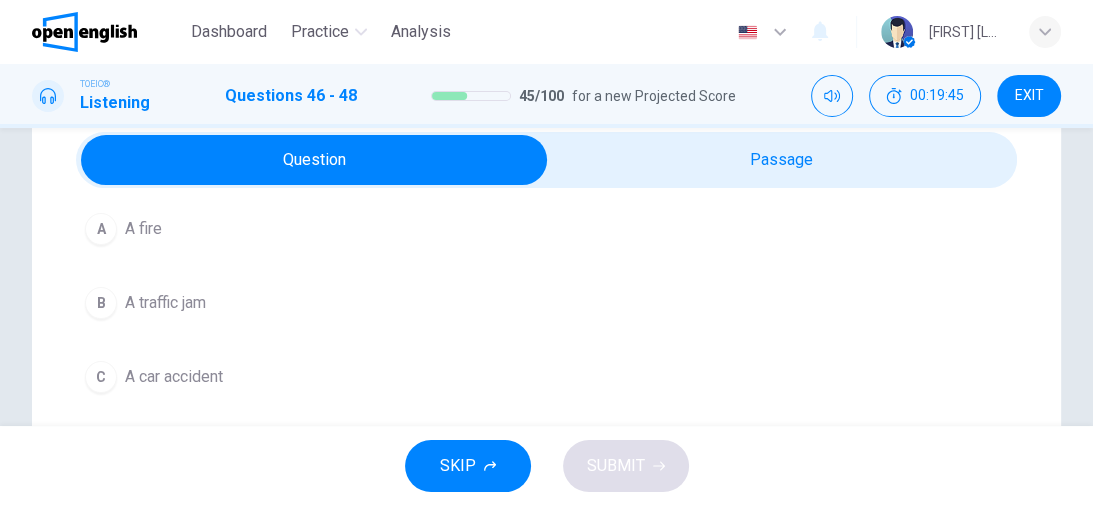 scroll, scrollTop: 112, scrollLeft: 0, axis: vertical 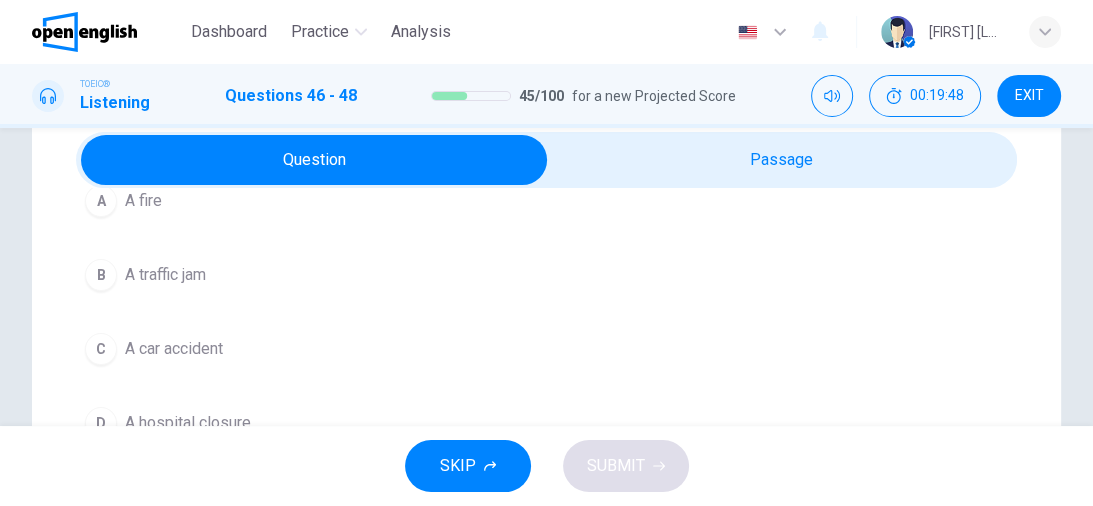 click on "C" at bounding box center (101, 349) 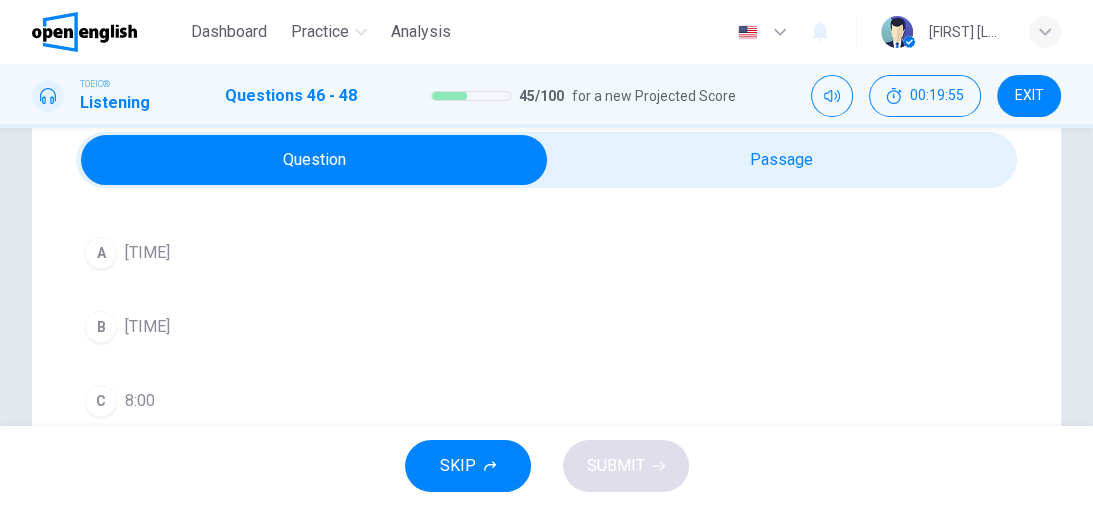 scroll, scrollTop: 451, scrollLeft: 0, axis: vertical 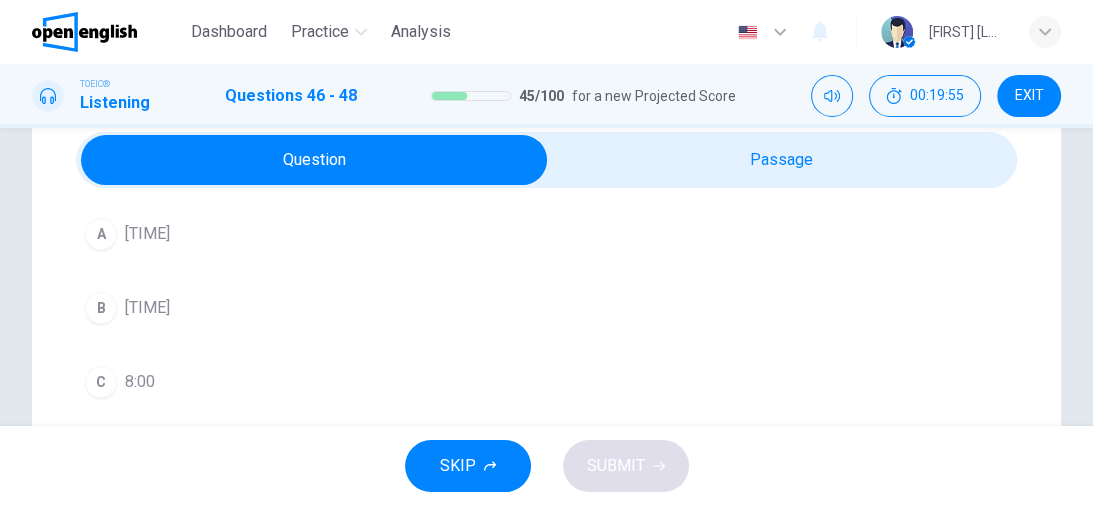 click on "C" at bounding box center [101, 382] 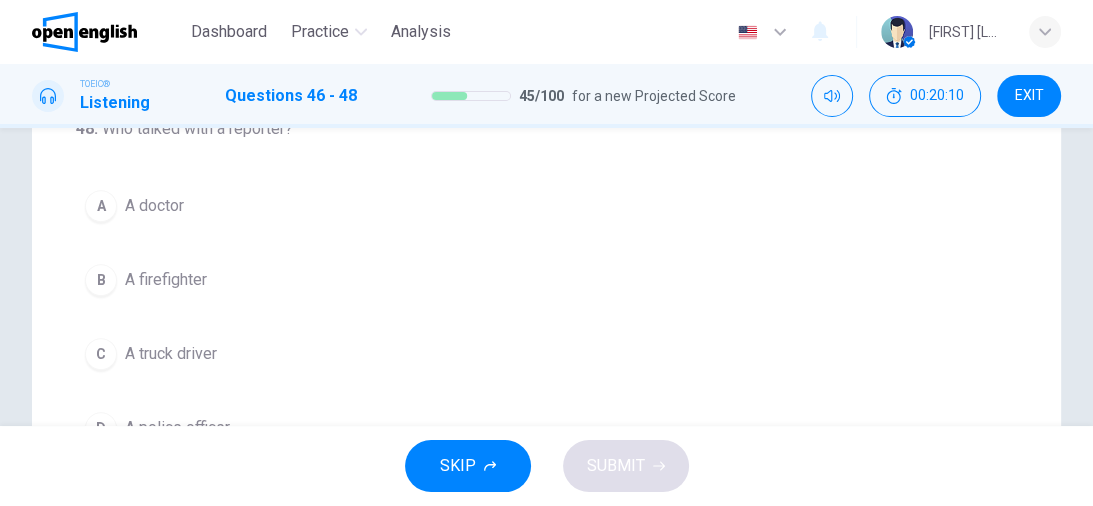 scroll, scrollTop: 560, scrollLeft: 0, axis: vertical 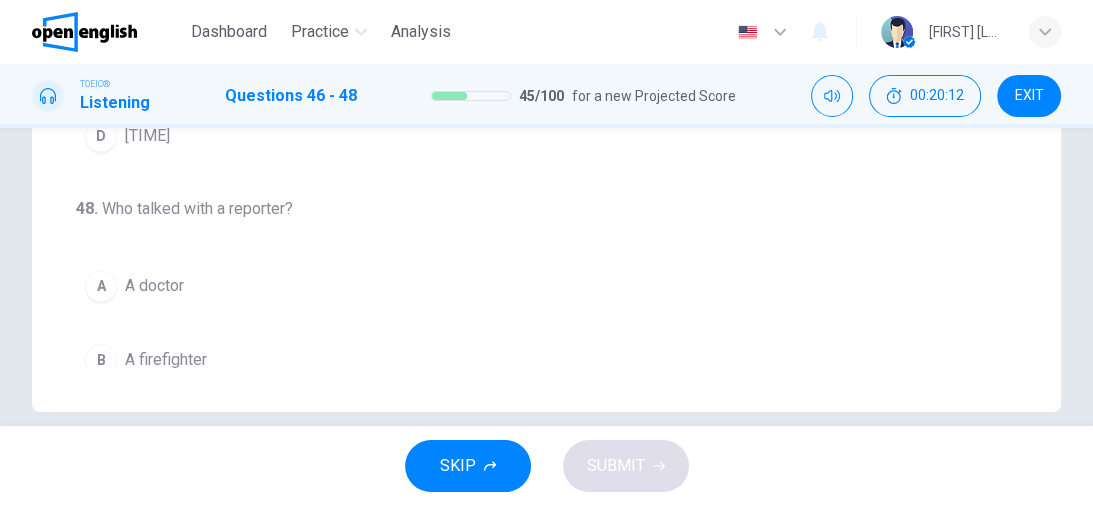 click on "A" at bounding box center (101, 286) 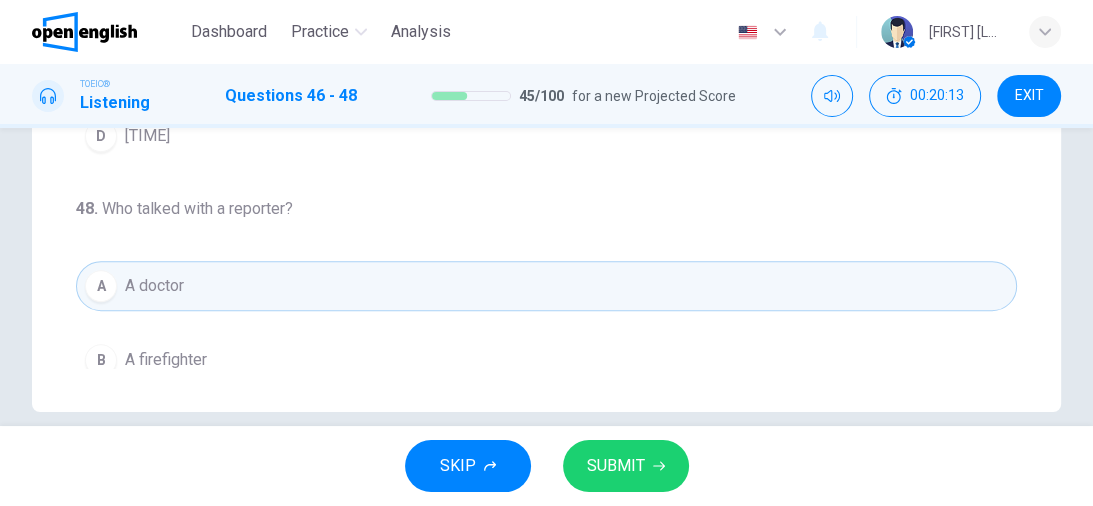 click on "SUBMIT" at bounding box center [626, 466] 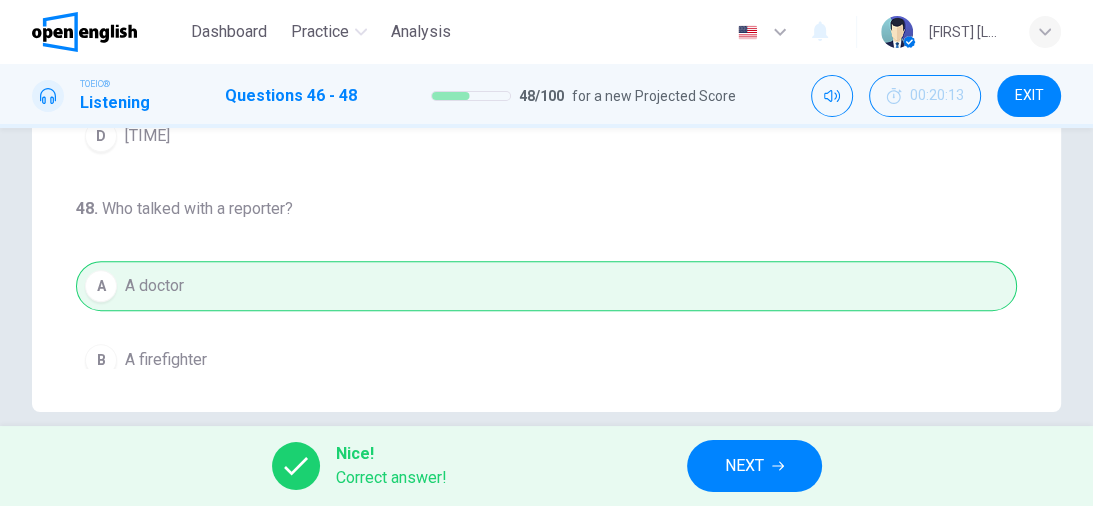 click on "NEXT" at bounding box center (754, 466) 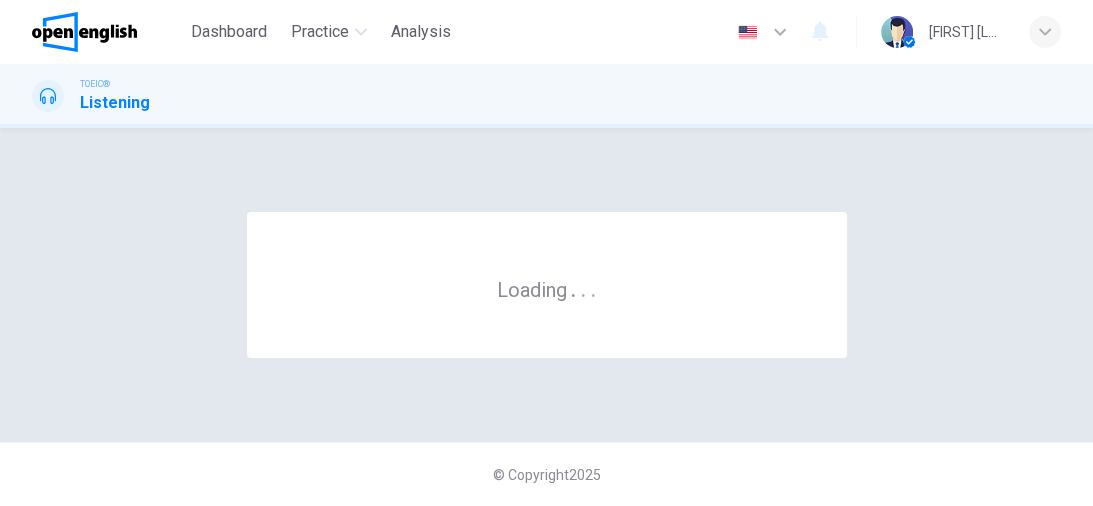 scroll, scrollTop: 0, scrollLeft: 0, axis: both 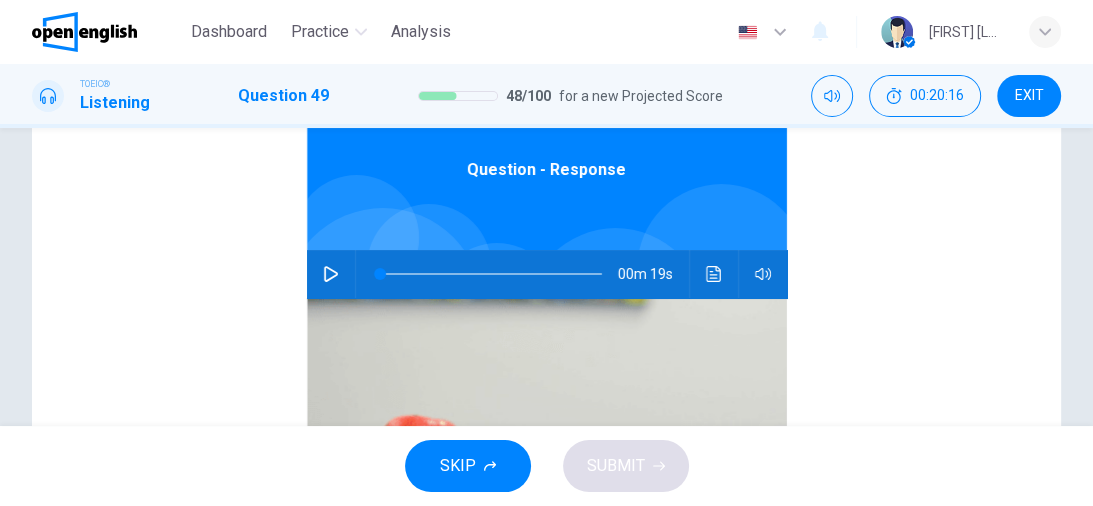 click 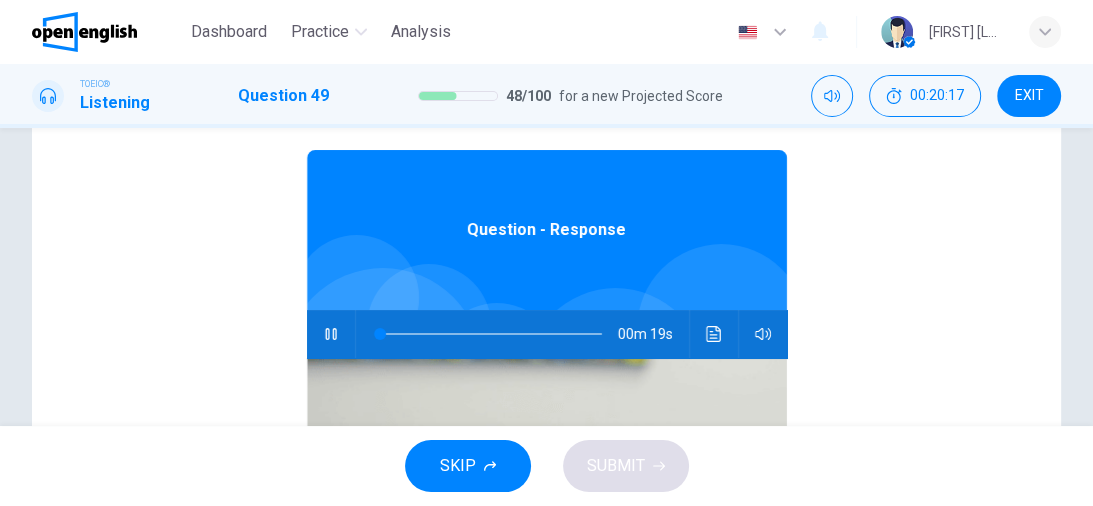 scroll, scrollTop: 0, scrollLeft: 0, axis: both 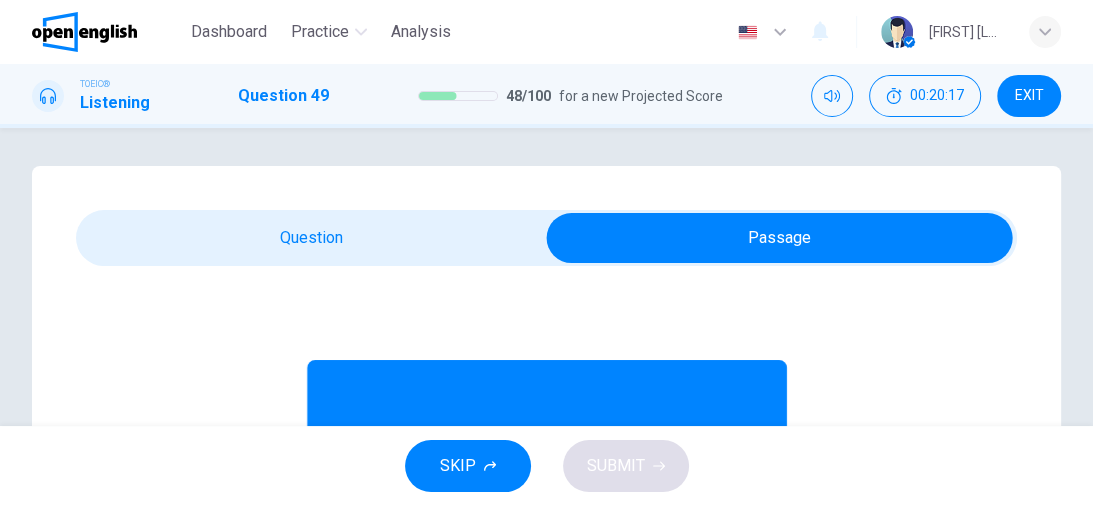 type on "*" 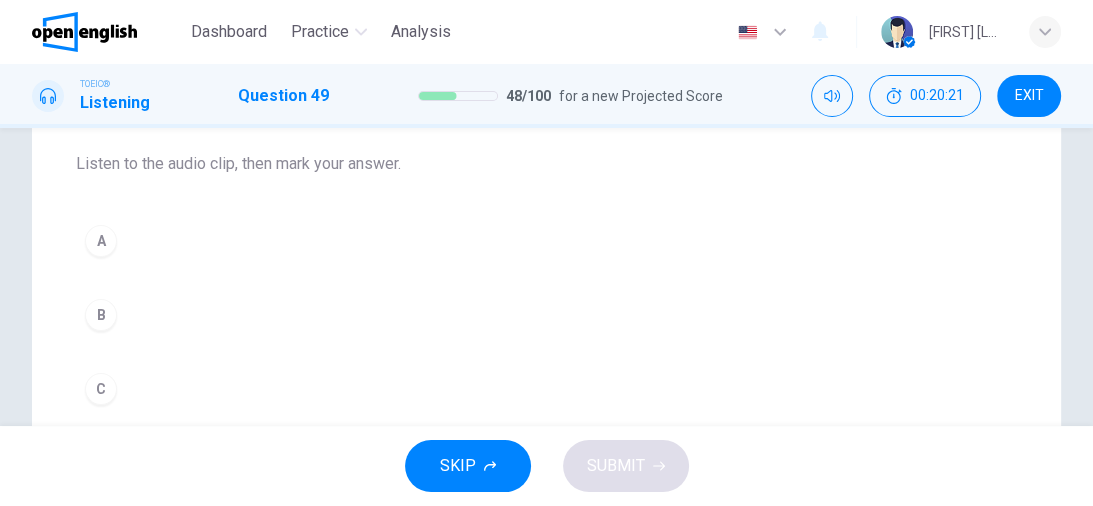 scroll, scrollTop: 240, scrollLeft: 0, axis: vertical 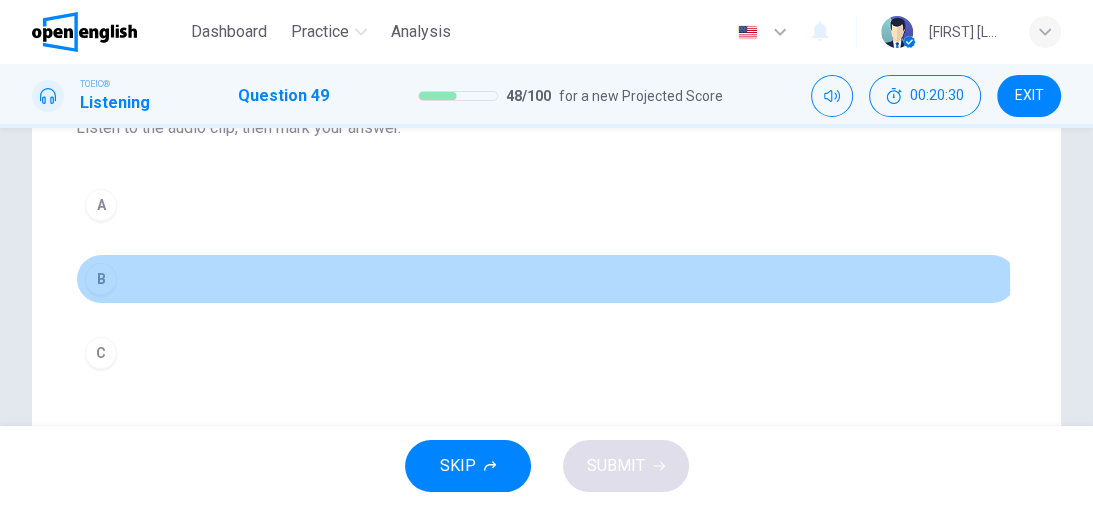 click on "B" at bounding box center [101, 279] 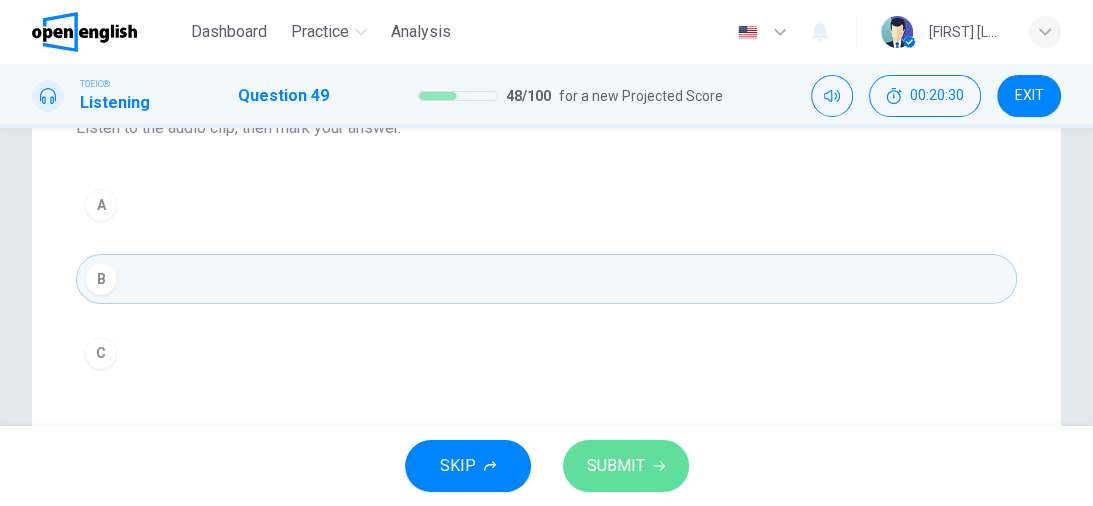 click on "SUBMIT" at bounding box center (616, 466) 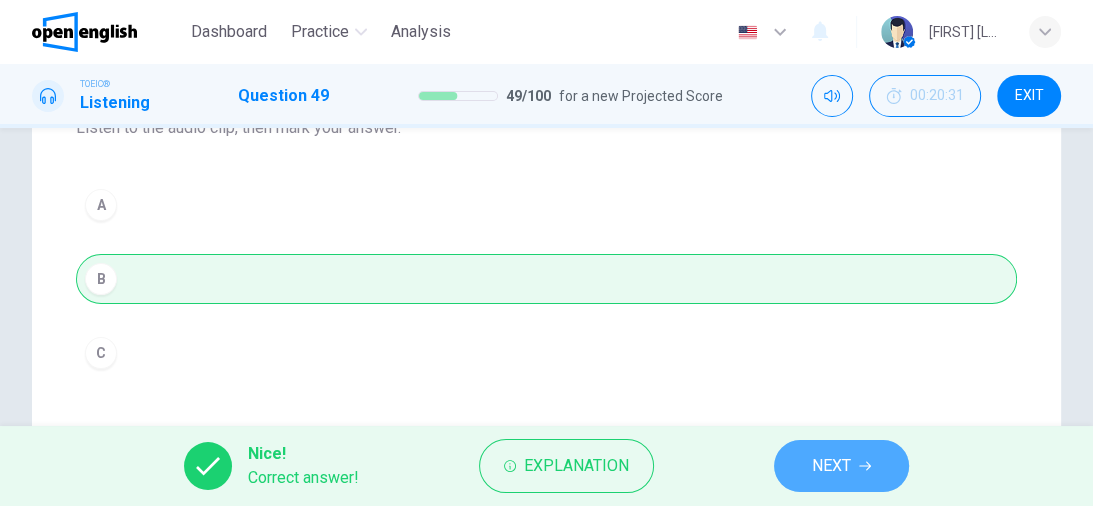 click on "NEXT" at bounding box center (841, 466) 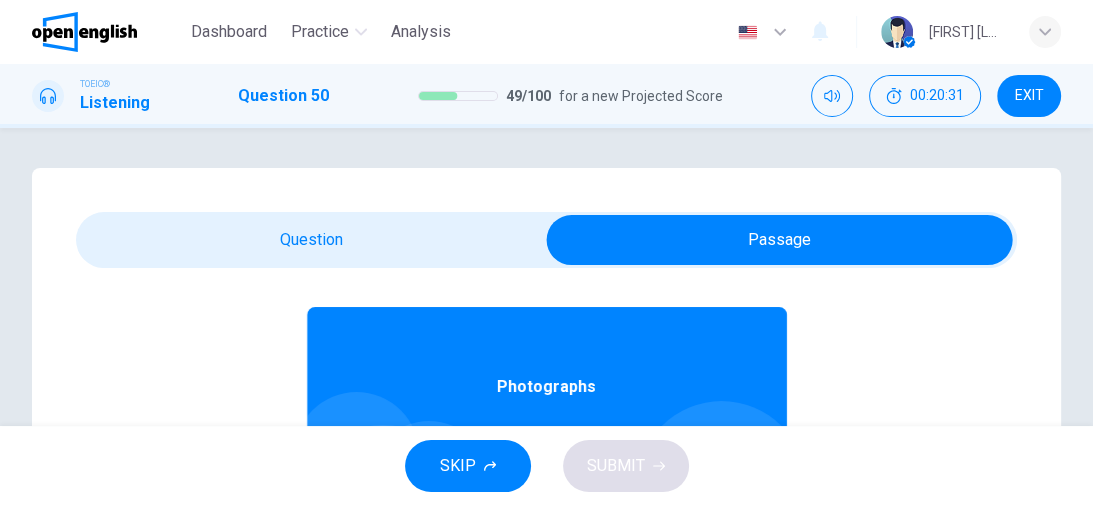scroll, scrollTop: 112, scrollLeft: 0, axis: vertical 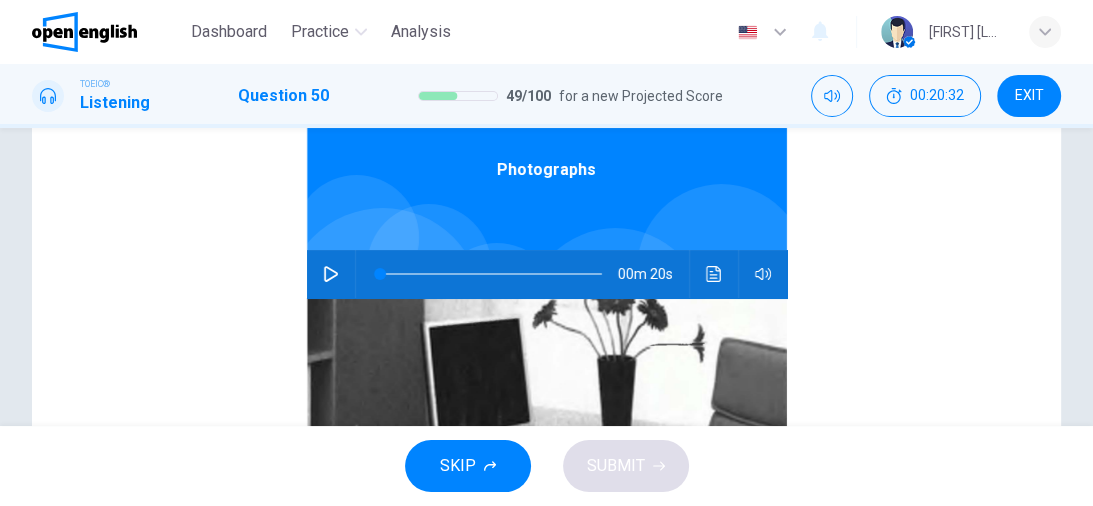 click on "00m 20s" at bounding box center [547, 274] 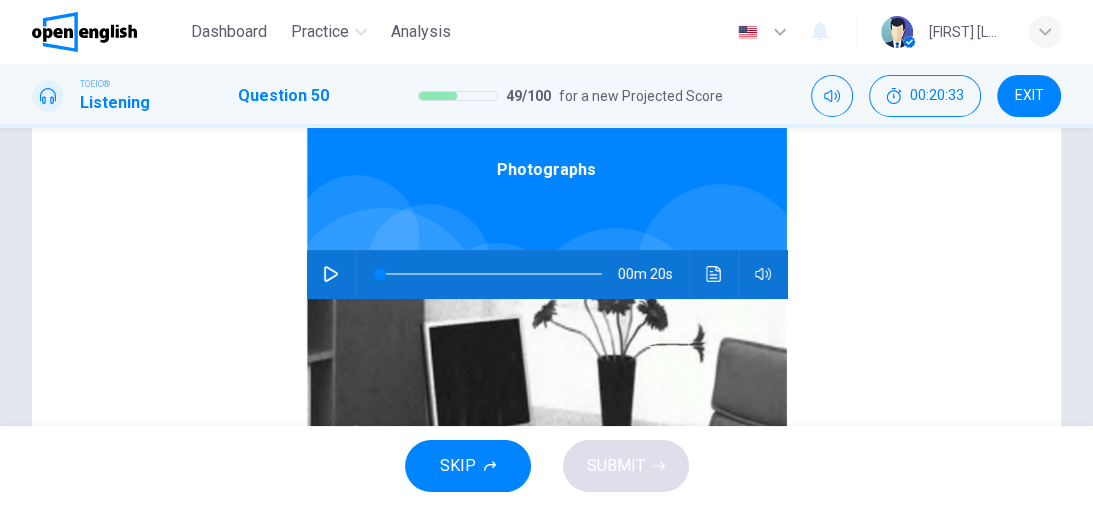 click 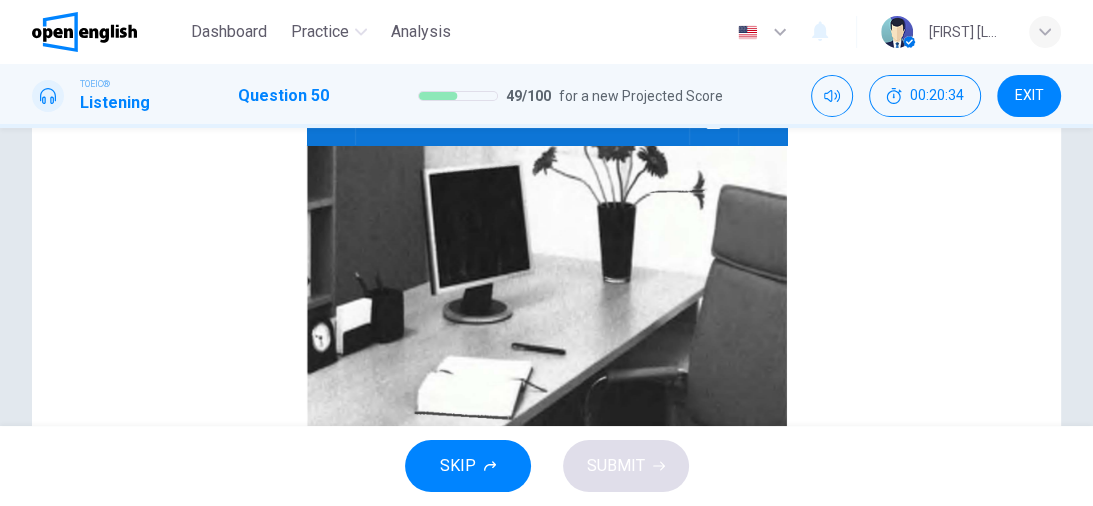 scroll, scrollTop: 320, scrollLeft: 0, axis: vertical 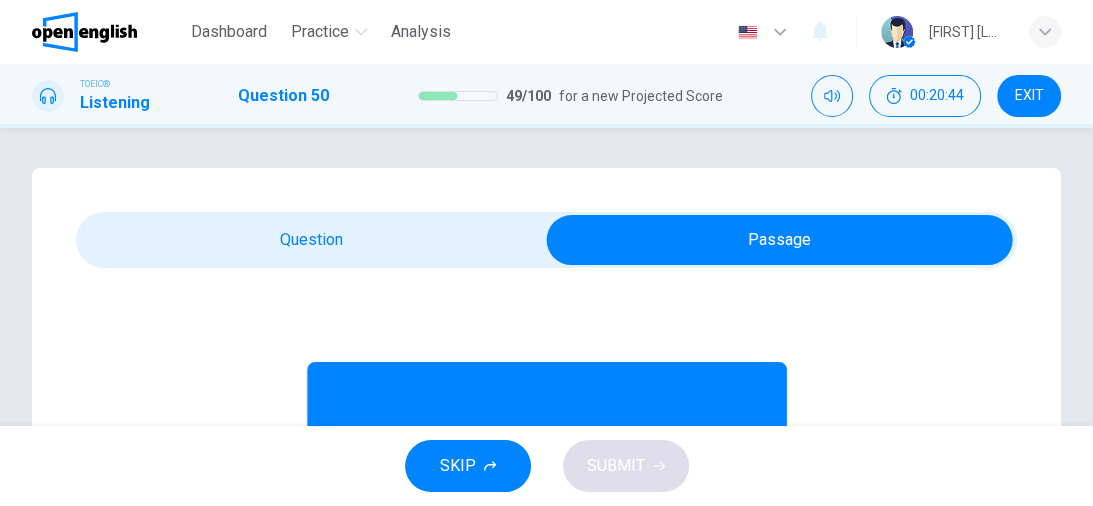 type on "**" 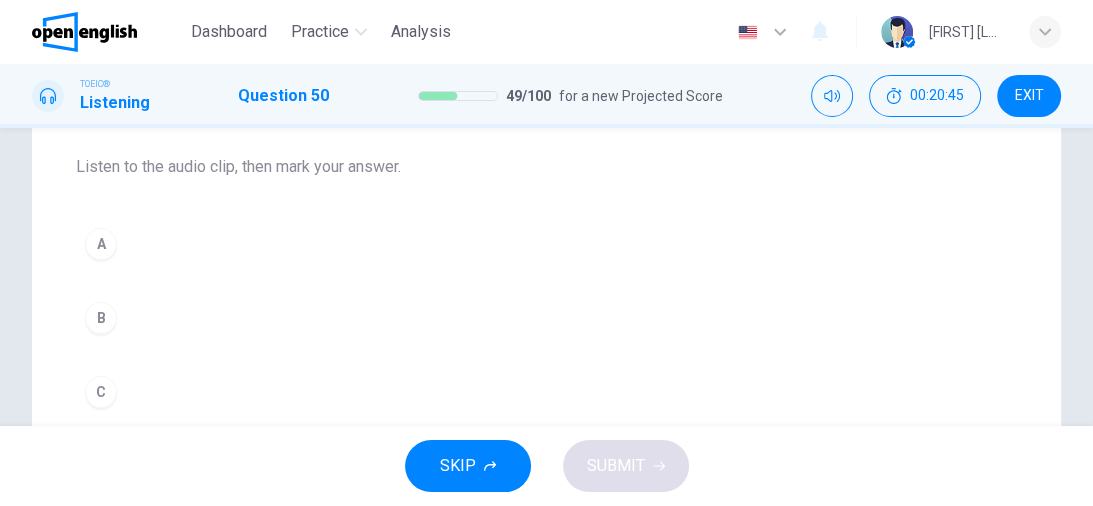 scroll, scrollTop: 240, scrollLeft: 0, axis: vertical 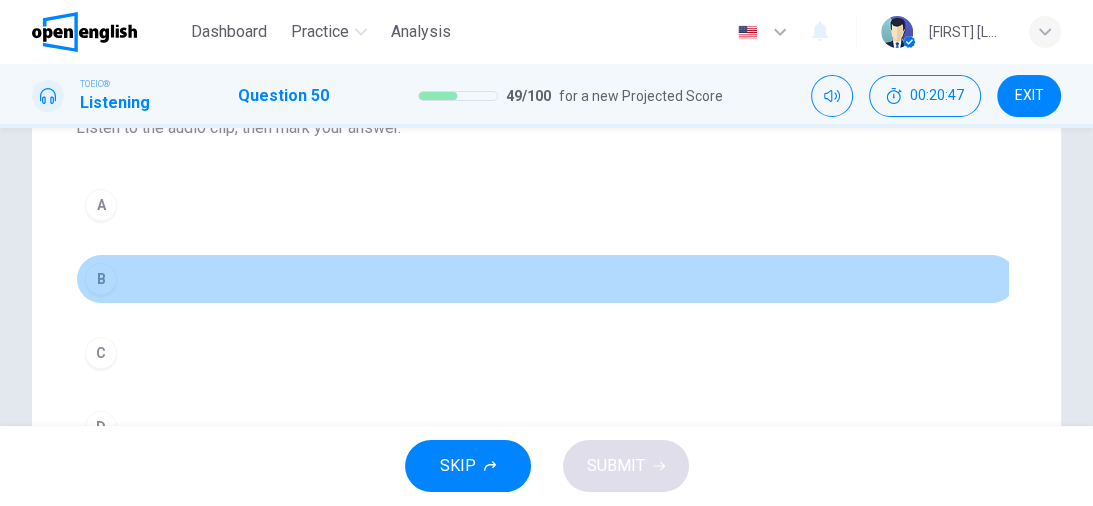 click on "B" at bounding box center (101, 279) 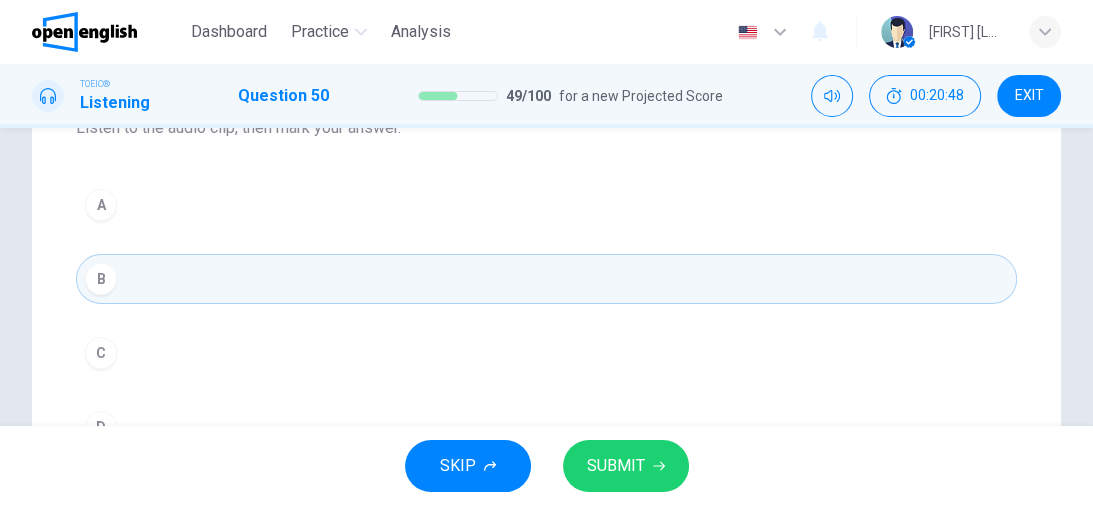 click on "SUBMIT" at bounding box center [616, 466] 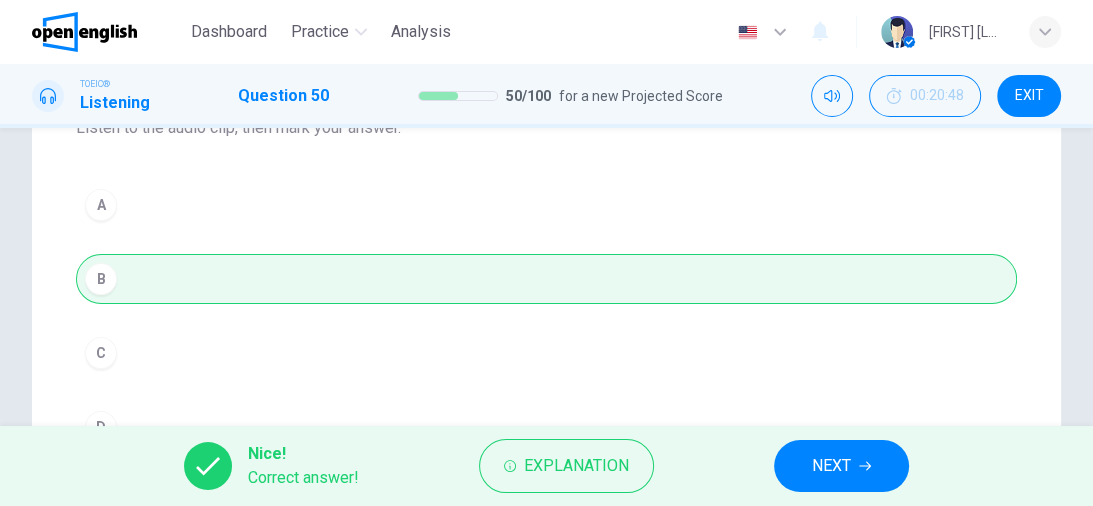 click on "NEXT" at bounding box center (831, 466) 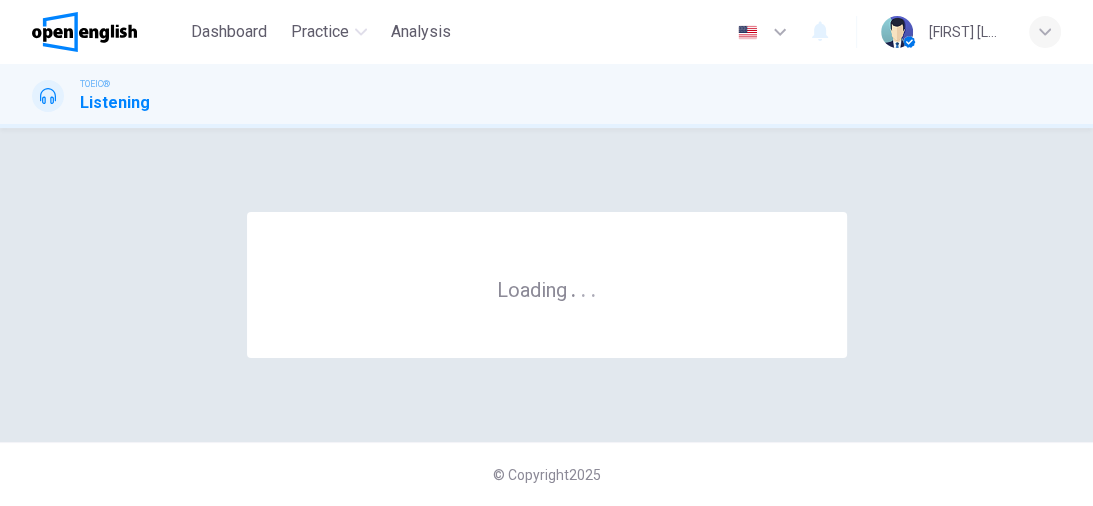 scroll, scrollTop: 0, scrollLeft: 0, axis: both 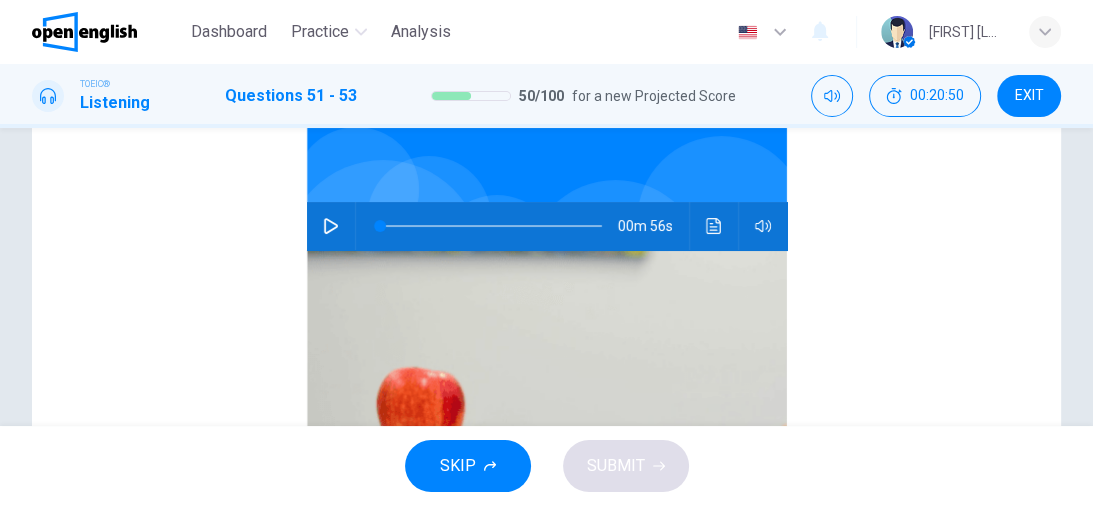 click 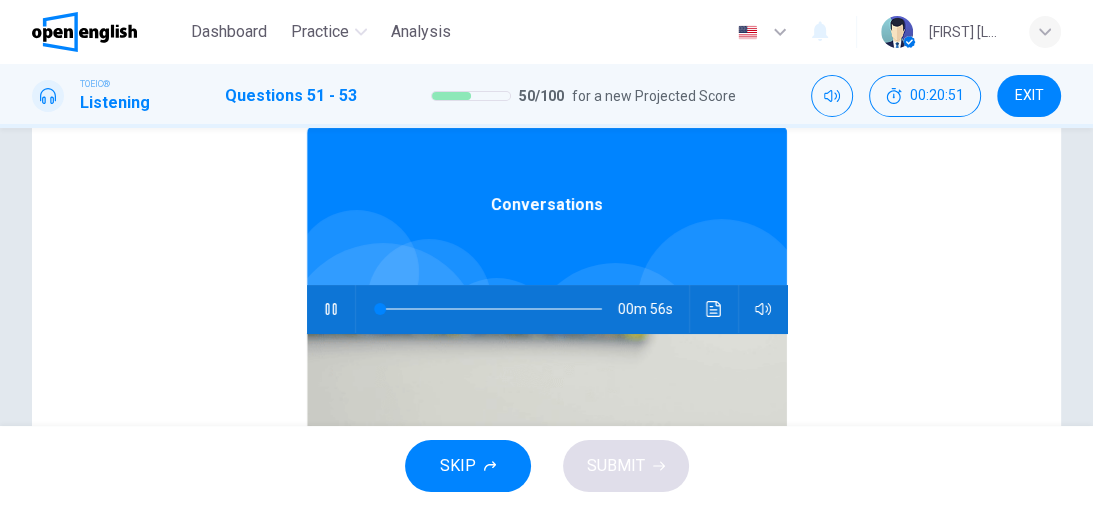 scroll, scrollTop: 0, scrollLeft: 0, axis: both 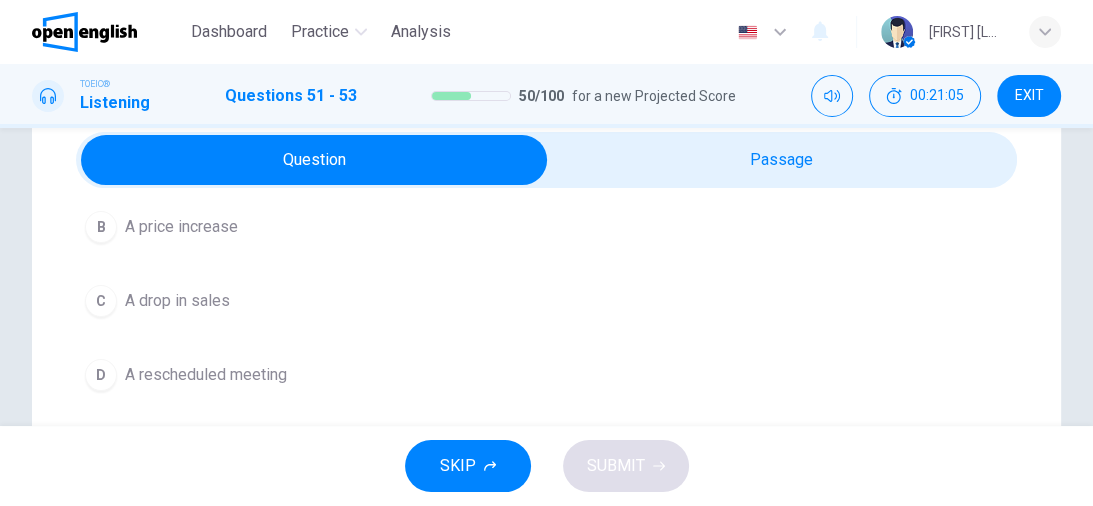 click on "B" at bounding box center [101, 227] 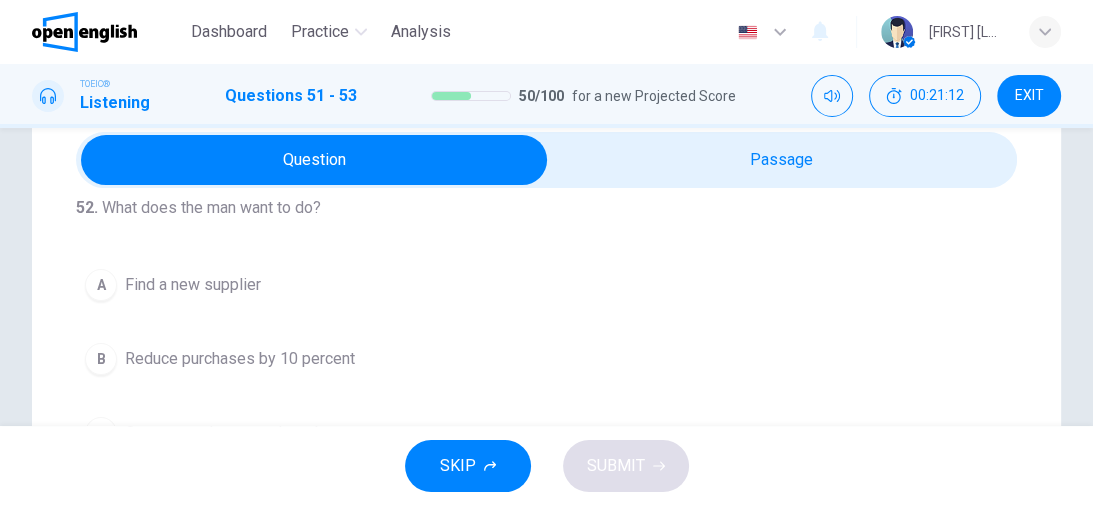 scroll, scrollTop: 451, scrollLeft: 0, axis: vertical 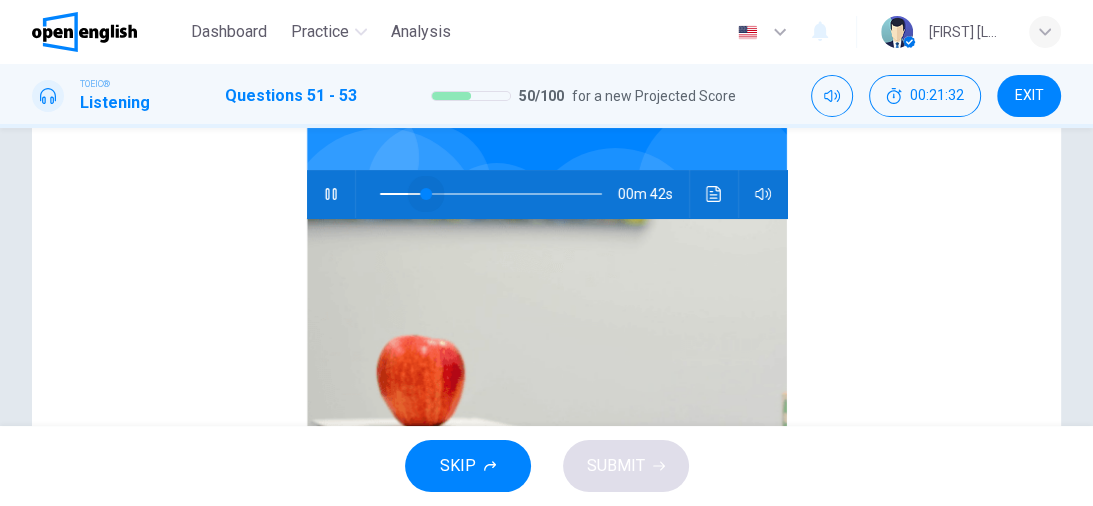 drag, startPoint x: 485, startPoint y: 194, endPoint x: 407, endPoint y: 192, distance: 78.025635 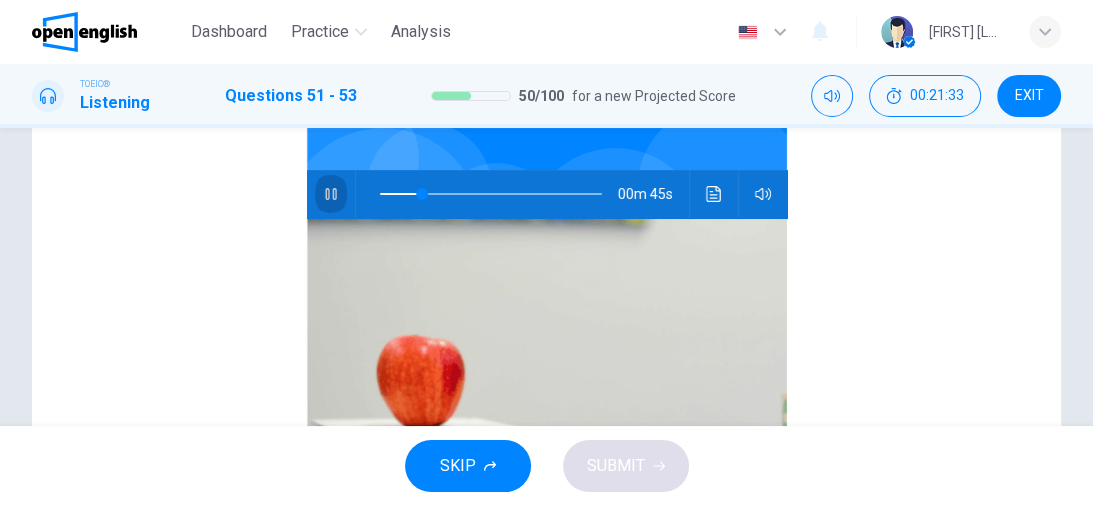 click 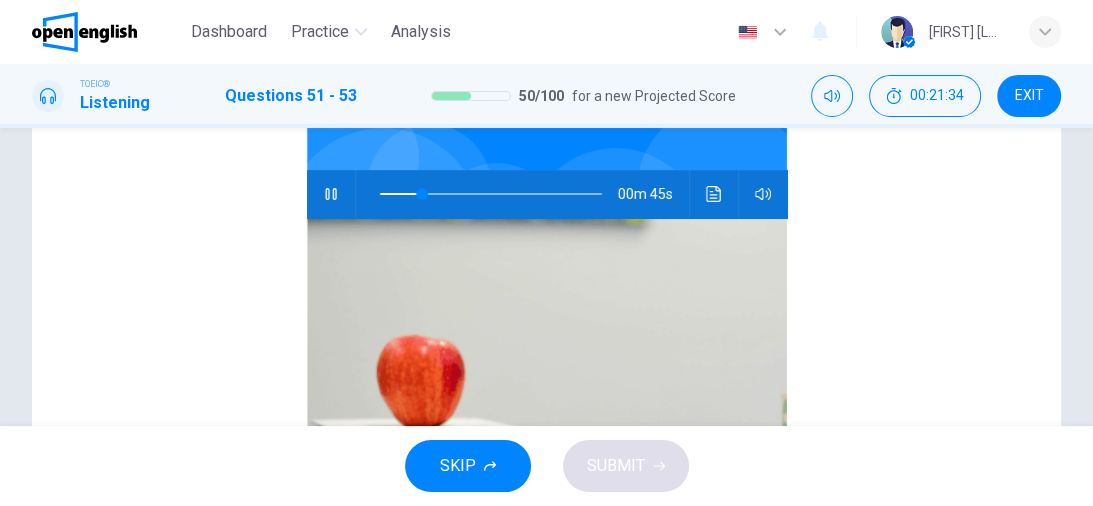 click 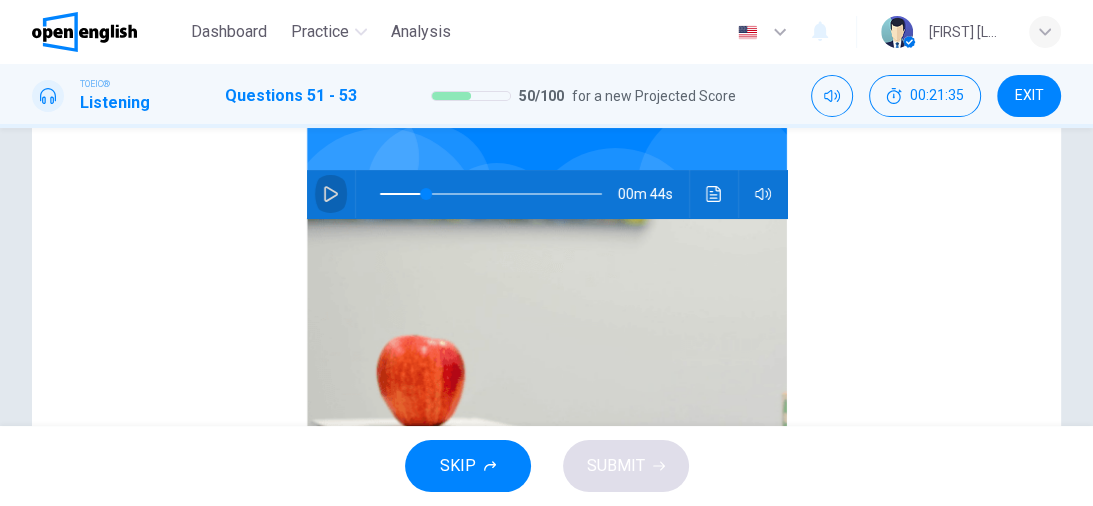 click 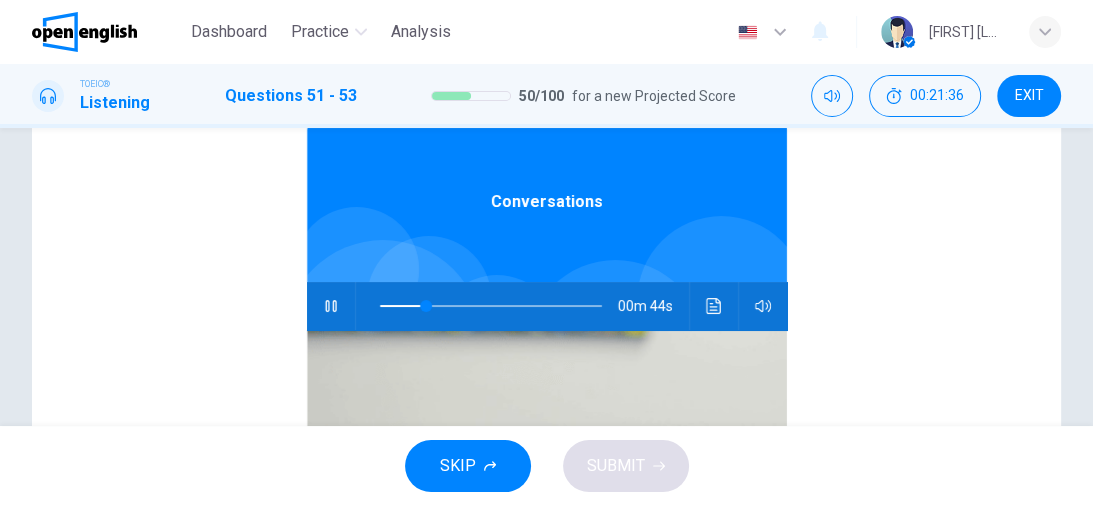 scroll, scrollTop: 0, scrollLeft: 0, axis: both 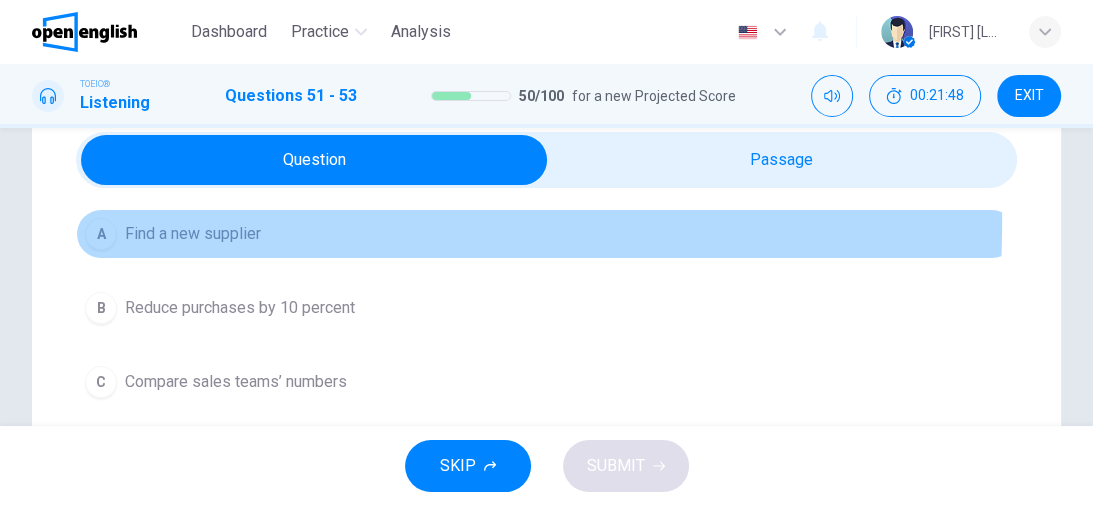 click on "A" at bounding box center [101, 234] 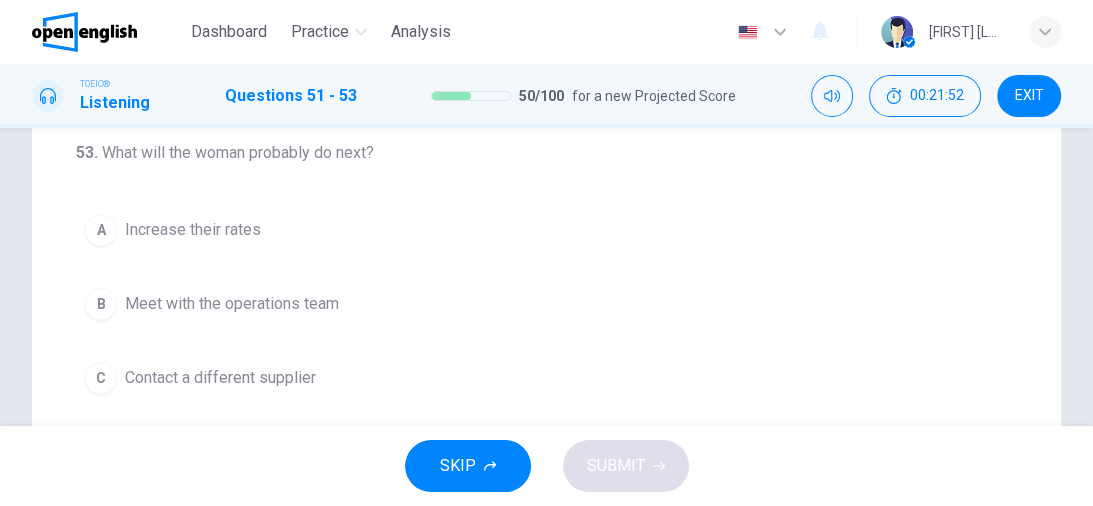 scroll, scrollTop: 480, scrollLeft: 0, axis: vertical 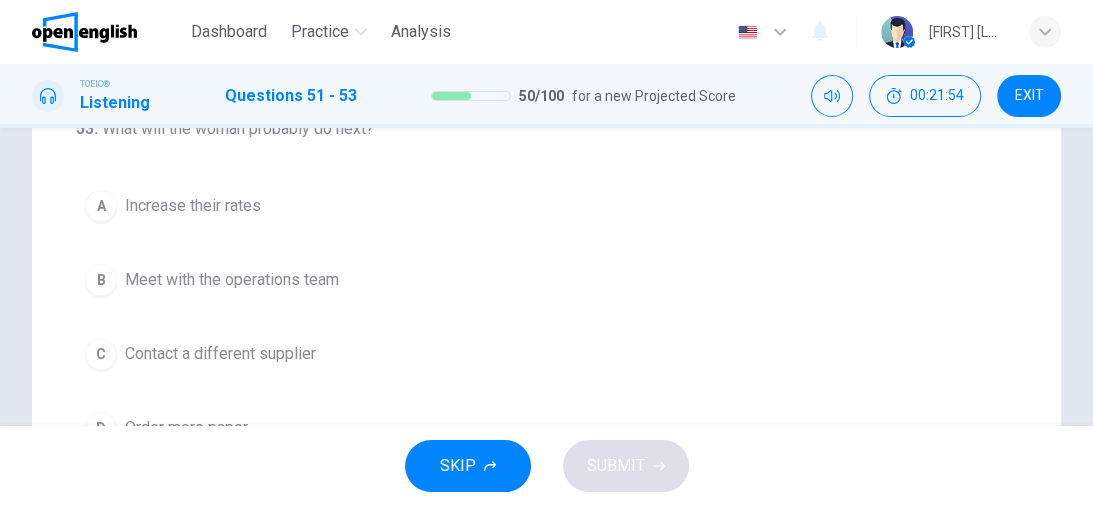 click on "B" at bounding box center [101, 280] 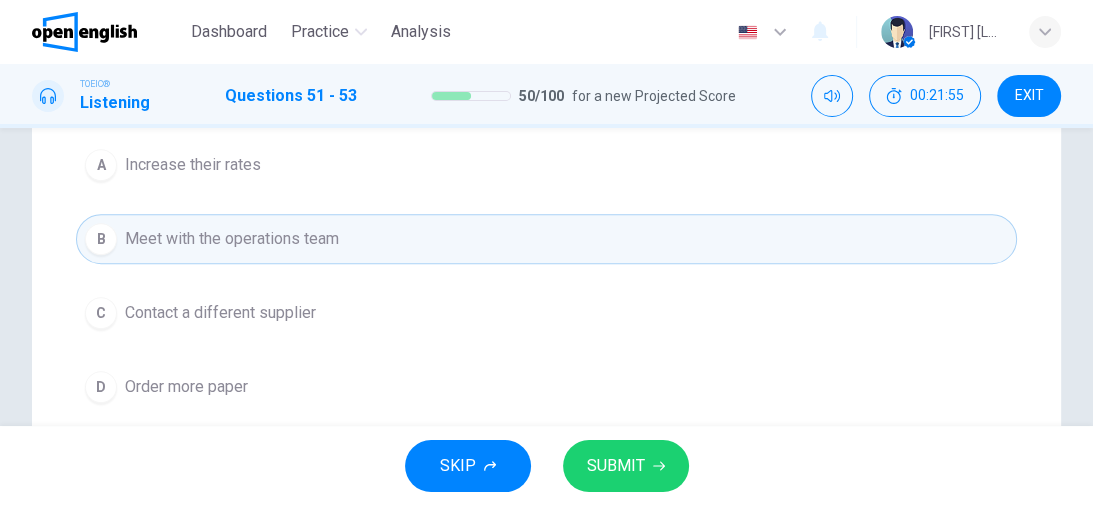 scroll, scrollTop: 560, scrollLeft: 0, axis: vertical 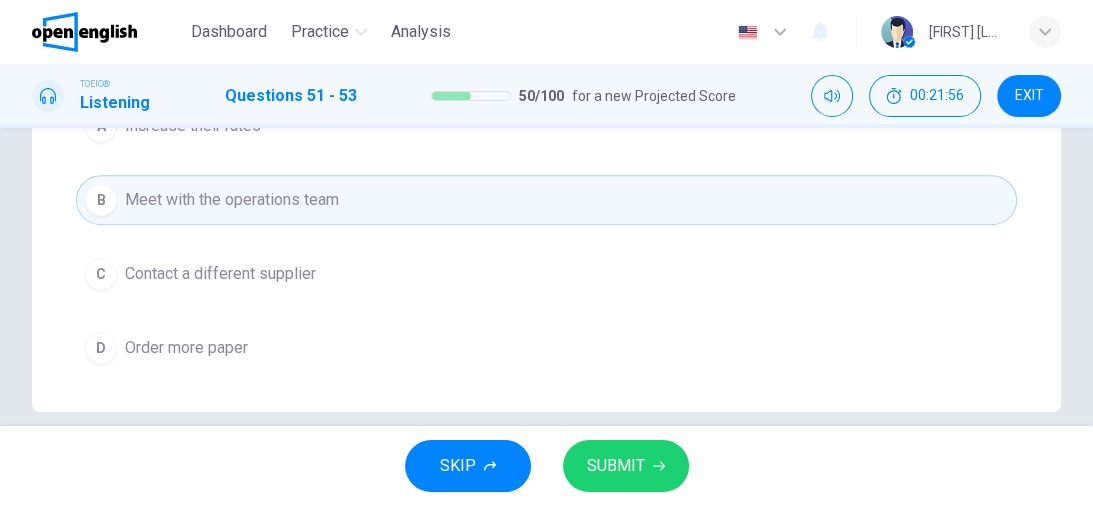 click on "SUBMIT" at bounding box center (616, 466) 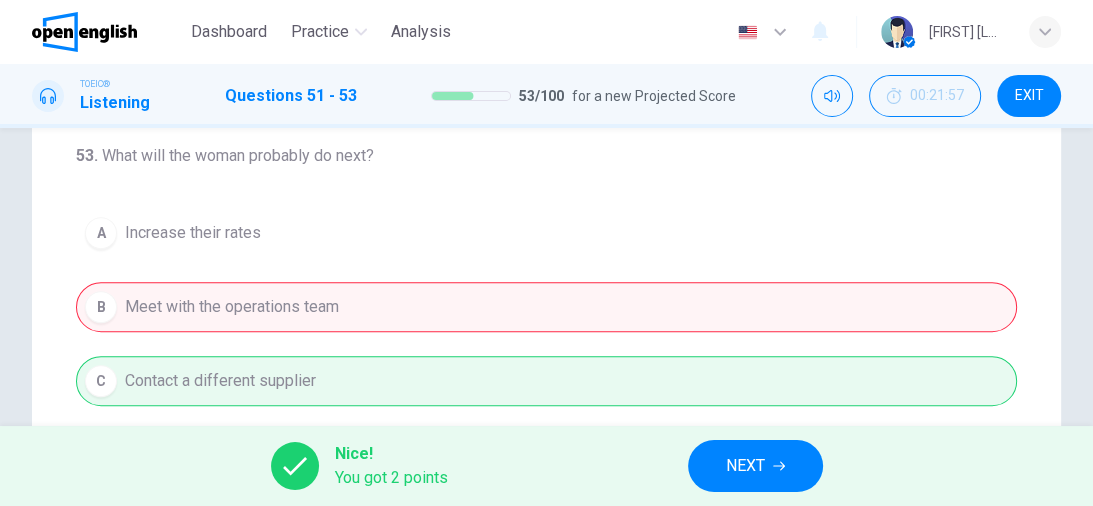 scroll, scrollTop: 480, scrollLeft: 0, axis: vertical 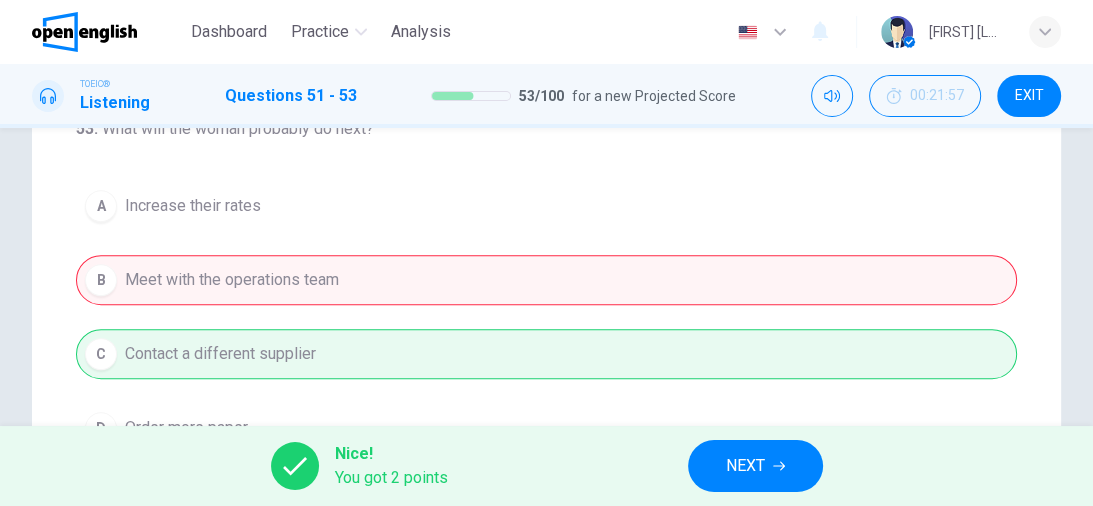 click on "NEXT" at bounding box center (755, 466) 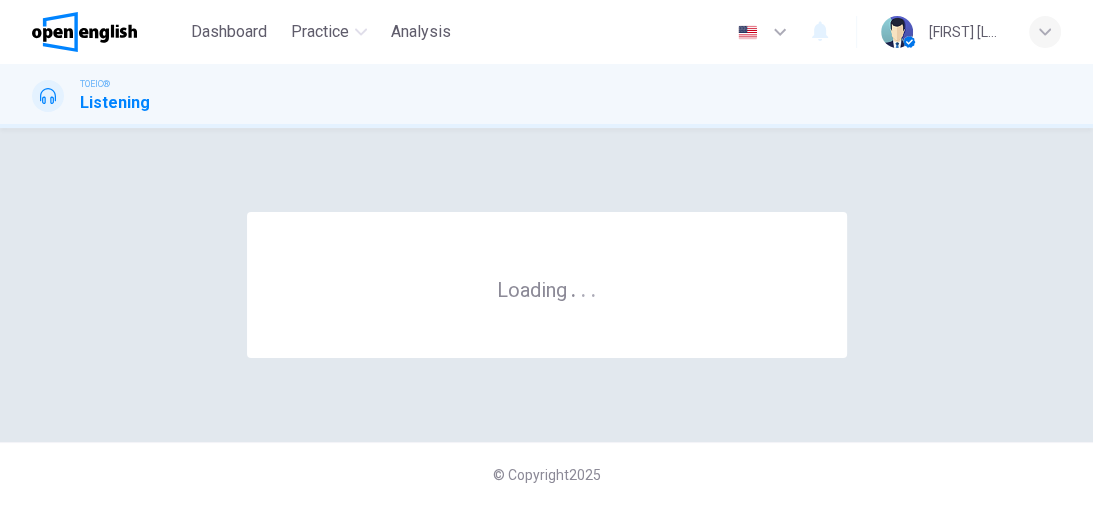 scroll, scrollTop: 0, scrollLeft: 0, axis: both 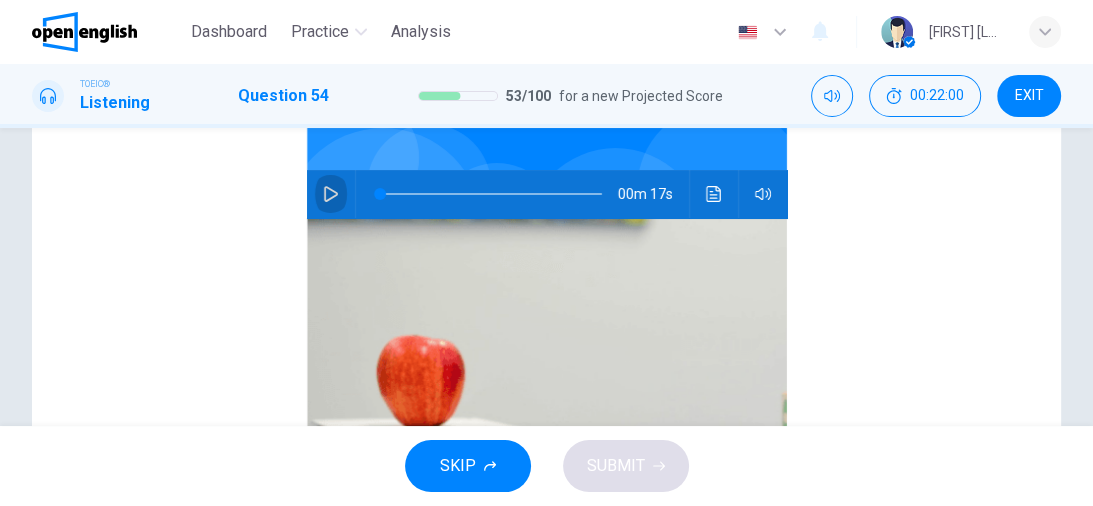 click at bounding box center (331, 194) 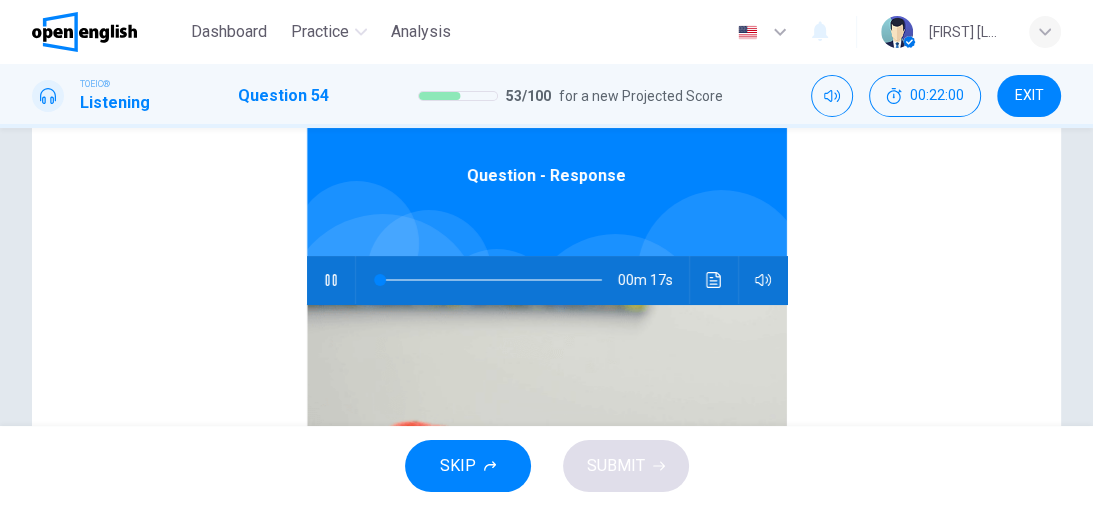 scroll, scrollTop: 0, scrollLeft: 0, axis: both 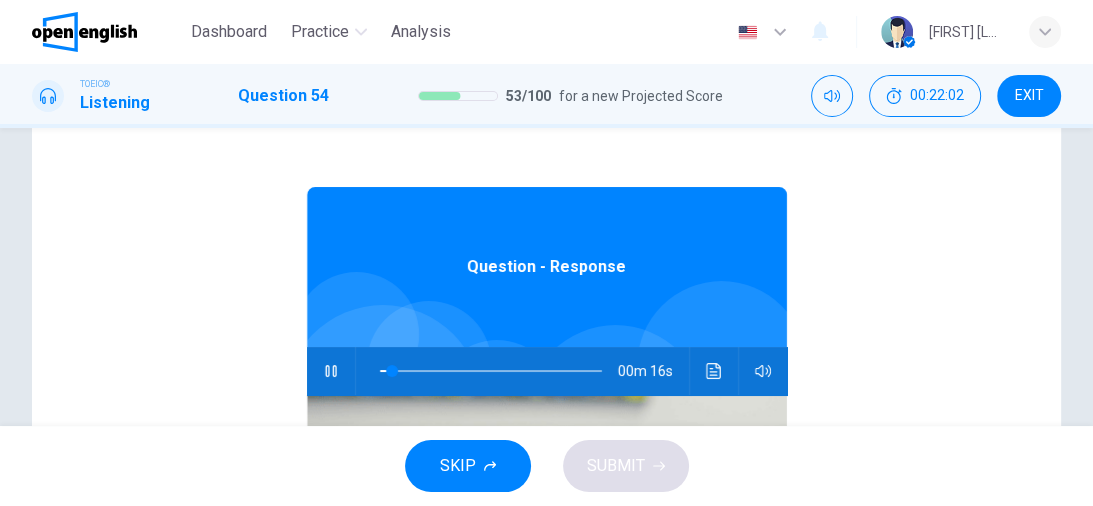 type on "**" 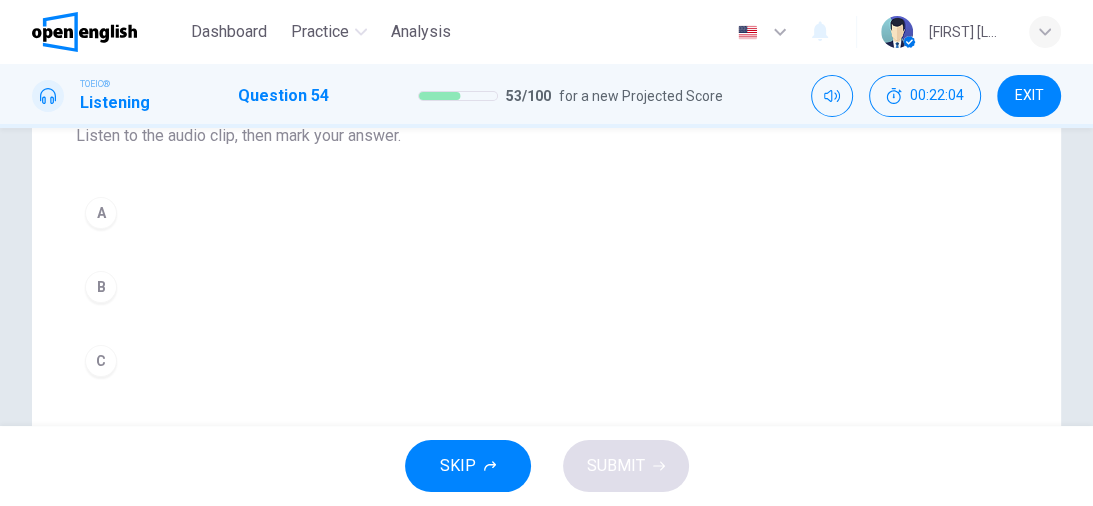 scroll, scrollTop: 240, scrollLeft: 0, axis: vertical 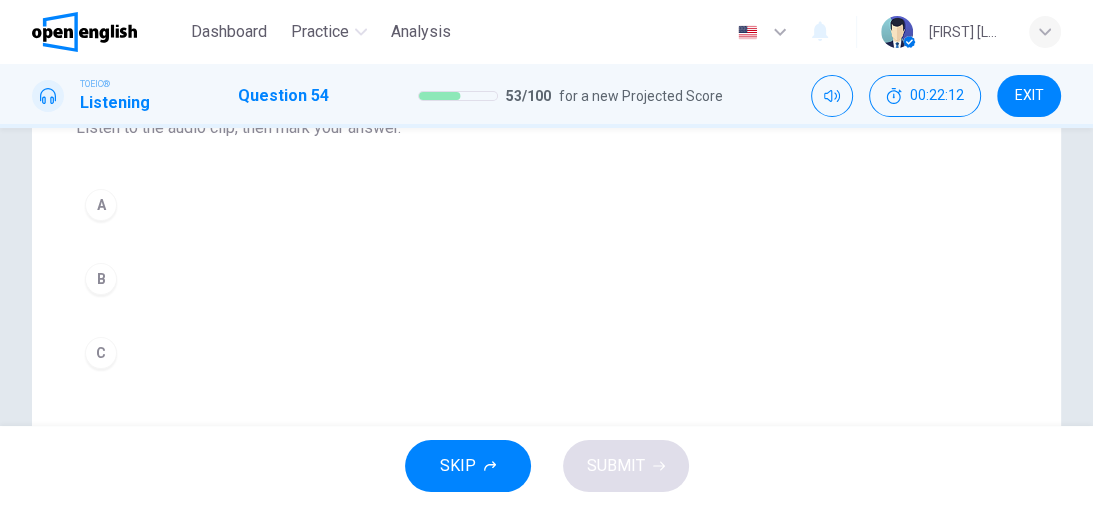 click on "B" at bounding box center (546, 279) 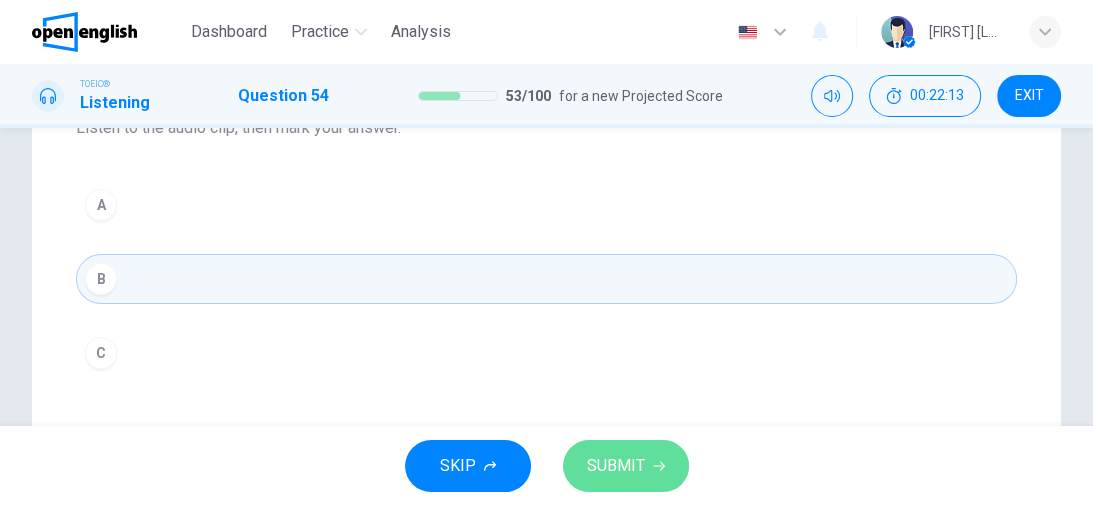 click on "SUBMIT" at bounding box center (616, 466) 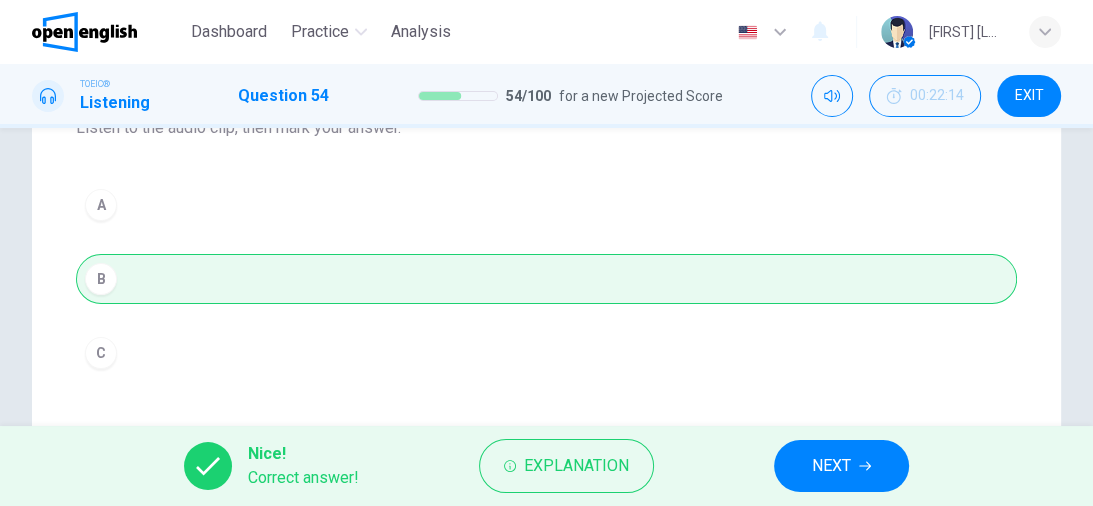 click on "Nice! Correct answer! Explanation NEXT" at bounding box center (546, 466) 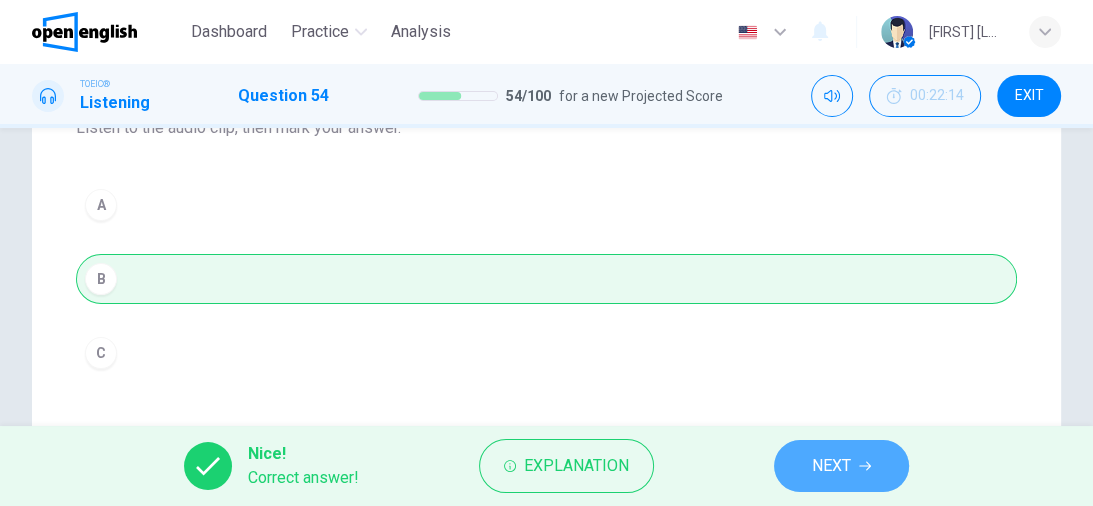 click on "NEXT" at bounding box center [841, 466] 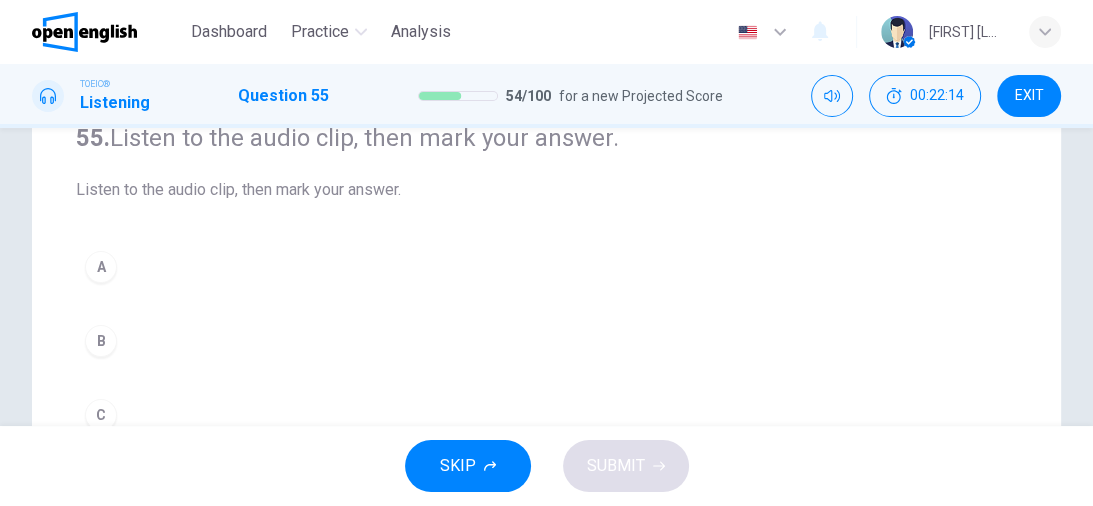 scroll, scrollTop: 0, scrollLeft: 0, axis: both 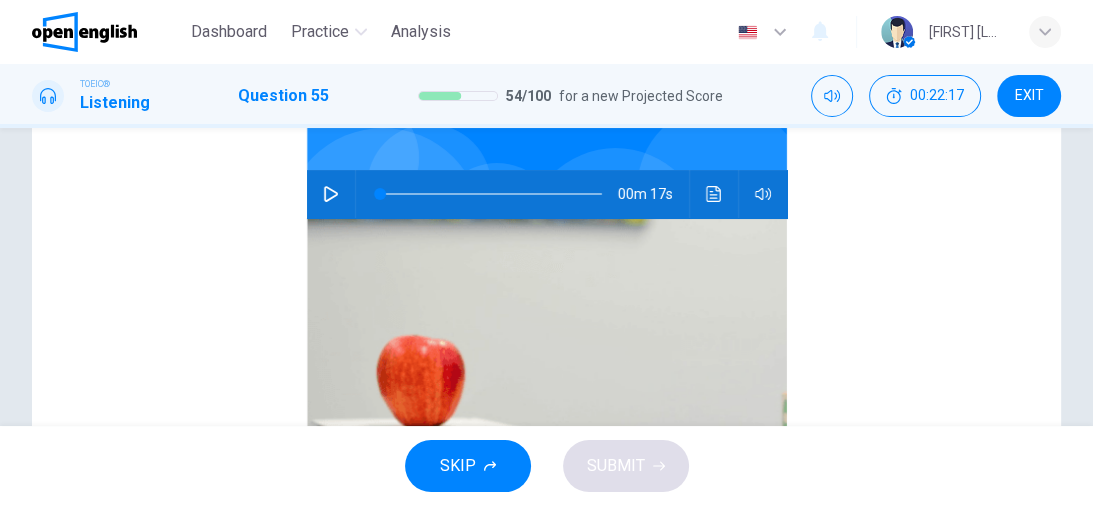click 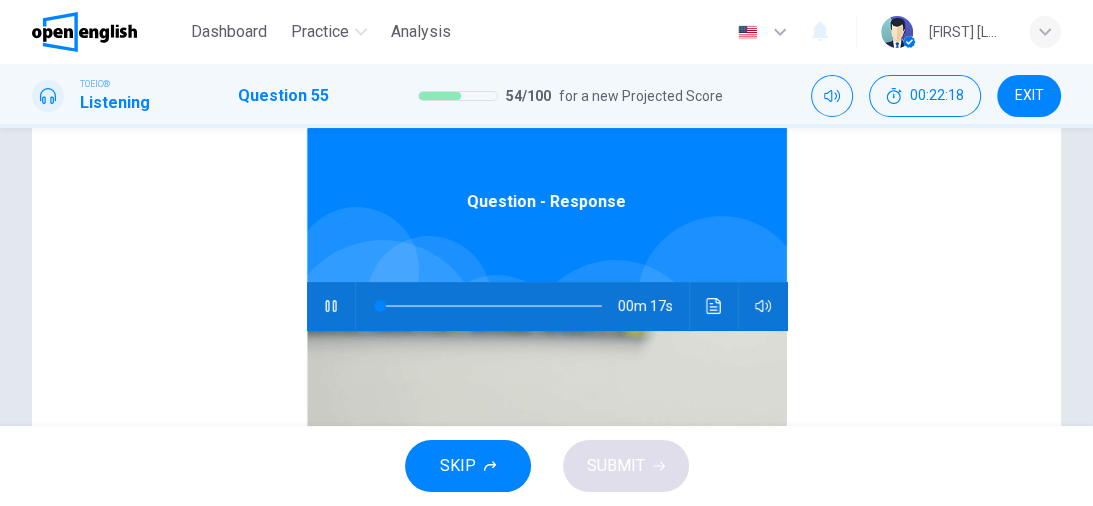 scroll, scrollTop: 0, scrollLeft: 0, axis: both 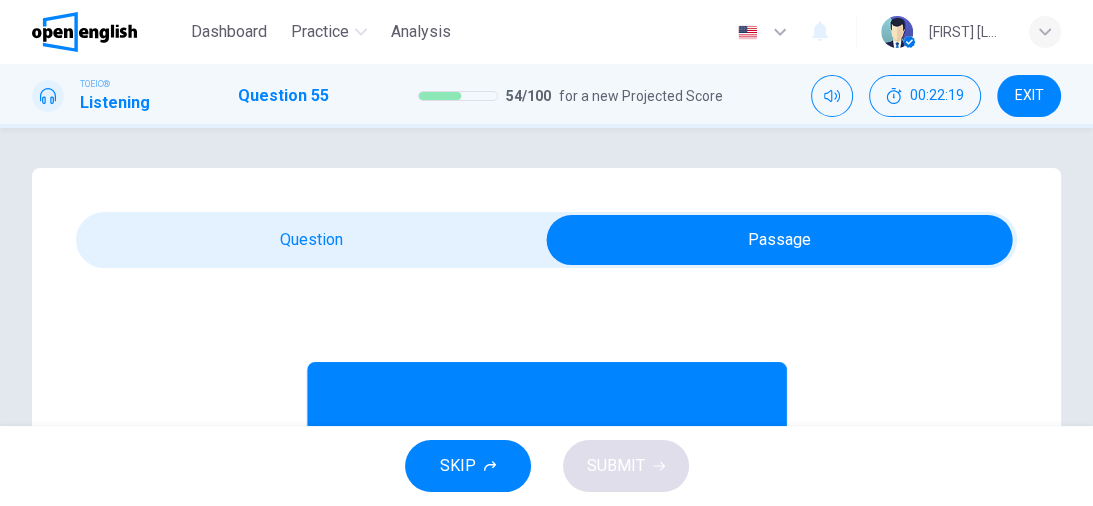 type on "**" 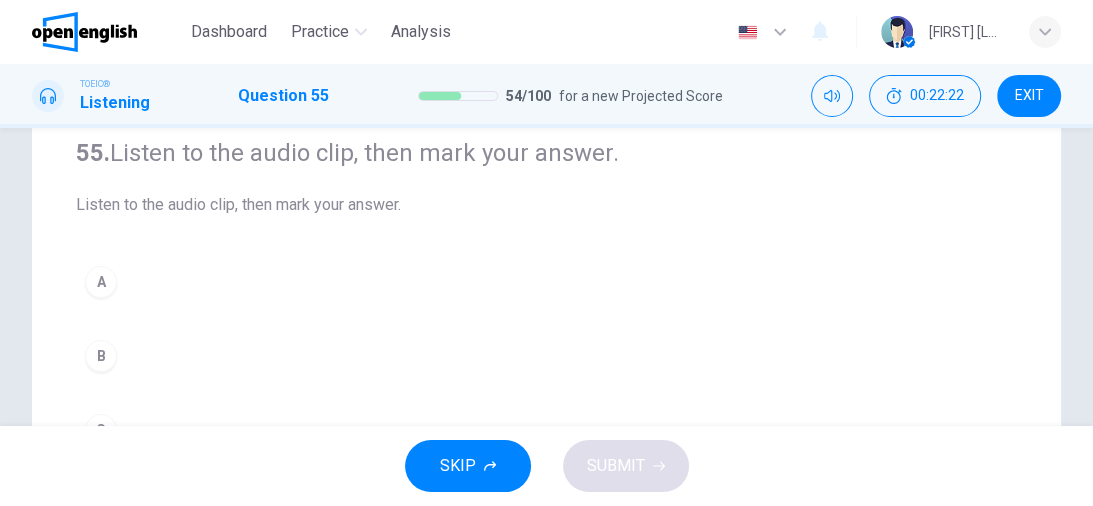 scroll, scrollTop: 240, scrollLeft: 0, axis: vertical 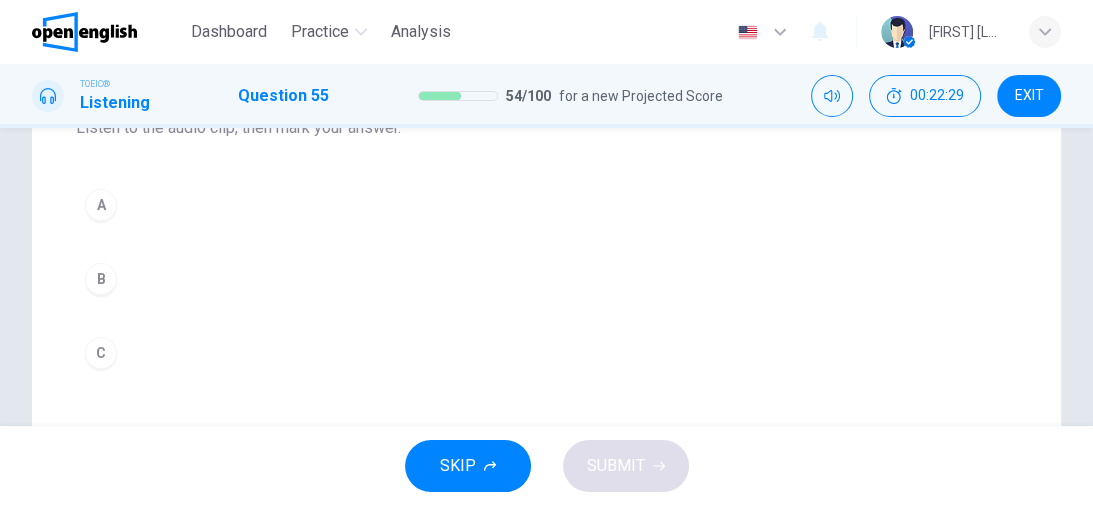 drag, startPoint x: 102, startPoint y: 203, endPoint x: 90, endPoint y: 205, distance: 12.165525 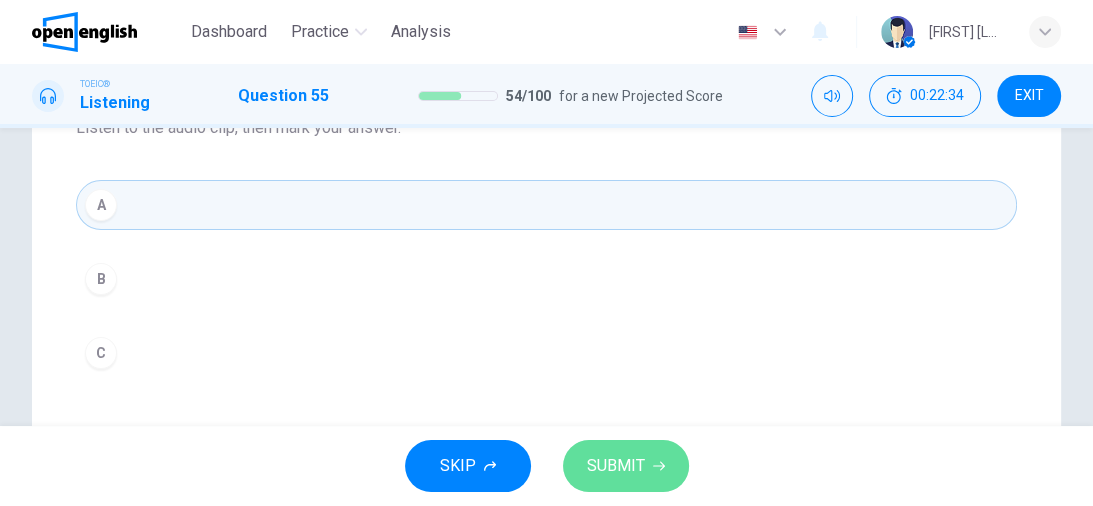 click on "SUBMIT" at bounding box center [616, 466] 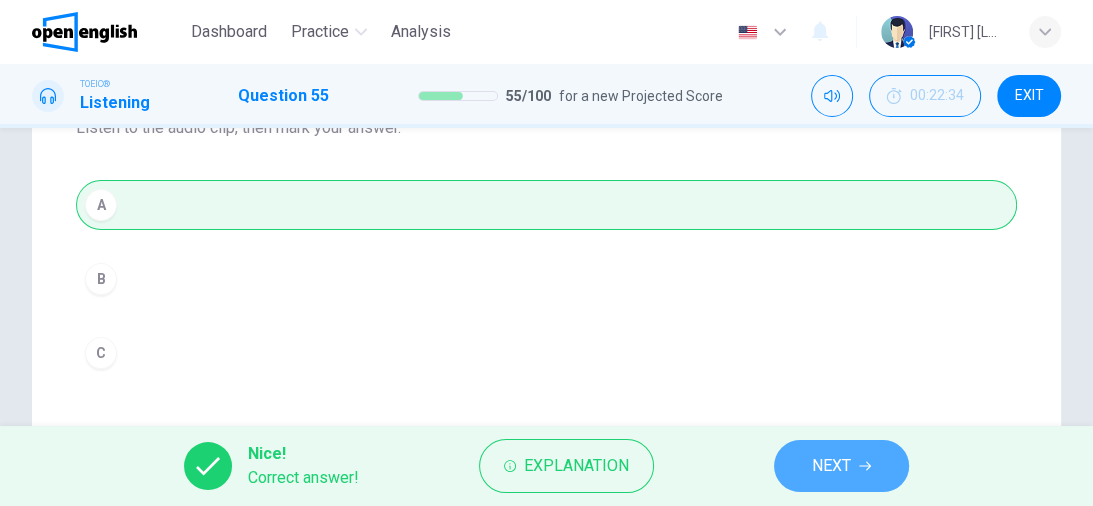 click on "NEXT" at bounding box center [831, 466] 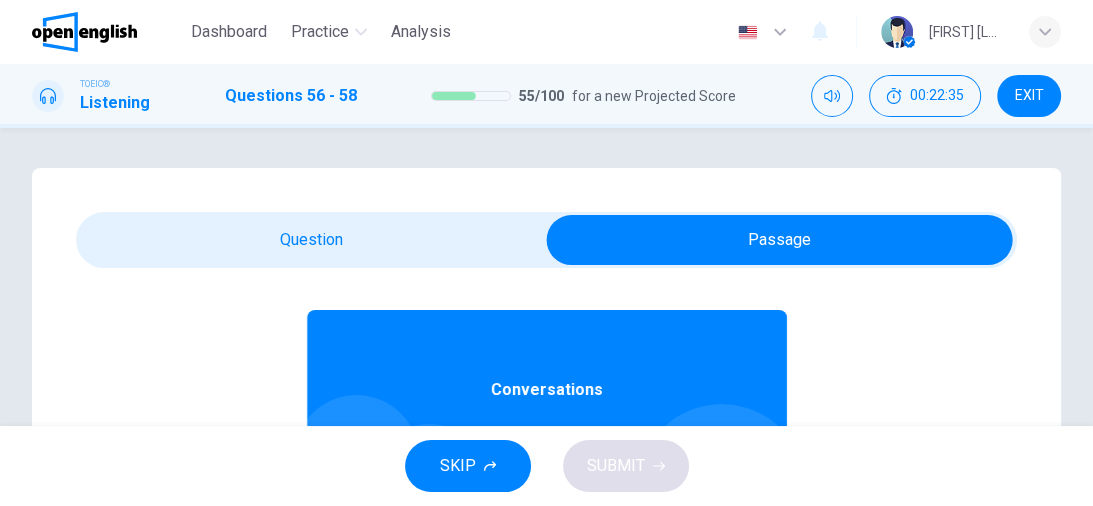 scroll, scrollTop: 112, scrollLeft: 0, axis: vertical 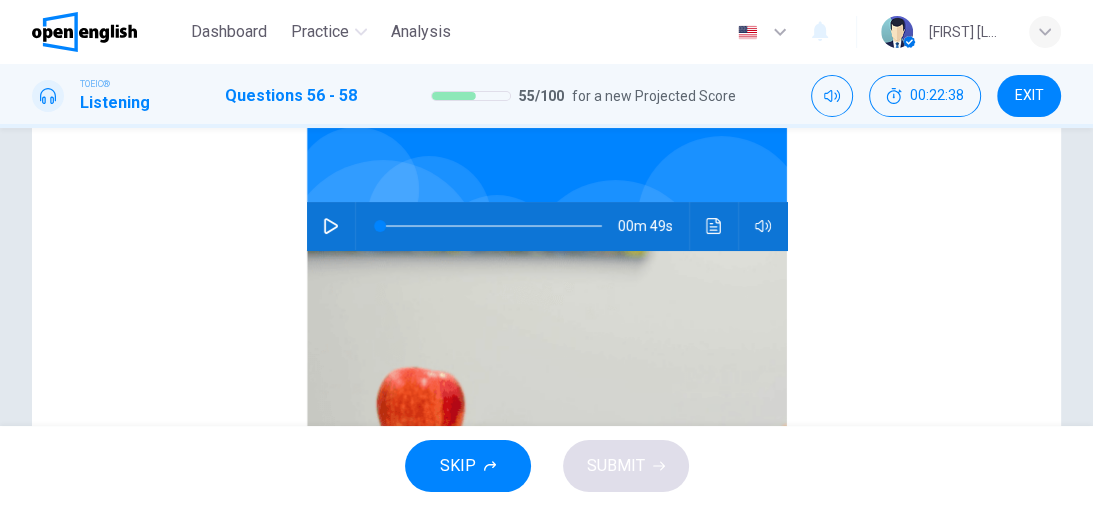 click 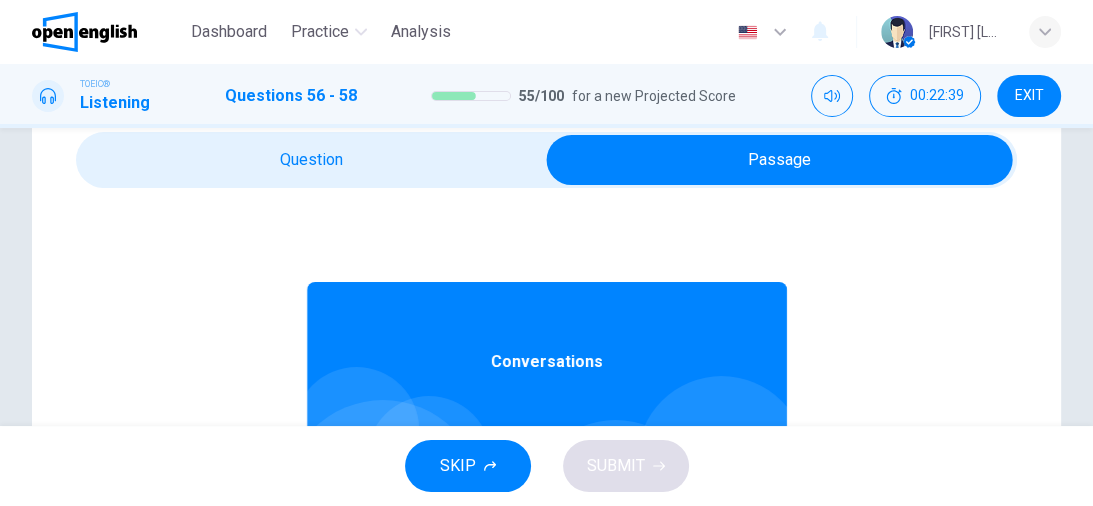 scroll, scrollTop: 0, scrollLeft: 0, axis: both 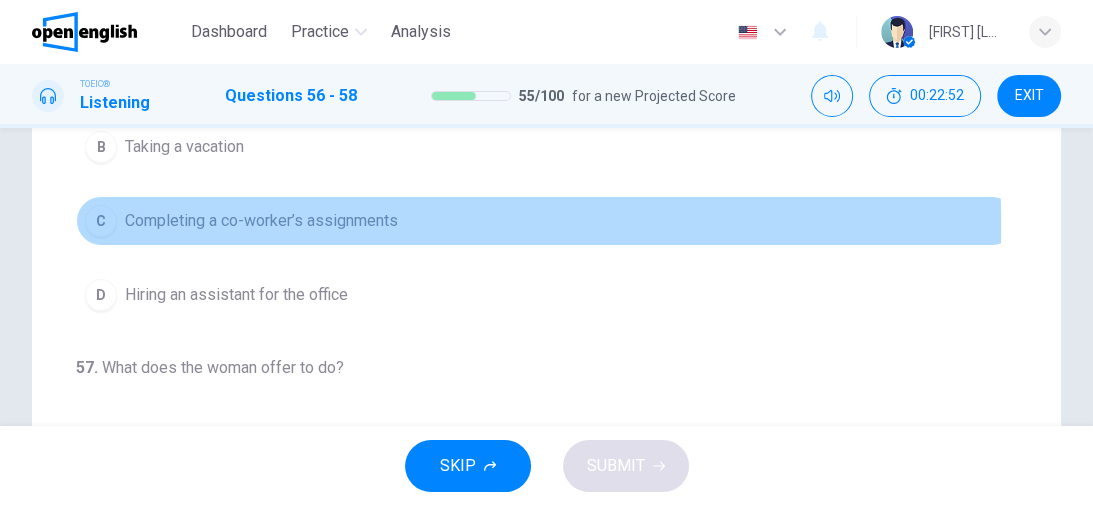 click on "C" at bounding box center [101, 221] 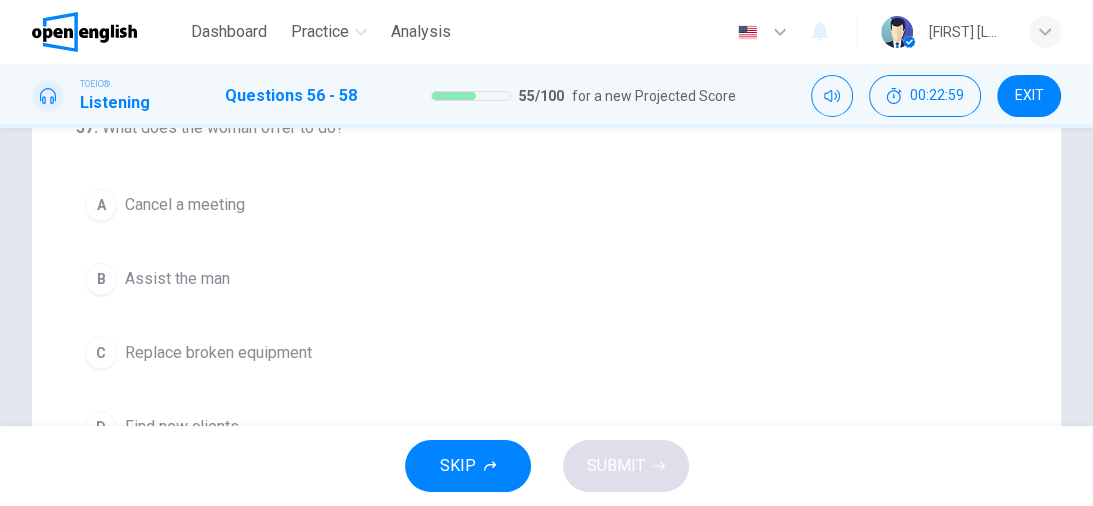 scroll, scrollTop: 560, scrollLeft: 0, axis: vertical 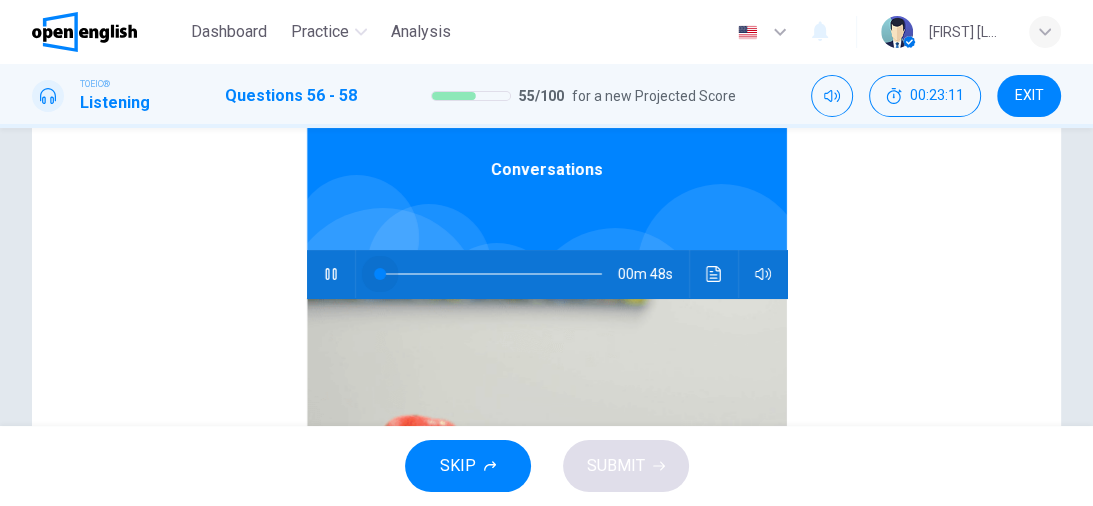 drag, startPoint x: 517, startPoint y: 277, endPoint x: 288, endPoint y: 276, distance: 229.00218 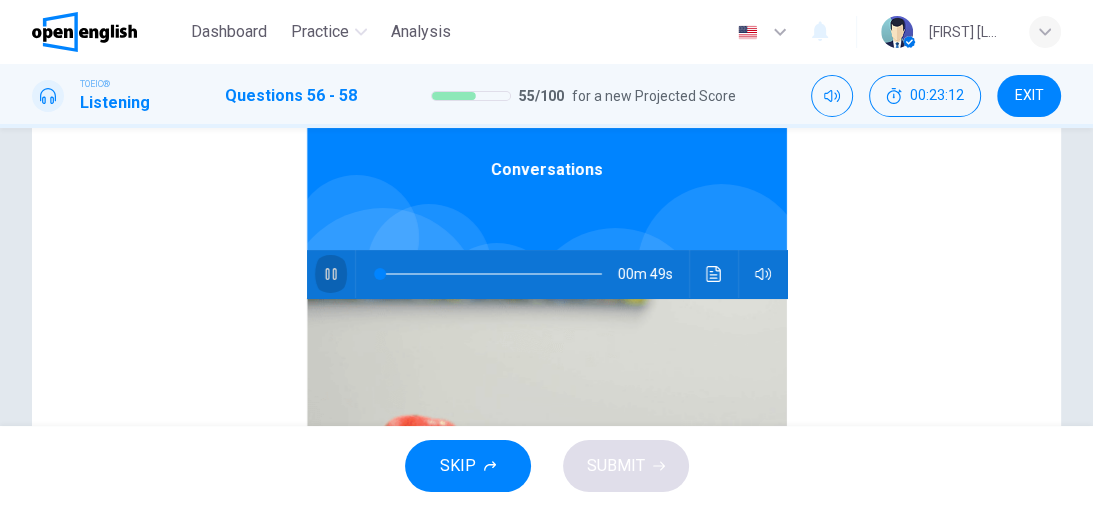 click at bounding box center (331, 274) 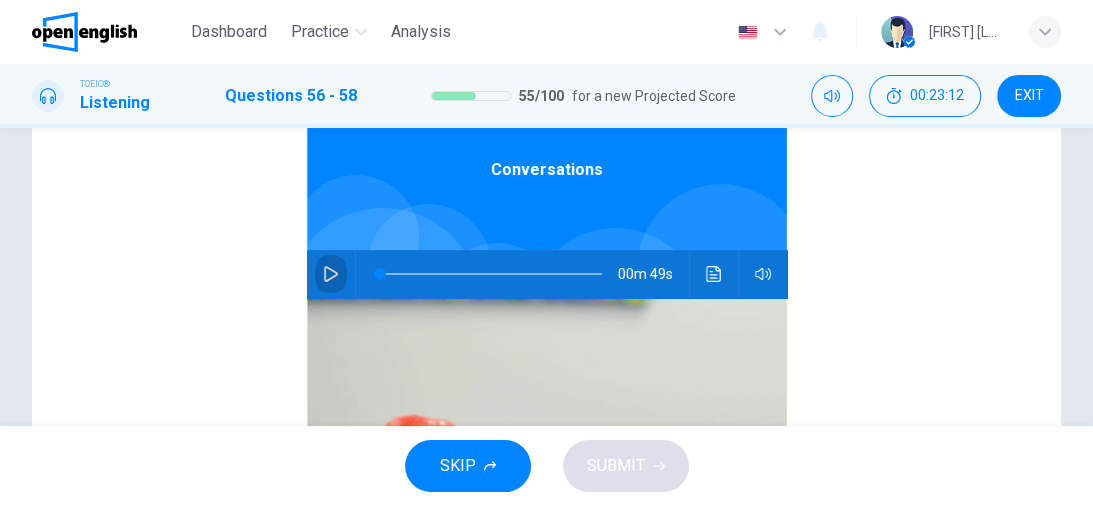 click 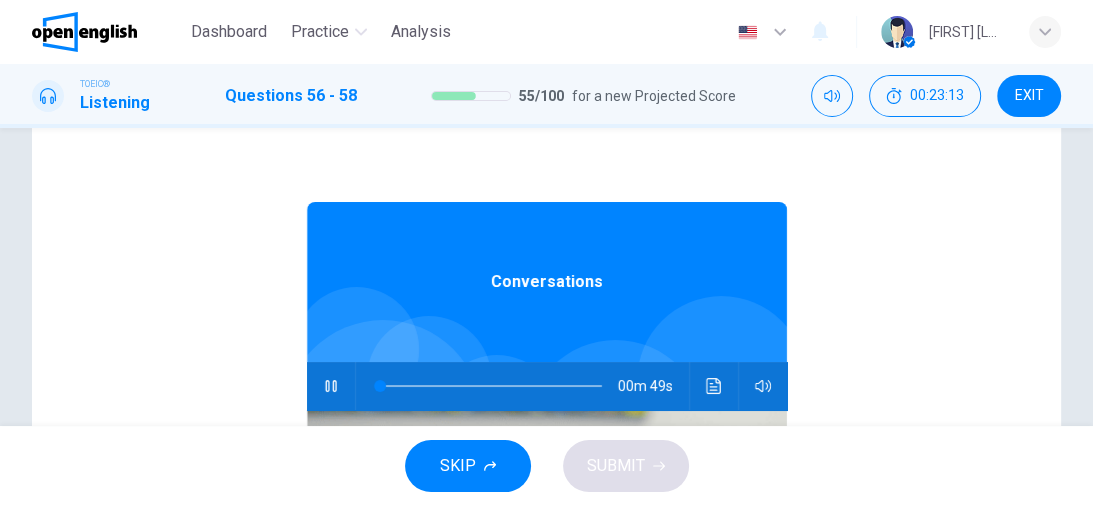 scroll, scrollTop: 0, scrollLeft: 0, axis: both 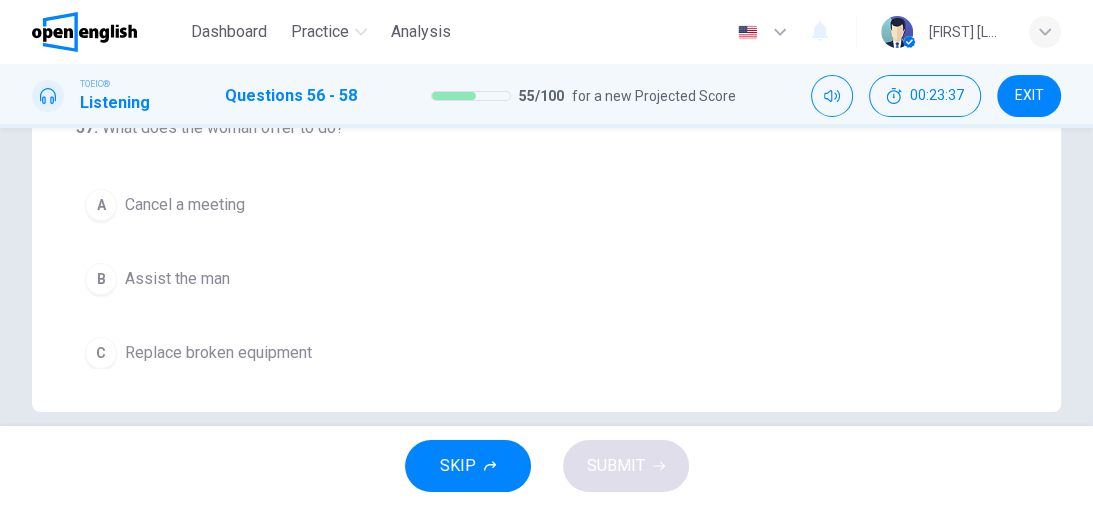 click on "B" at bounding box center (101, 279) 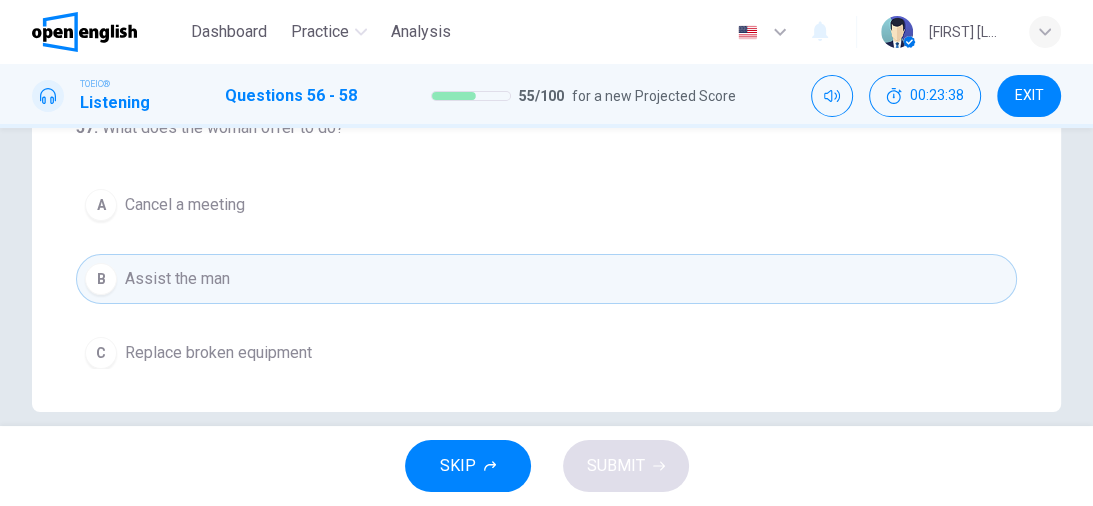 scroll, scrollTop: 480, scrollLeft: 0, axis: vertical 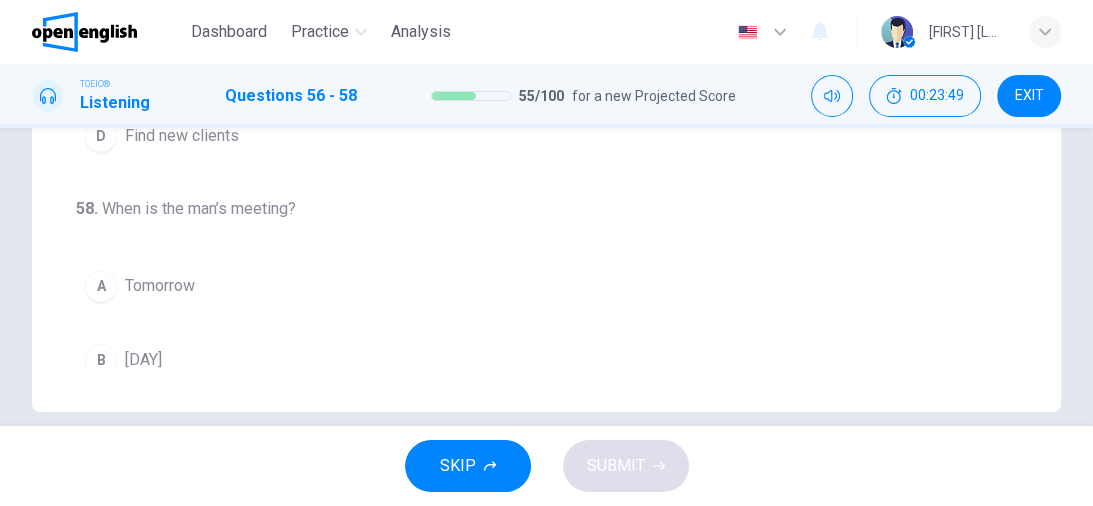 click on "A" at bounding box center [101, 286] 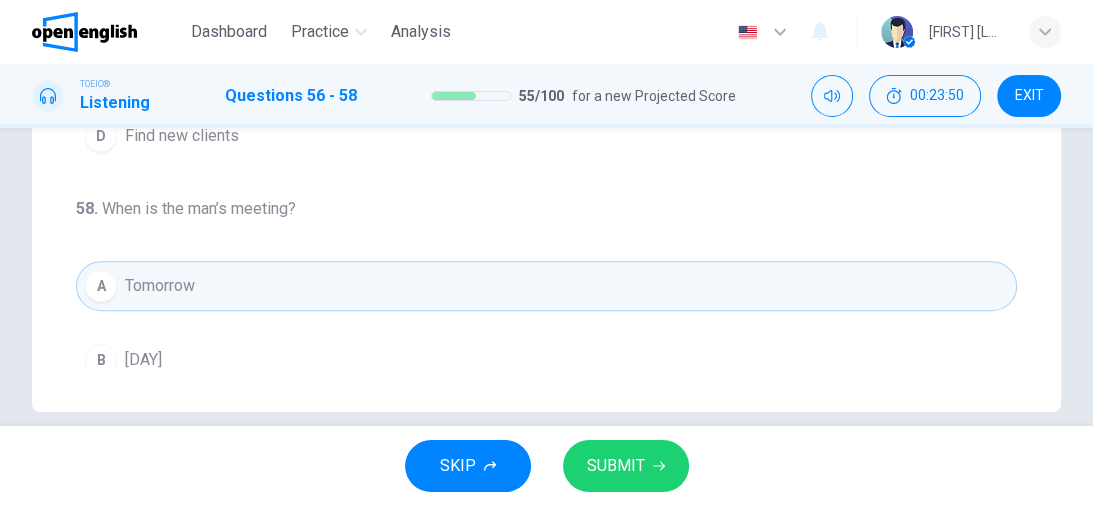 click on "SUBMIT" at bounding box center (616, 466) 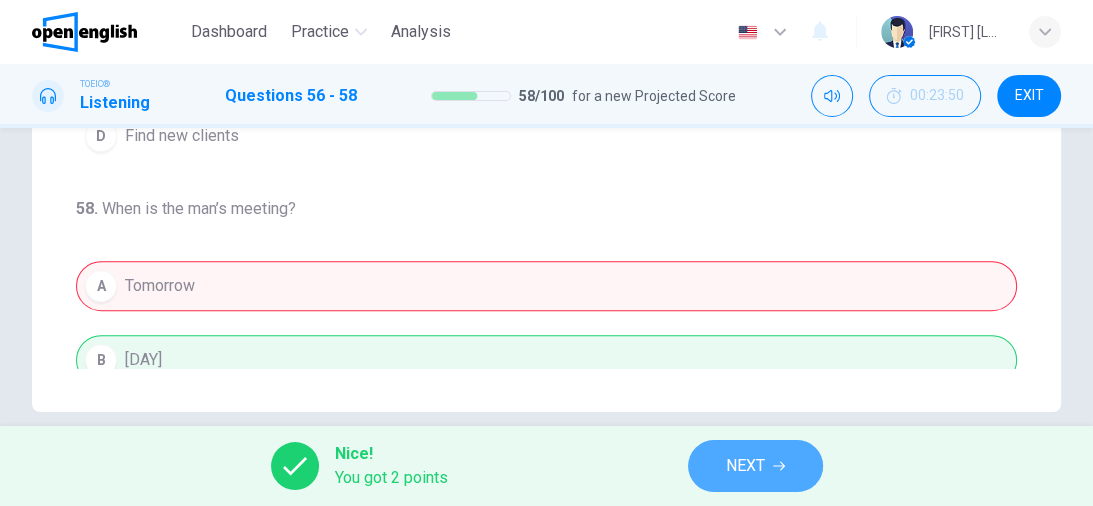 click on "NEXT" at bounding box center [745, 466] 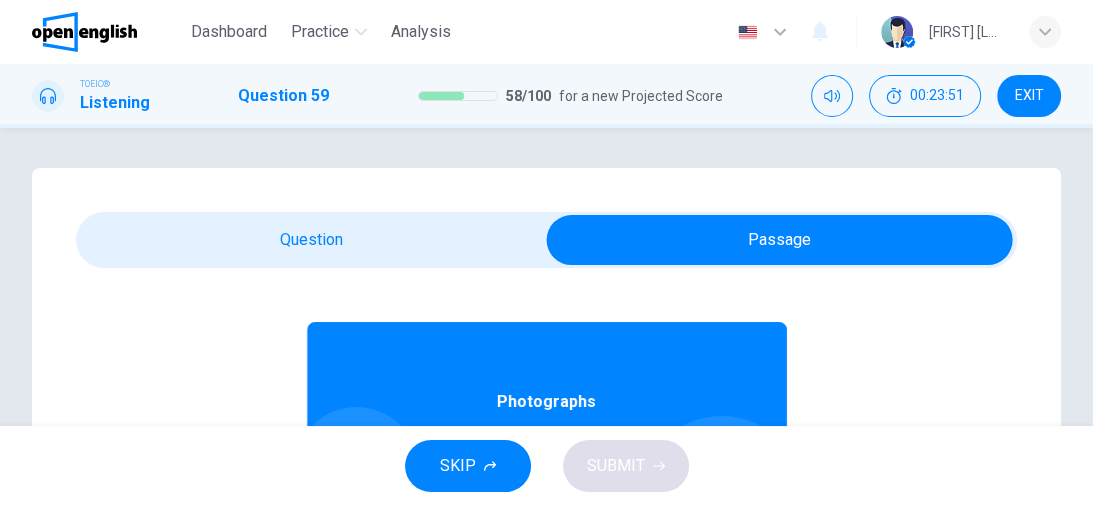 scroll, scrollTop: 112, scrollLeft: 0, axis: vertical 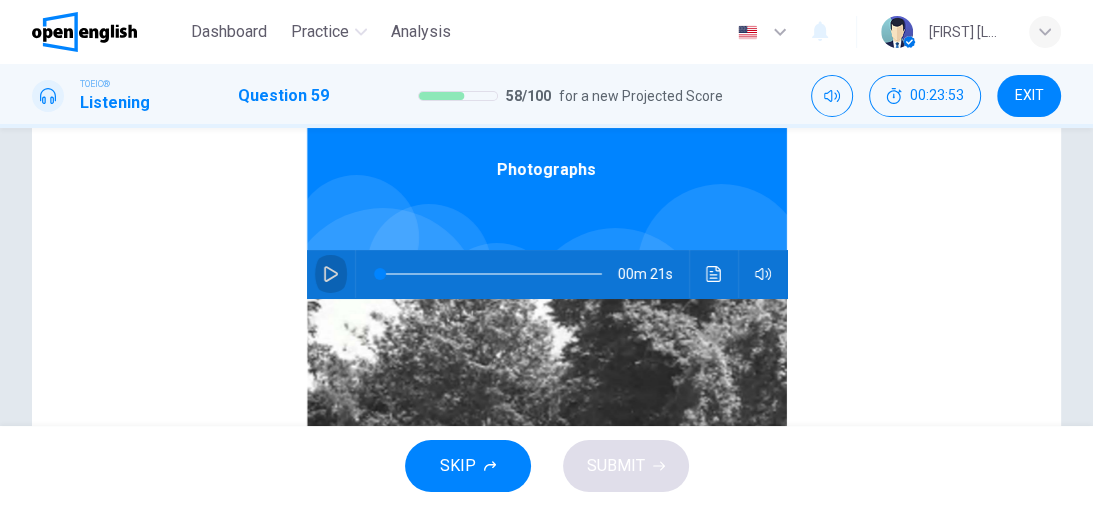 click 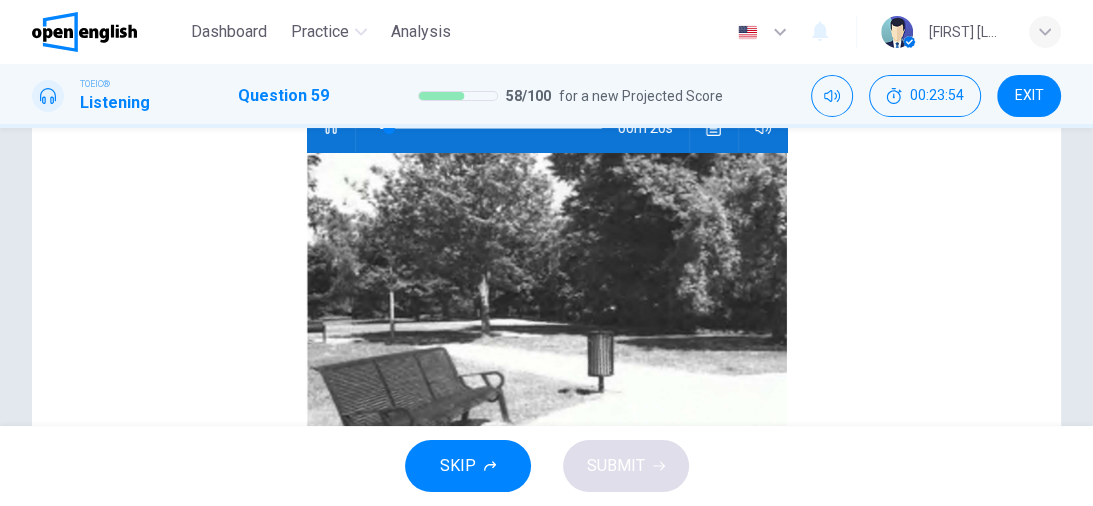 scroll, scrollTop: 320, scrollLeft: 0, axis: vertical 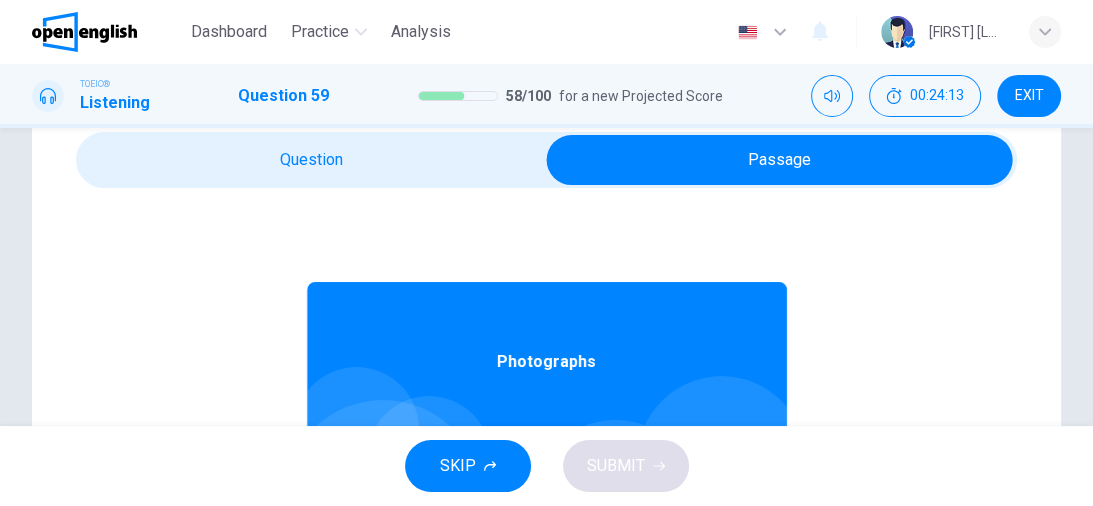 type on "**" 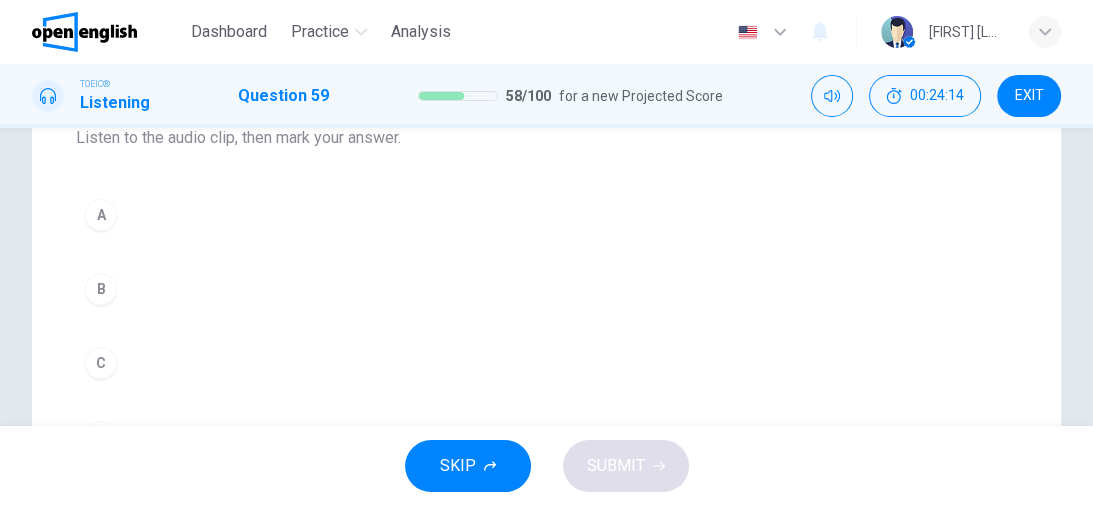 scroll, scrollTop: 240, scrollLeft: 0, axis: vertical 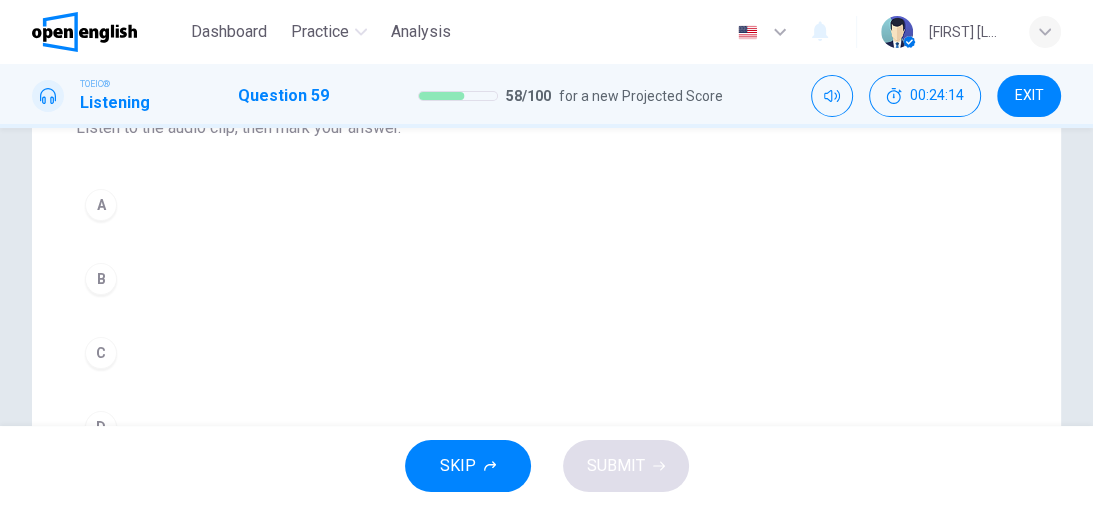 click on "A" at bounding box center [101, 205] 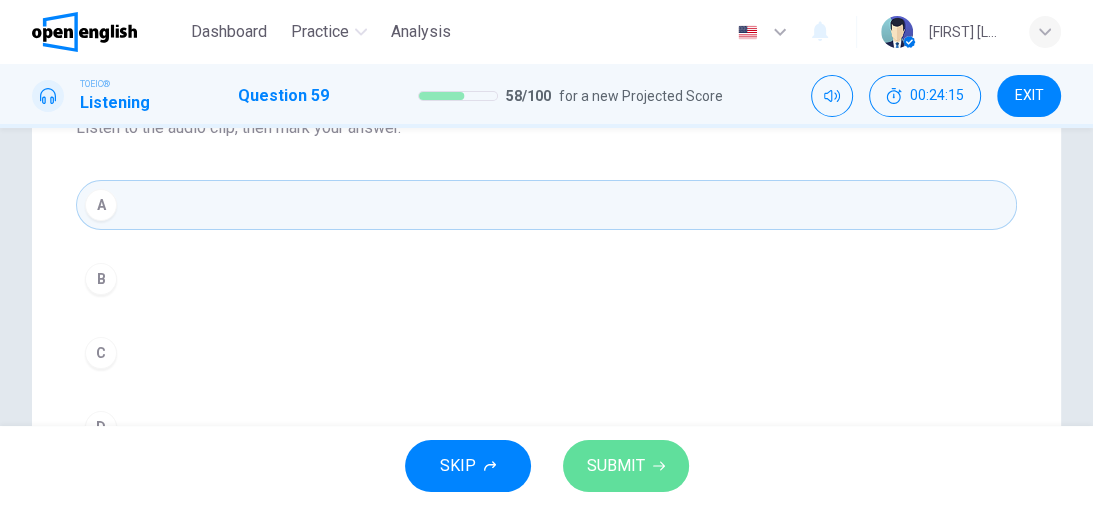 click on "SUBMIT" at bounding box center (626, 466) 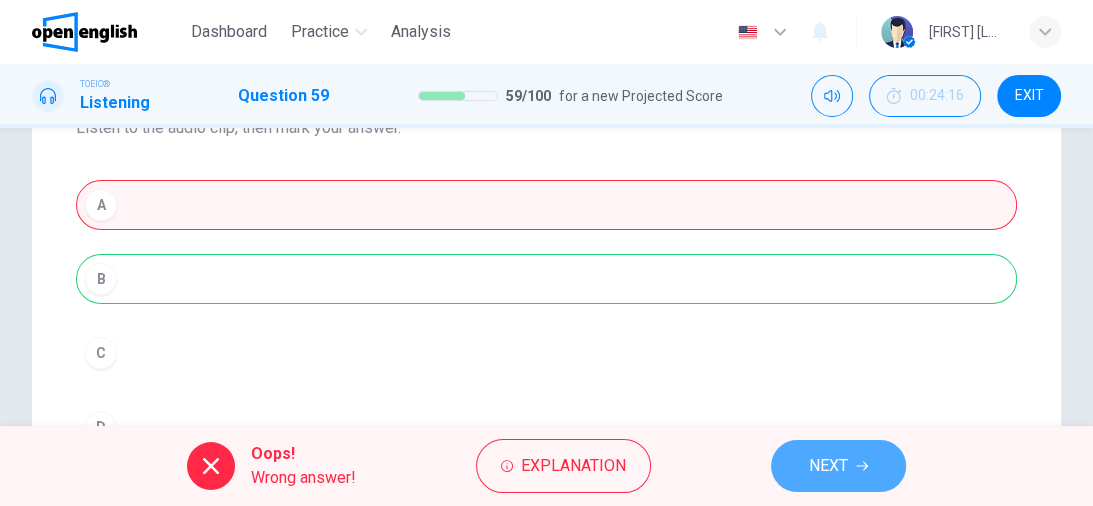 click on "NEXT" at bounding box center (828, 466) 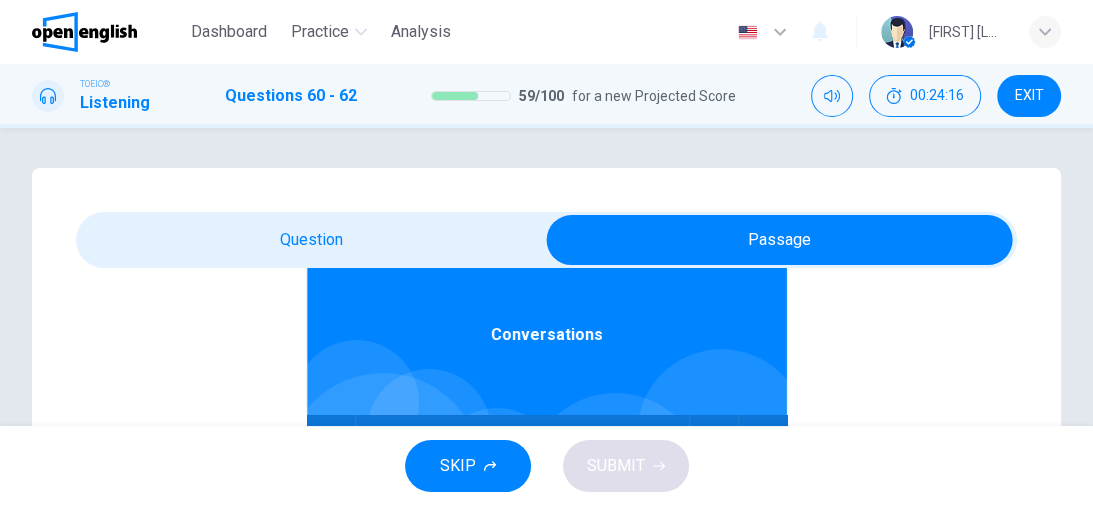 scroll, scrollTop: 112, scrollLeft: 0, axis: vertical 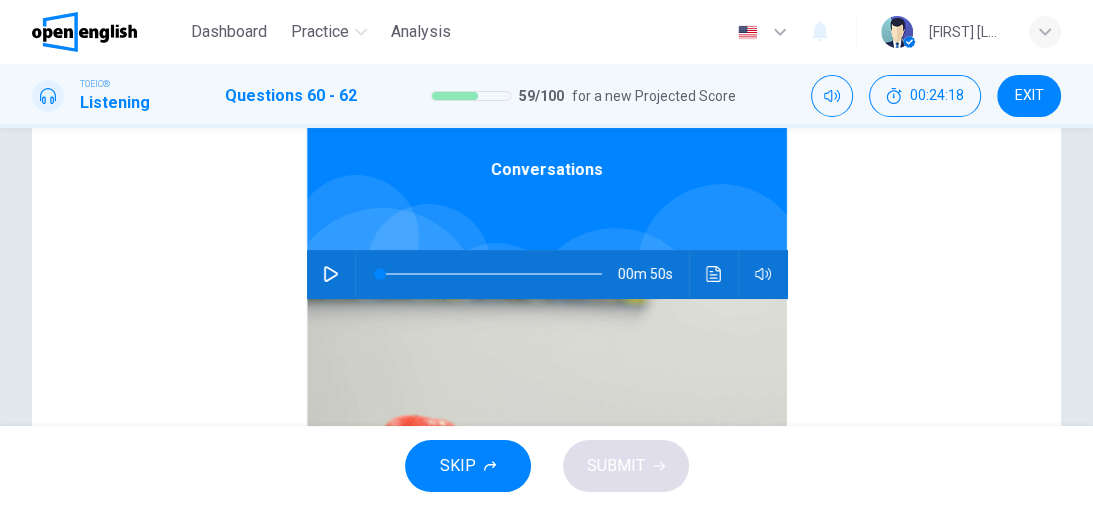 click 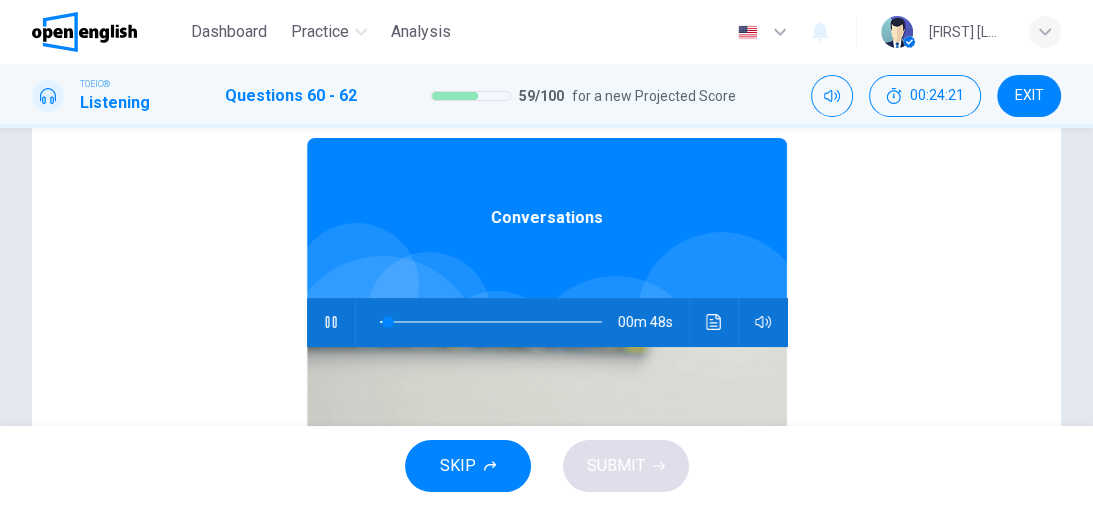 scroll, scrollTop: 0, scrollLeft: 0, axis: both 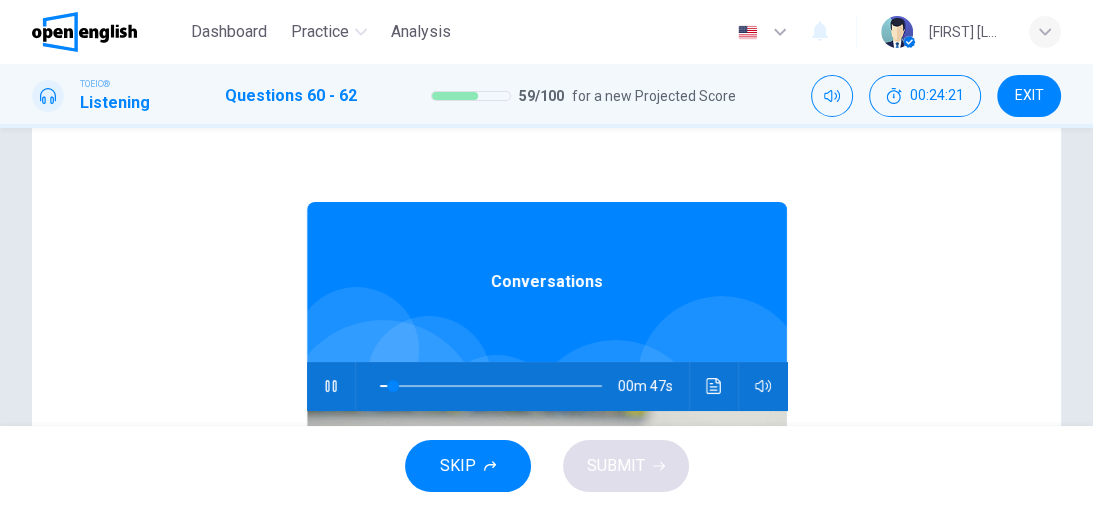 type on "*" 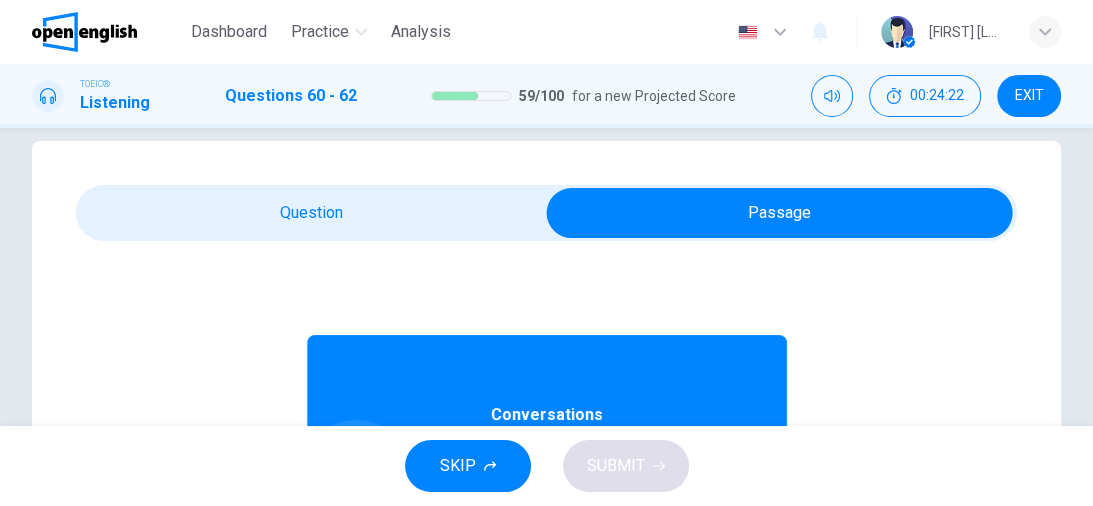 scroll, scrollTop: 0, scrollLeft: 0, axis: both 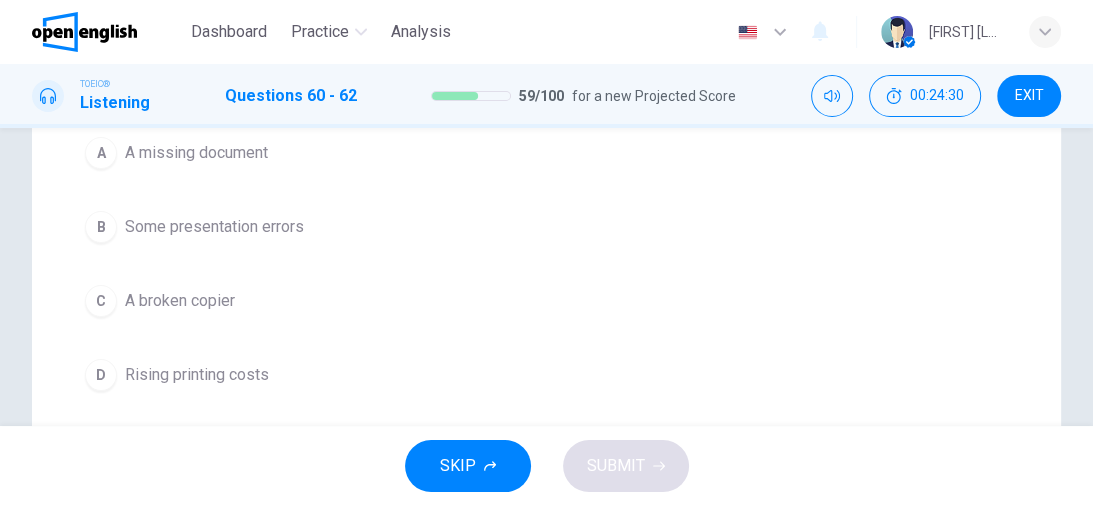 click on "C" at bounding box center [101, 301] 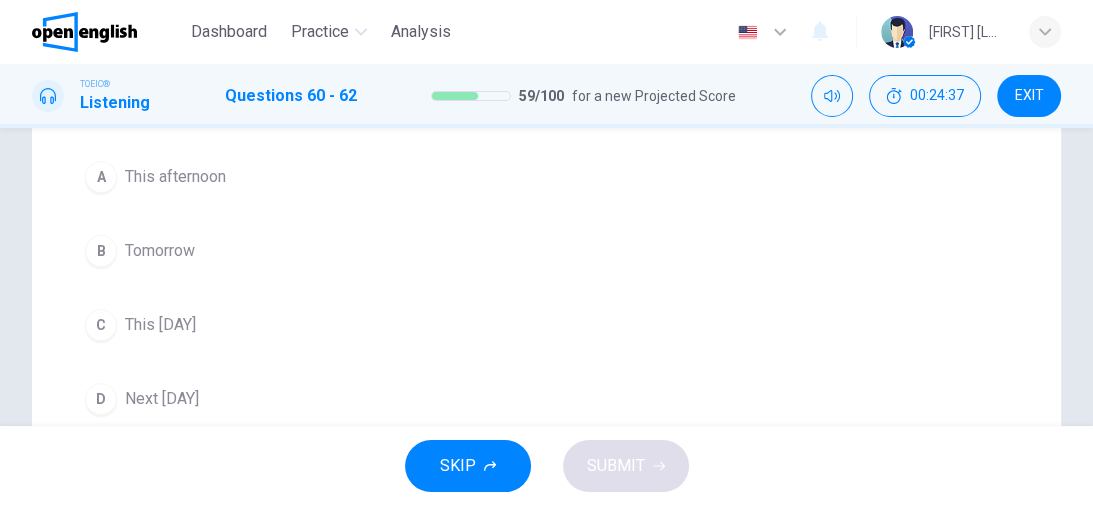 scroll, scrollTop: 480, scrollLeft: 0, axis: vertical 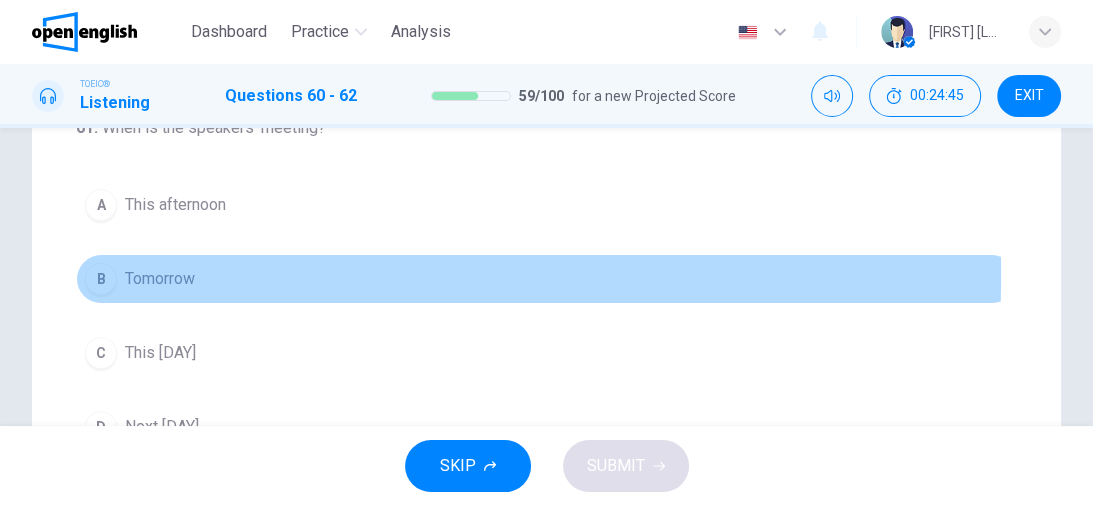 click on "B" at bounding box center (101, 279) 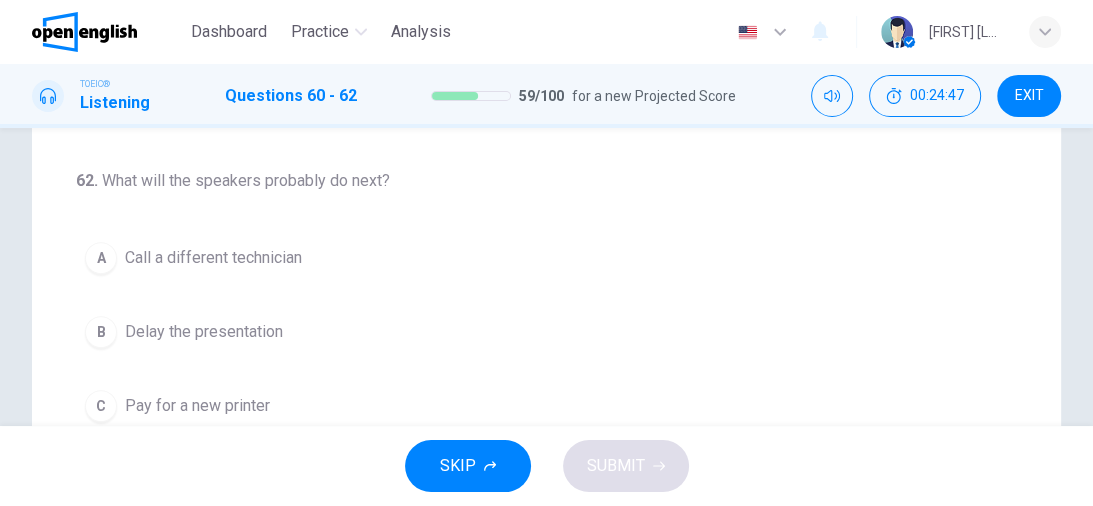 scroll, scrollTop: 371, scrollLeft: 0, axis: vertical 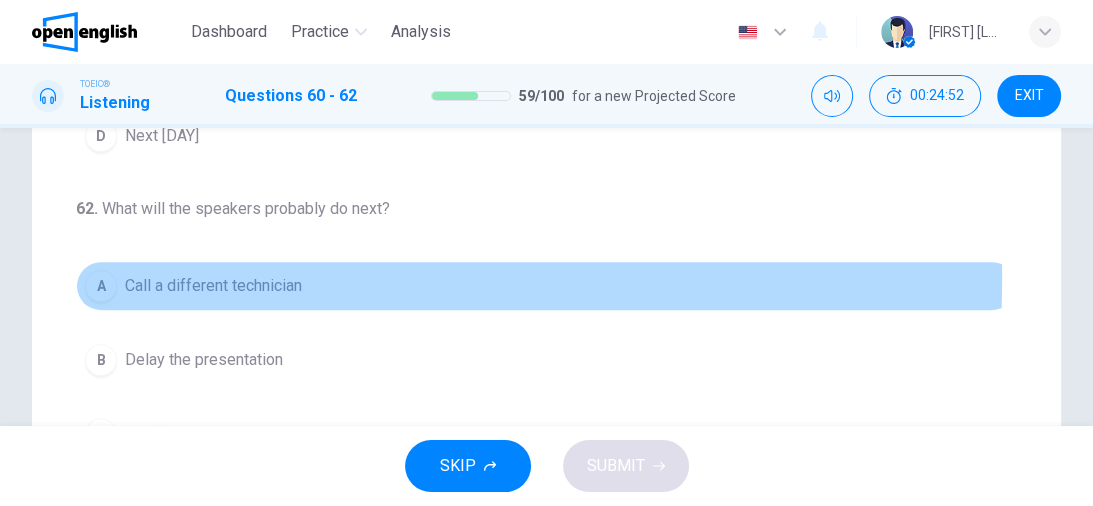 click on "A" at bounding box center (101, 286) 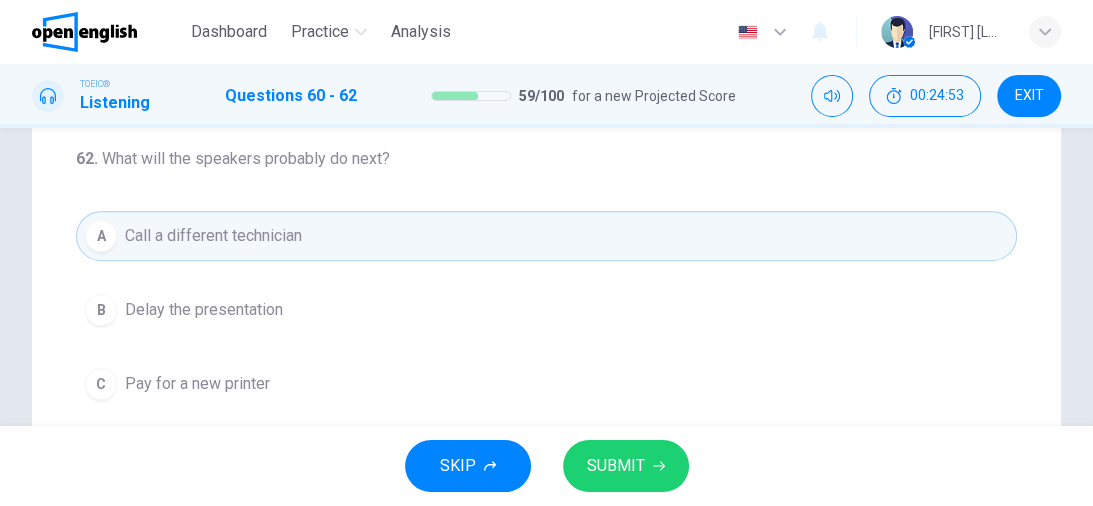 scroll, scrollTop: 451, scrollLeft: 0, axis: vertical 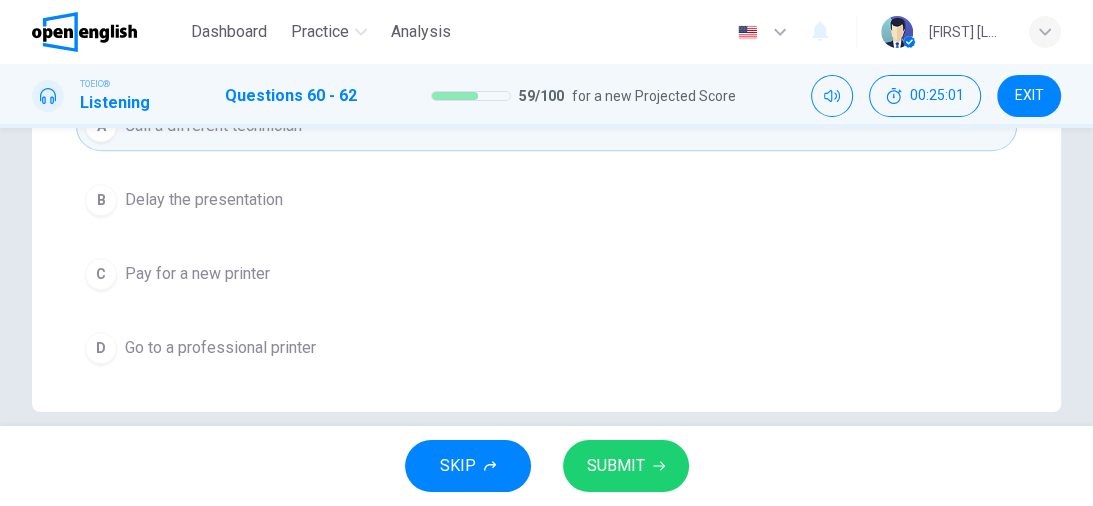 click on "D" at bounding box center (101, 348) 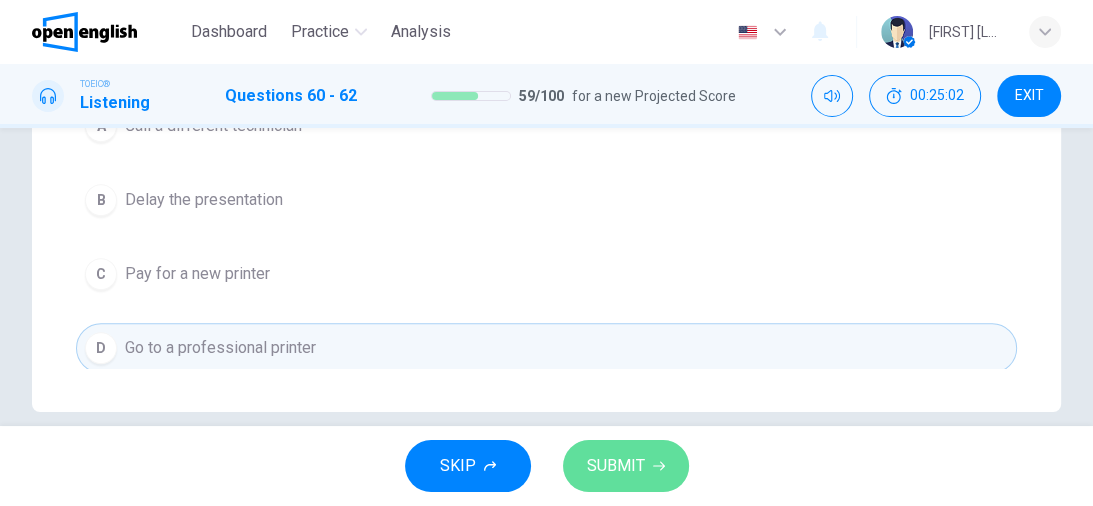 click on "SUBMIT" at bounding box center (616, 466) 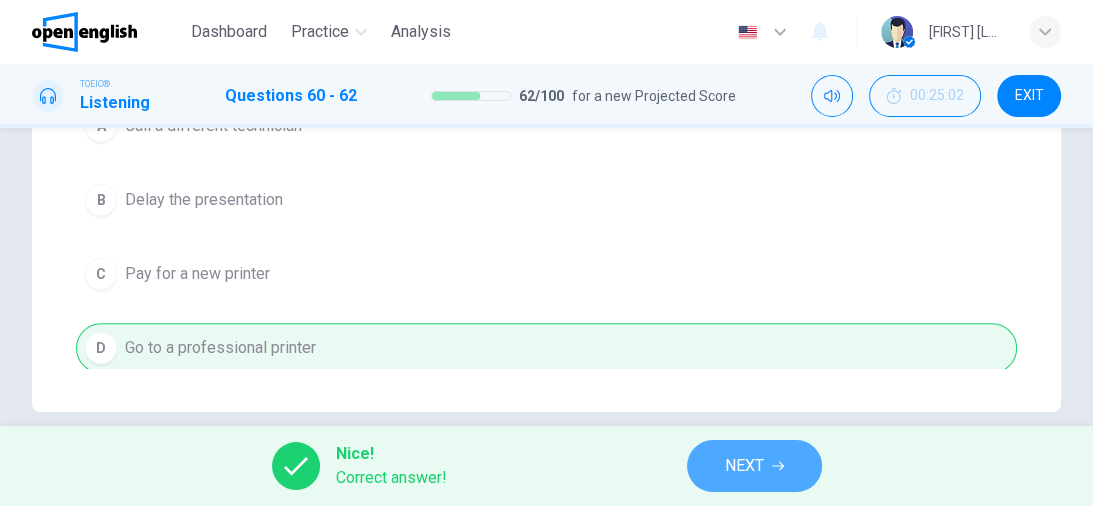 click on "NEXT" at bounding box center [744, 466] 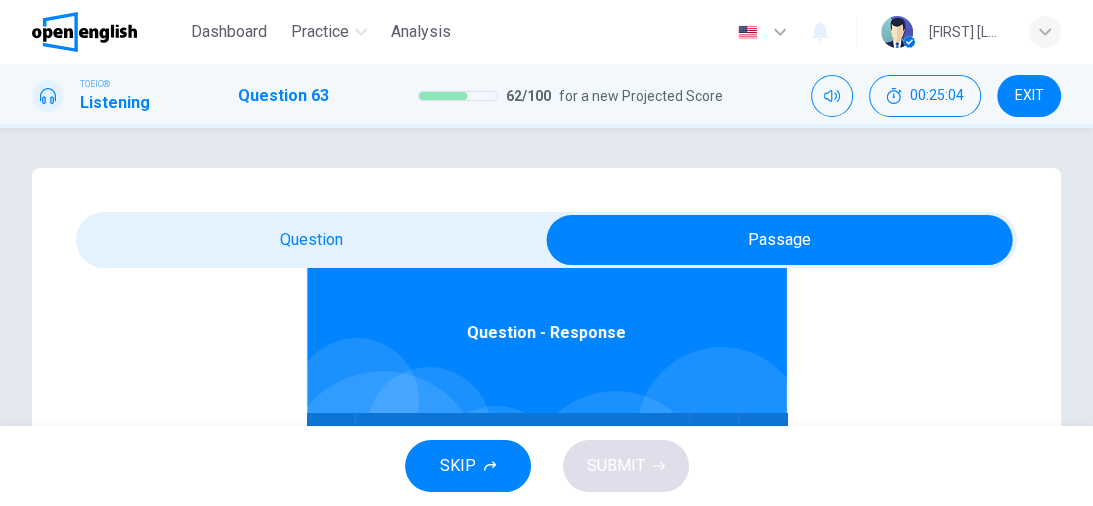 scroll, scrollTop: 112, scrollLeft: 0, axis: vertical 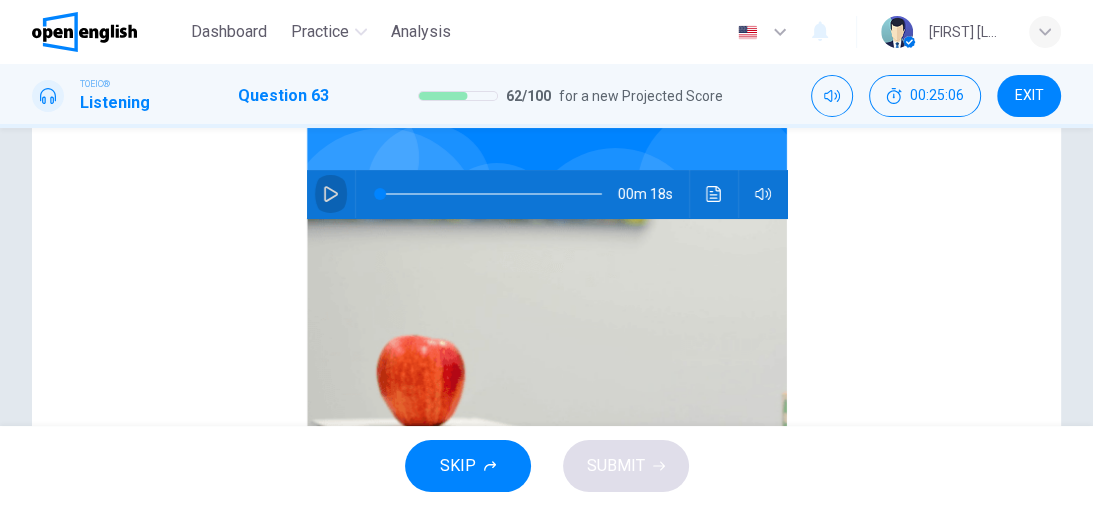 drag, startPoint x: 325, startPoint y: 200, endPoint x: 310, endPoint y: 197, distance: 15.297058 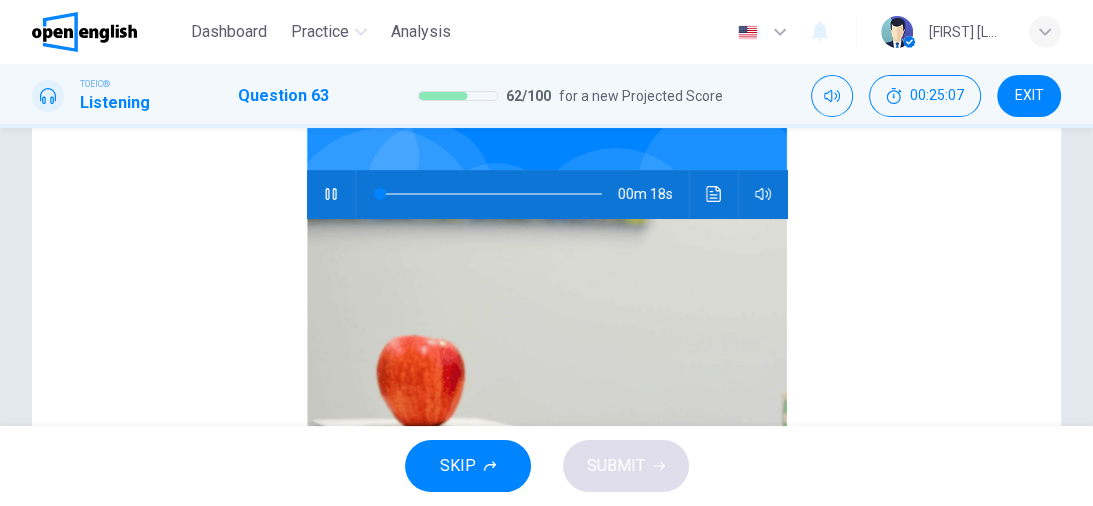 scroll, scrollTop: 0, scrollLeft: 0, axis: both 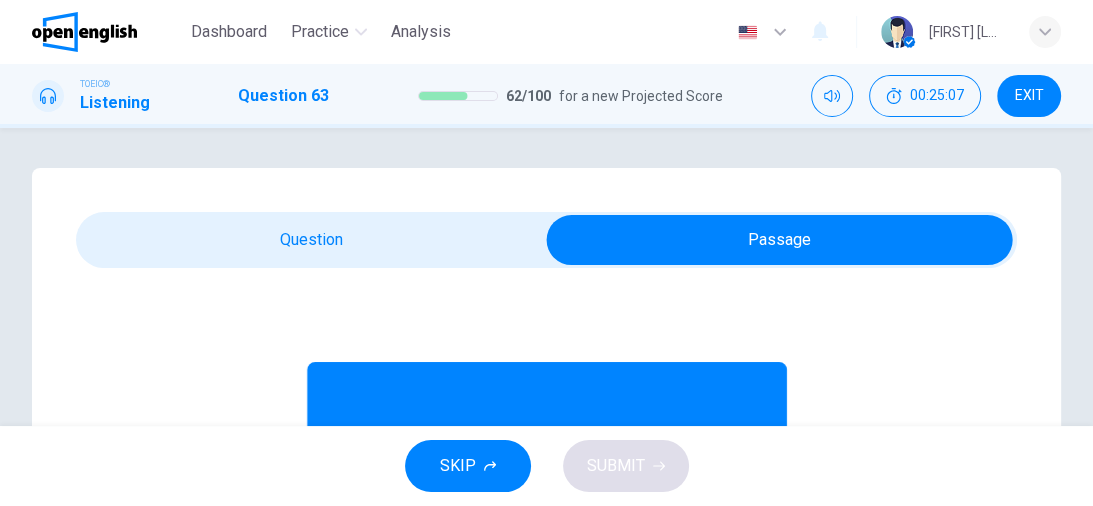 type on "*" 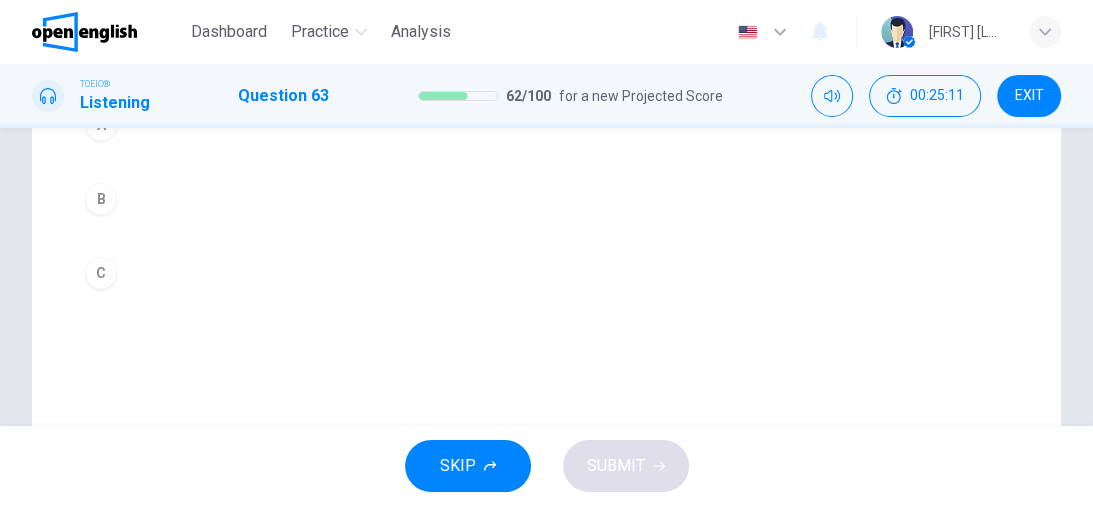 scroll, scrollTop: 240, scrollLeft: 0, axis: vertical 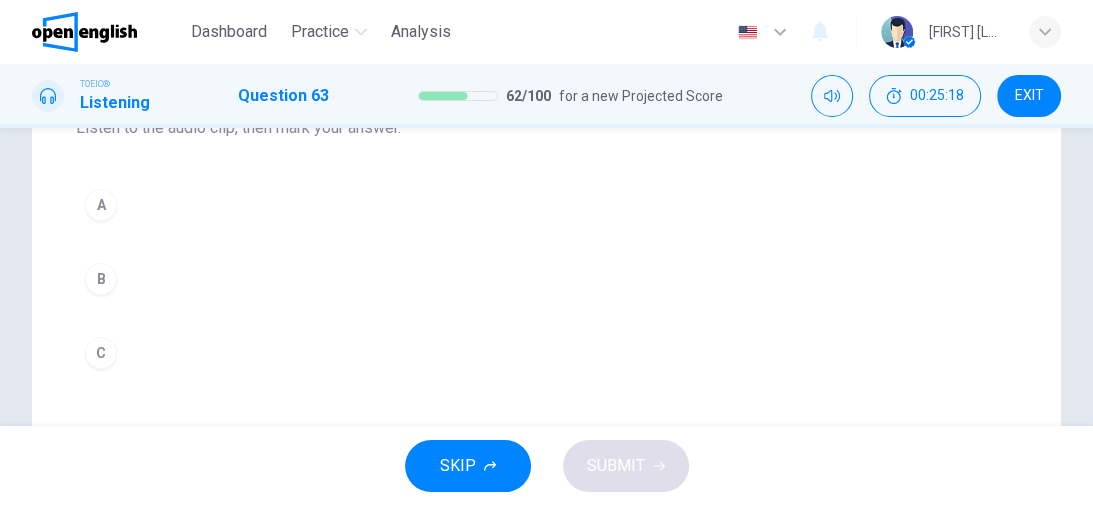 click on "B" at bounding box center [101, 279] 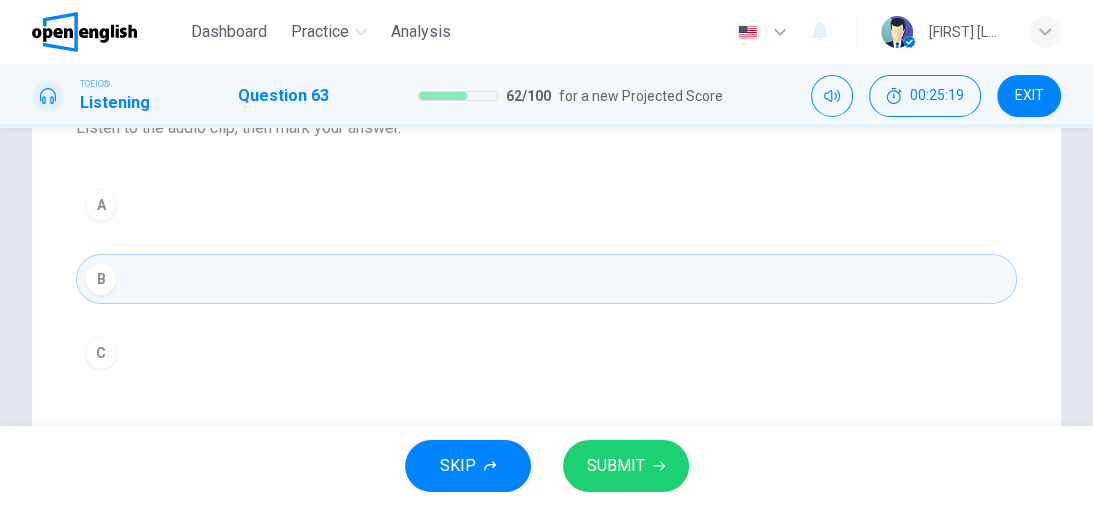 click on "SUBMIT" at bounding box center (626, 466) 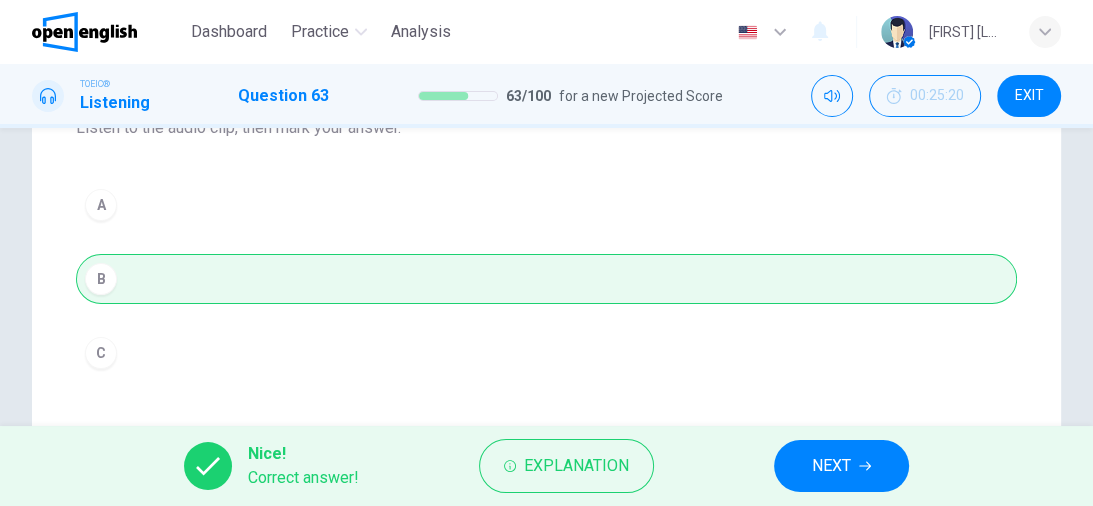 click on "Nice! Correct answer! Explanation NEXT" at bounding box center (546, 466) 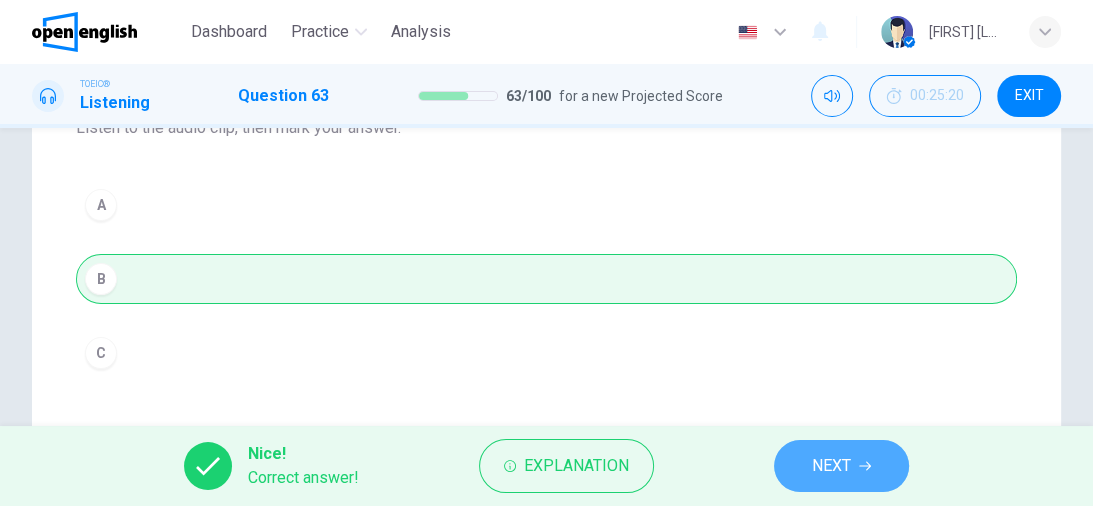 click on "NEXT" at bounding box center [841, 466] 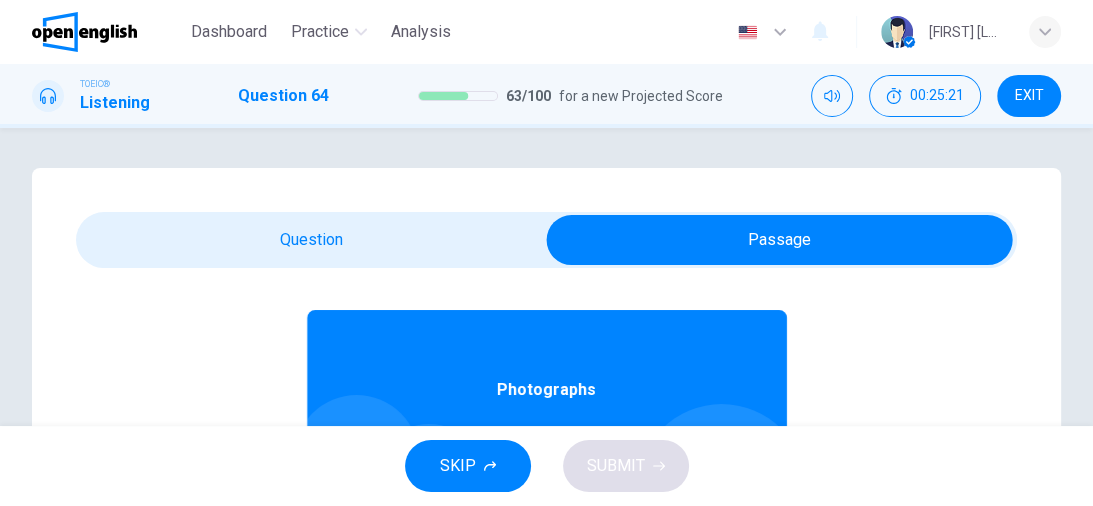 scroll, scrollTop: 112, scrollLeft: 0, axis: vertical 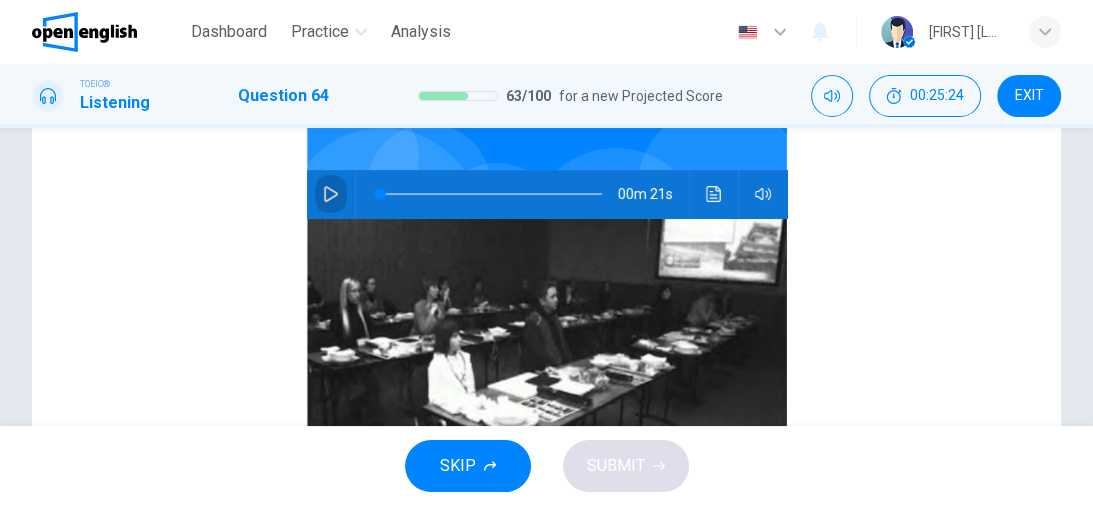 click at bounding box center [331, 194] 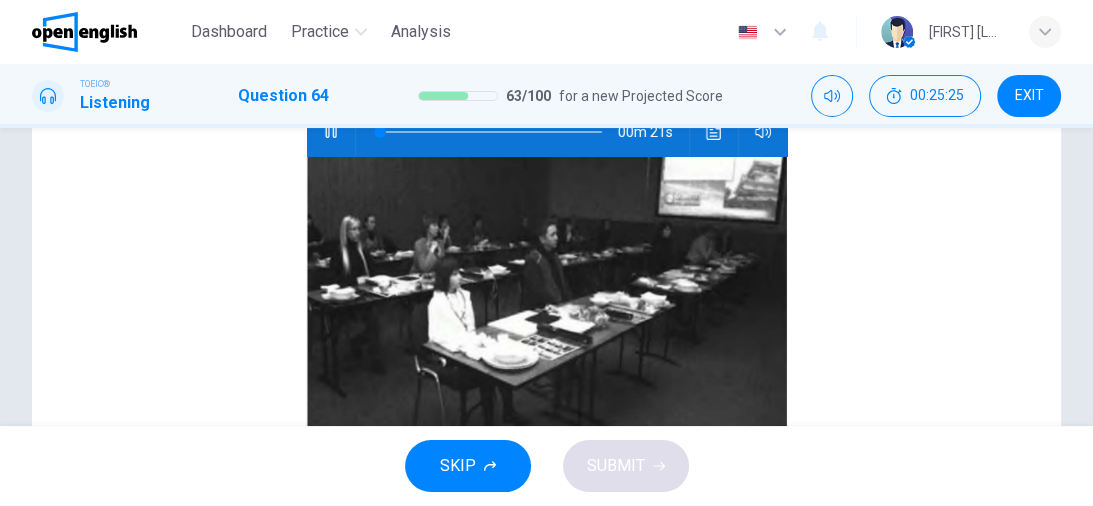 scroll, scrollTop: 400, scrollLeft: 0, axis: vertical 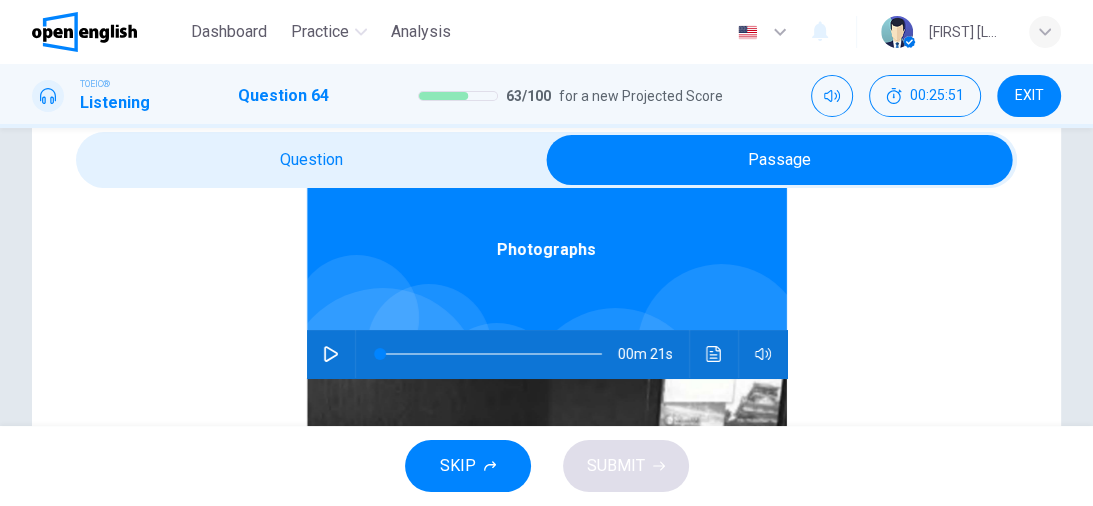 click at bounding box center (331, 354) 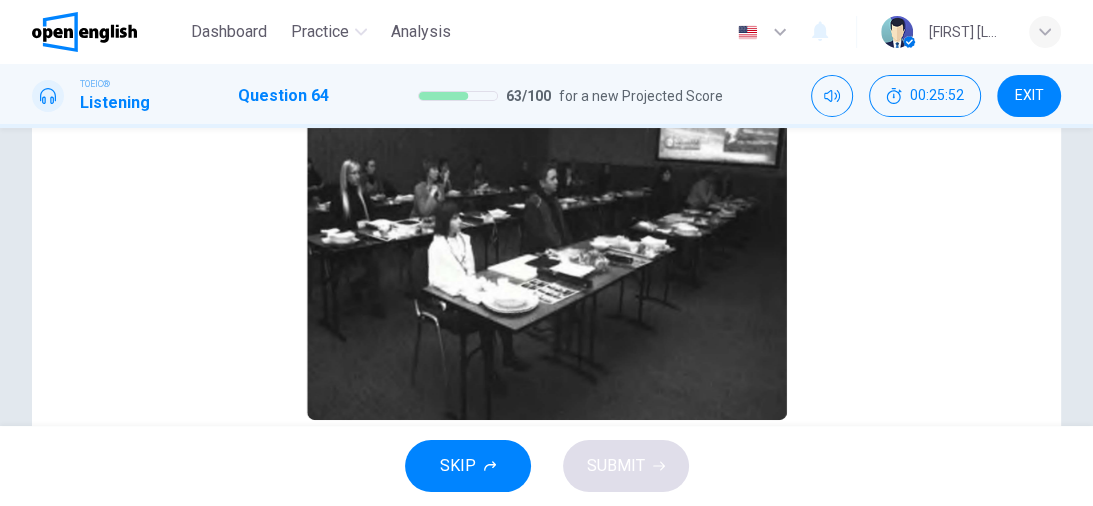 scroll, scrollTop: 400, scrollLeft: 0, axis: vertical 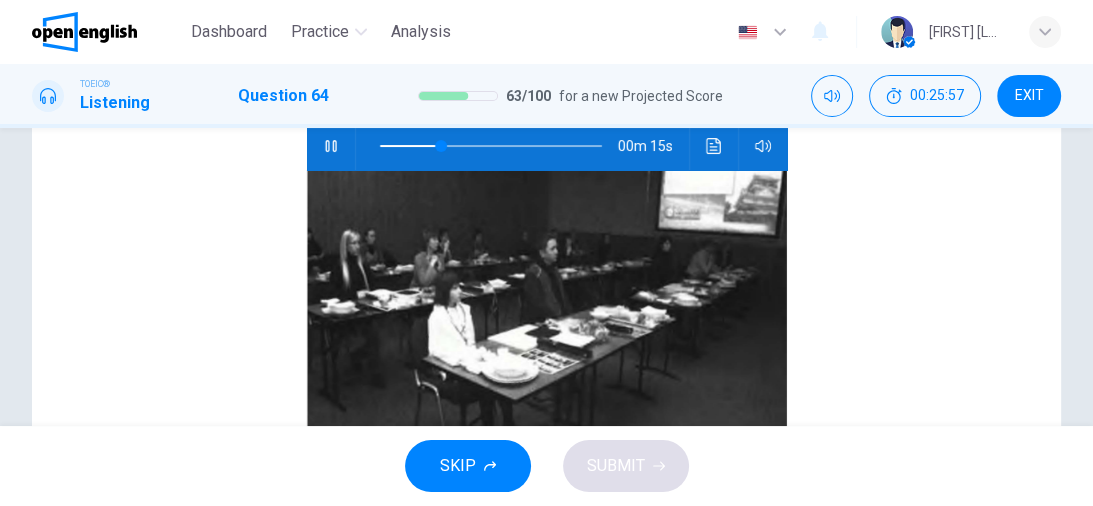 type on "**" 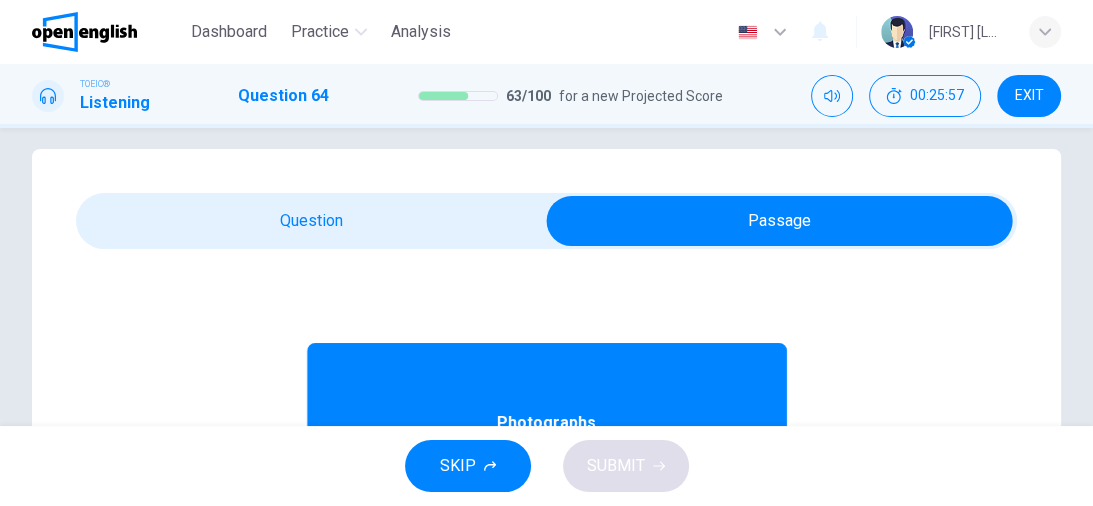 scroll, scrollTop: 0, scrollLeft: 0, axis: both 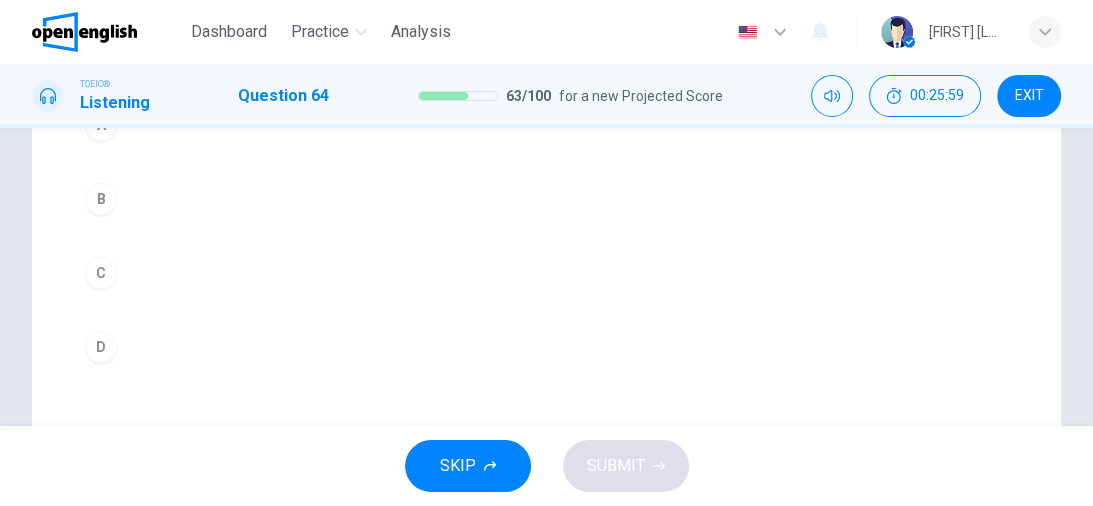 click on "B" at bounding box center [101, 199] 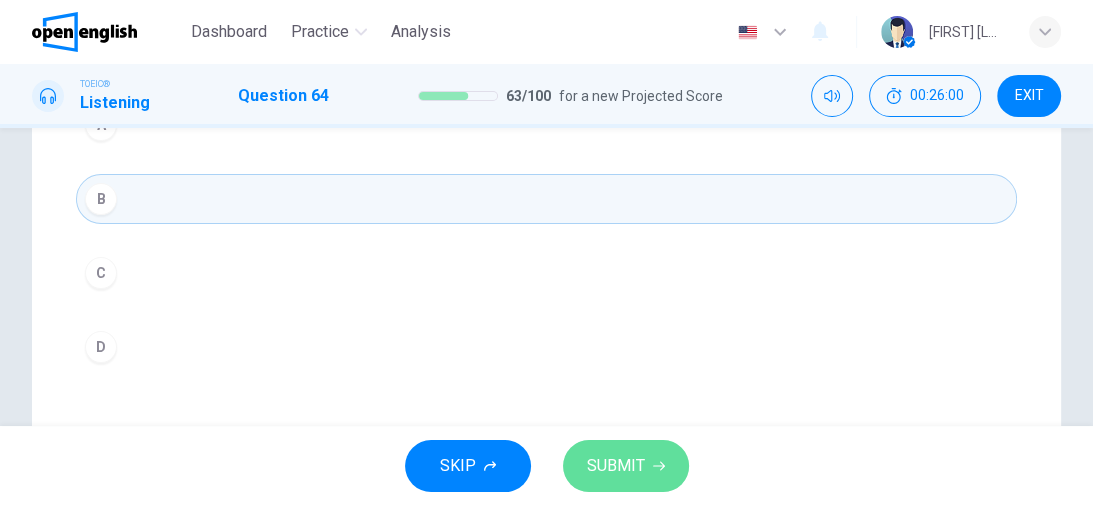 click on "SUBMIT" at bounding box center (616, 466) 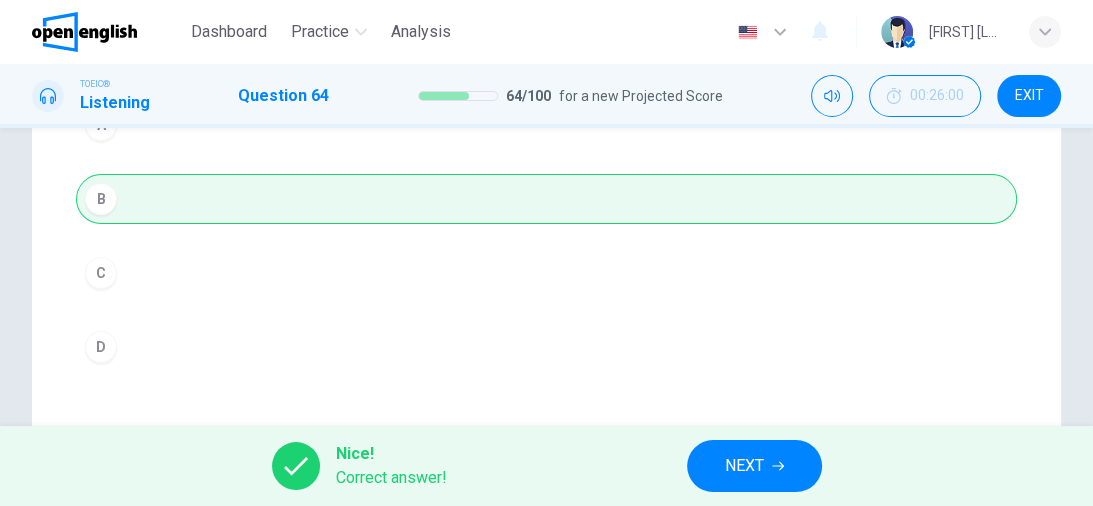 click on "NEXT" at bounding box center [744, 466] 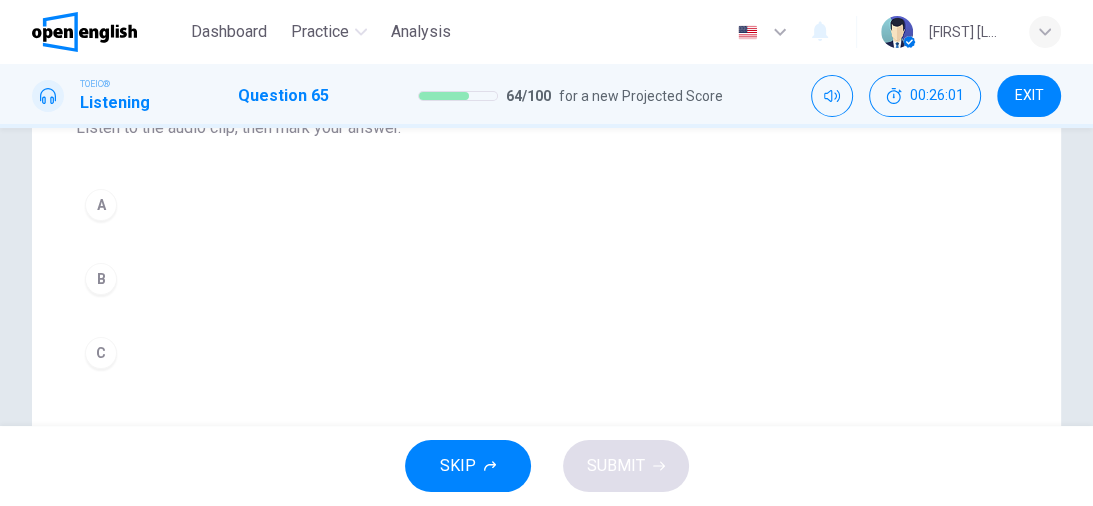 scroll, scrollTop: 0, scrollLeft: 0, axis: both 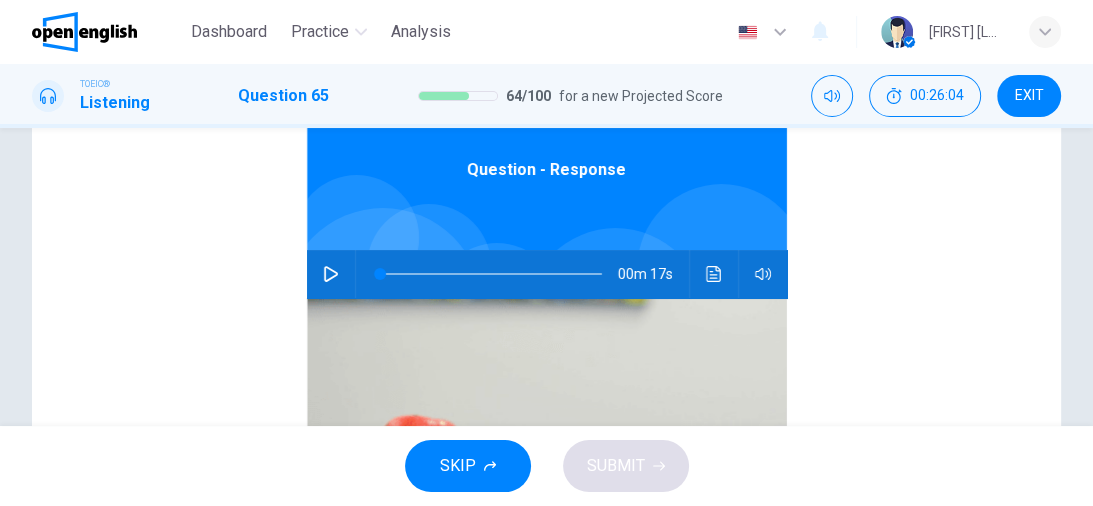 click 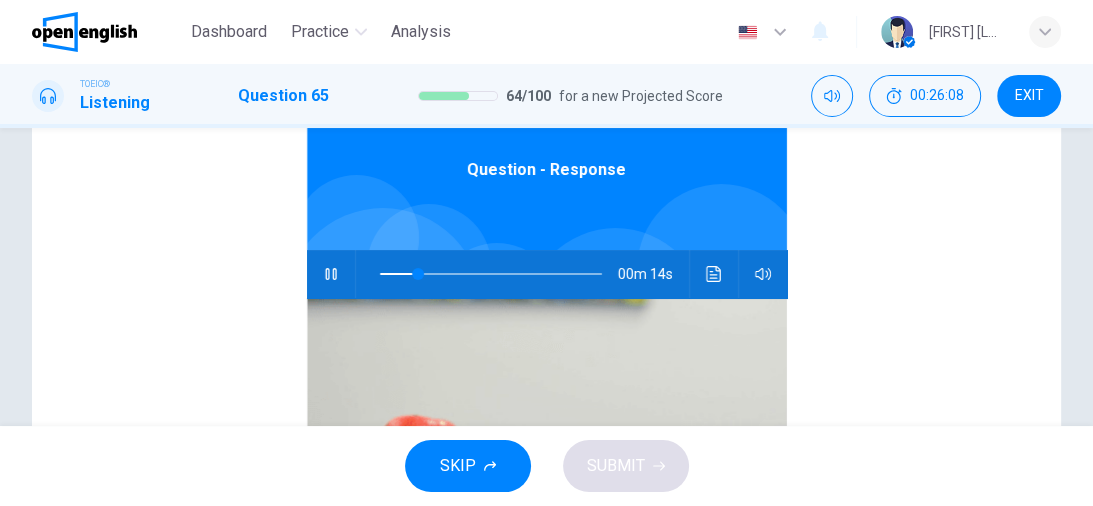 scroll, scrollTop: 0, scrollLeft: 0, axis: both 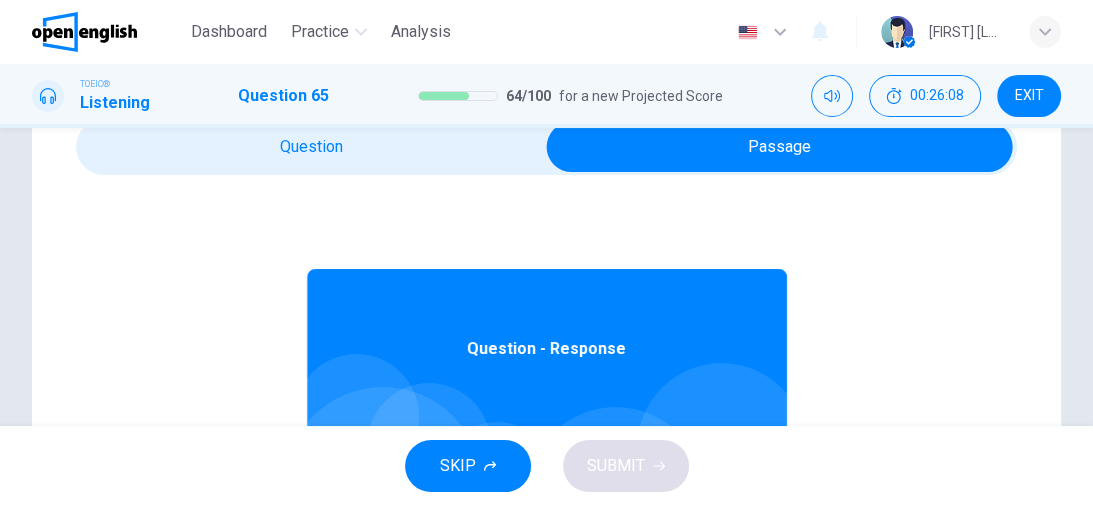 type on "**" 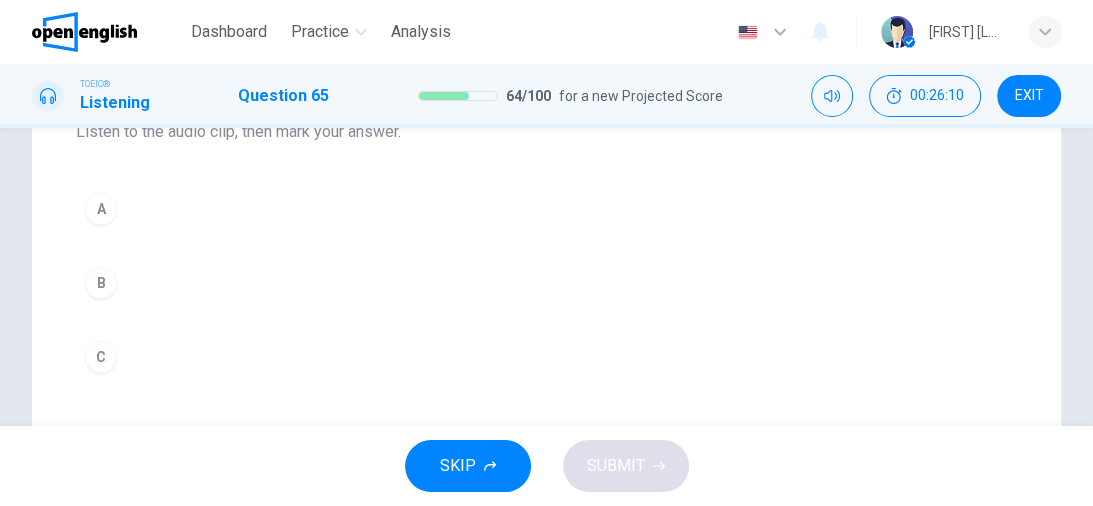 scroll, scrollTop: 240, scrollLeft: 0, axis: vertical 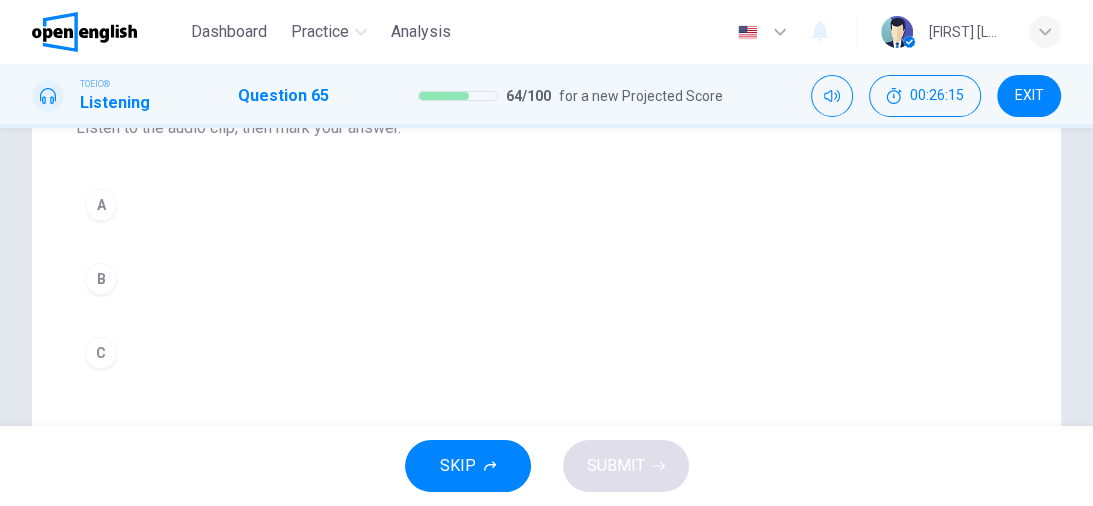 click on "B" at bounding box center [101, 279] 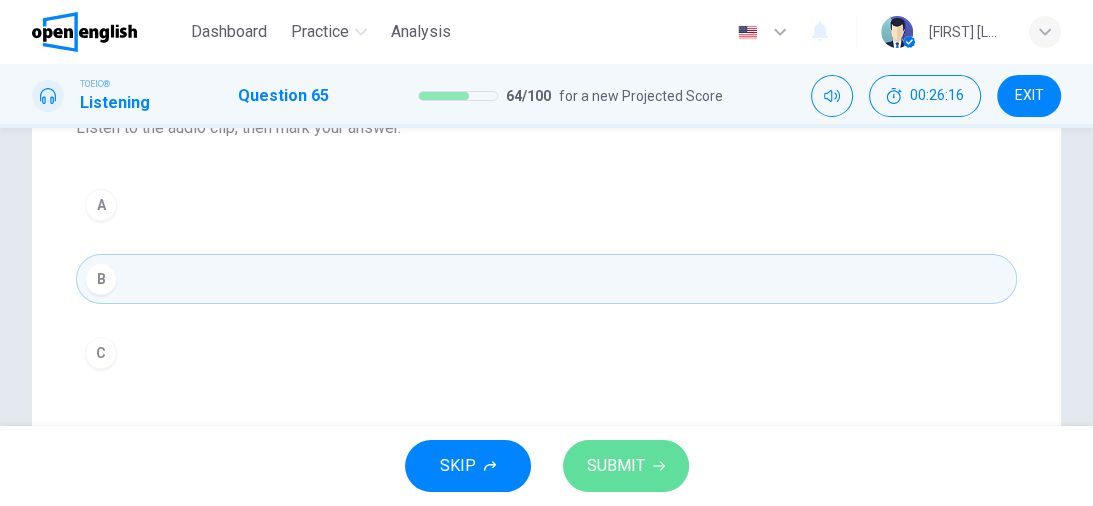 click on "SUBMIT" at bounding box center (616, 466) 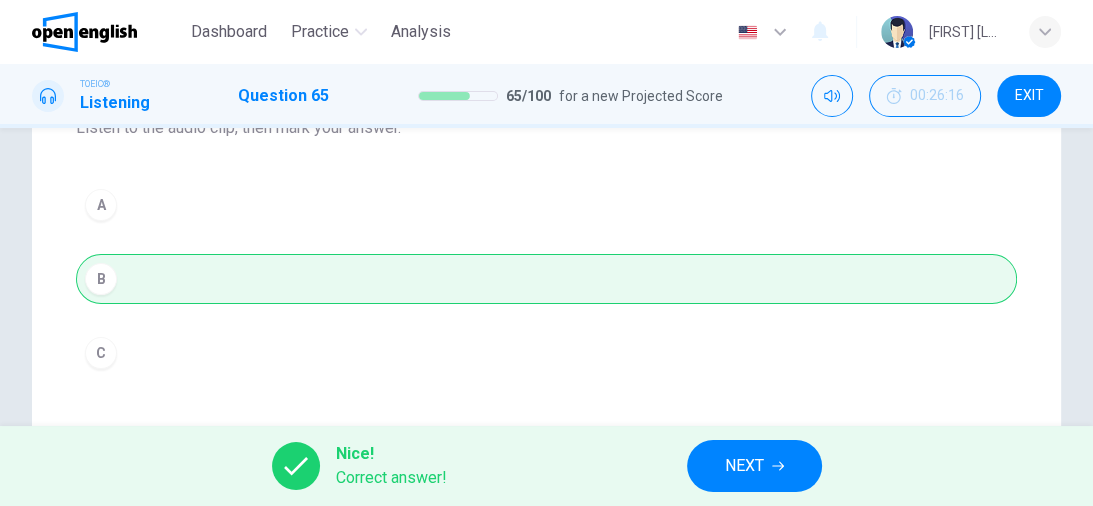 click 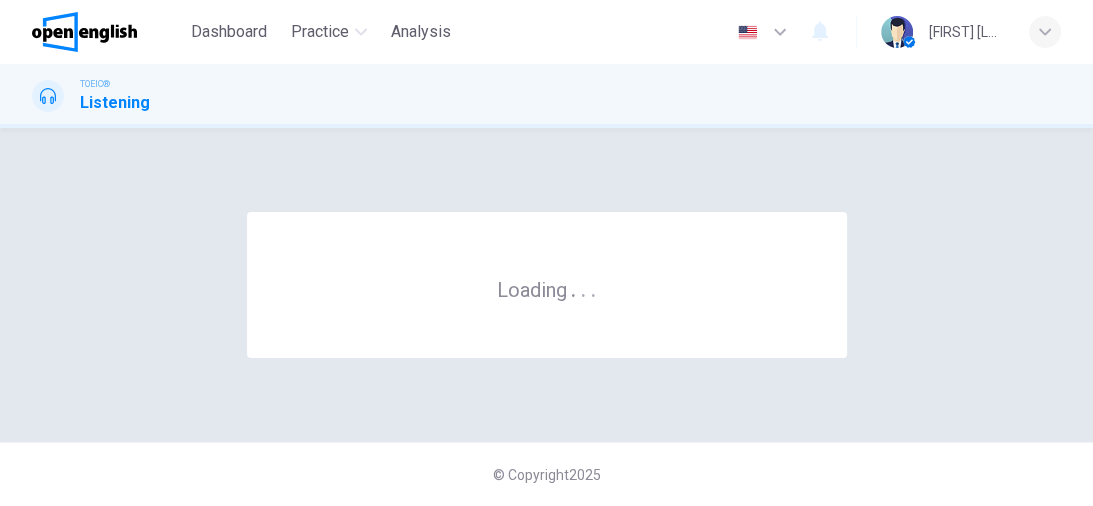 scroll, scrollTop: 0, scrollLeft: 0, axis: both 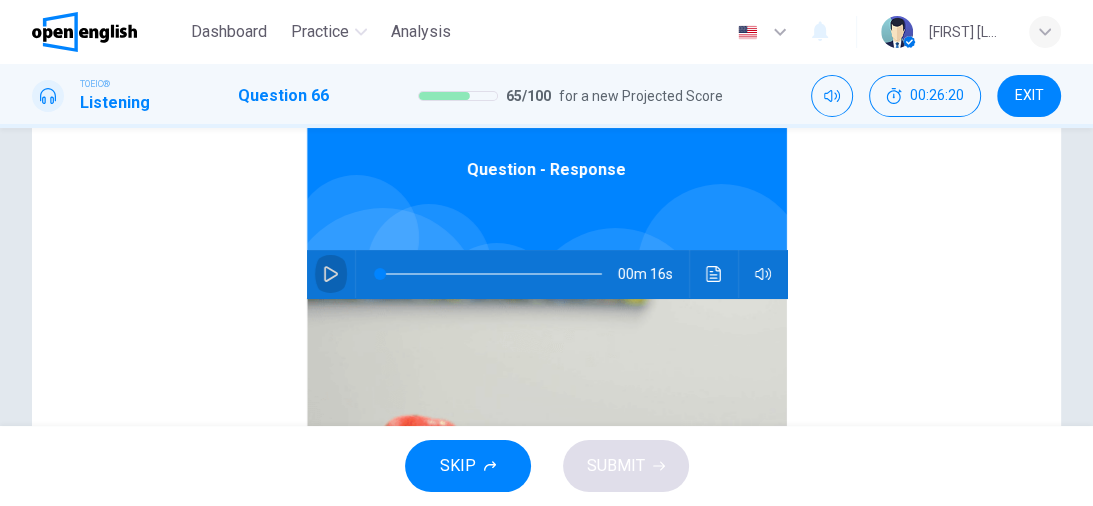 click 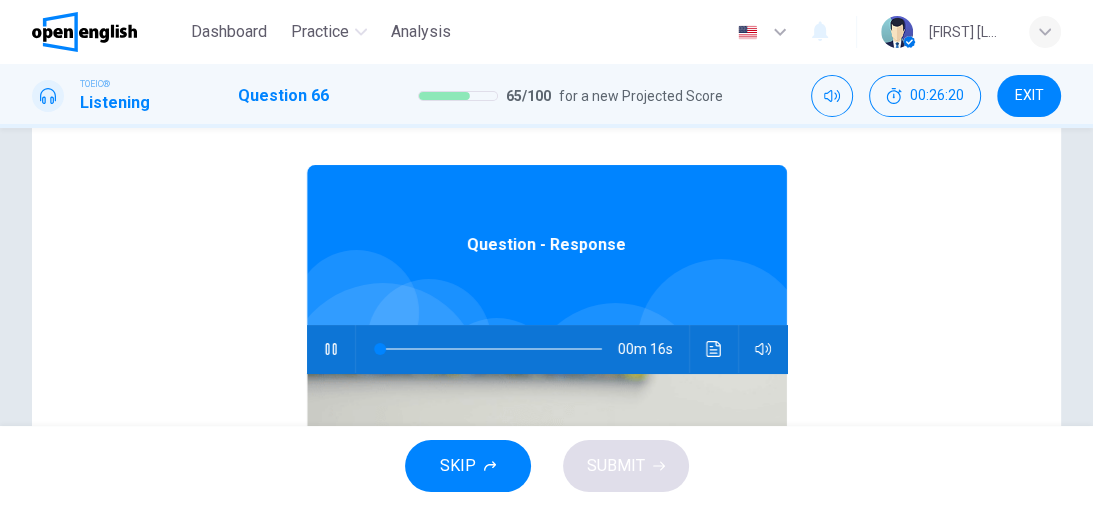scroll, scrollTop: 0, scrollLeft: 0, axis: both 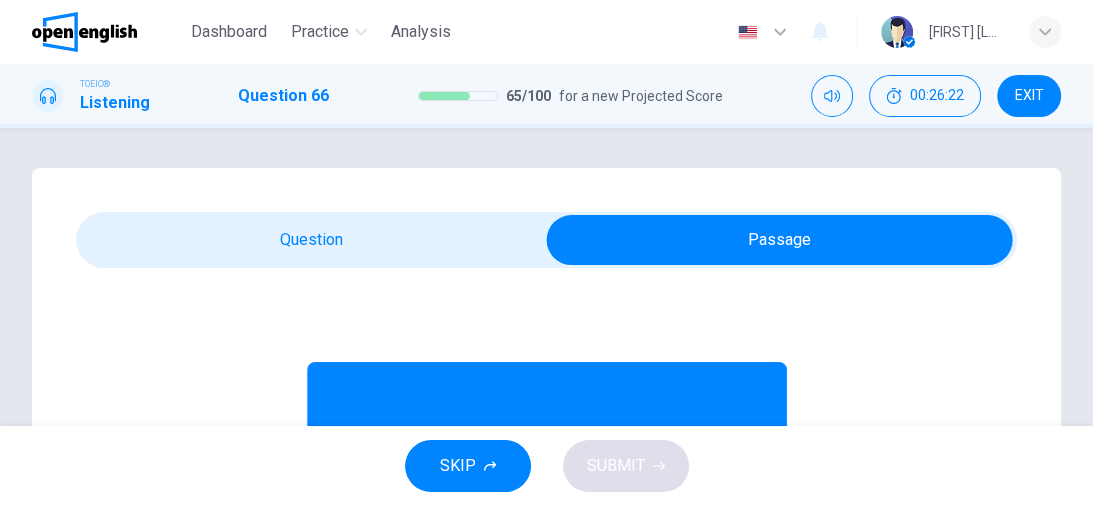 type on "**" 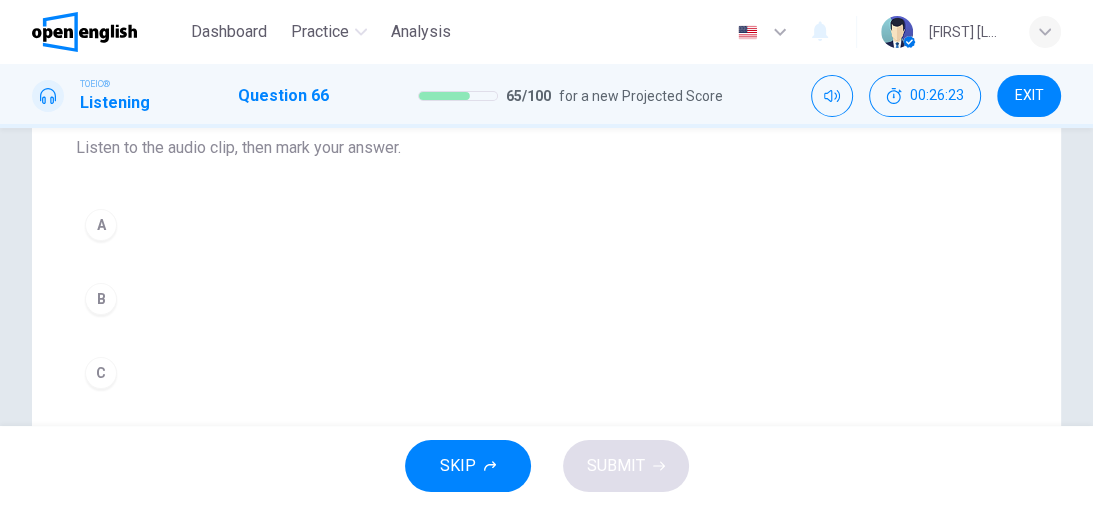 scroll, scrollTop: 240, scrollLeft: 0, axis: vertical 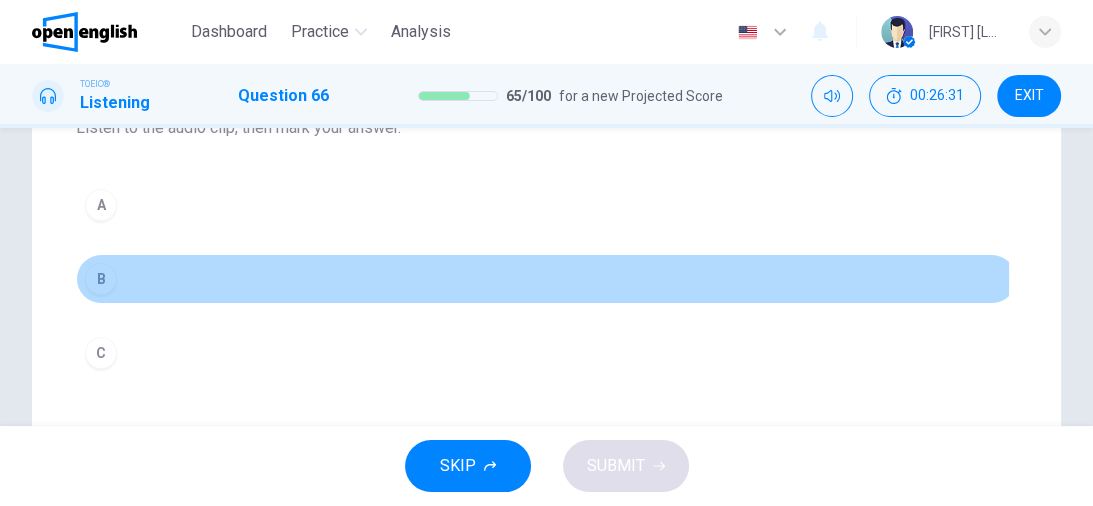 click on "B" at bounding box center [546, 279] 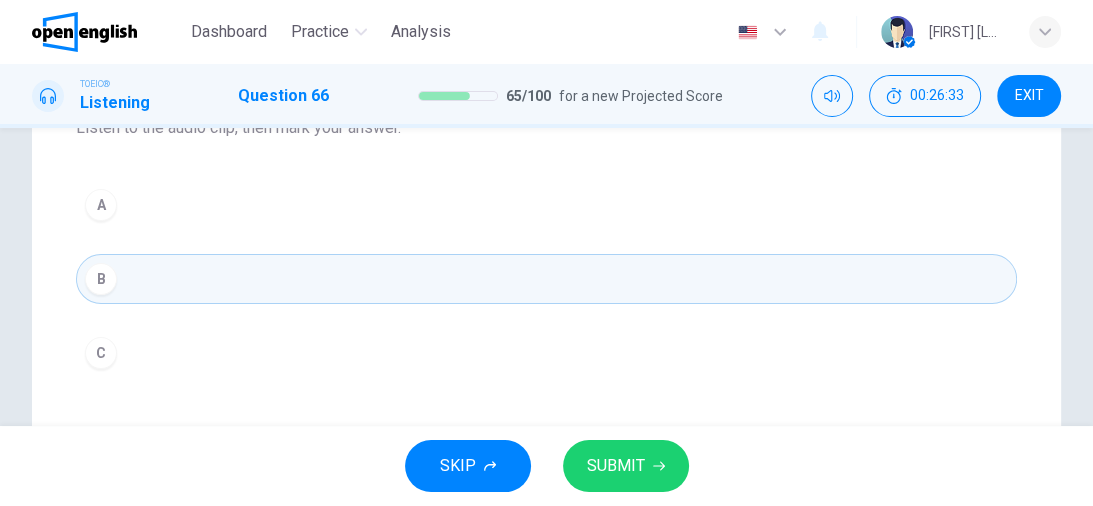 click on "C" at bounding box center [101, 353] 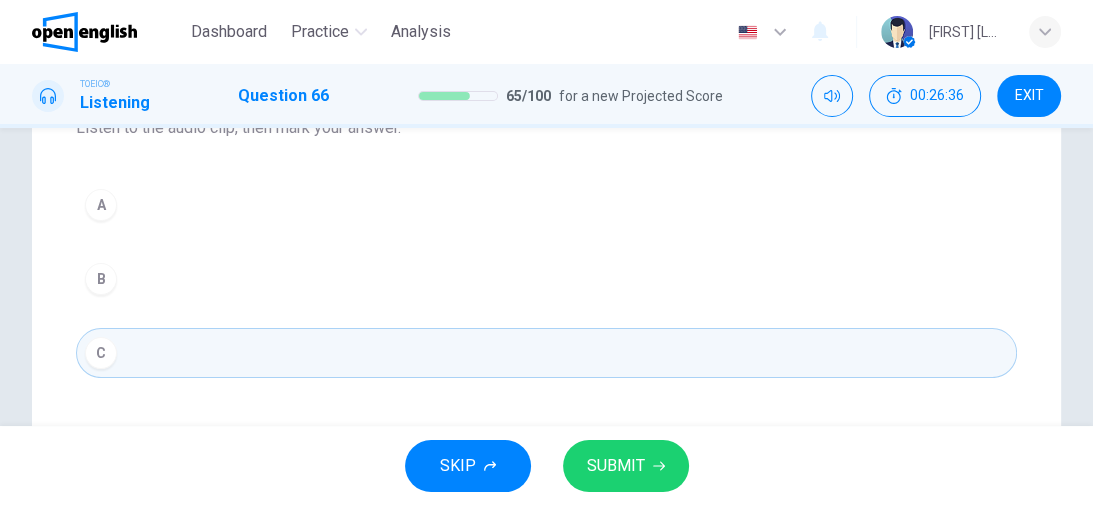 click on "SUBMIT" at bounding box center (616, 466) 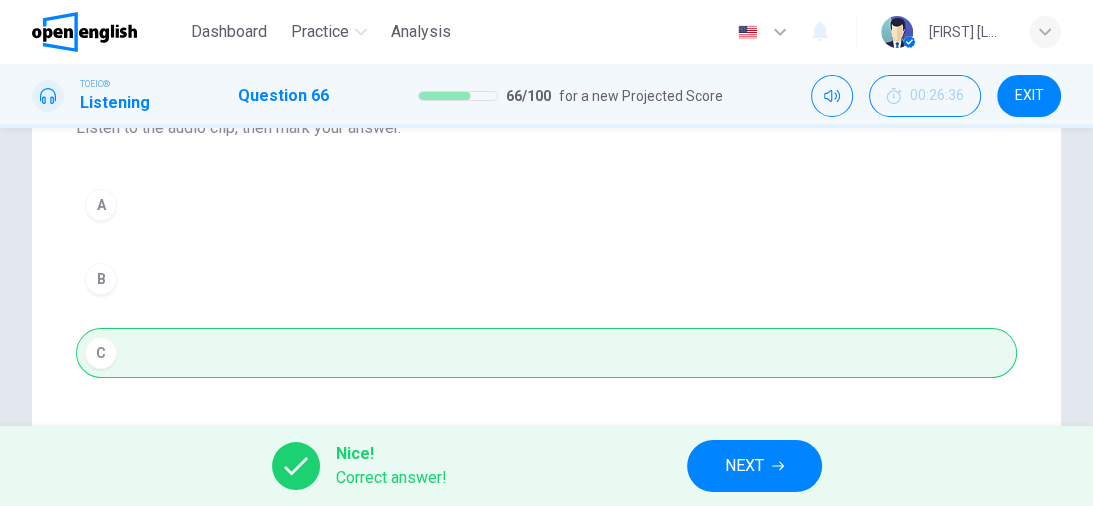 click on "NEXT" at bounding box center (744, 466) 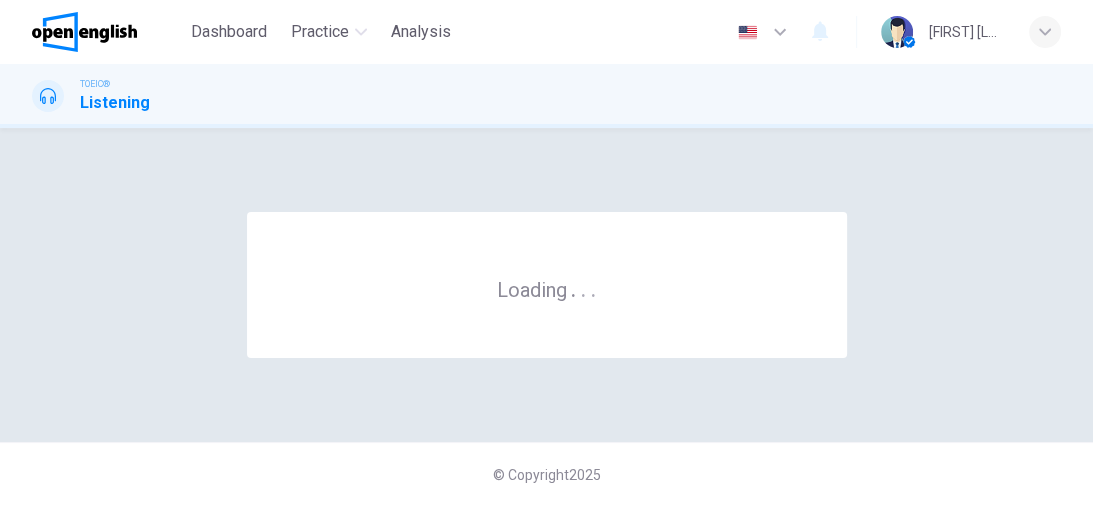 scroll, scrollTop: 0, scrollLeft: 0, axis: both 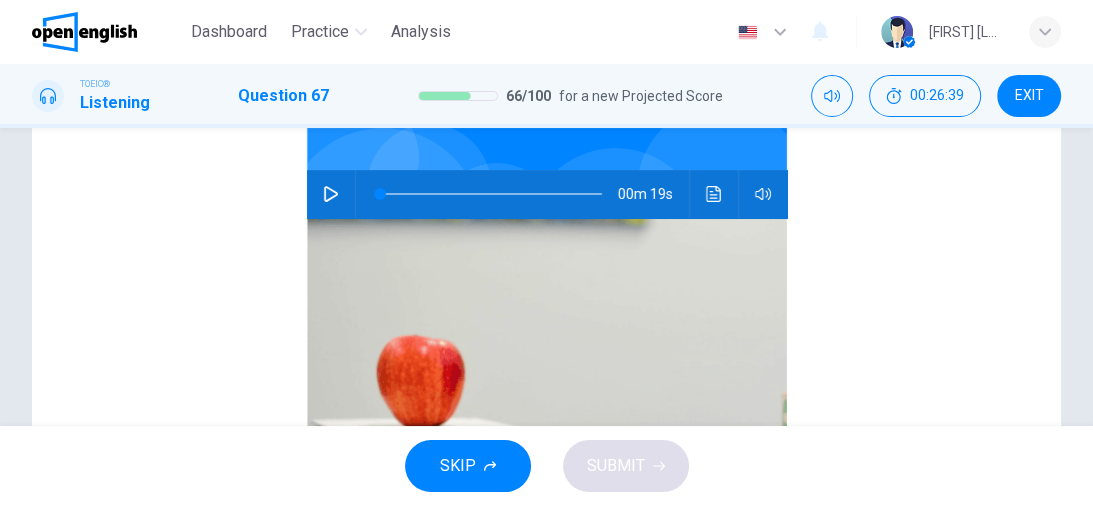 click 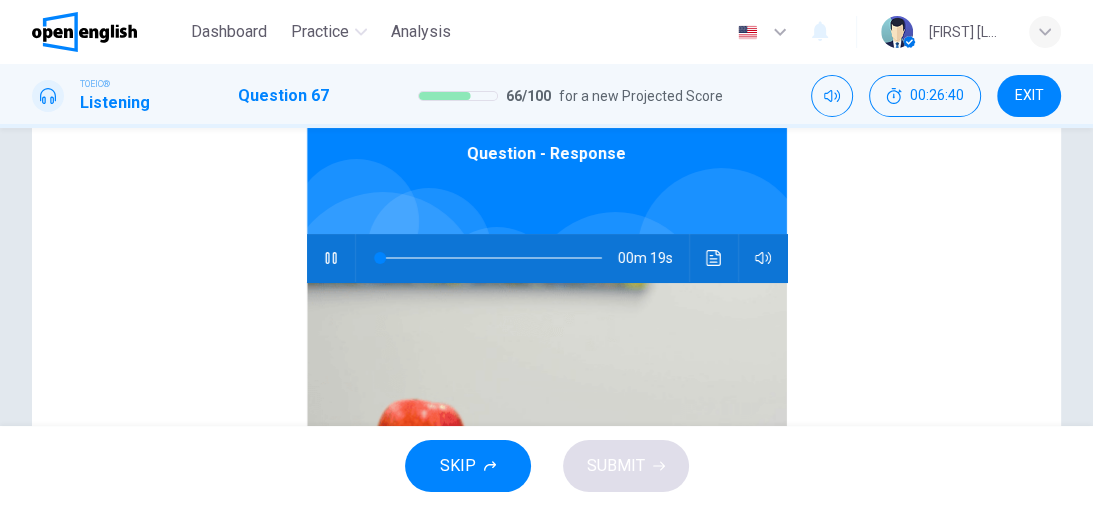 scroll, scrollTop: 0, scrollLeft: 0, axis: both 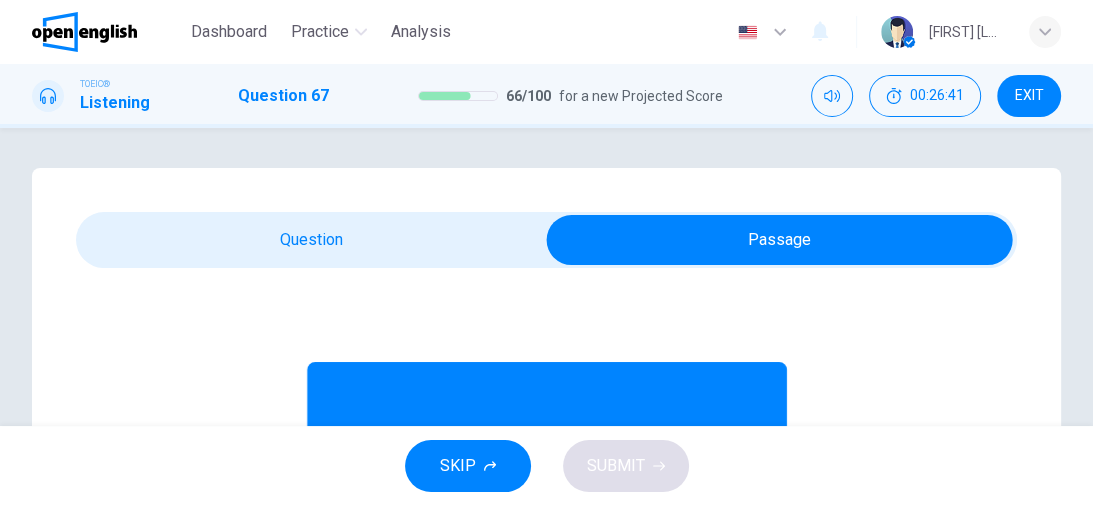 type on "**" 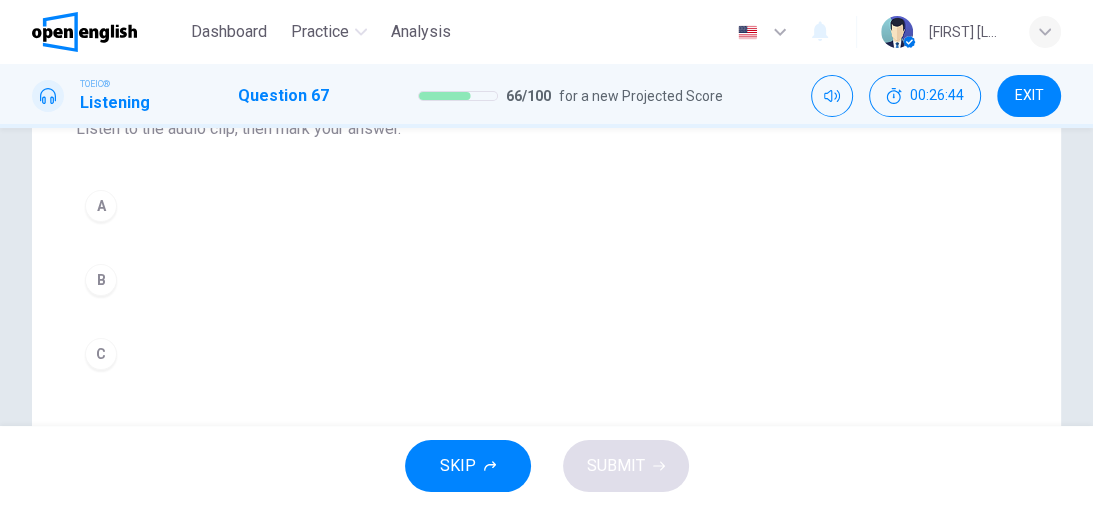 scroll, scrollTop: 240, scrollLeft: 0, axis: vertical 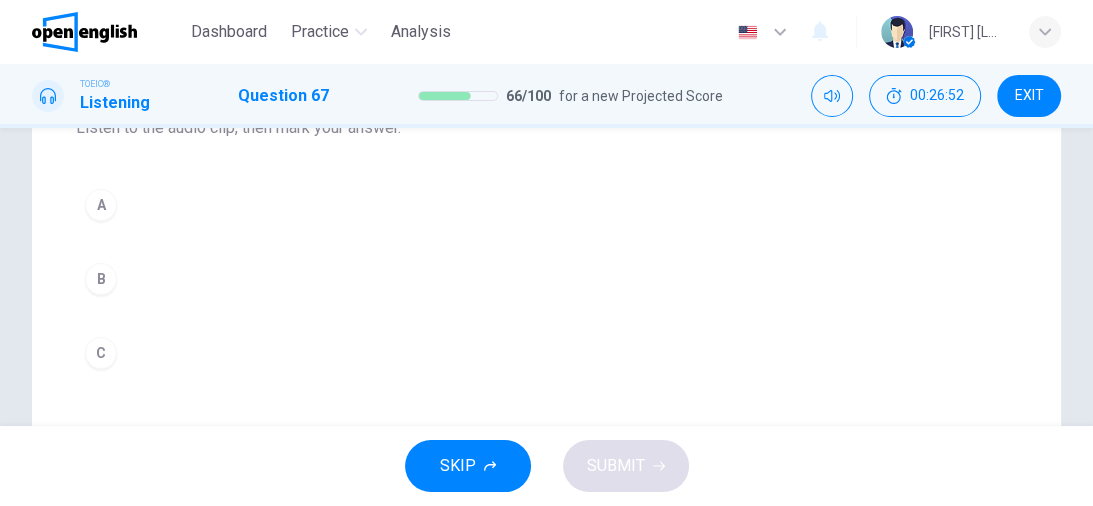 click on "B" at bounding box center (546, 279) 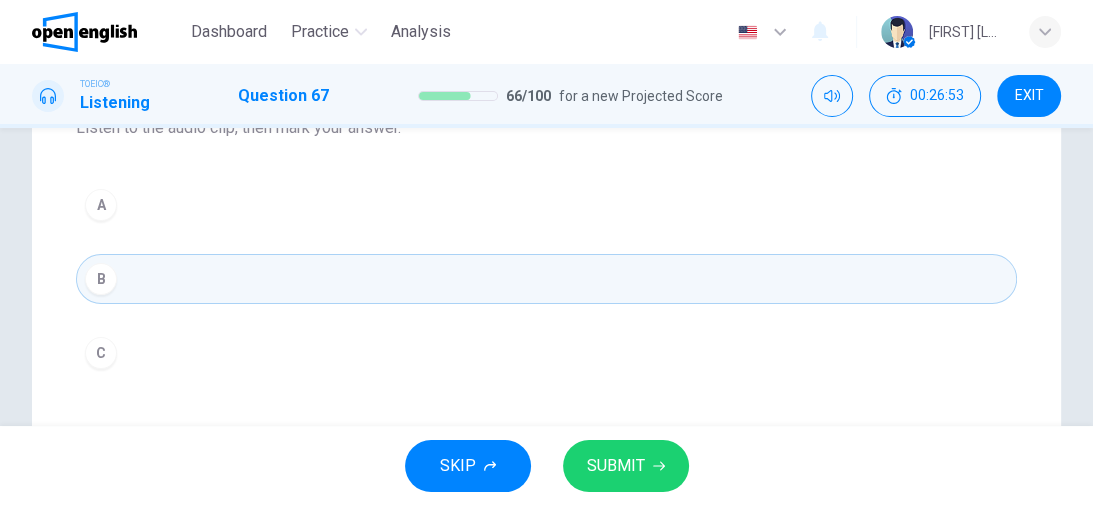 click on "SUBMIT" at bounding box center [626, 466] 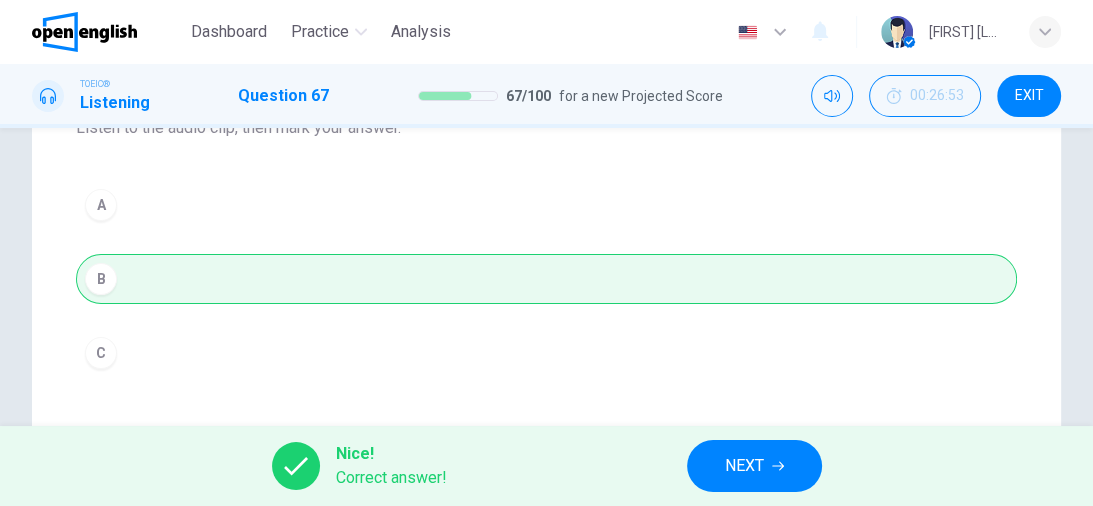 click on "NEXT" at bounding box center [754, 466] 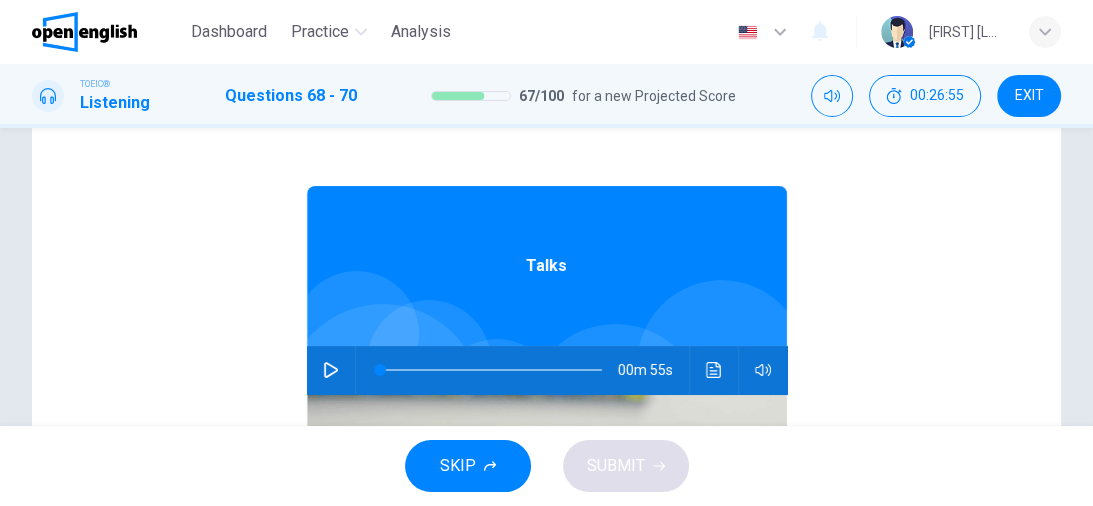 scroll, scrollTop: 240, scrollLeft: 0, axis: vertical 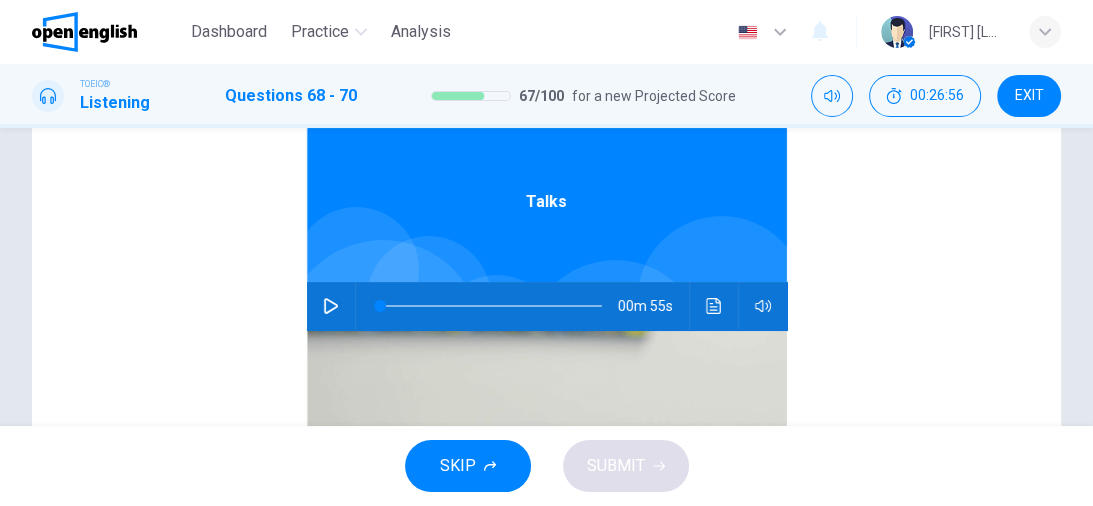 click at bounding box center [331, 306] 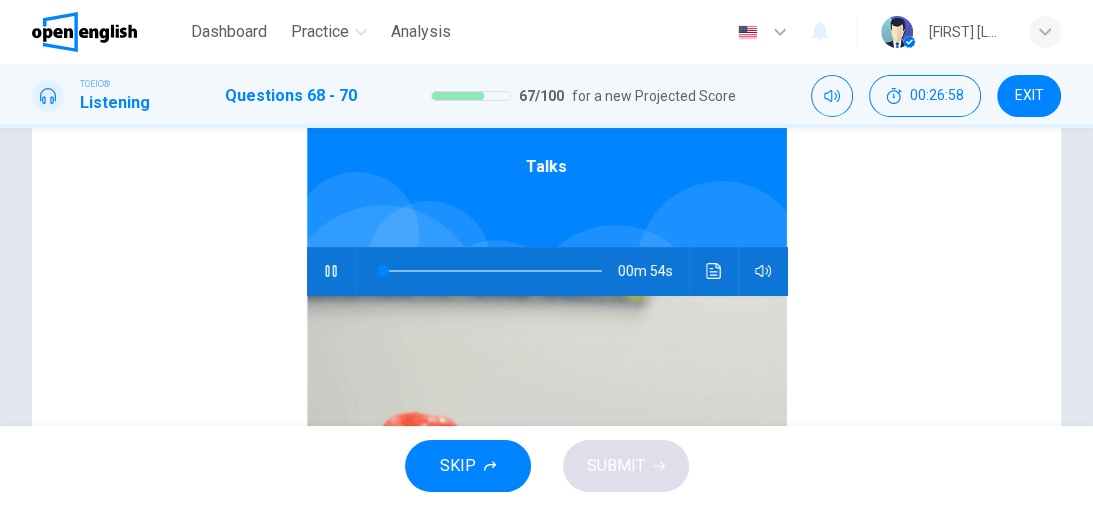 scroll, scrollTop: 0, scrollLeft: 0, axis: both 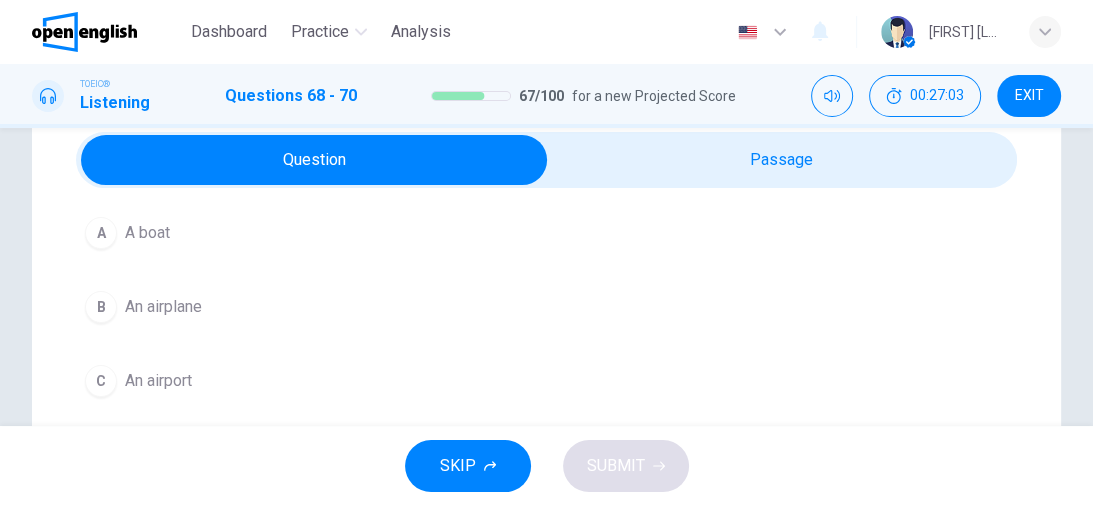 click on "B" at bounding box center [101, 307] 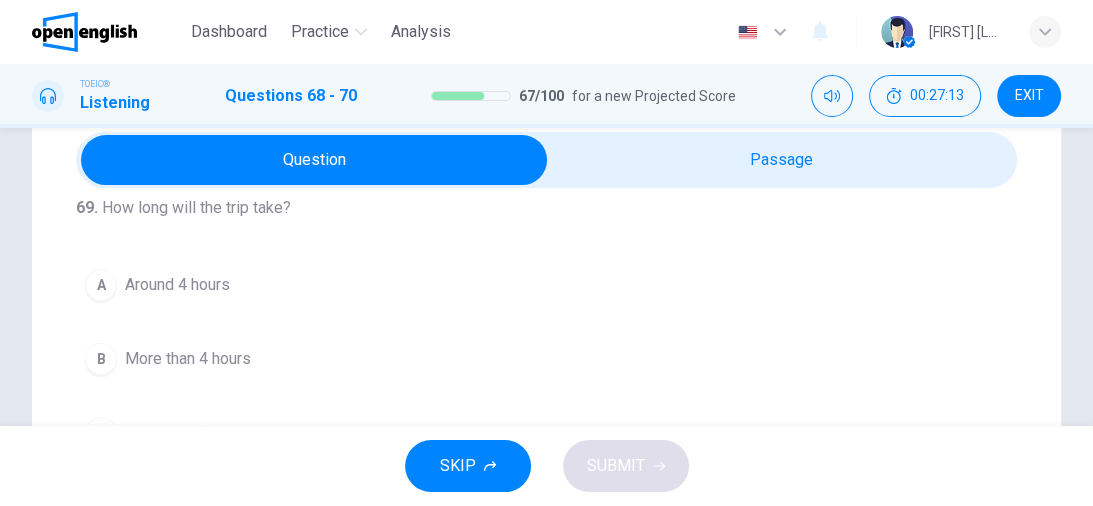 scroll, scrollTop: 451, scrollLeft: 0, axis: vertical 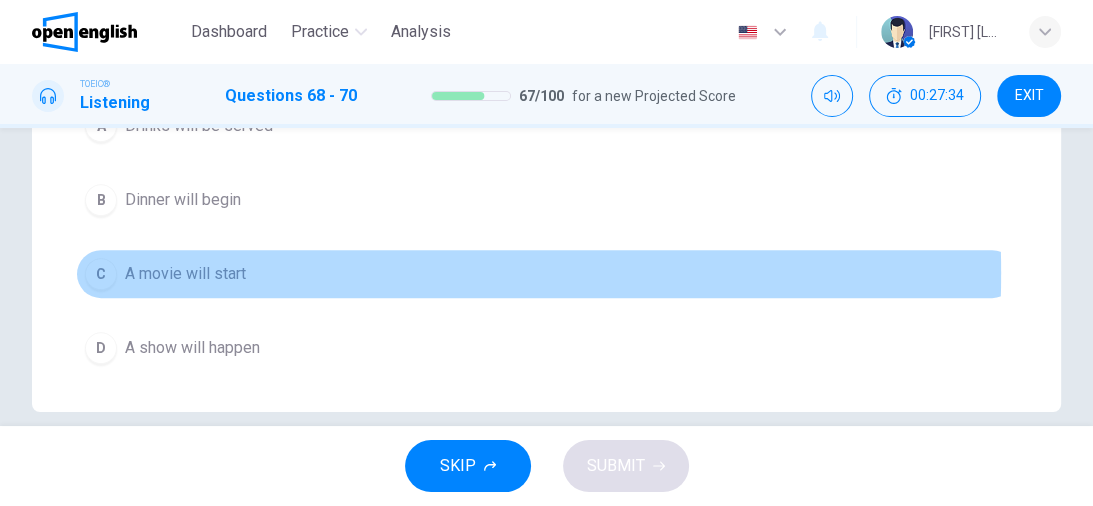 click on "C" at bounding box center (101, 274) 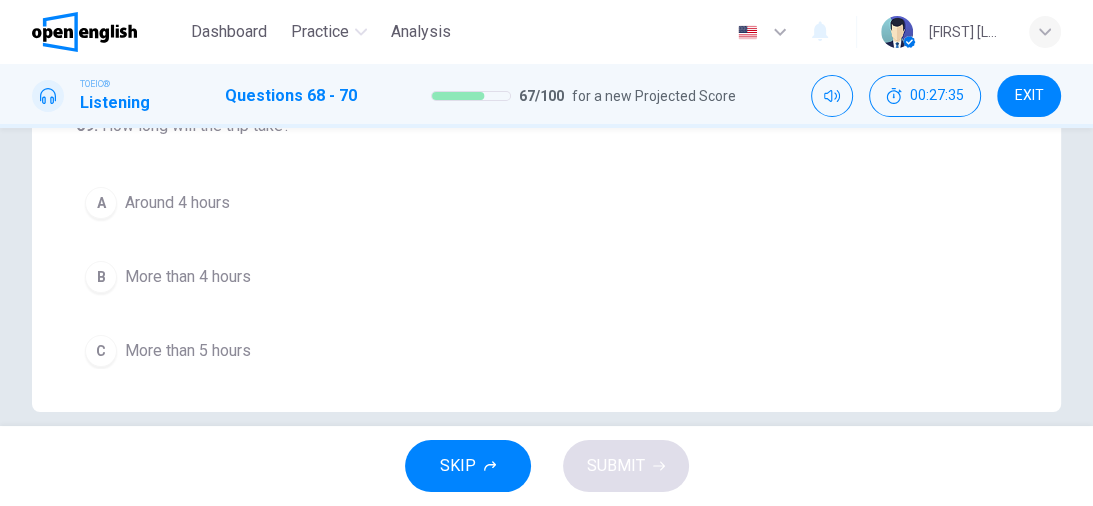 scroll, scrollTop: 0, scrollLeft: 0, axis: both 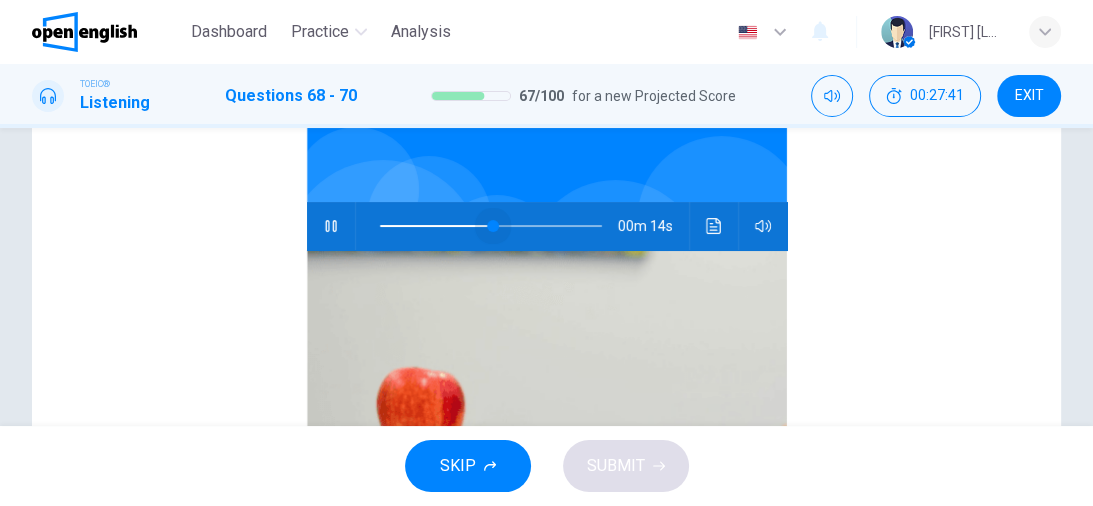 drag, startPoint x: 537, startPoint y: 224, endPoint x: 261, endPoint y: 224, distance: 276 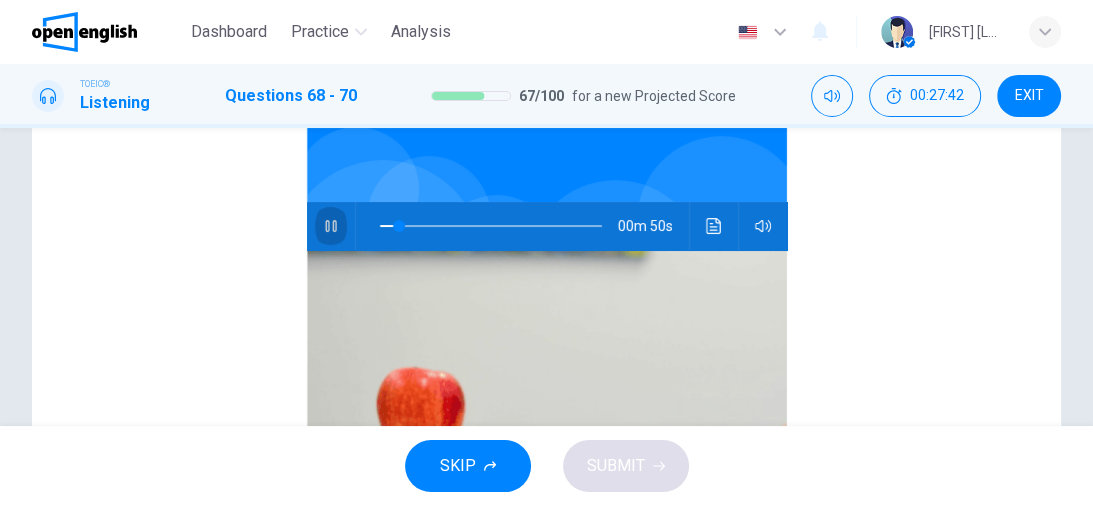 click 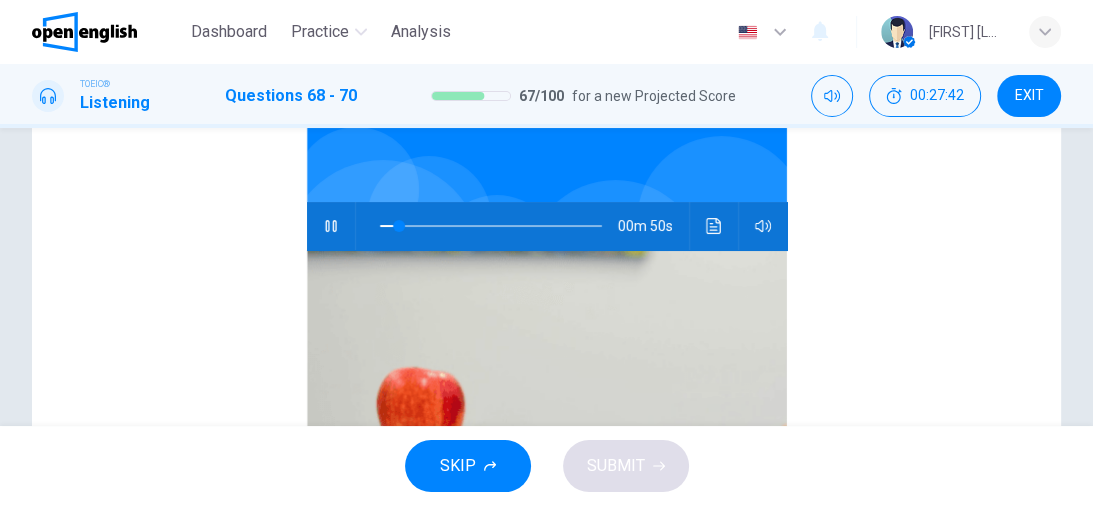 click 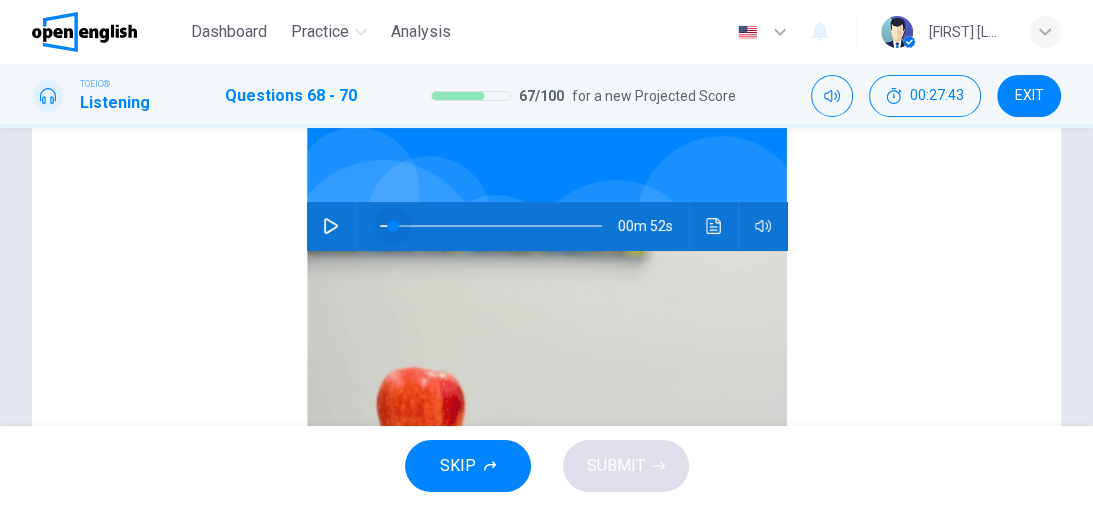 type on "*" 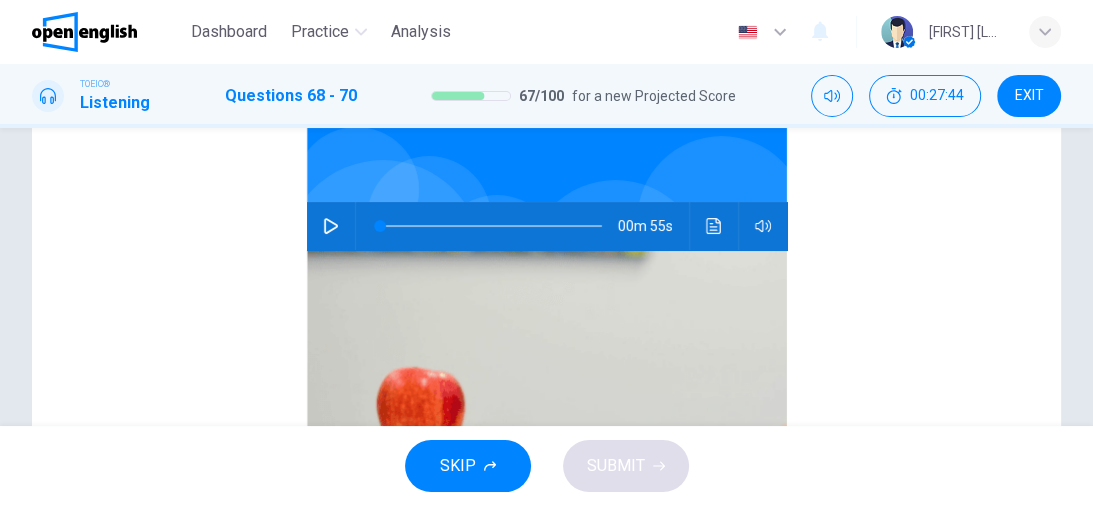 click 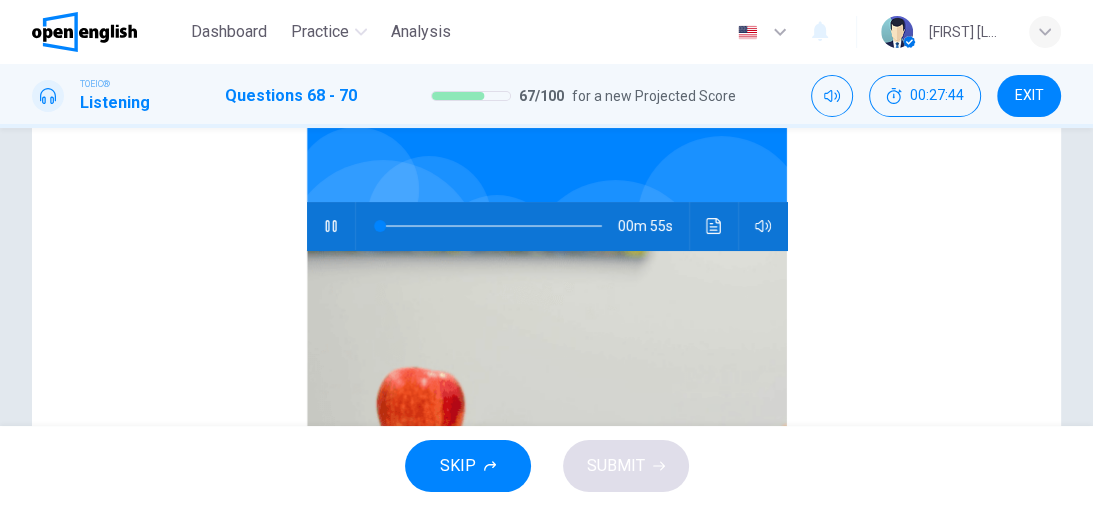 click 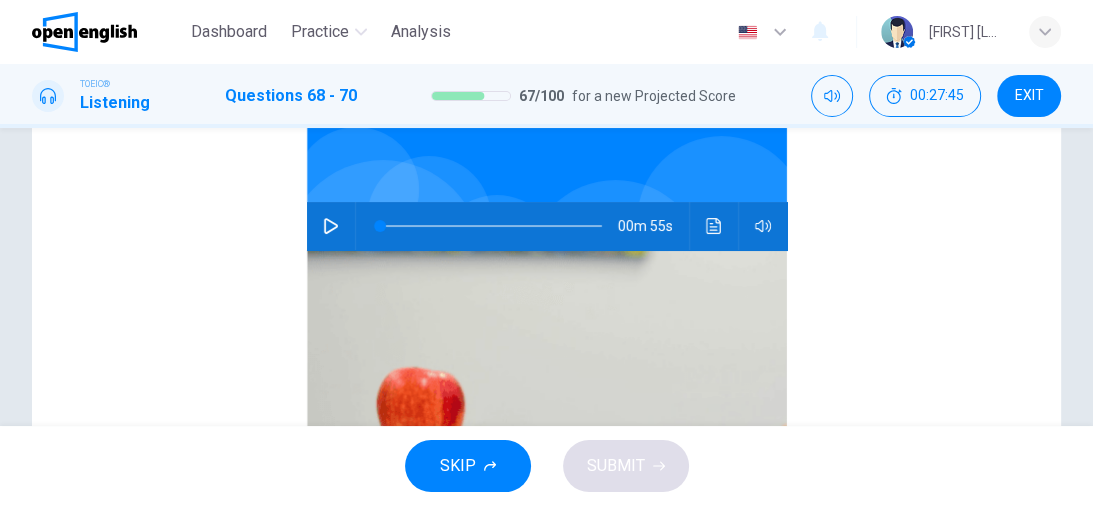 click 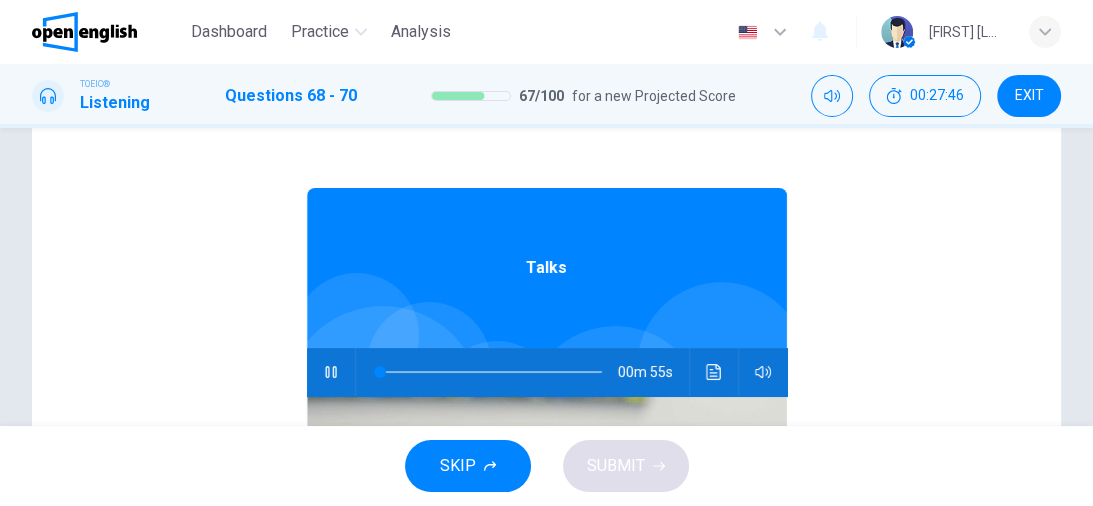 scroll, scrollTop: 0, scrollLeft: 0, axis: both 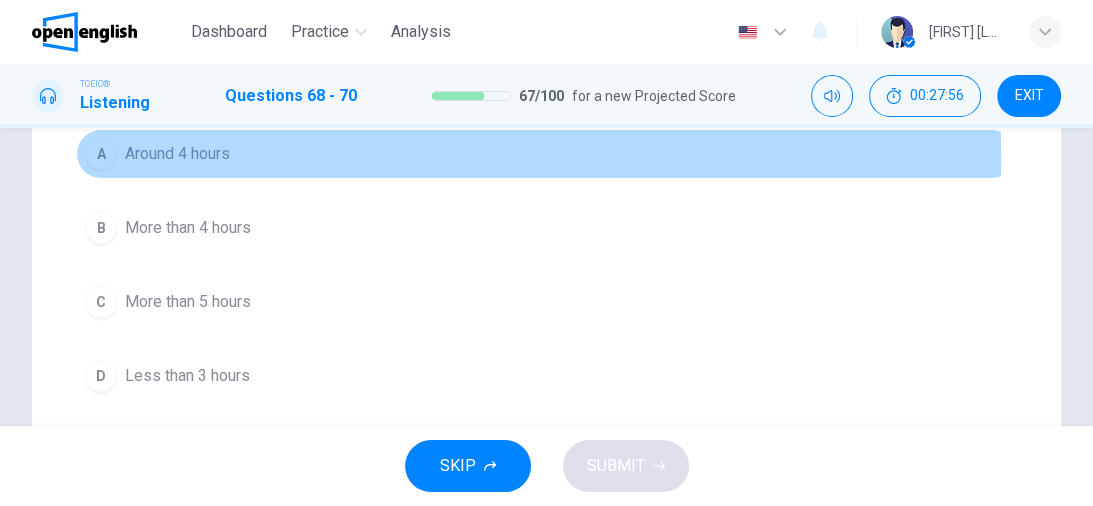 click on "A" at bounding box center (101, 154) 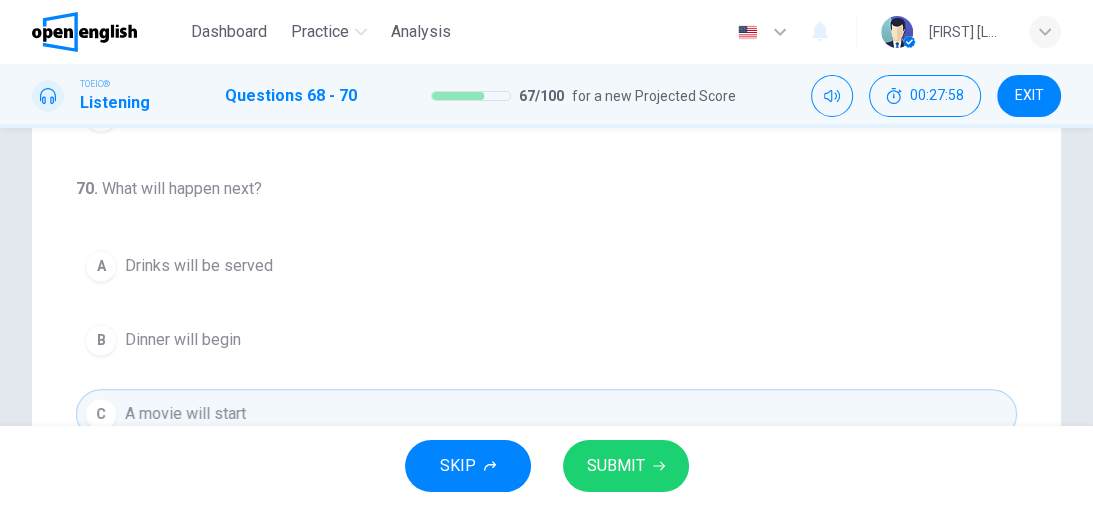 scroll, scrollTop: 480, scrollLeft: 0, axis: vertical 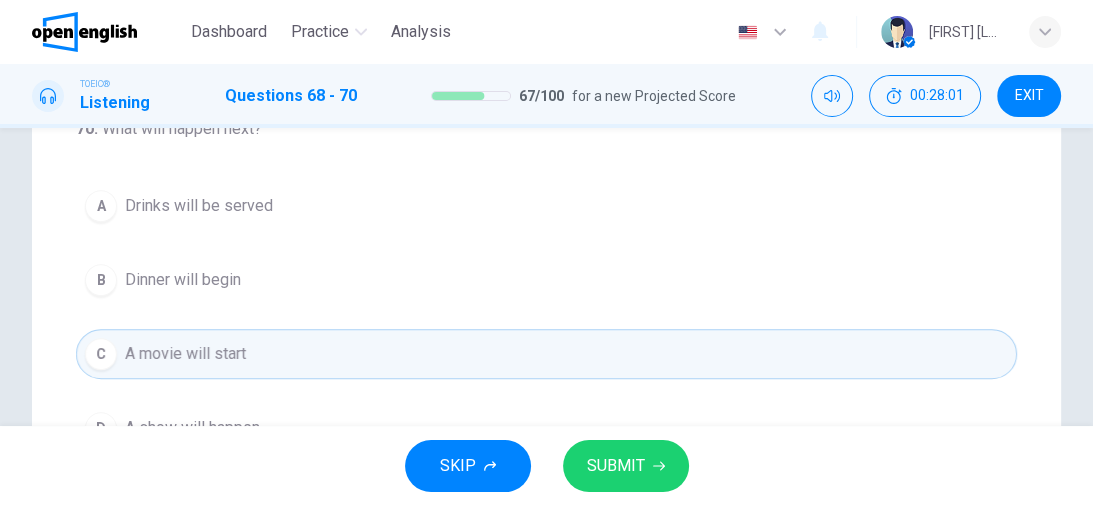 click on "SUBMIT" at bounding box center (616, 466) 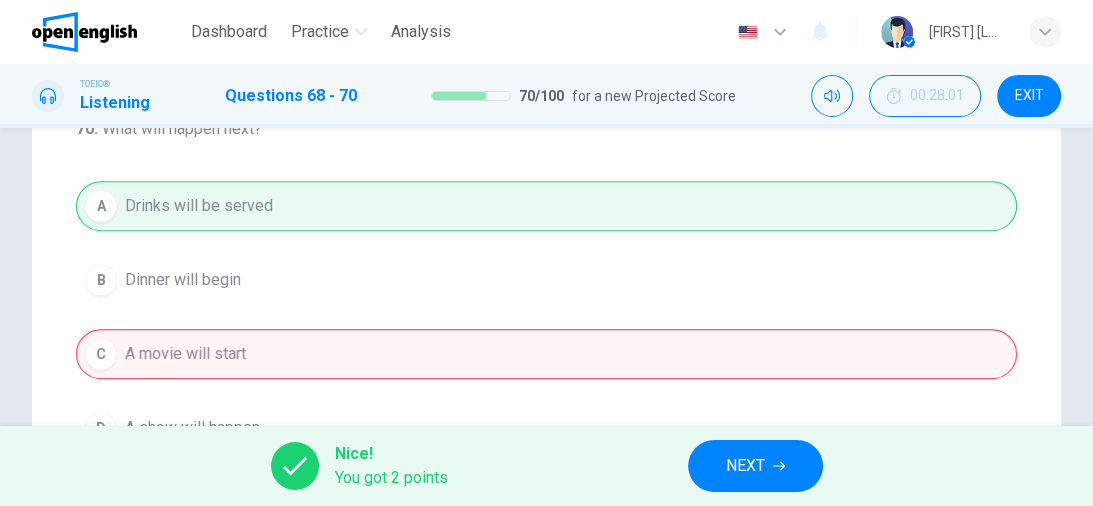 click on "NEXT" at bounding box center [745, 466] 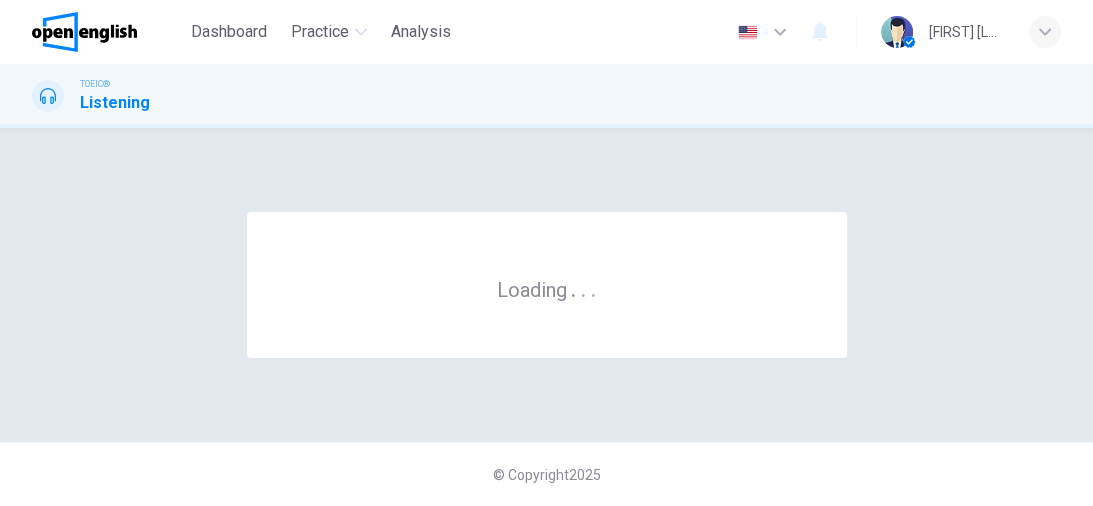 scroll, scrollTop: 0, scrollLeft: 0, axis: both 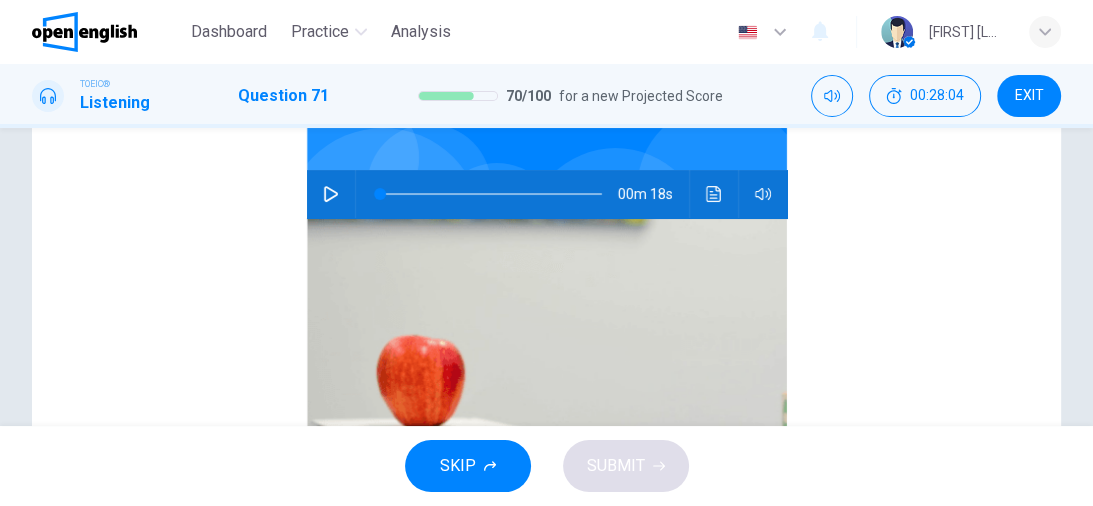 click at bounding box center (331, 194) 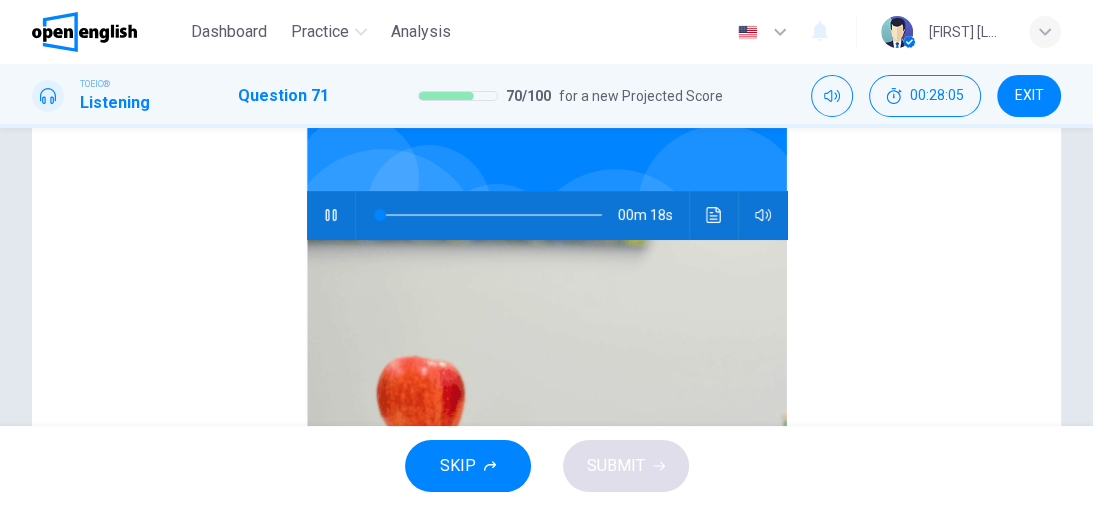 scroll, scrollTop: 0, scrollLeft: 0, axis: both 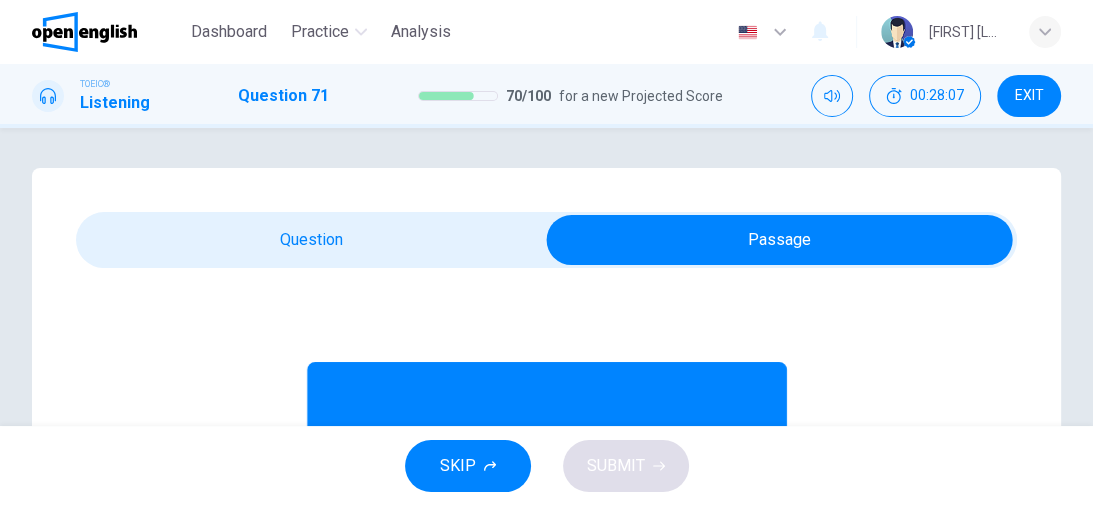type on "**" 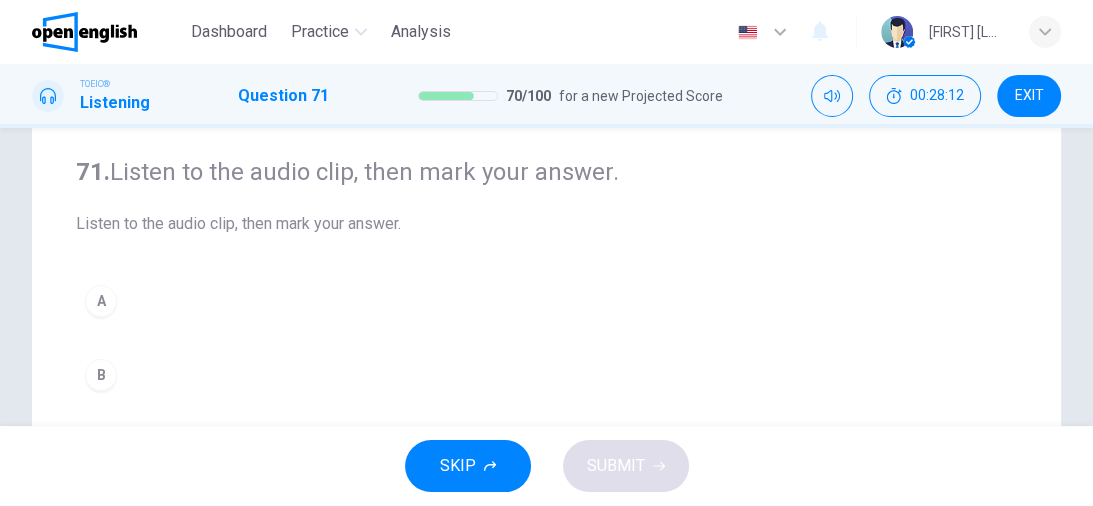 scroll, scrollTop: 160, scrollLeft: 0, axis: vertical 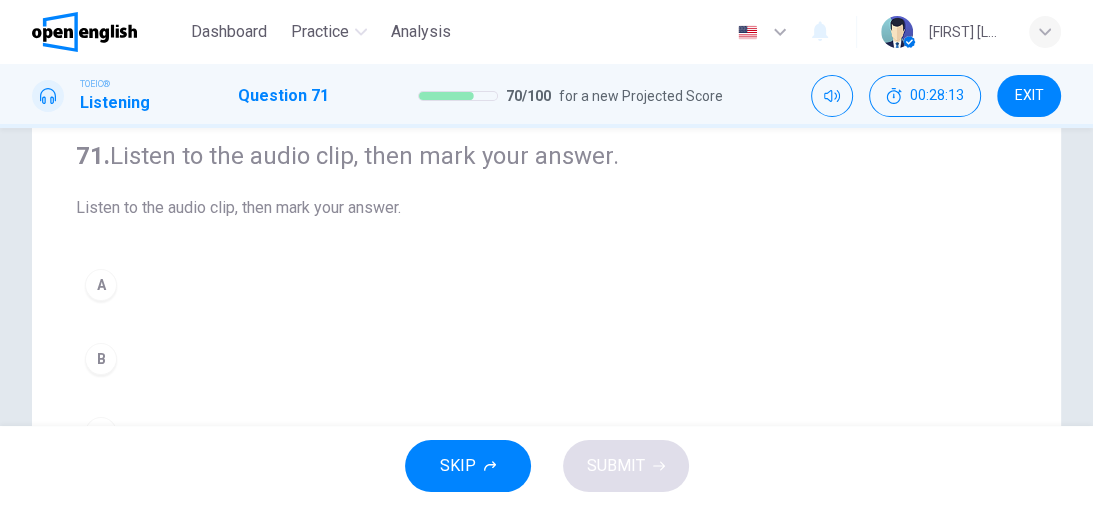 click on "A" at bounding box center [101, 285] 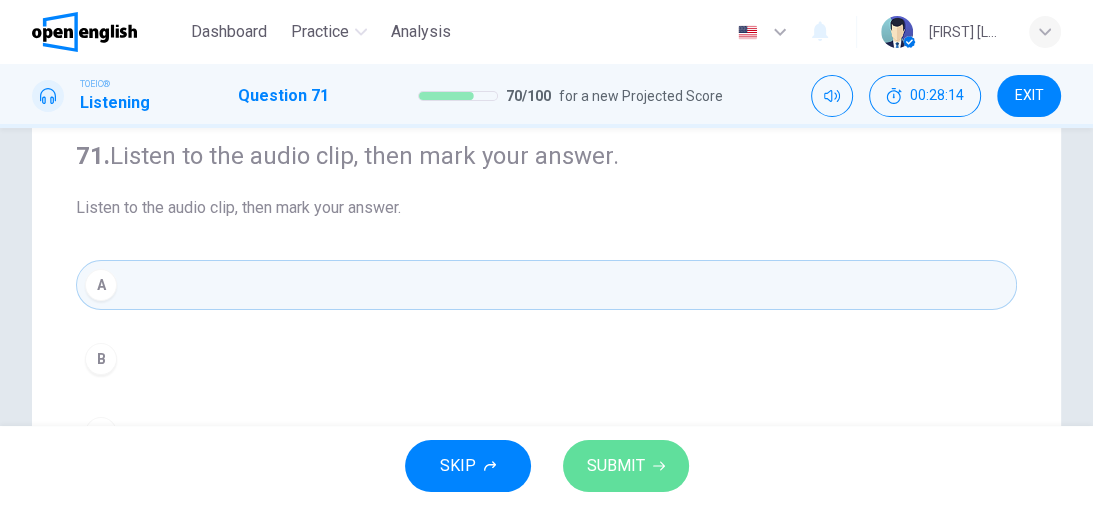 click on "SUBMIT" at bounding box center (616, 466) 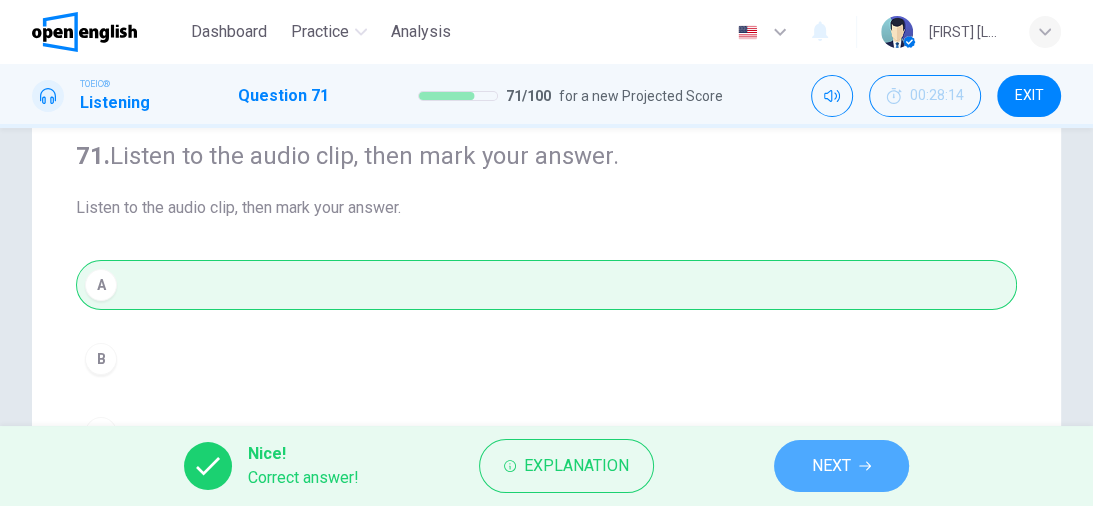 click on "NEXT" at bounding box center [831, 466] 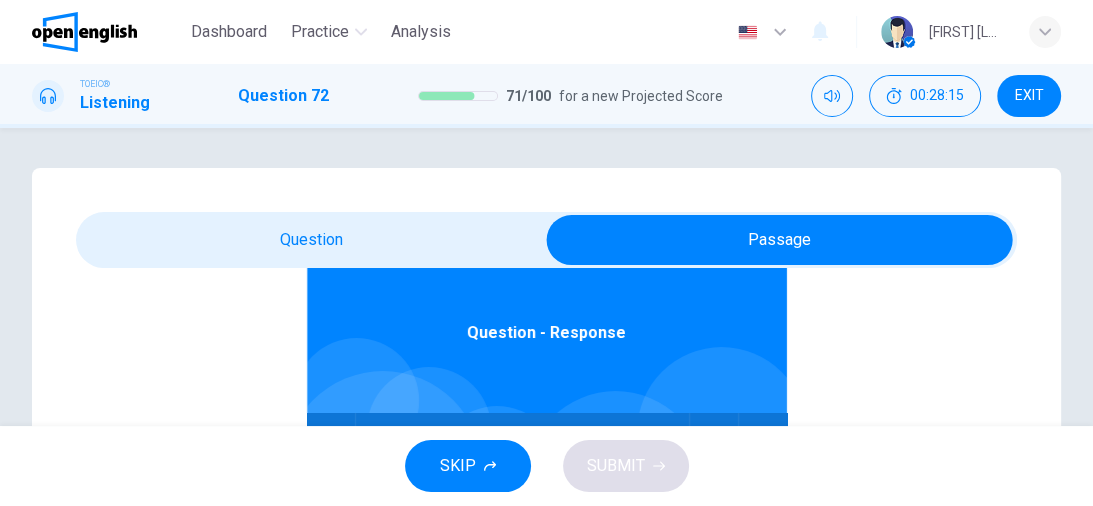 scroll, scrollTop: 112, scrollLeft: 0, axis: vertical 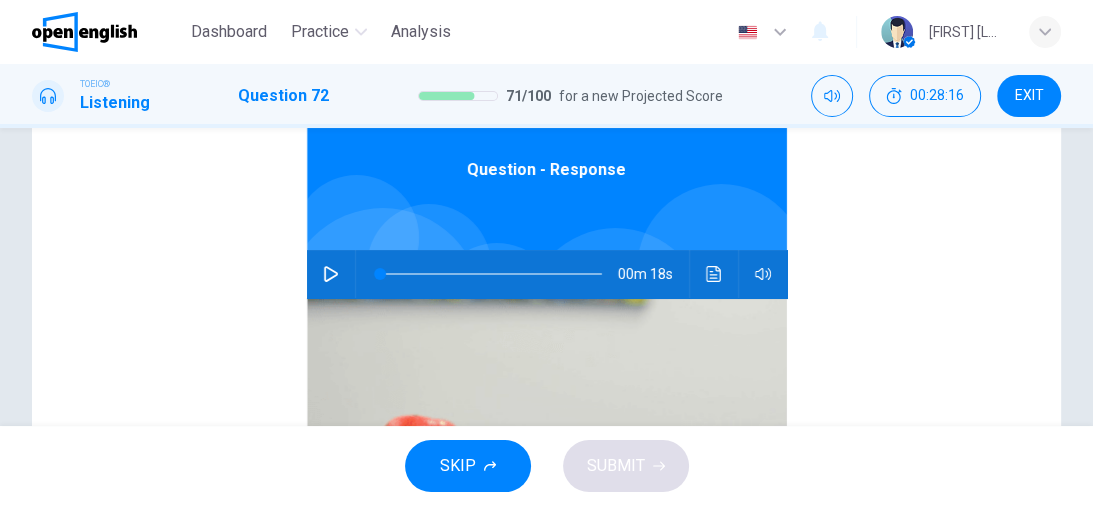 click at bounding box center [331, 274] 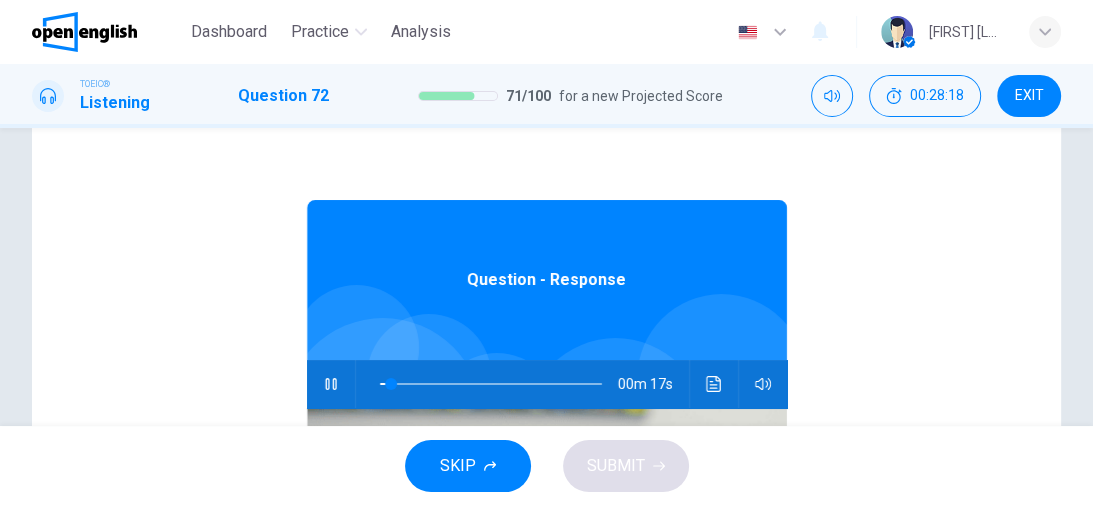 scroll, scrollTop: 0, scrollLeft: 0, axis: both 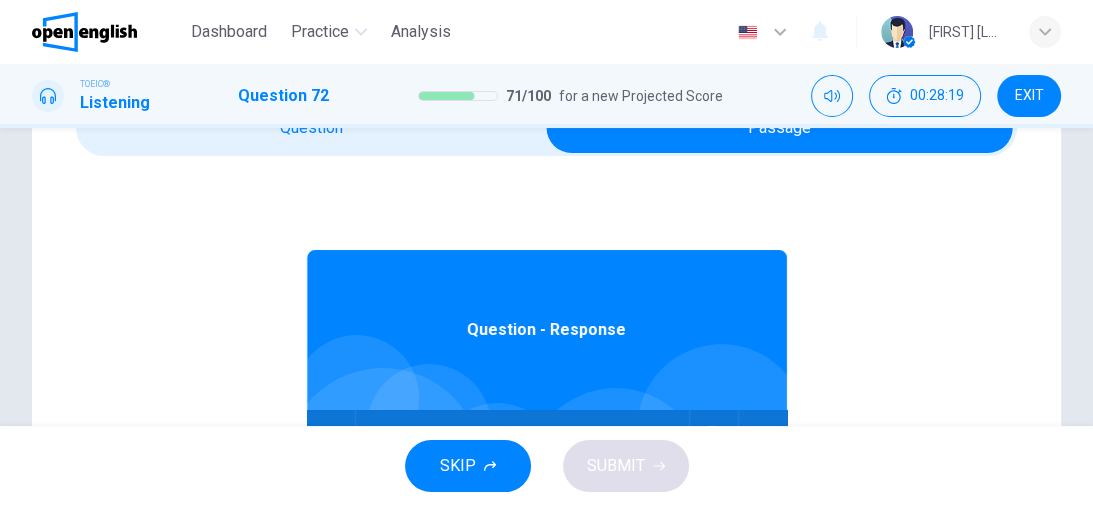 type on "**" 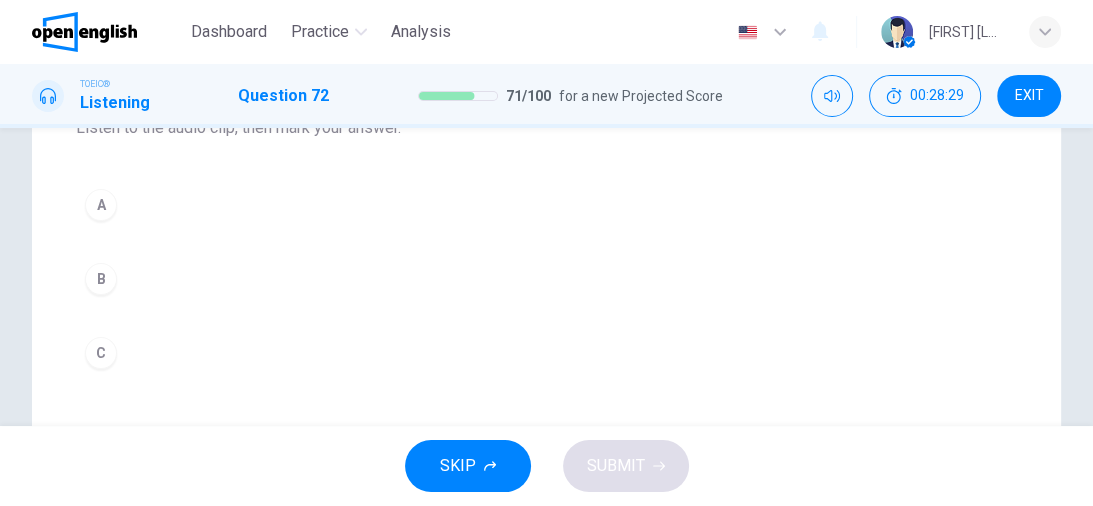 click on "B" at bounding box center [101, 279] 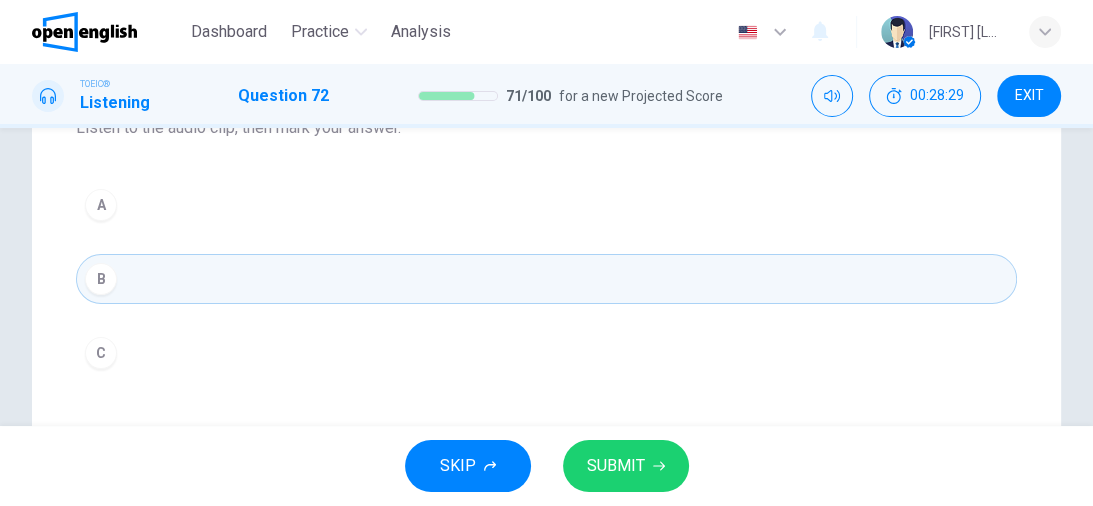 click on "SUBMIT" at bounding box center (616, 466) 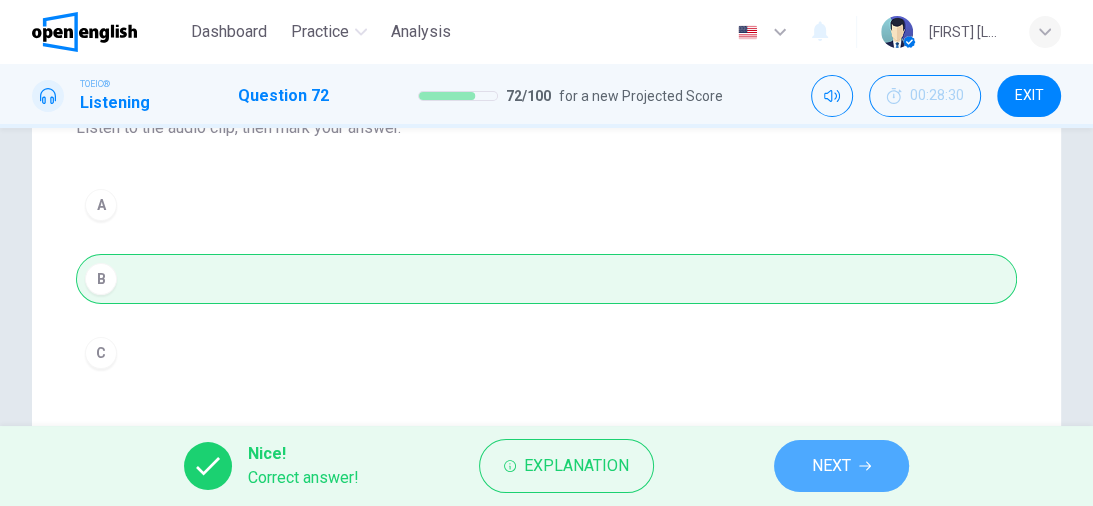 click on "NEXT" at bounding box center (831, 466) 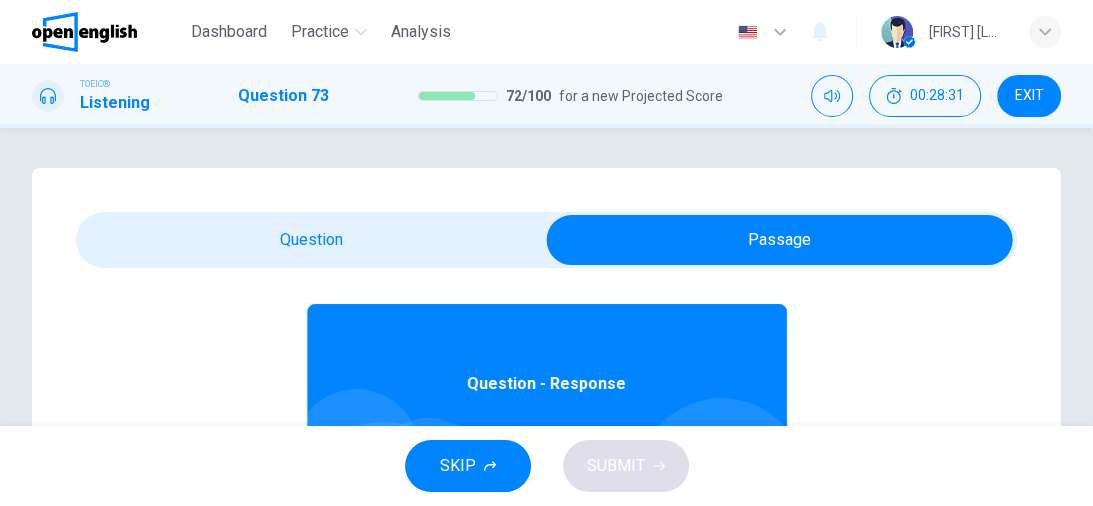 scroll, scrollTop: 112, scrollLeft: 0, axis: vertical 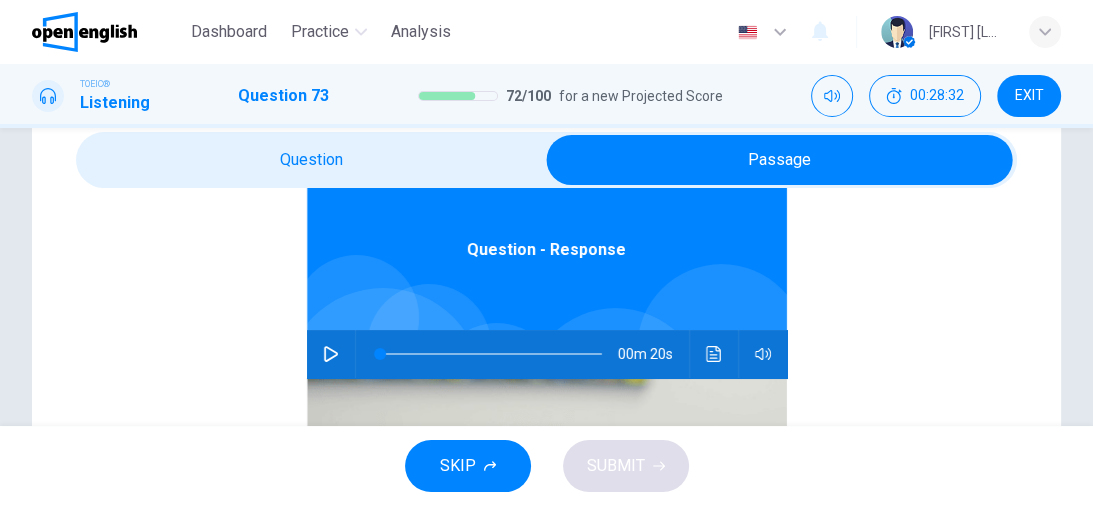 click 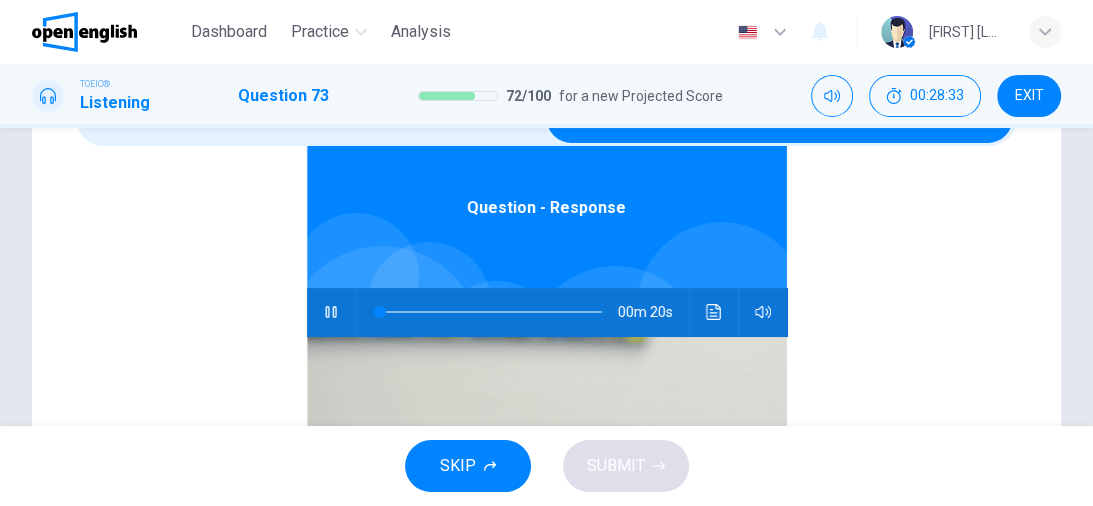 scroll, scrollTop: 320, scrollLeft: 0, axis: vertical 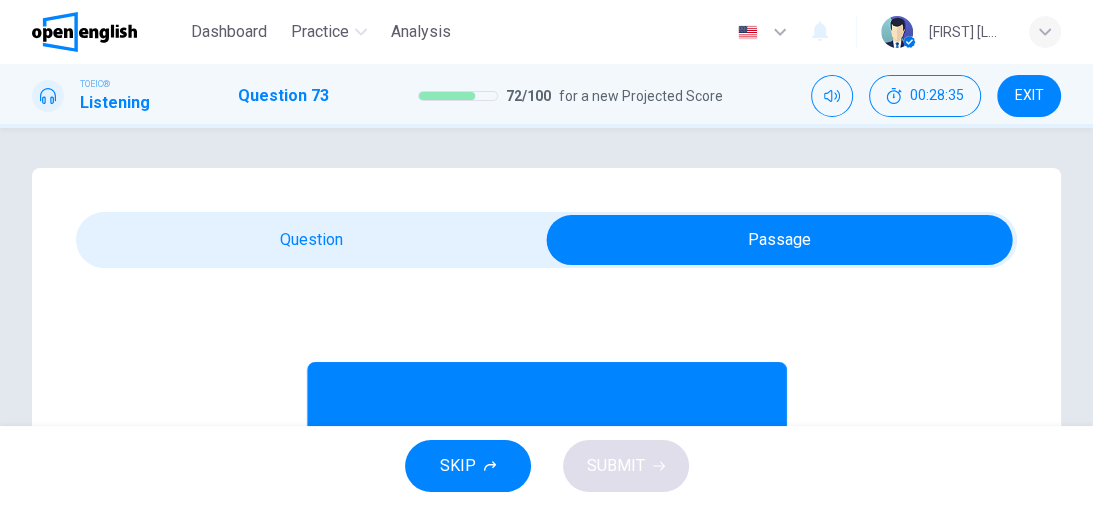 type on "**" 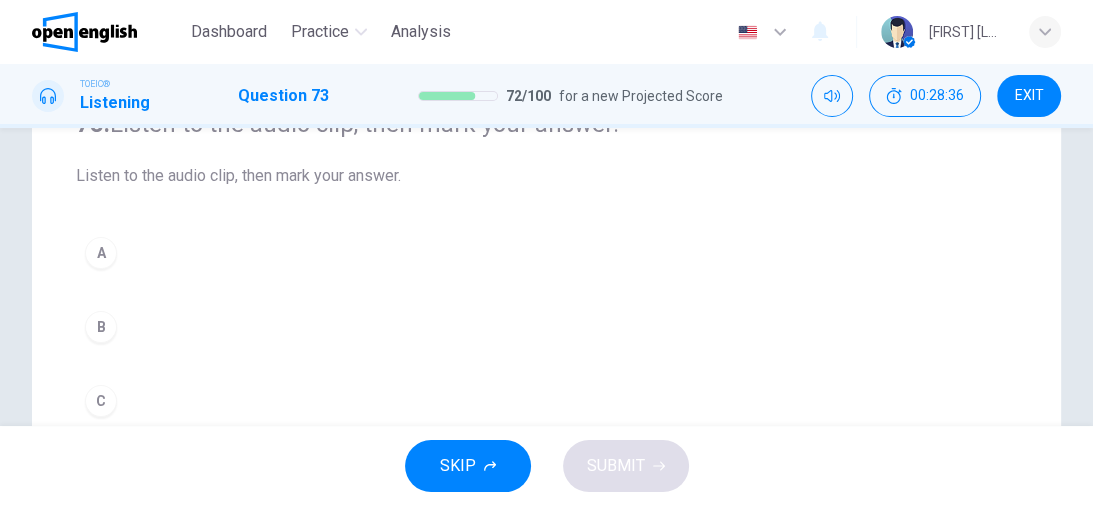 scroll, scrollTop: 240, scrollLeft: 0, axis: vertical 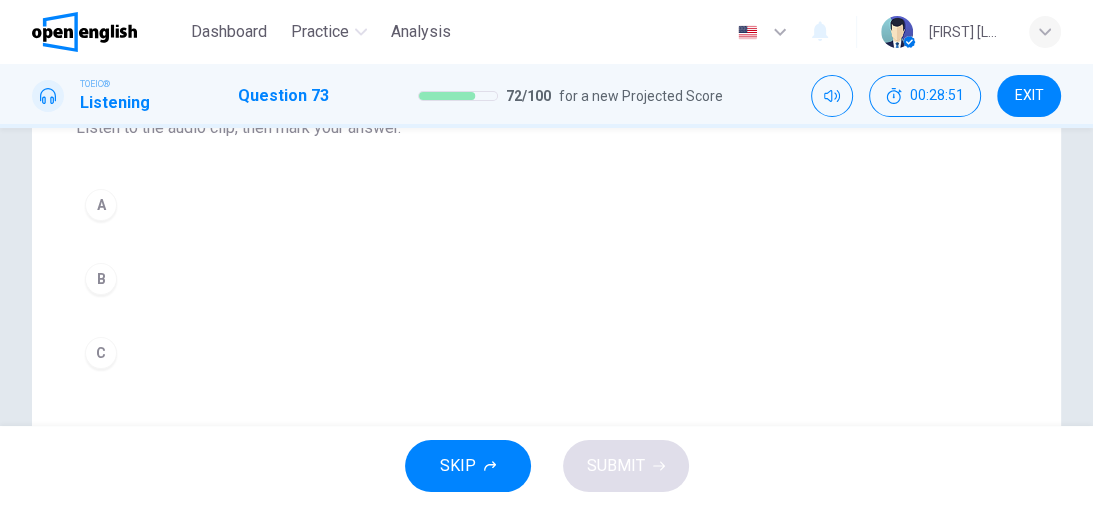 click on "C" at bounding box center (101, 353) 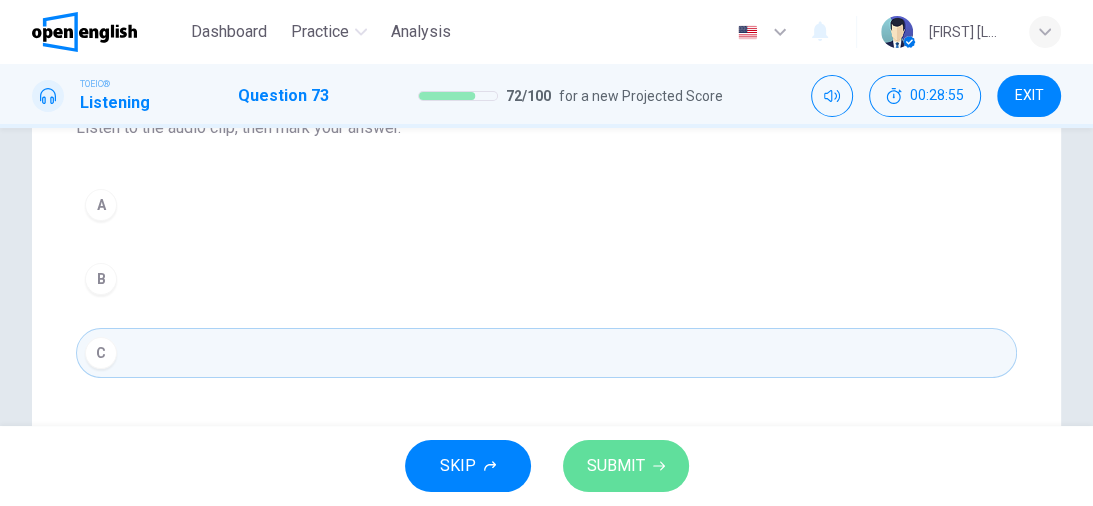 click on "SUBMIT" at bounding box center [626, 466] 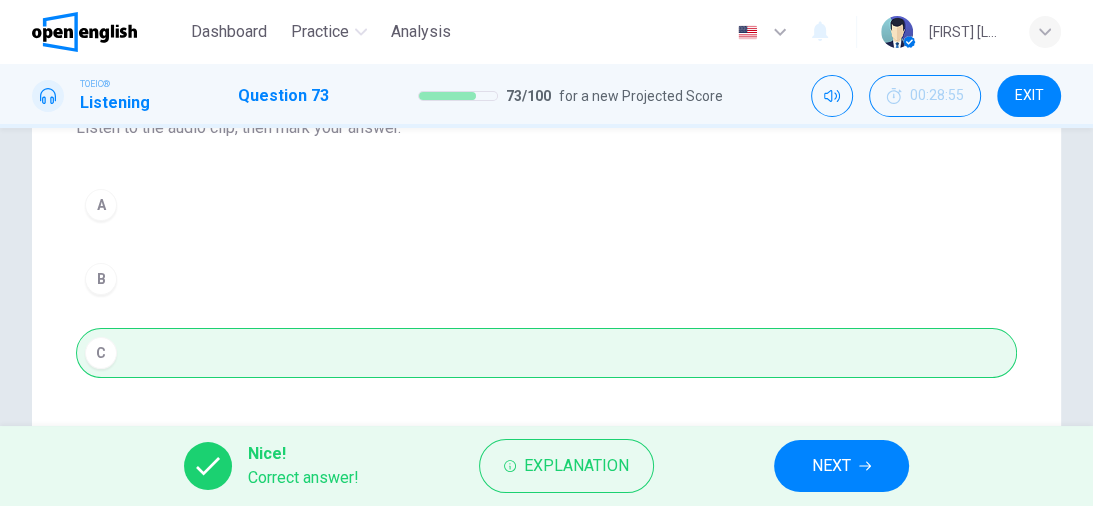 click on "NEXT" at bounding box center [841, 466] 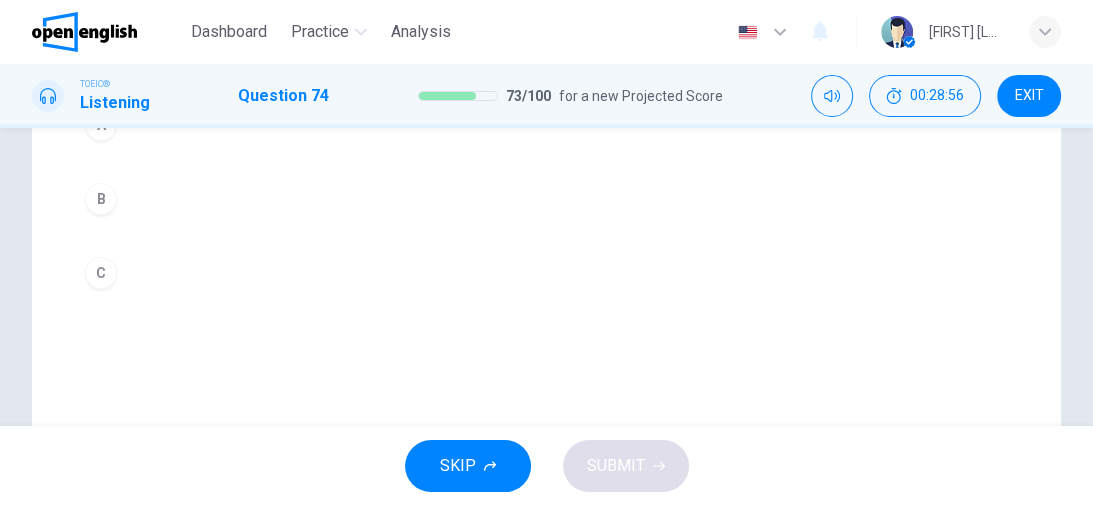 scroll, scrollTop: 0, scrollLeft: 0, axis: both 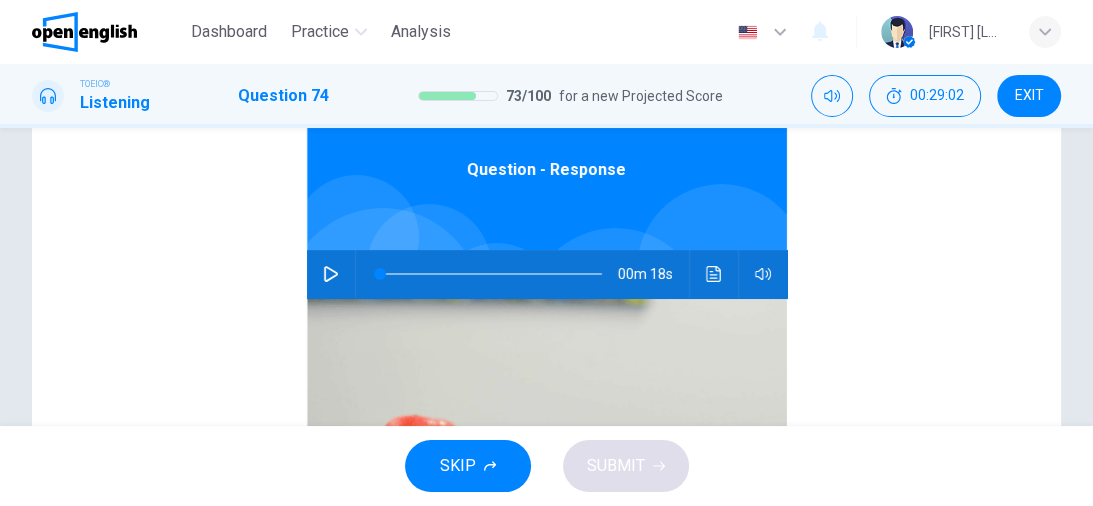 click 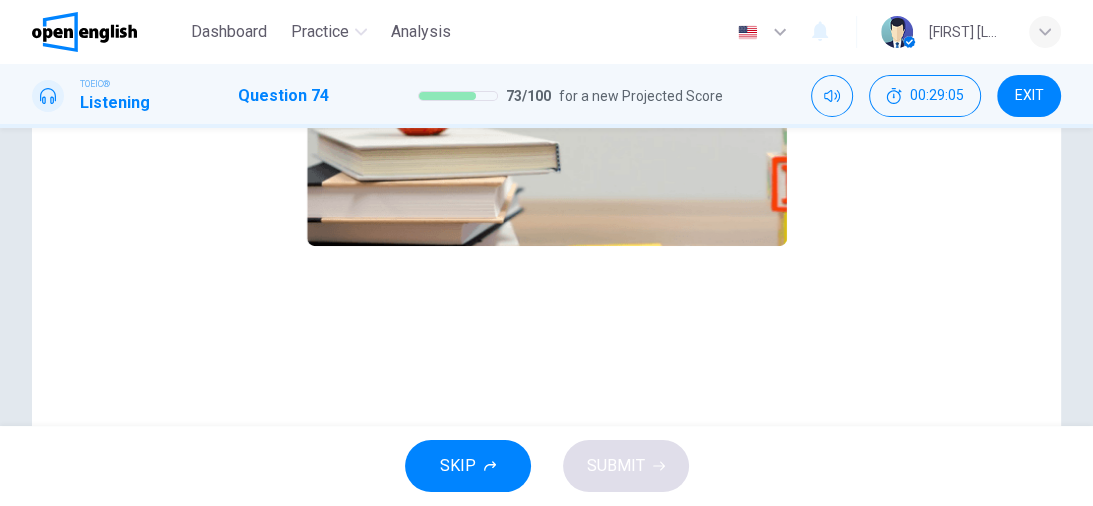scroll, scrollTop: 560, scrollLeft: 0, axis: vertical 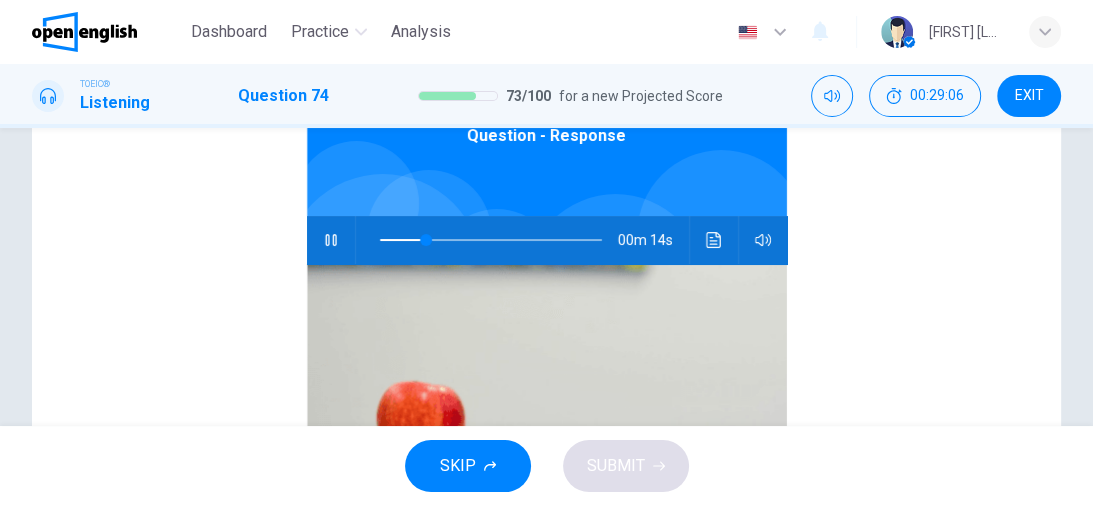 type on "**" 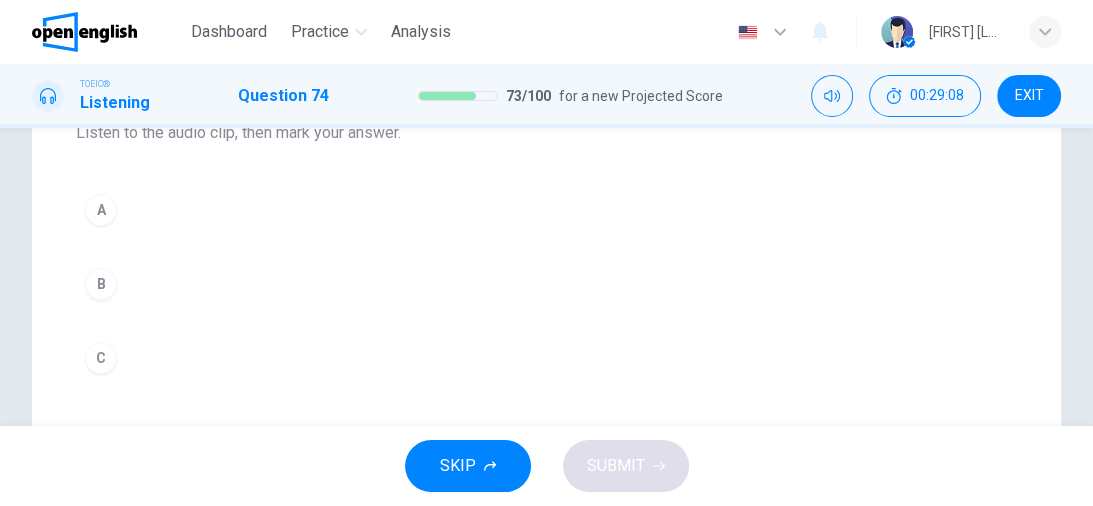 scroll, scrollTop: 240, scrollLeft: 0, axis: vertical 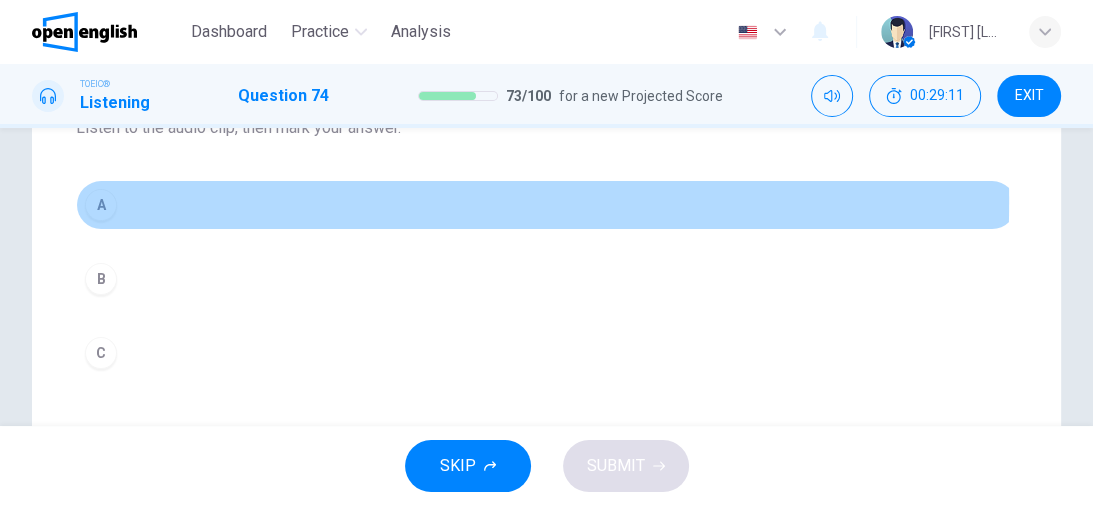 click on "A" at bounding box center (101, 205) 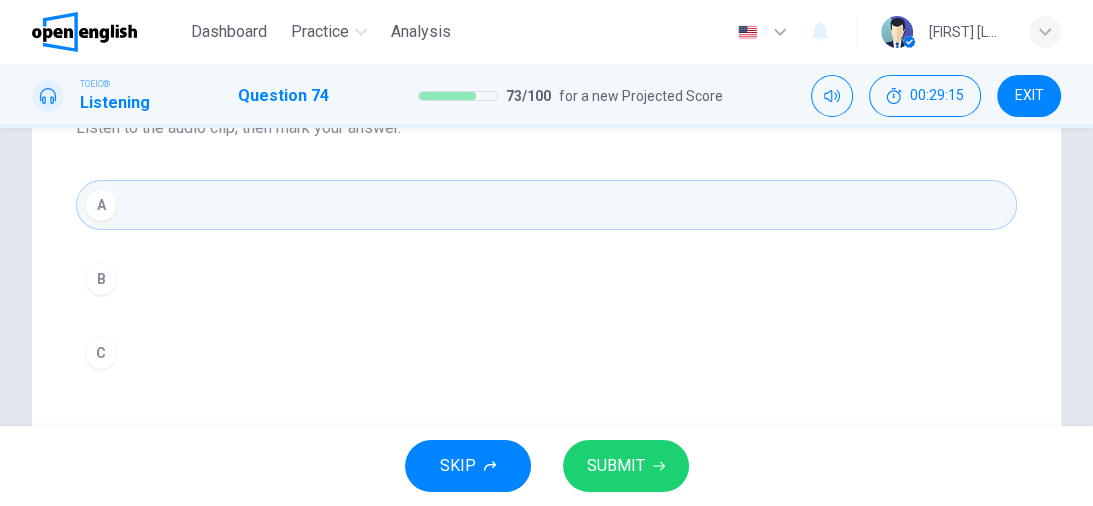 click on "B" at bounding box center [101, 279] 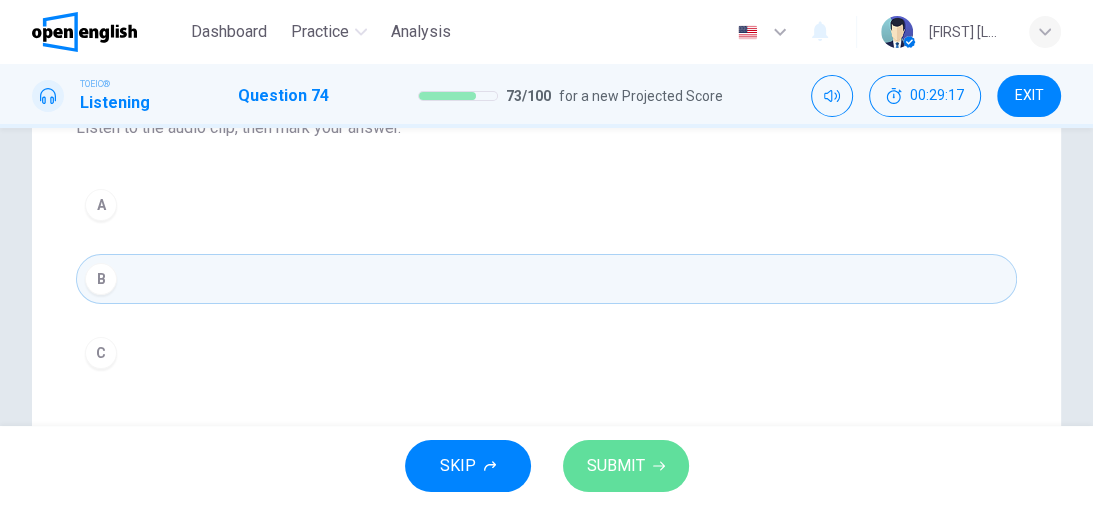 click on "SUBMIT" at bounding box center (626, 466) 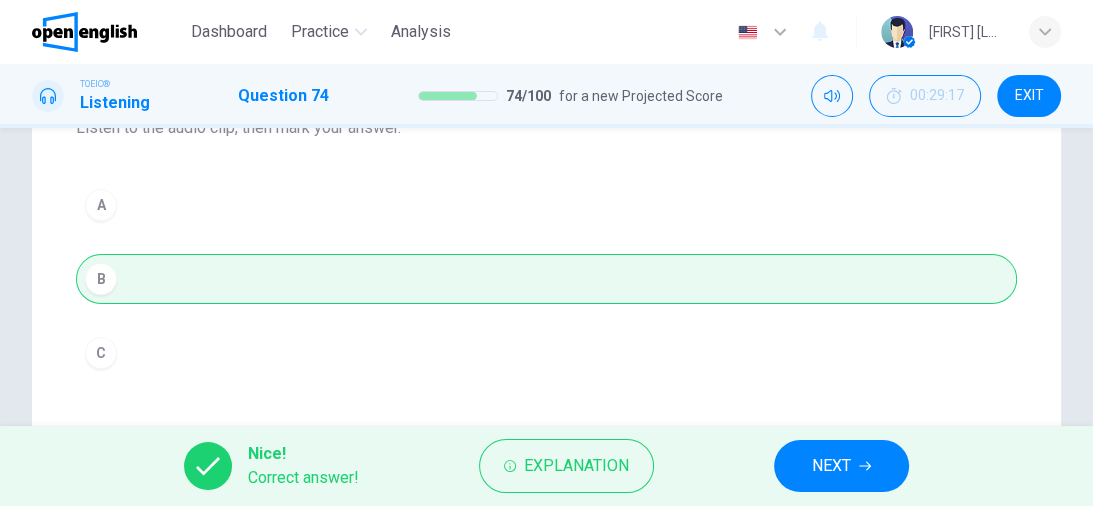 click on "NEXT" at bounding box center [841, 466] 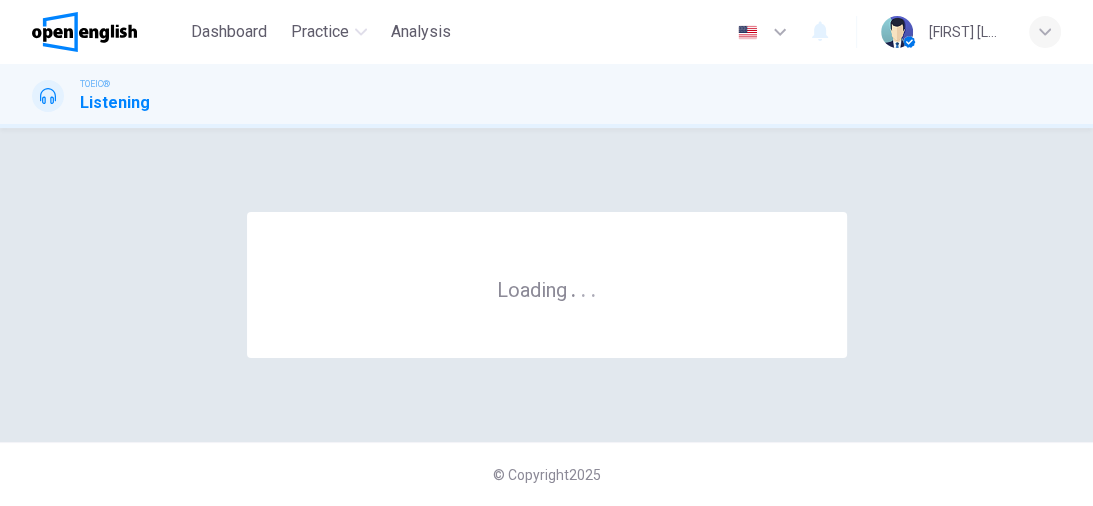 scroll, scrollTop: 0, scrollLeft: 0, axis: both 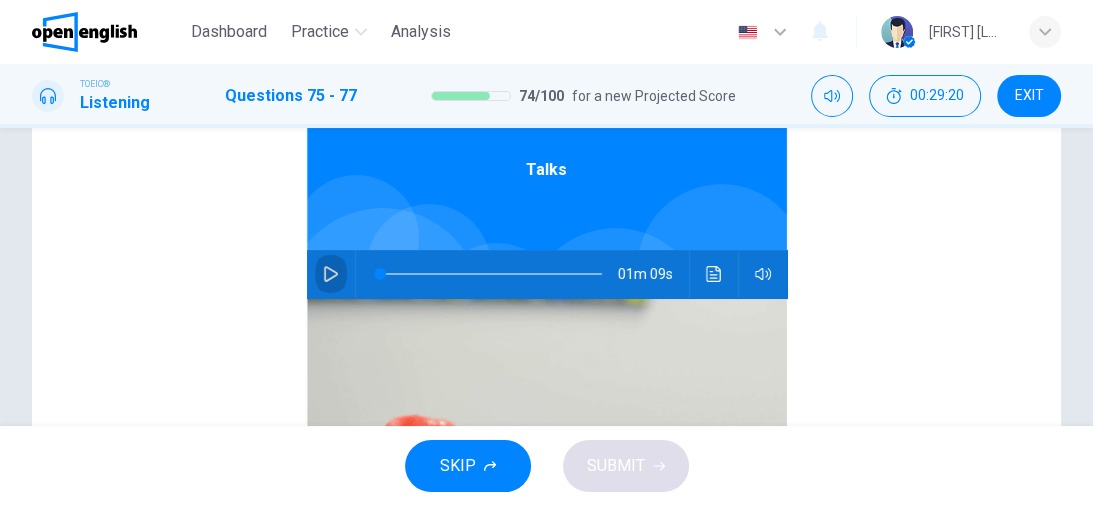 click 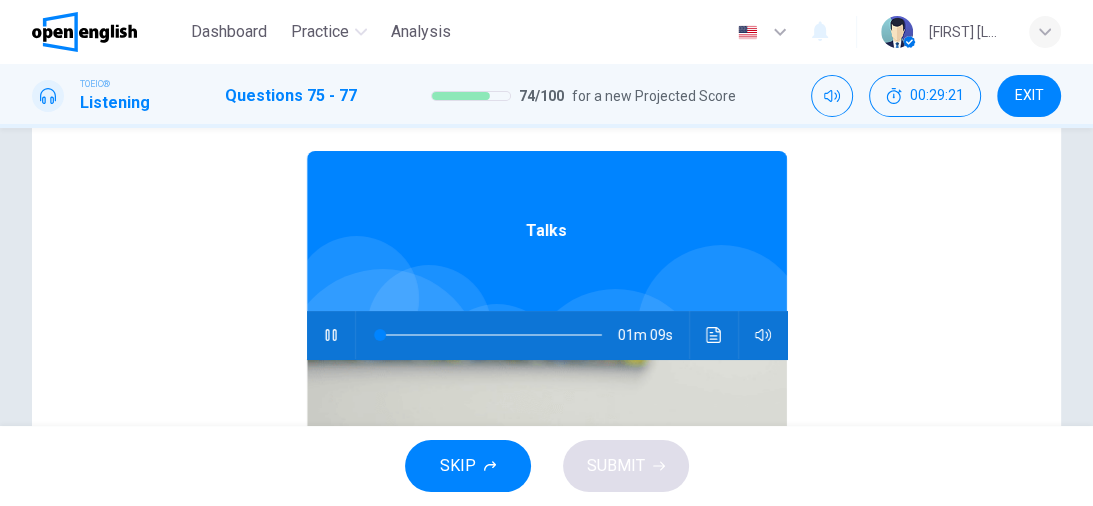 scroll, scrollTop: 0, scrollLeft: 0, axis: both 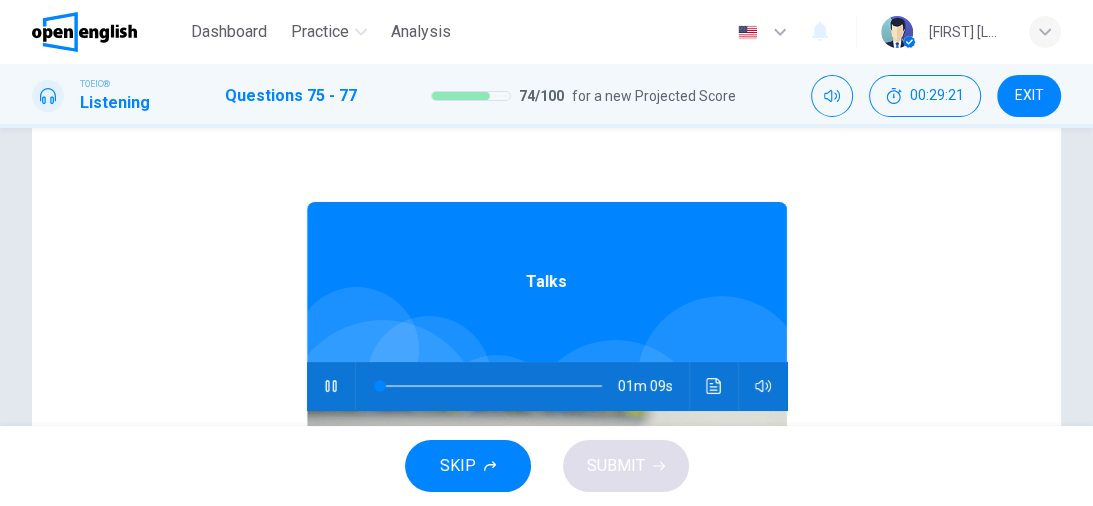 type on "*" 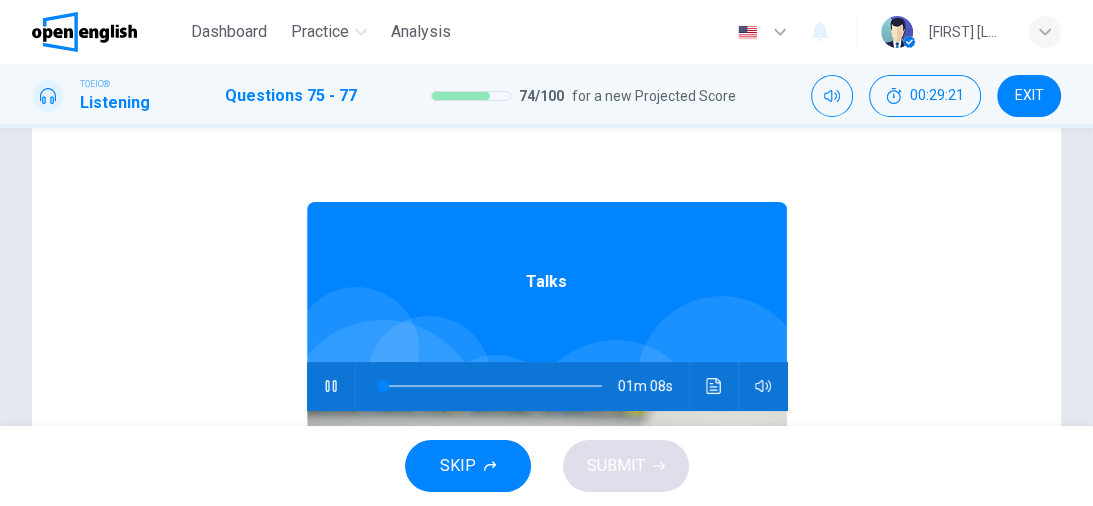 scroll, scrollTop: 0, scrollLeft: 0, axis: both 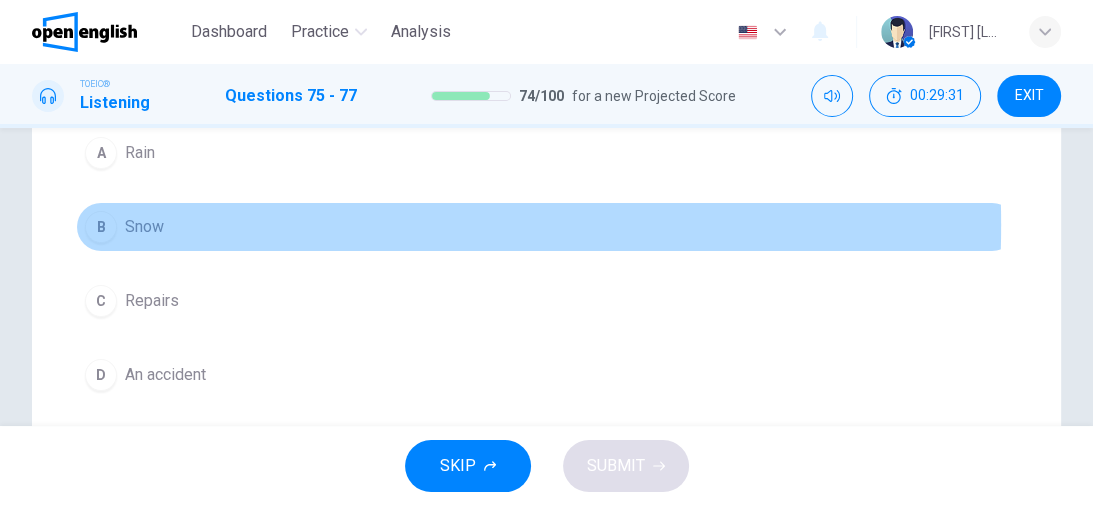 click on "B" at bounding box center (101, 227) 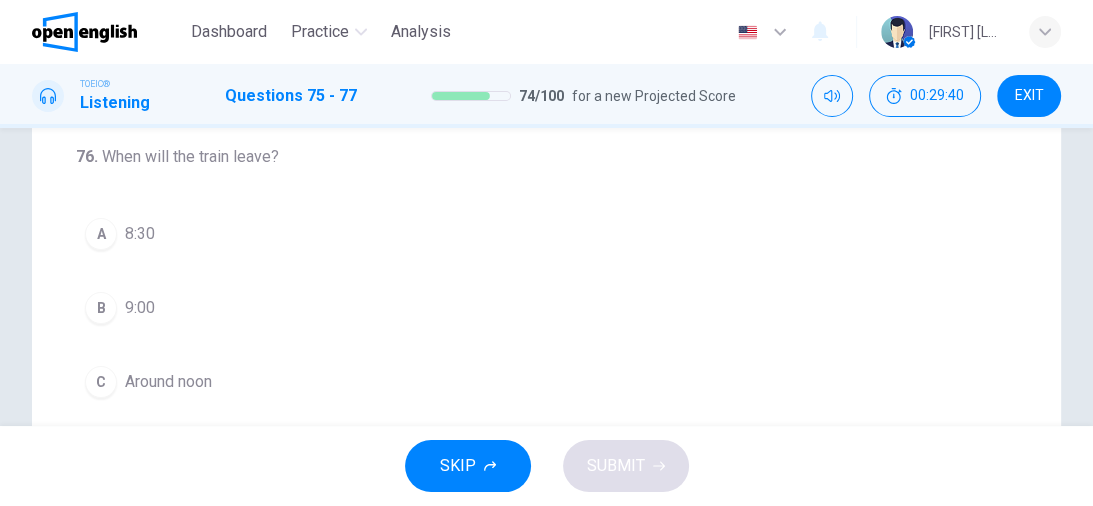 scroll, scrollTop: 451, scrollLeft: 0, axis: vertical 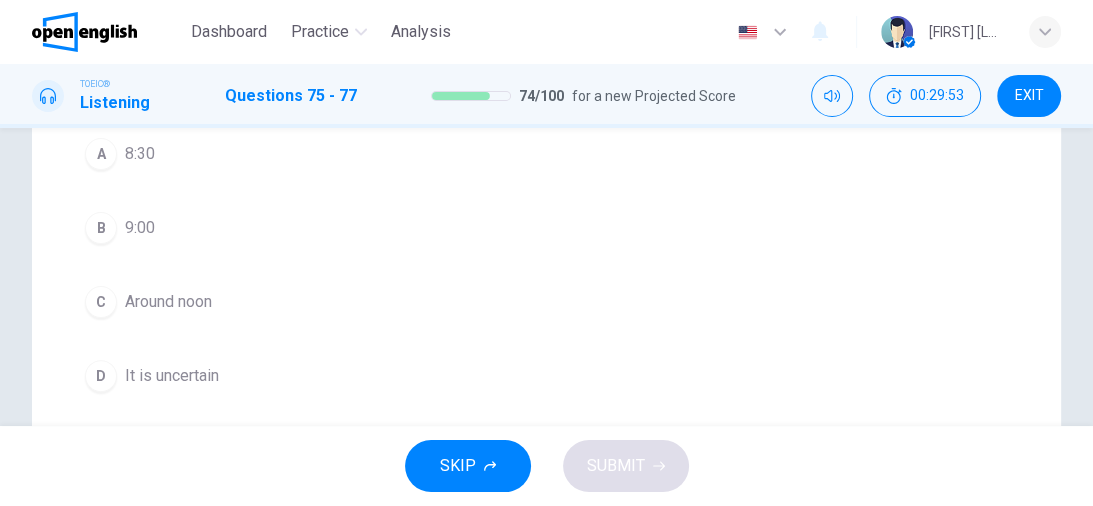 click on "C" at bounding box center (101, 302) 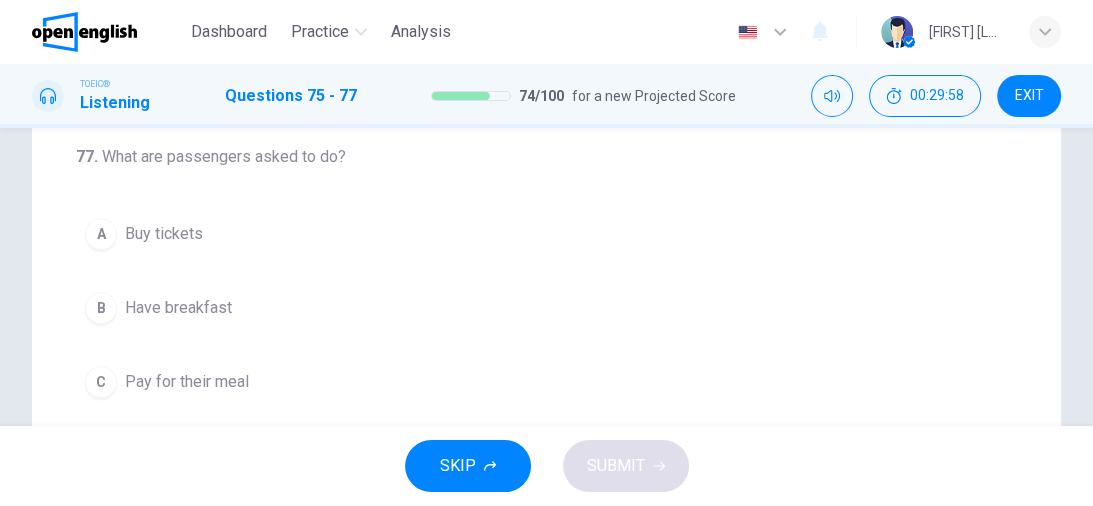 scroll, scrollTop: 480, scrollLeft: 0, axis: vertical 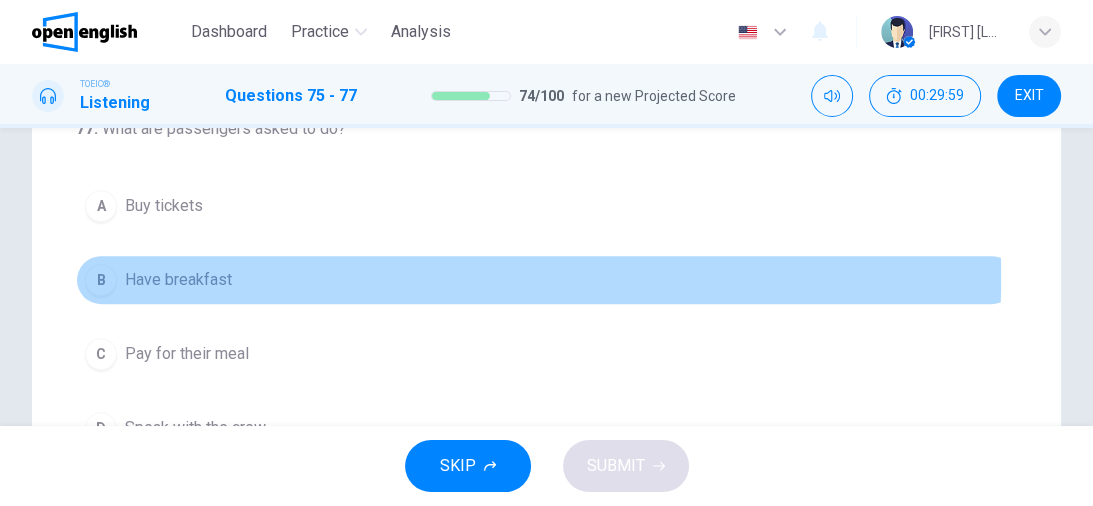 click on "B" at bounding box center [101, 280] 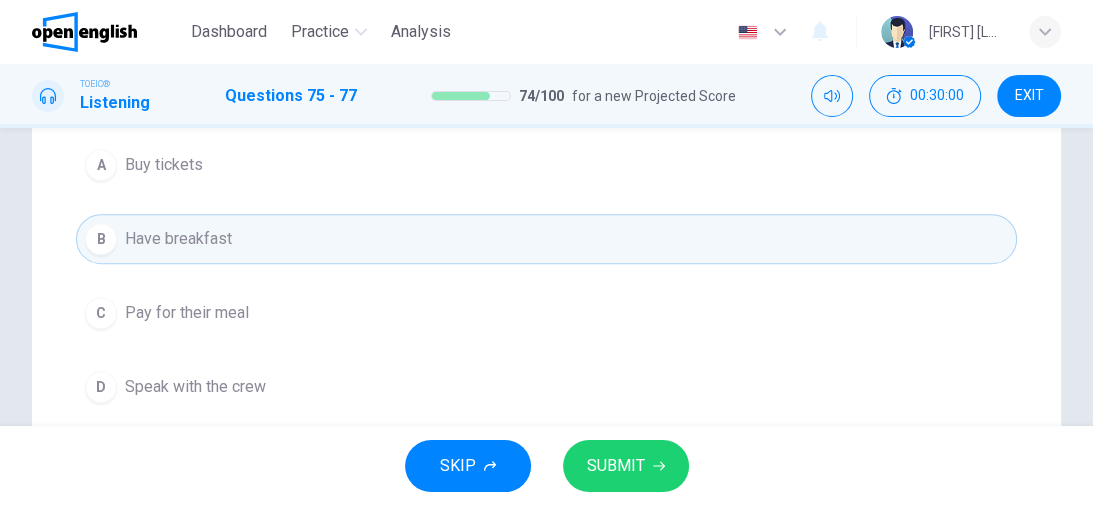 scroll, scrollTop: 560, scrollLeft: 0, axis: vertical 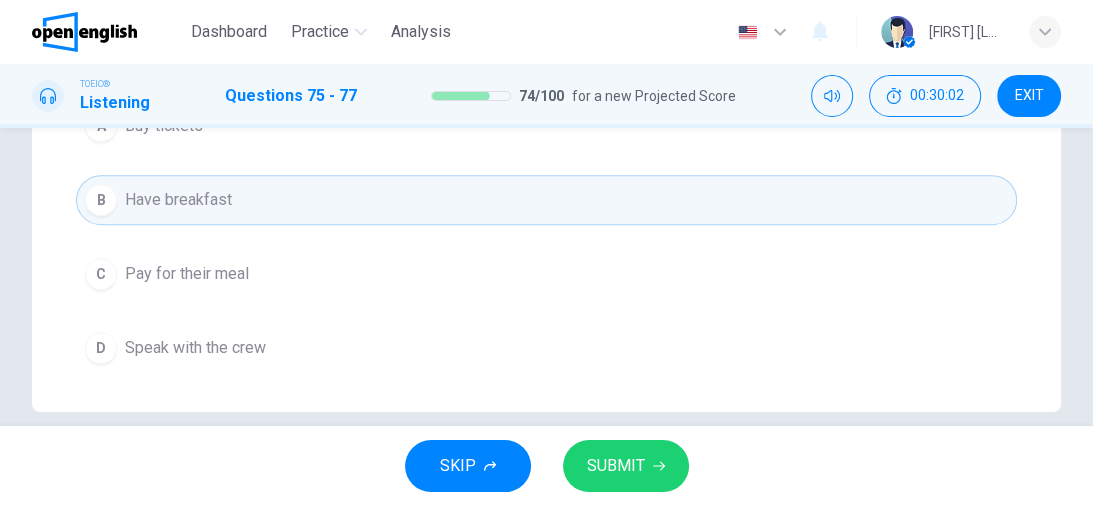 click on "SUBMIT" at bounding box center (616, 466) 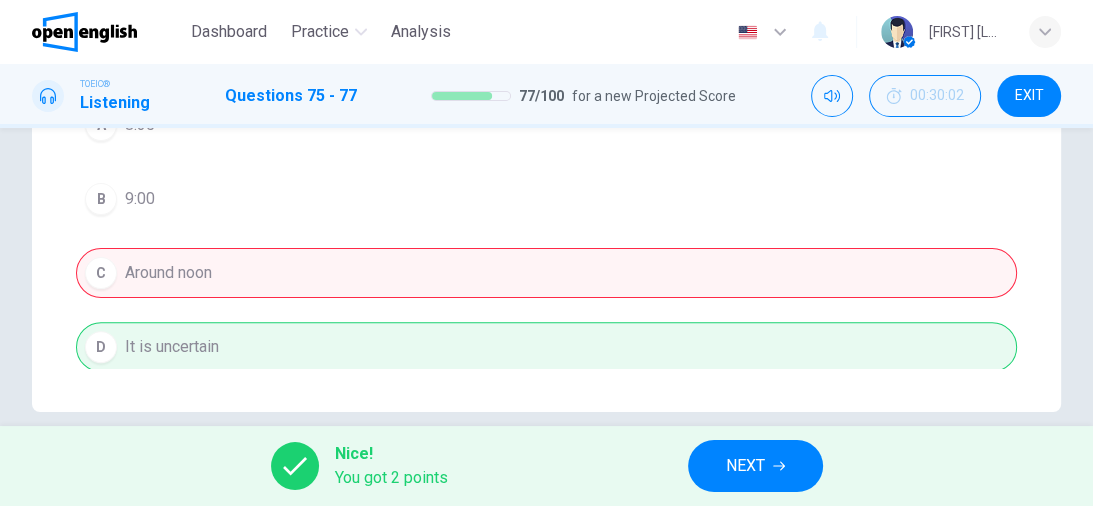 scroll, scrollTop: 131, scrollLeft: 0, axis: vertical 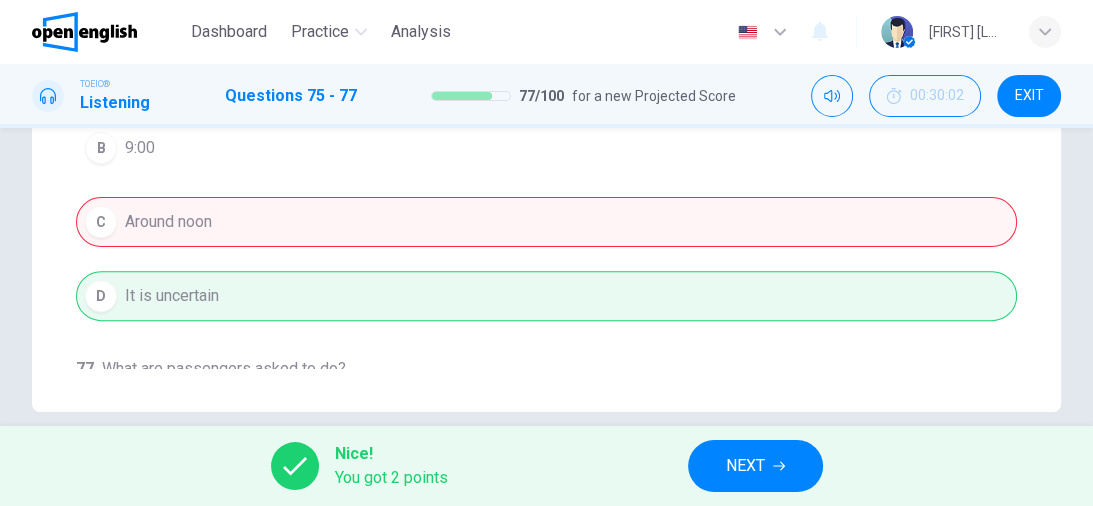 click on "NEXT" at bounding box center [745, 466] 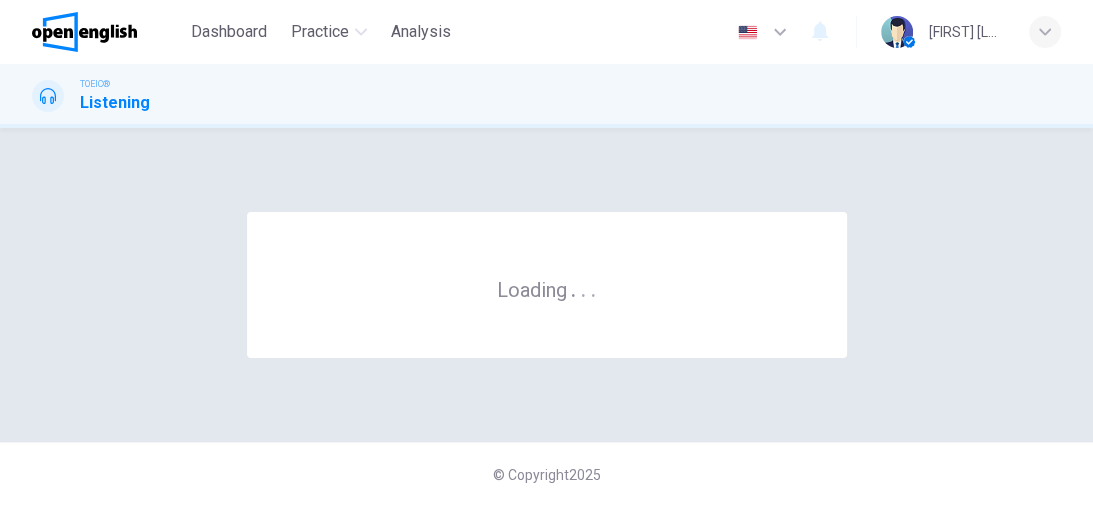 scroll, scrollTop: 0, scrollLeft: 0, axis: both 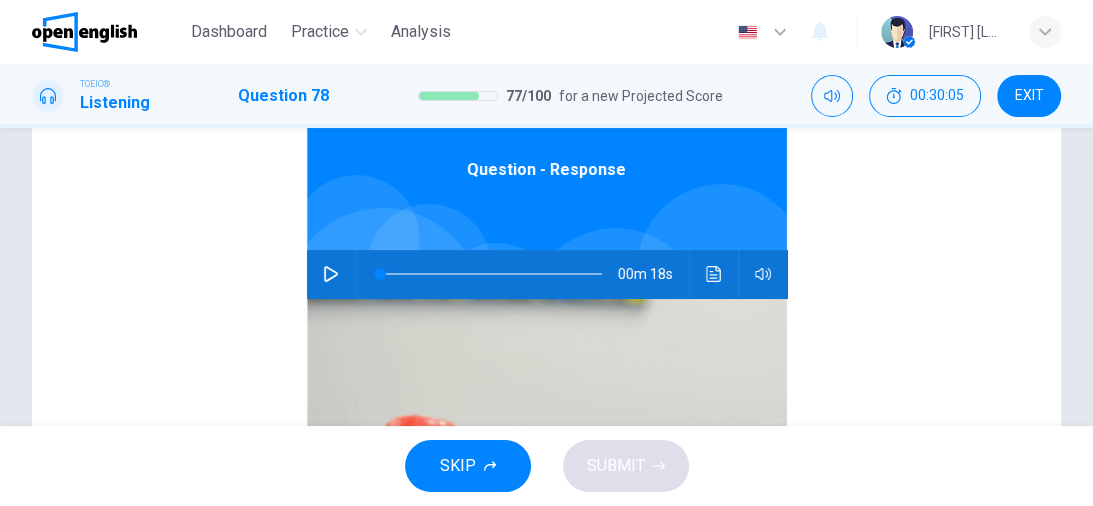 click 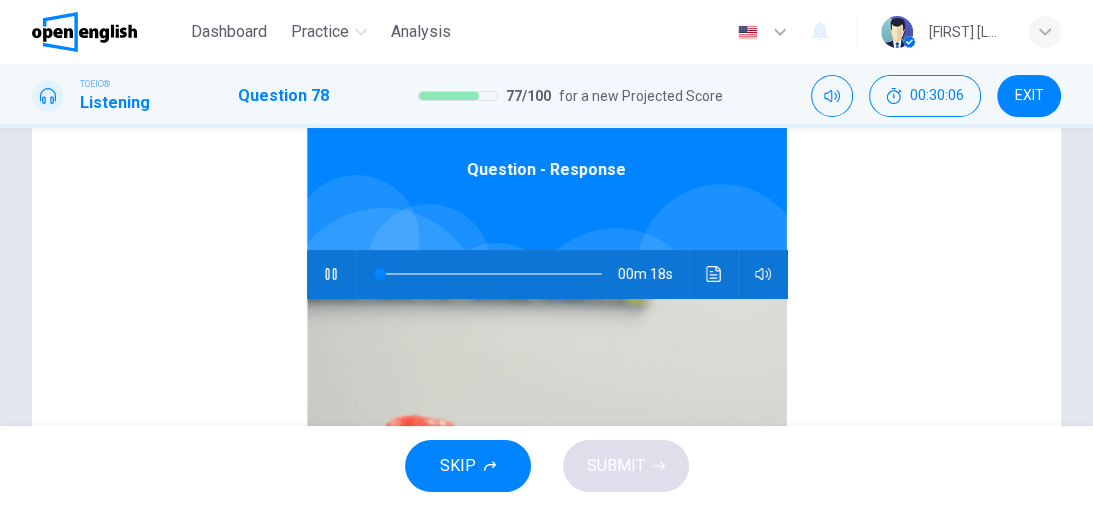scroll, scrollTop: 0, scrollLeft: 0, axis: both 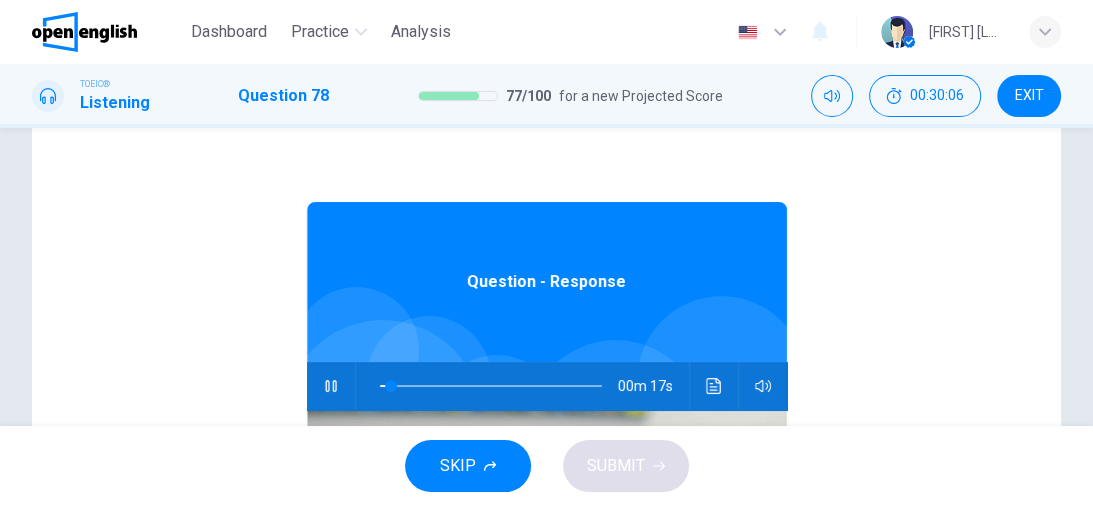 type on "*" 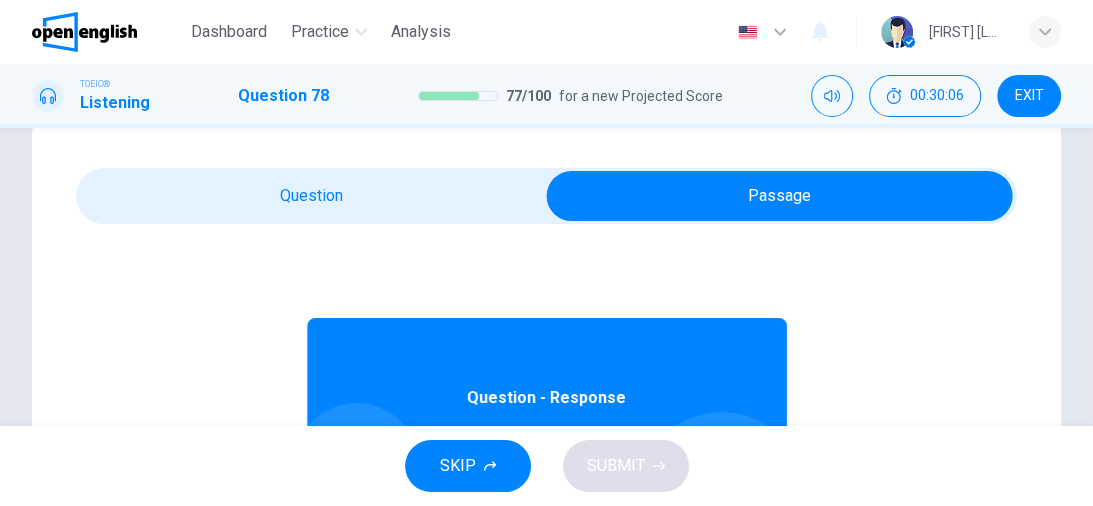 scroll, scrollTop: 0, scrollLeft: 0, axis: both 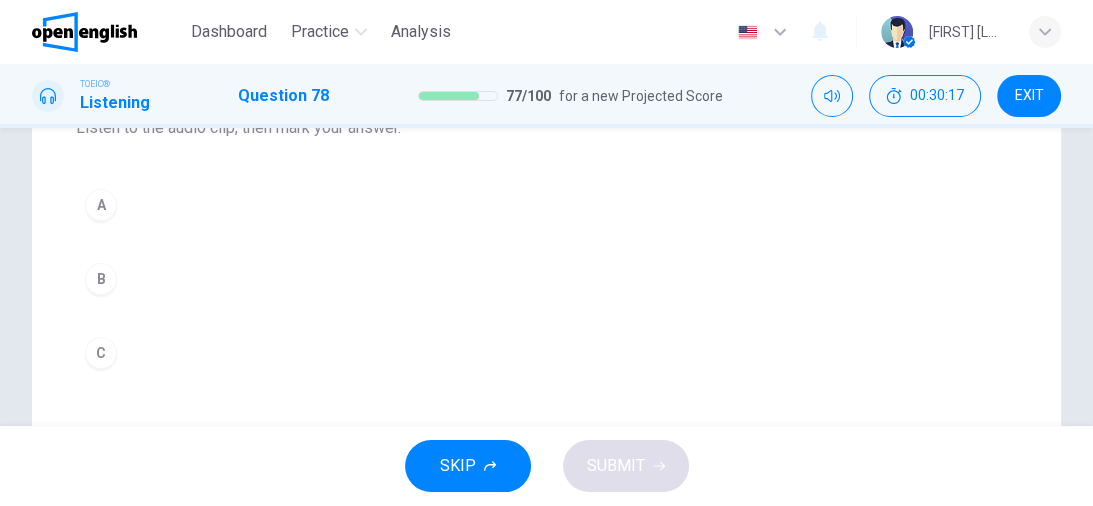 click on "B" at bounding box center [101, 279] 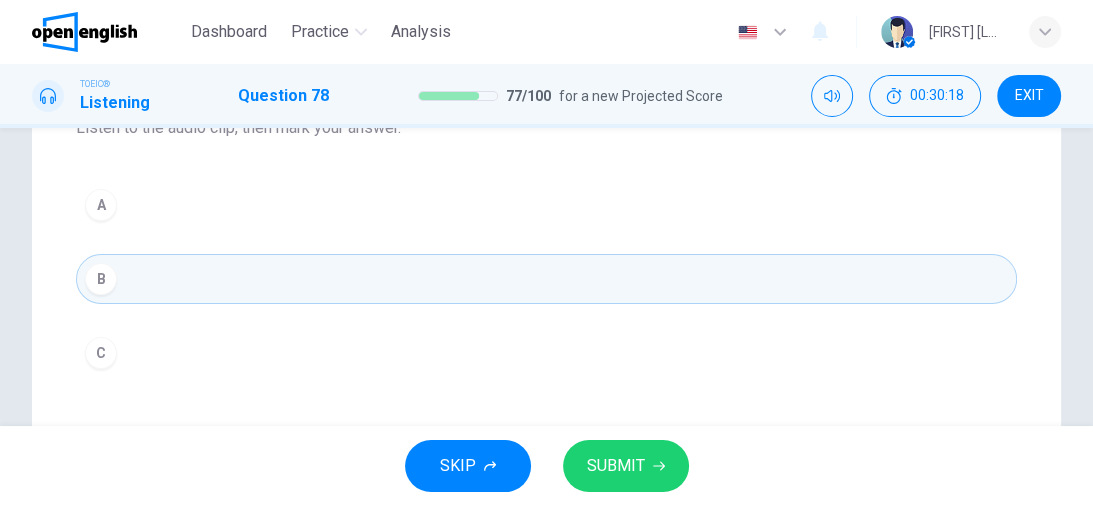 click on "SUBMIT" at bounding box center (616, 466) 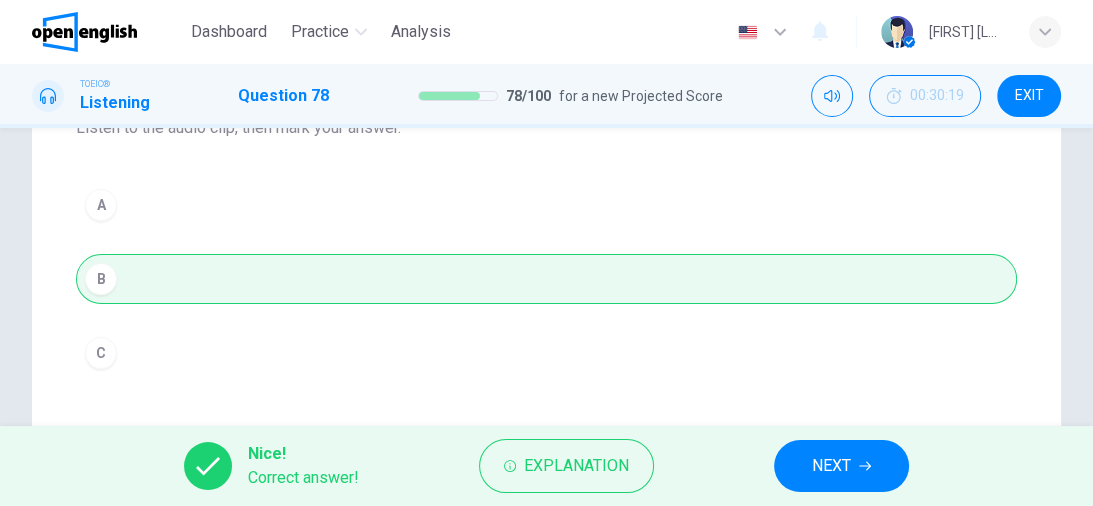 click on "NEXT" at bounding box center [841, 466] 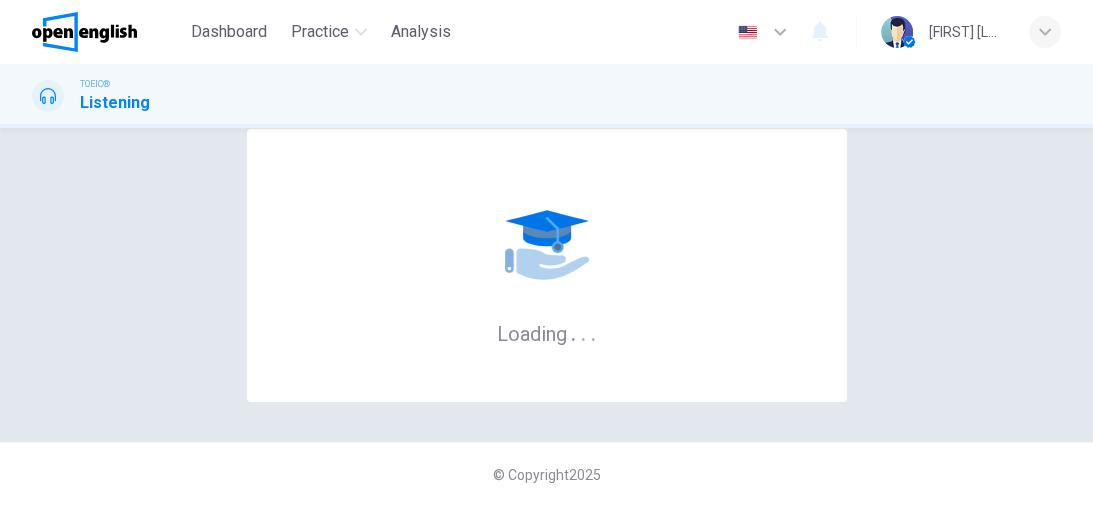 scroll, scrollTop: 0, scrollLeft: 0, axis: both 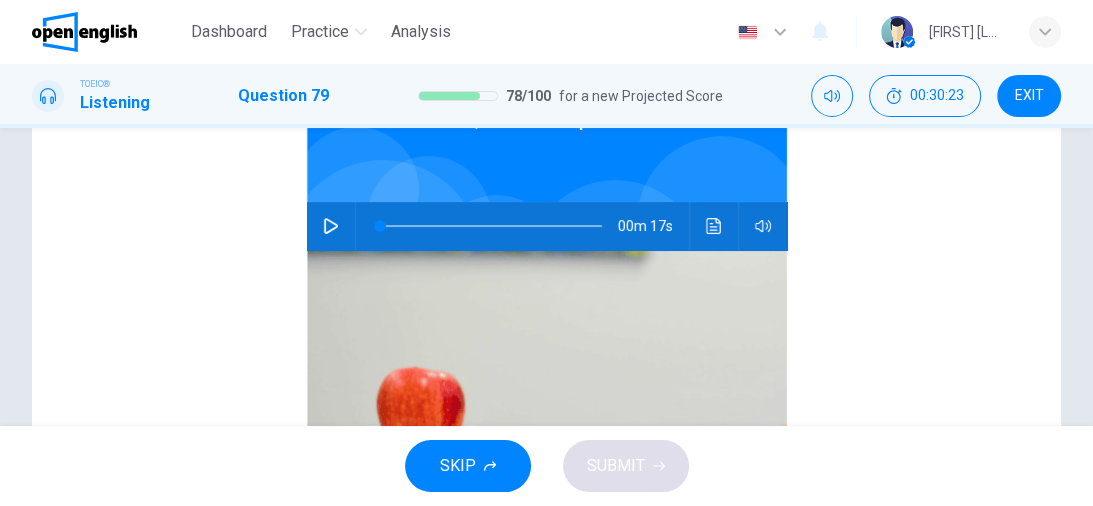 click 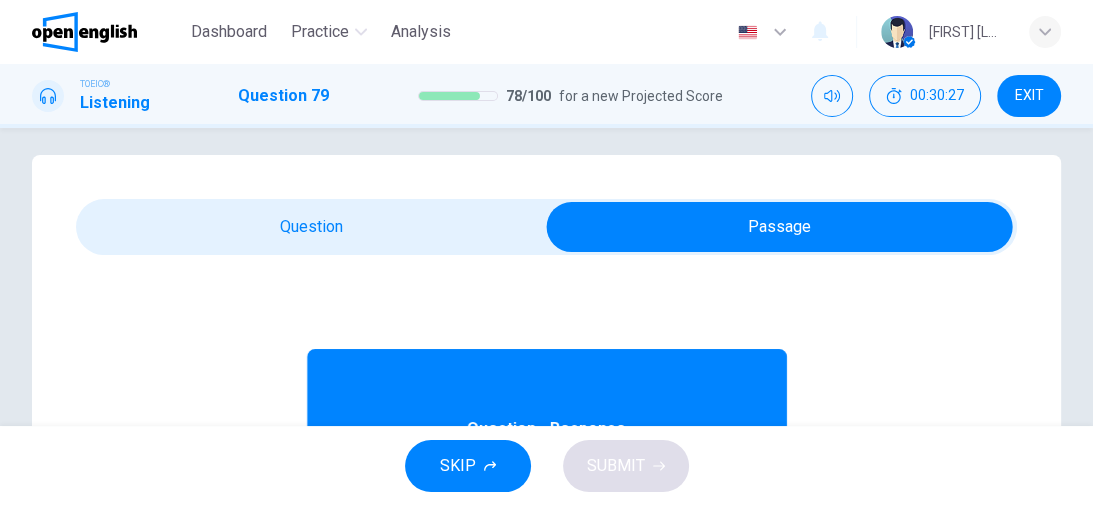 scroll, scrollTop: 0, scrollLeft: 0, axis: both 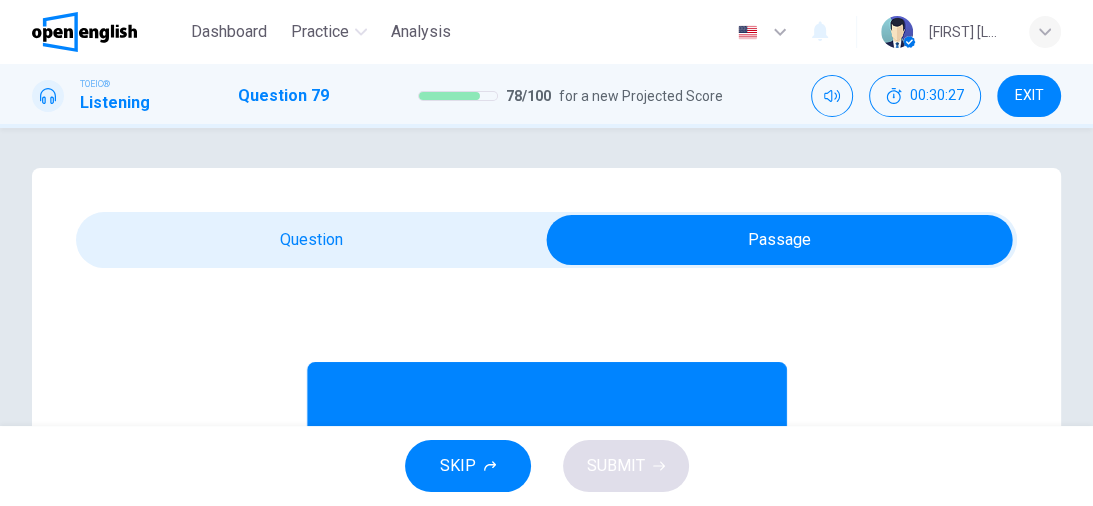 type on "**" 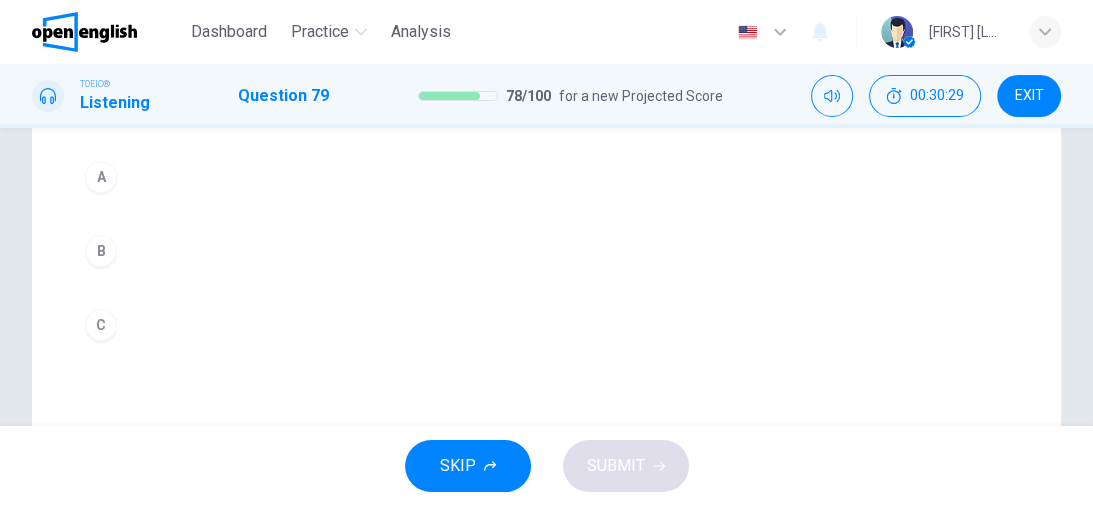 scroll, scrollTop: 240, scrollLeft: 0, axis: vertical 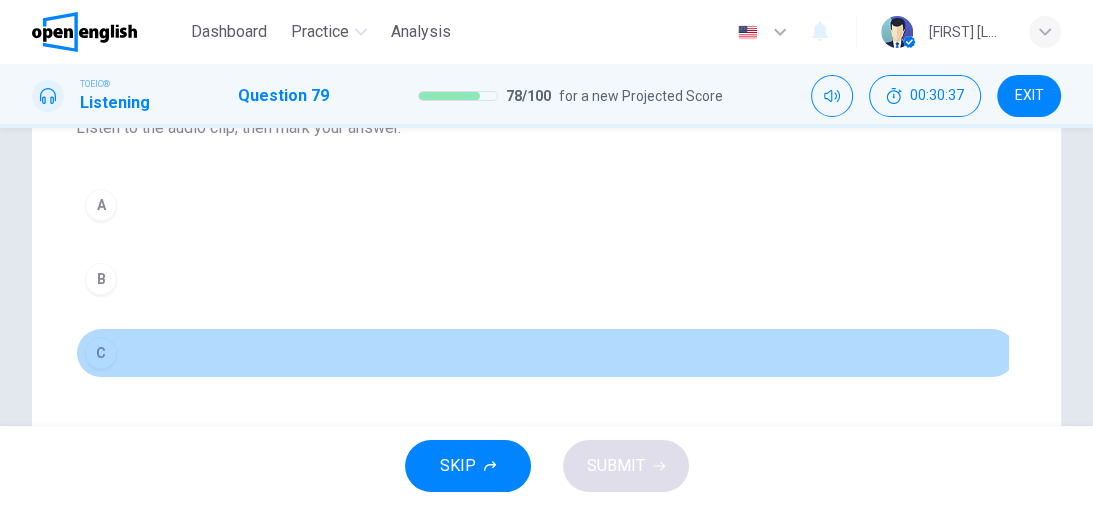 click on "C" at bounding box center (101, 353) 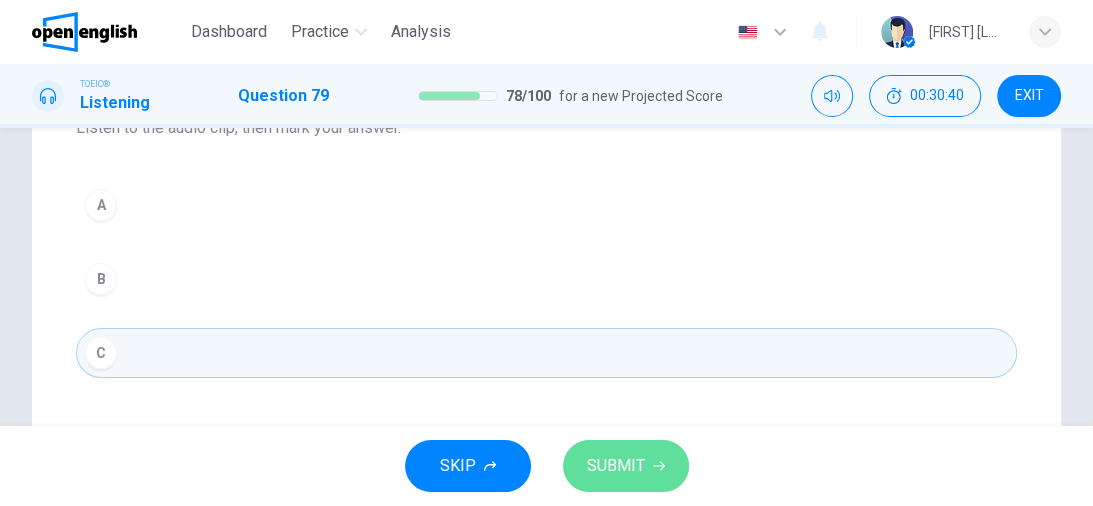 click on "SUBMIT" at bounding box center [626, 466] 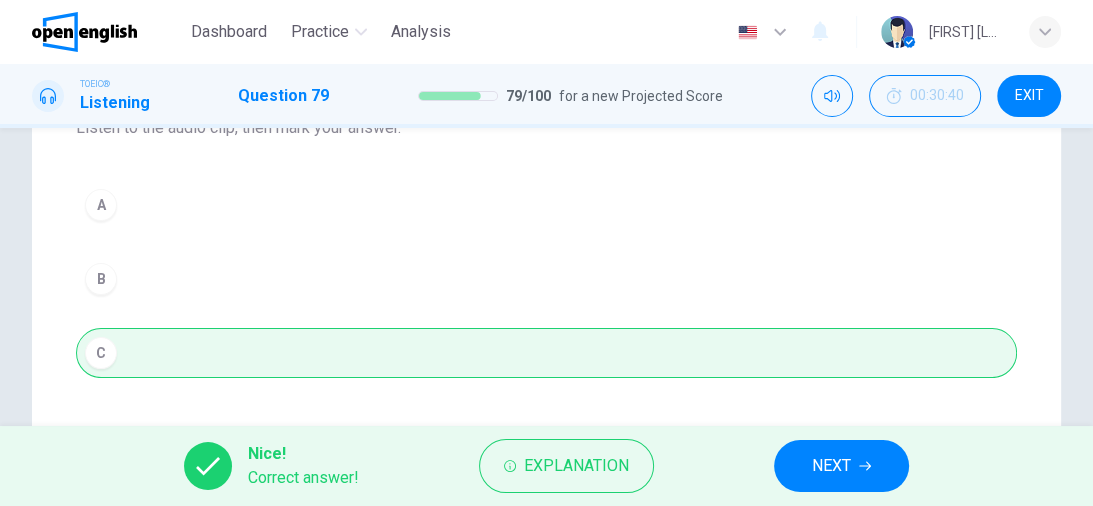 click on "NEXT" at bounding box center [841, 466] 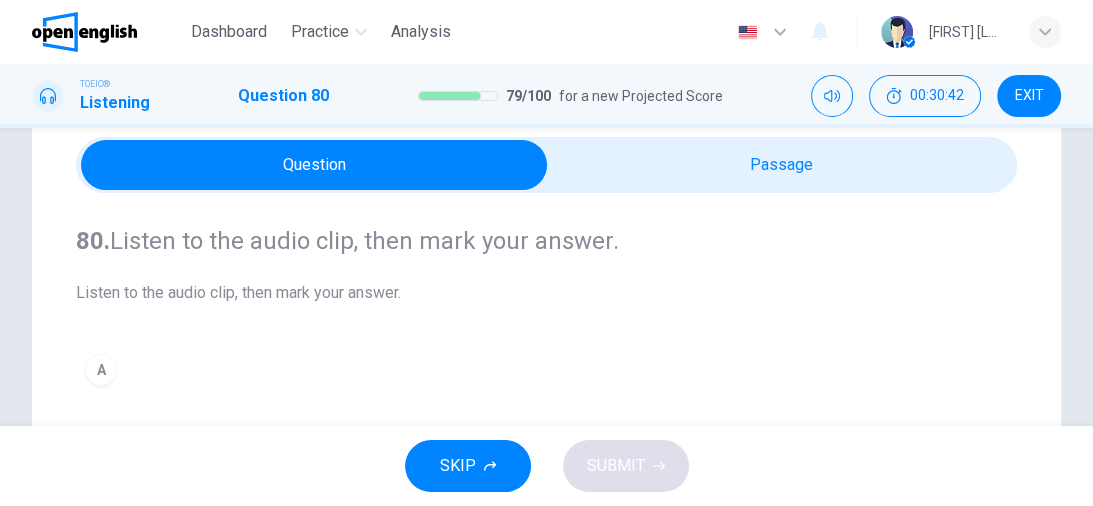 scroll, scrollTop: 0, scrollLeft: 0, axis: both 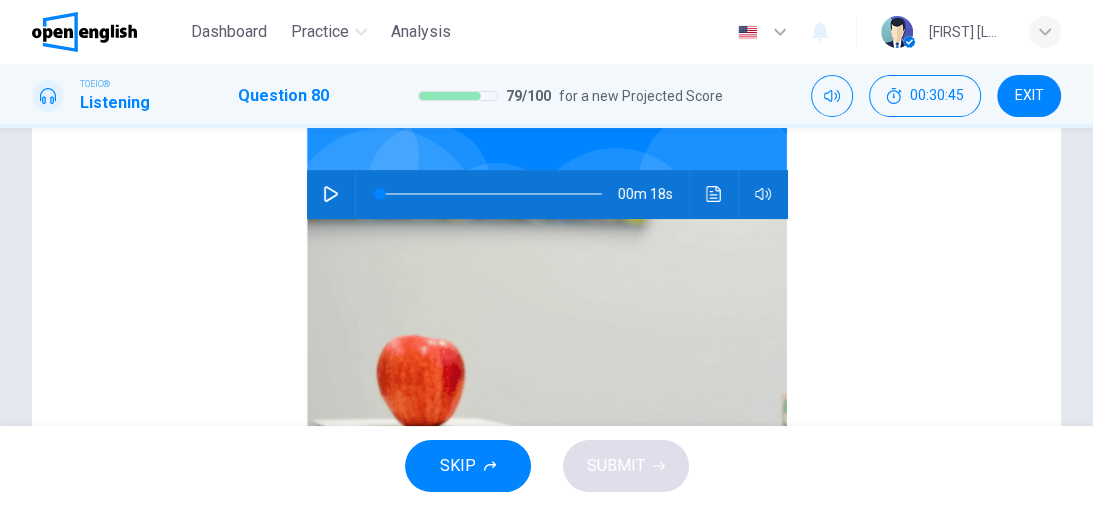 click 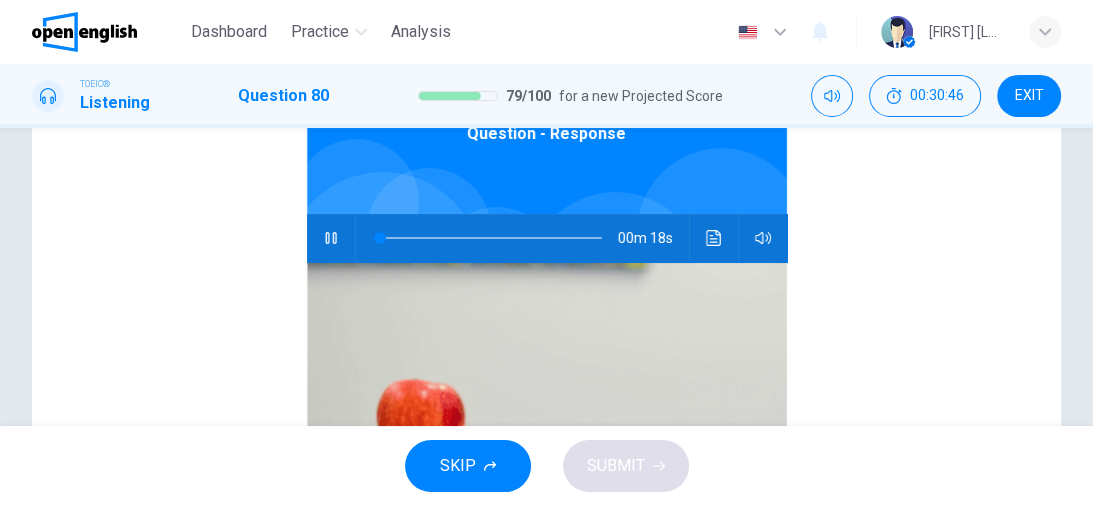 scroll, scrollTop: 0, scrollLeft: 0, axis: both 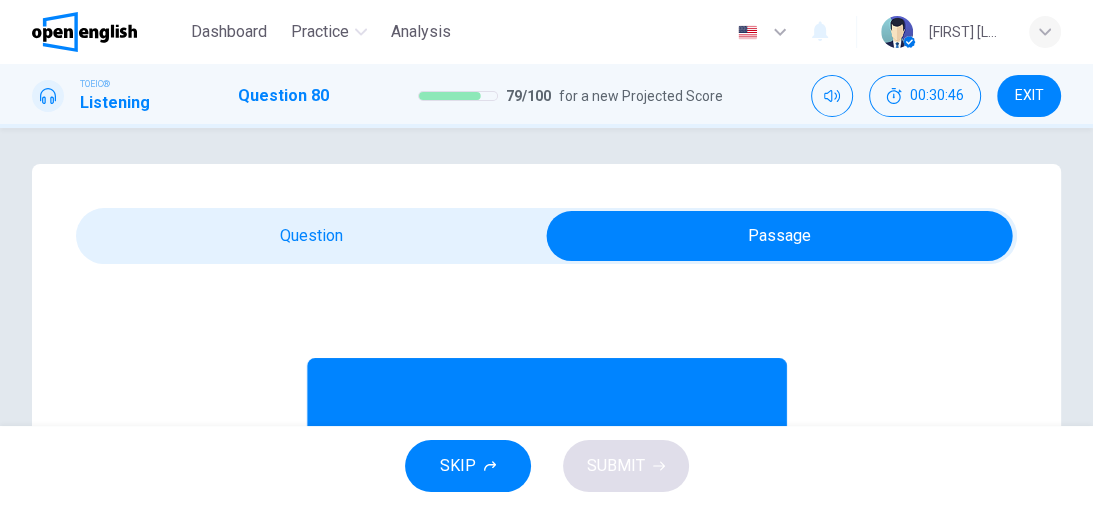 type on "*" 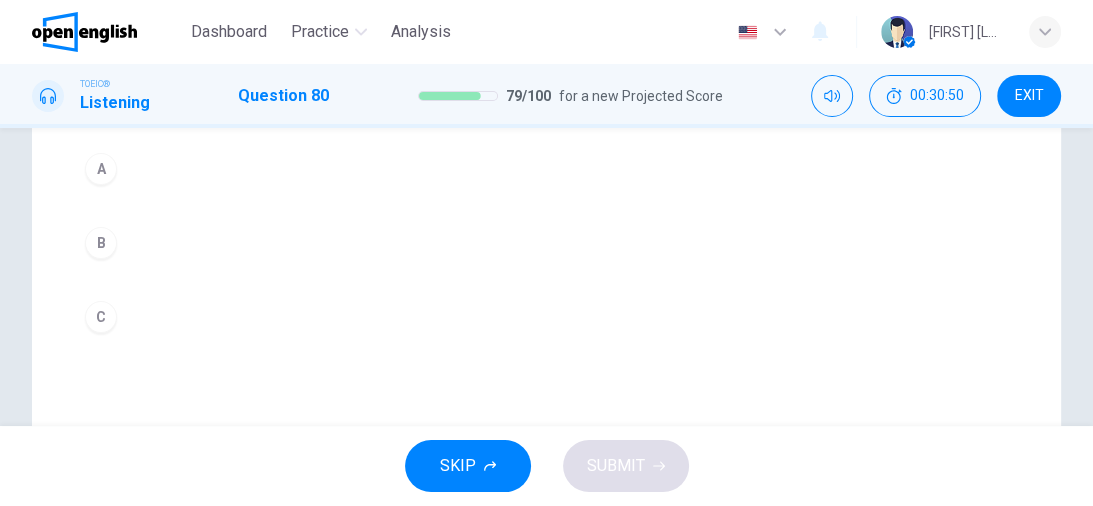 scroll, scrollTop: 240, scrollLeft: 0, axis: vertical 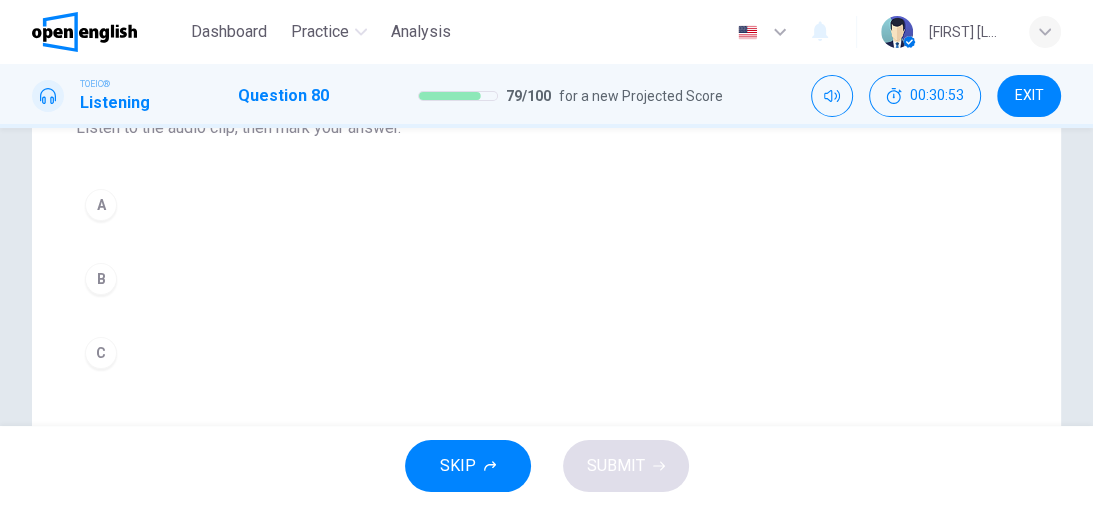 click on "A" at bounding box center [101, 205] 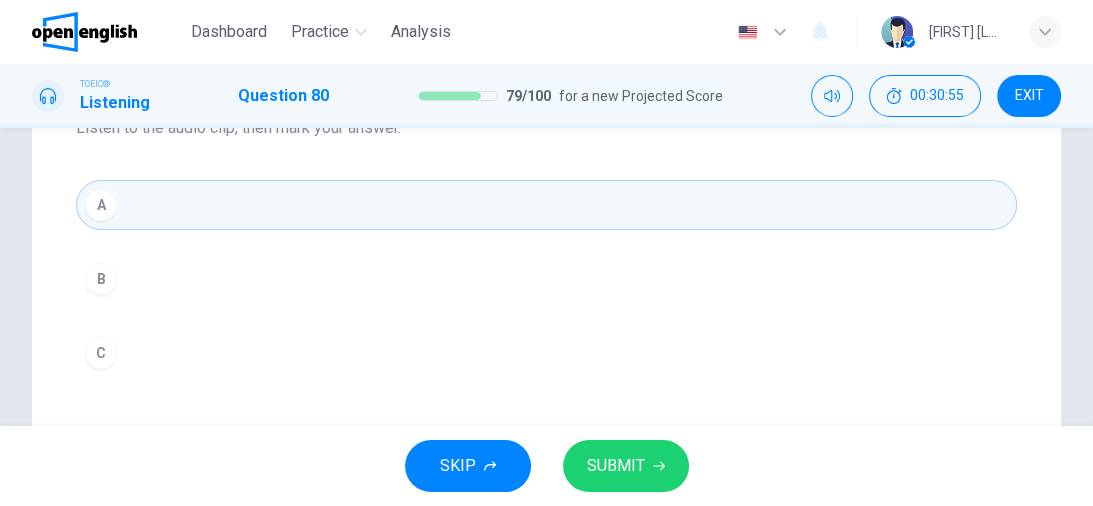 click on "SUBMIT" at bounding box center [626, 466] 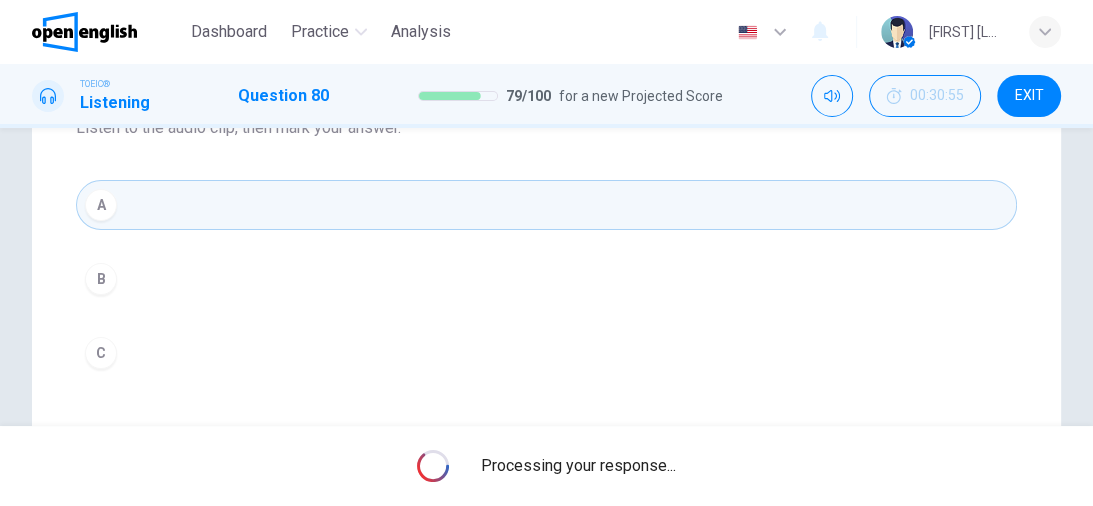 click on "Processing your response..." at bounding box center (578, 466) 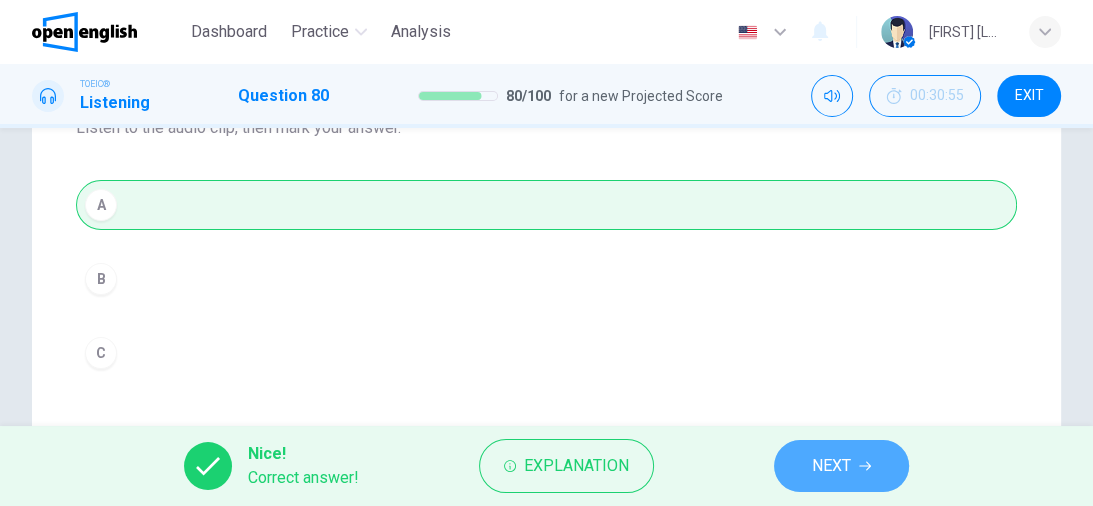 click on "NEXT" at bounding box center [841, 466] 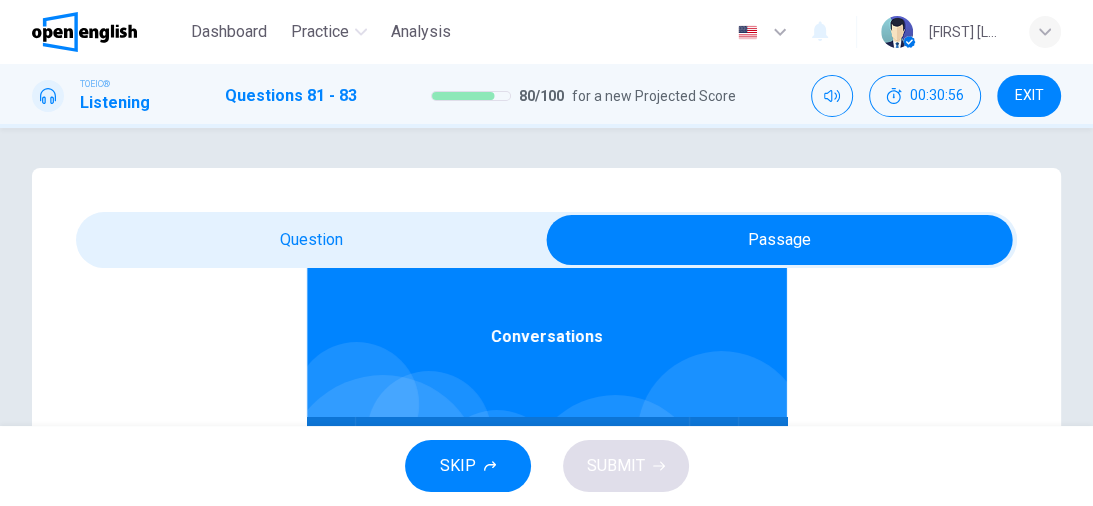scroll, scrollTop: 112, scrollLeft: 0, axis: vertical 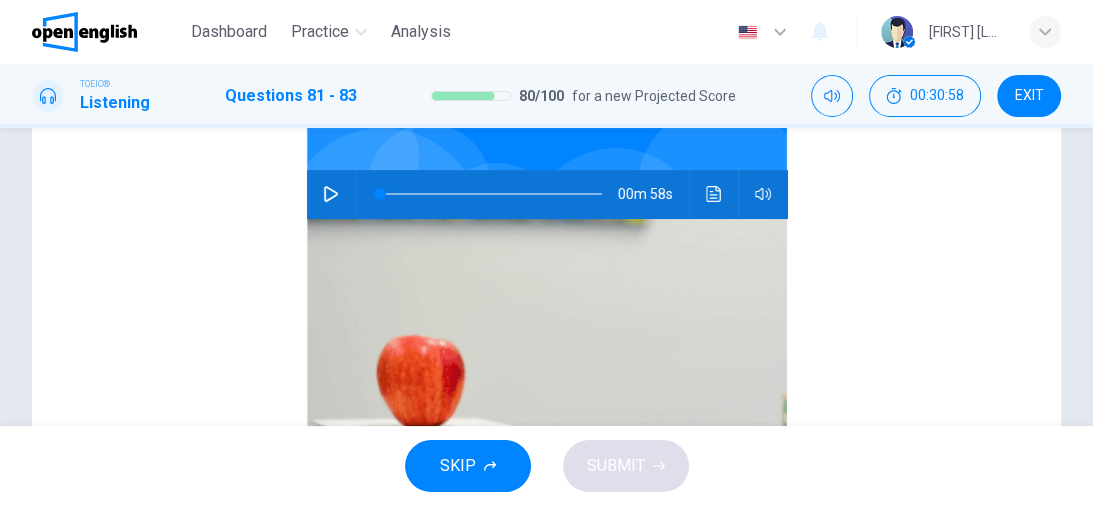 click at bounding box center [331, 194] 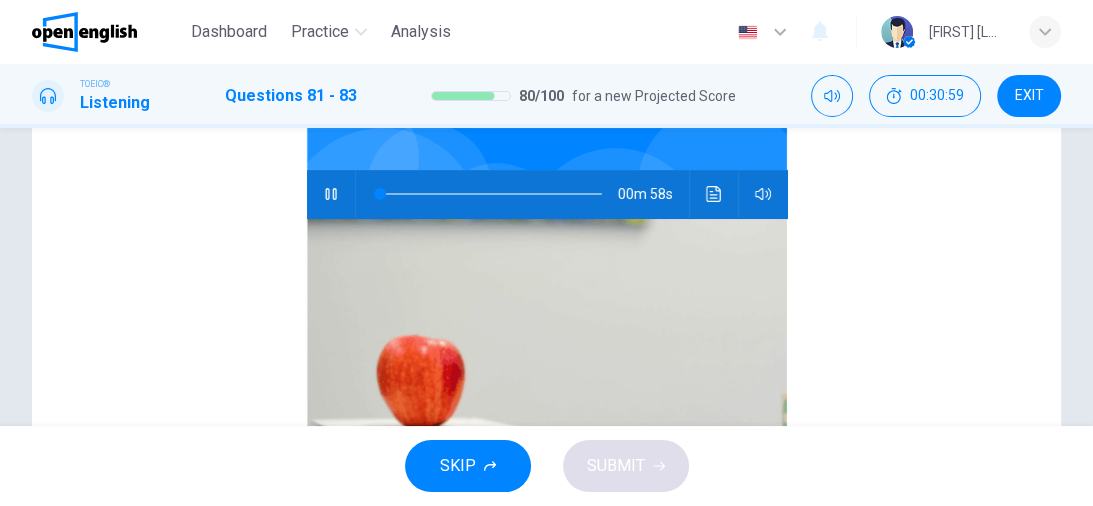 scroll, scrollTop: 69, scrollLeft: 0, axis: vertical 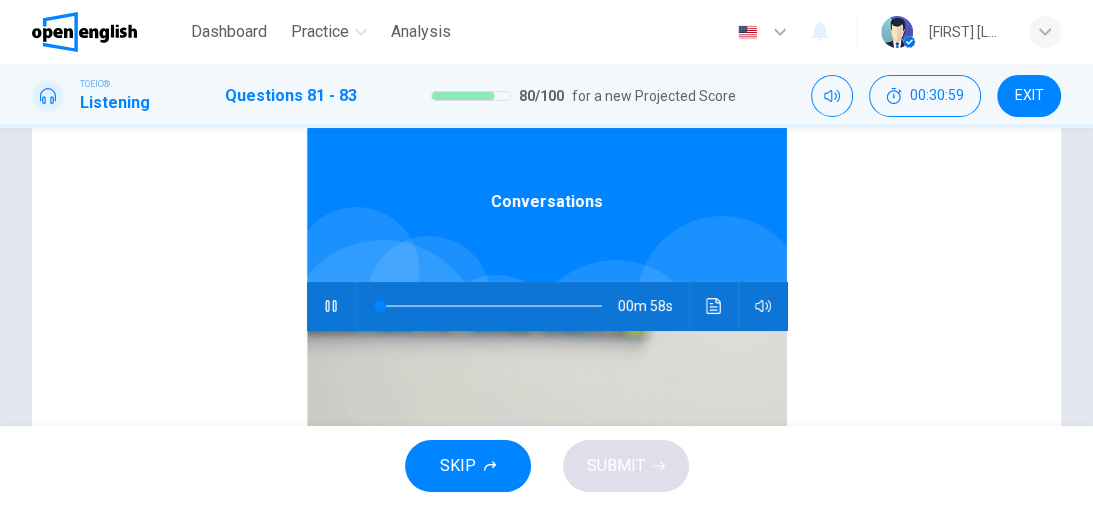 type on "*" 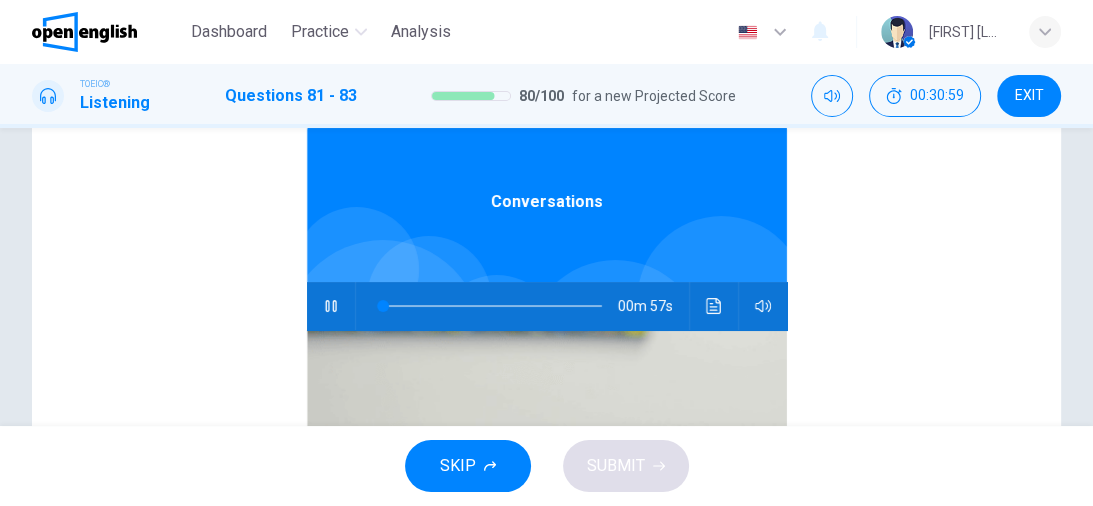 scroll, scrollTop: 0, scrollLeft: 0, axis: both 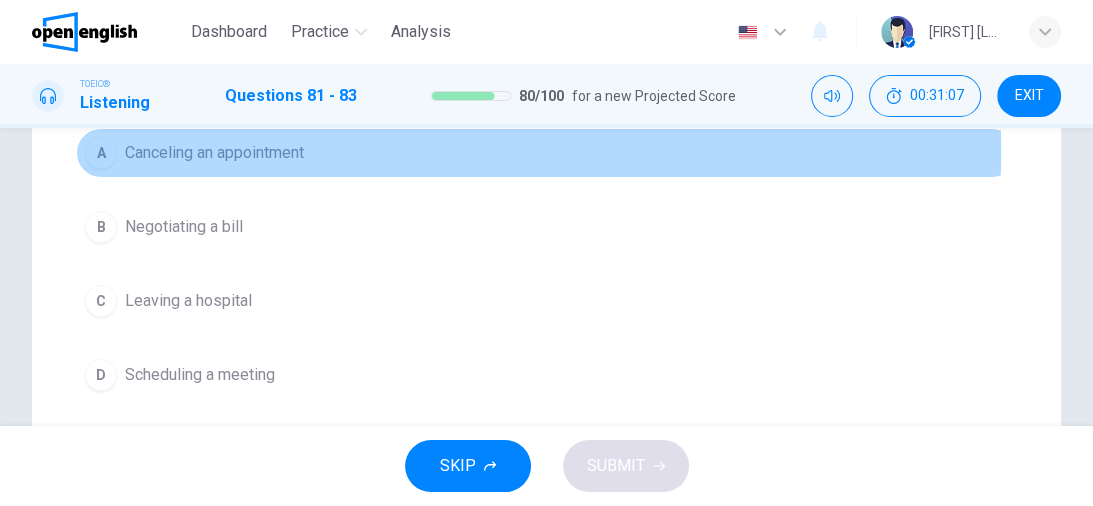 click on "A" at bounding box center [101, 153] 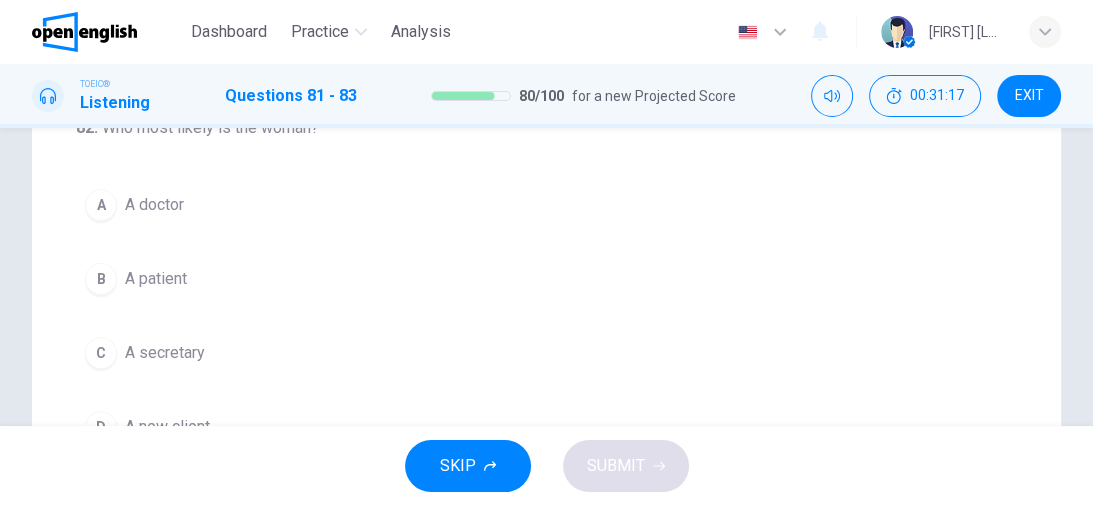 scroll, scrollTop: 451, scrollLeft: 0, axis: vertical 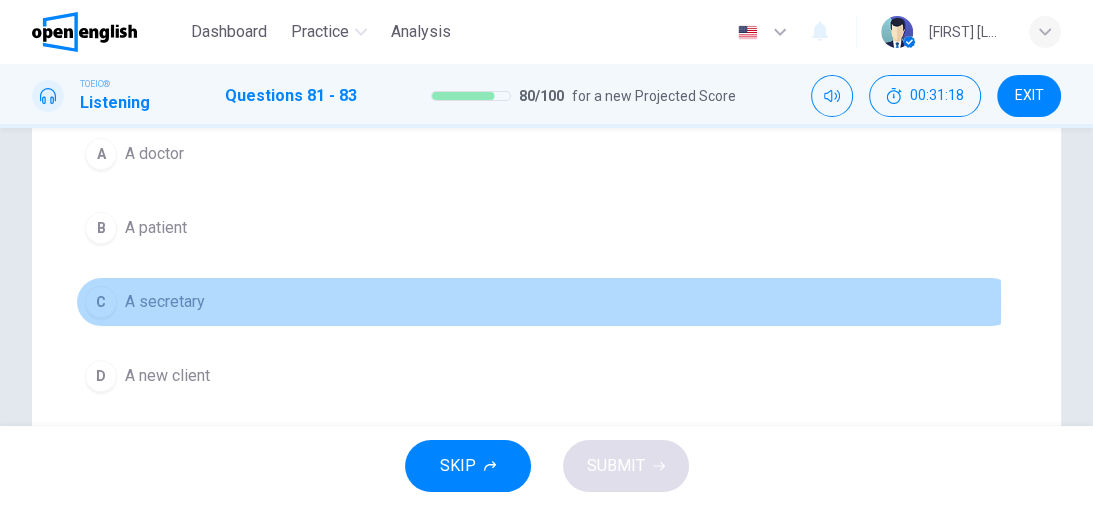 click on "C" at bounding box center (101, 302) 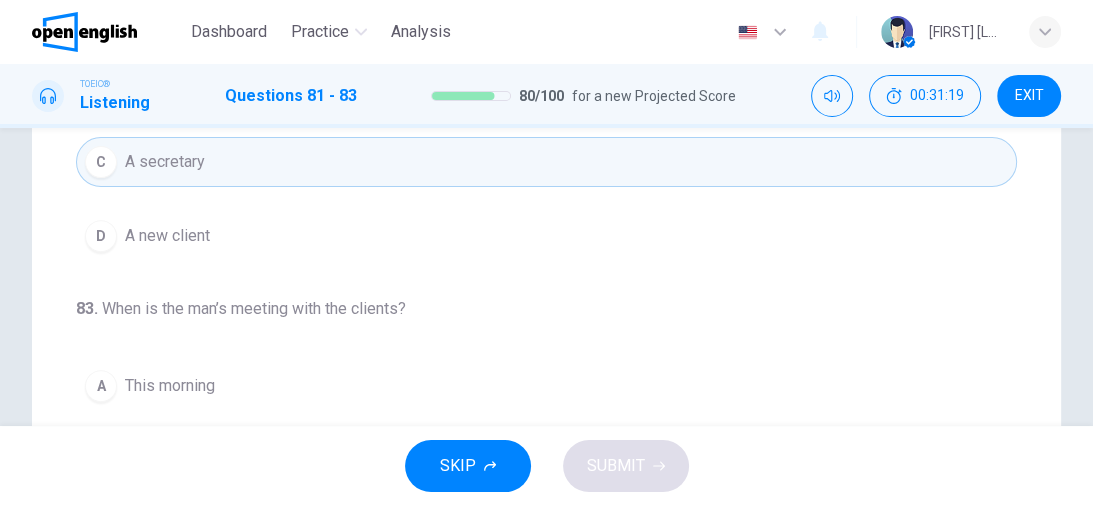 scroll, scrollTop: 400, scrollLeft: 0, axis: vertical 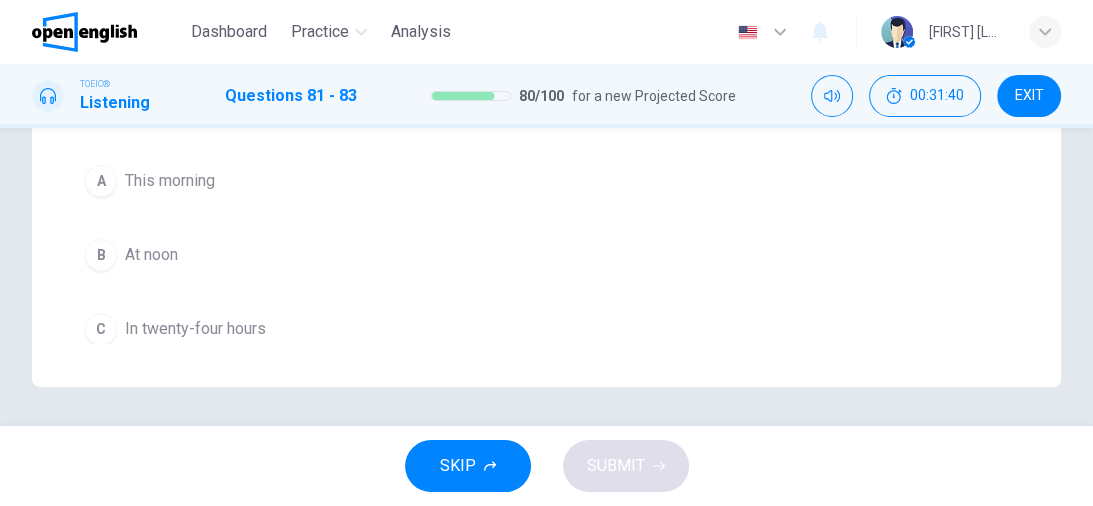 click on "C" at bounding box center [101, 329] 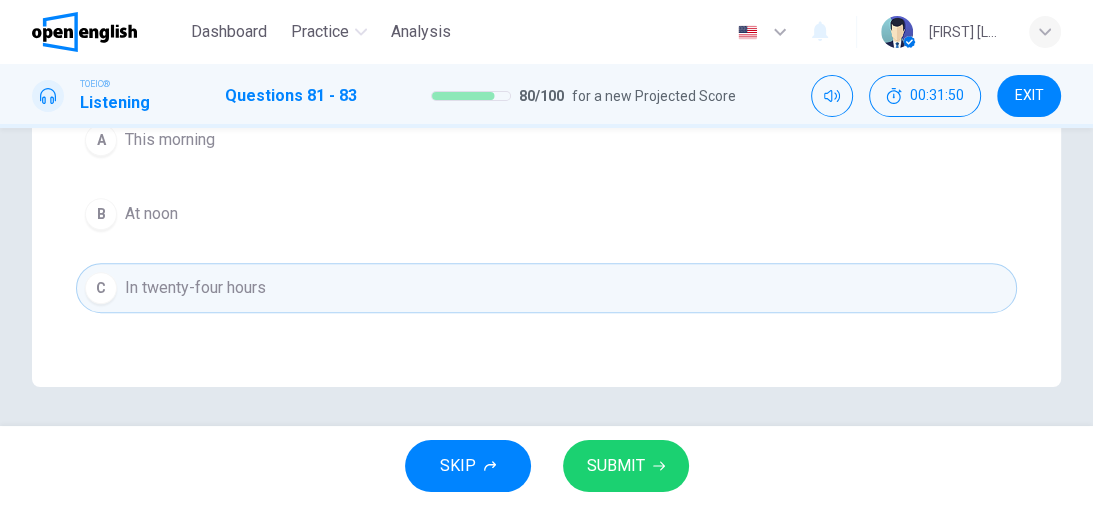 scroll, scrollTop: 451, scrollLeft: 0, axis: vertical 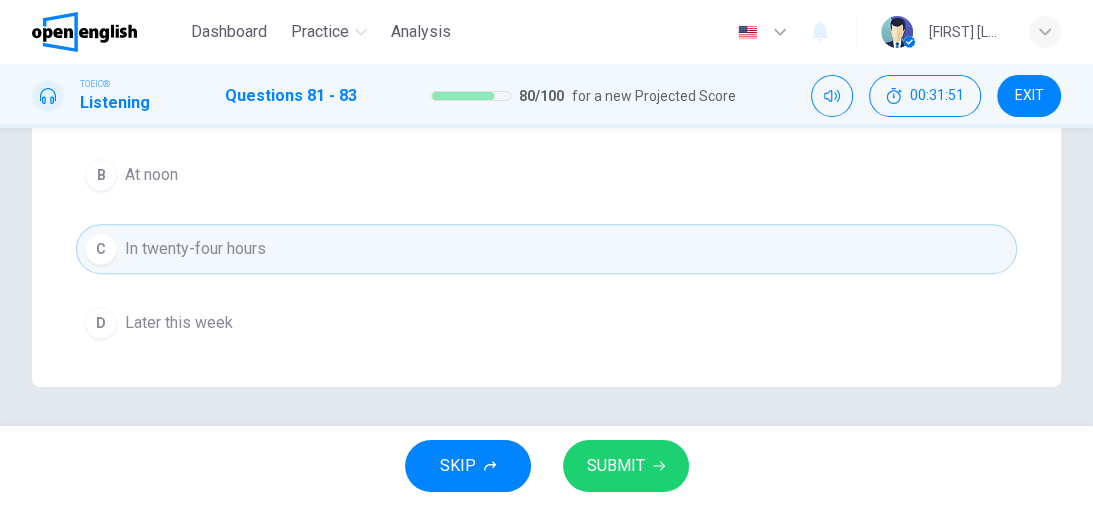 drag, startPoint x: 86, startPoint y: 155, endPoint x: 94, endPoint y: 164, distance: 12.0415945 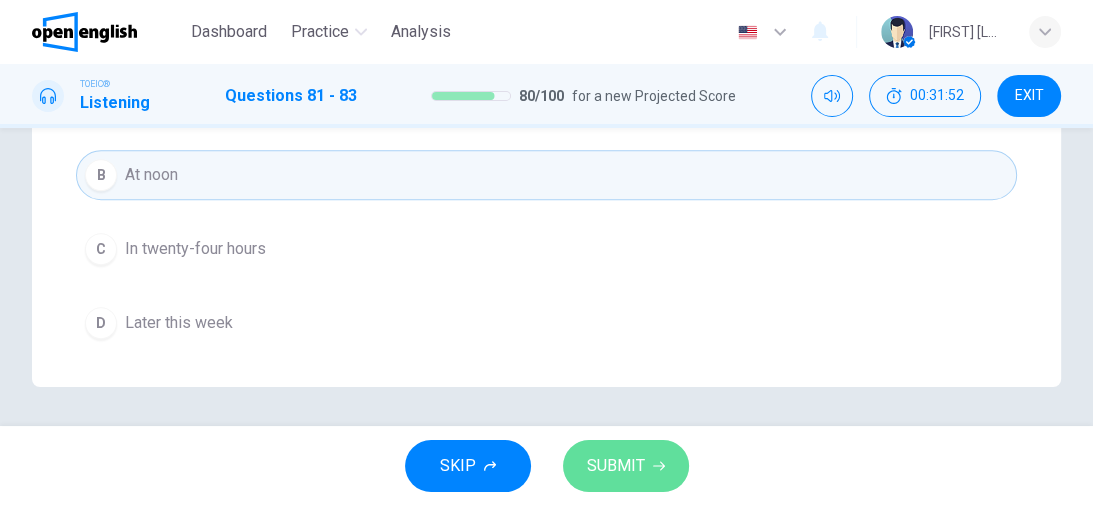 click on "SUBMIT" at bounding box center (616, 466) 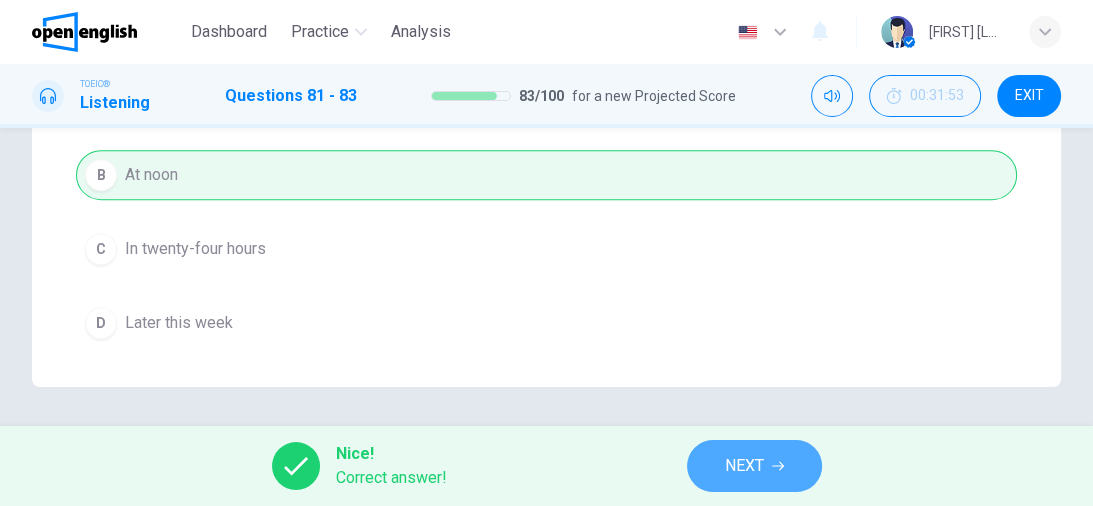 click on "NEXT" at bounding box center (744, 466) 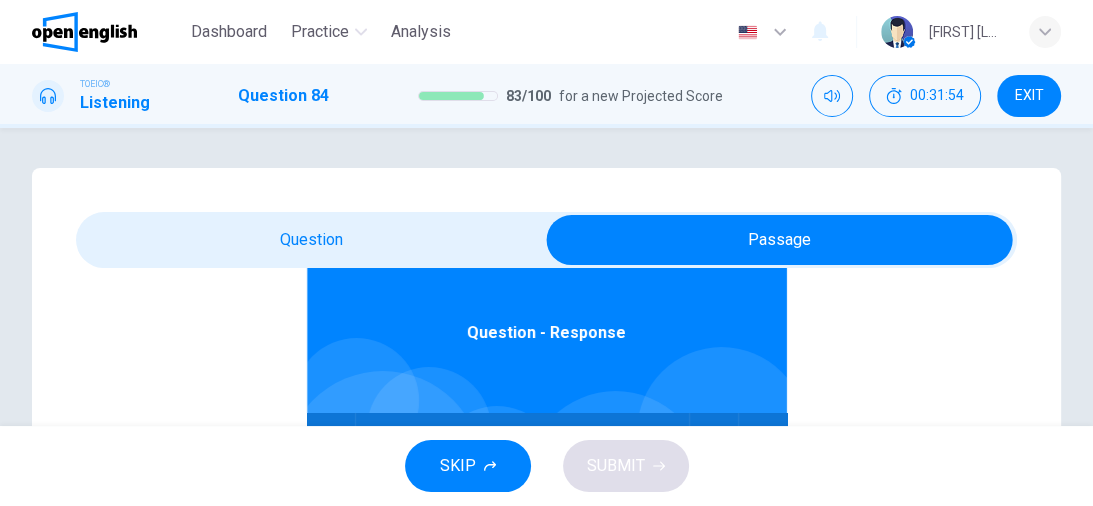 scroll, scrollTop: 112, scrollLeft: 0, axis: vertical 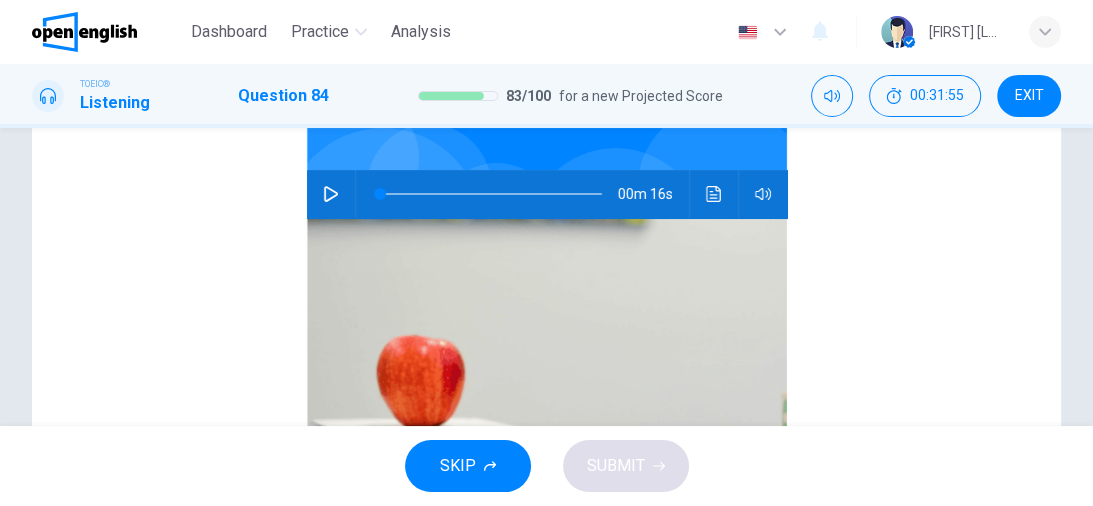 click at bounding box center [331, 194] 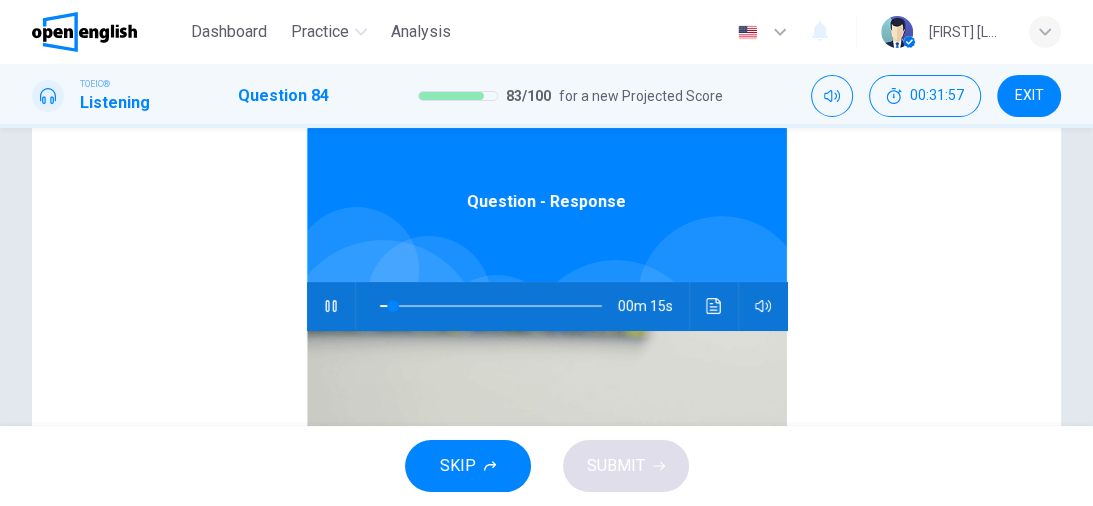 scroll, scrollTop: 0, scrollLeft: 0, axis: both 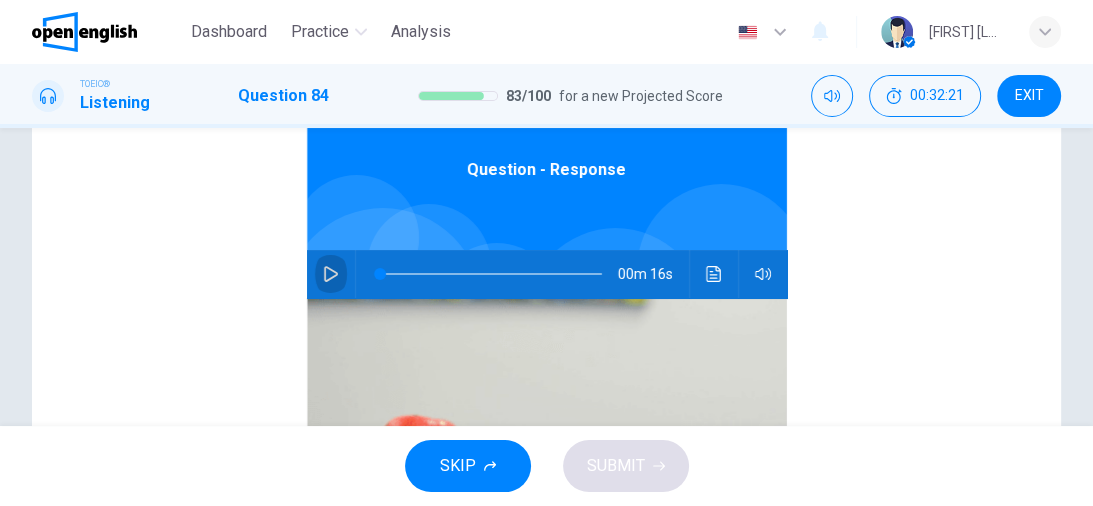 click at bounding box center [331, 274] 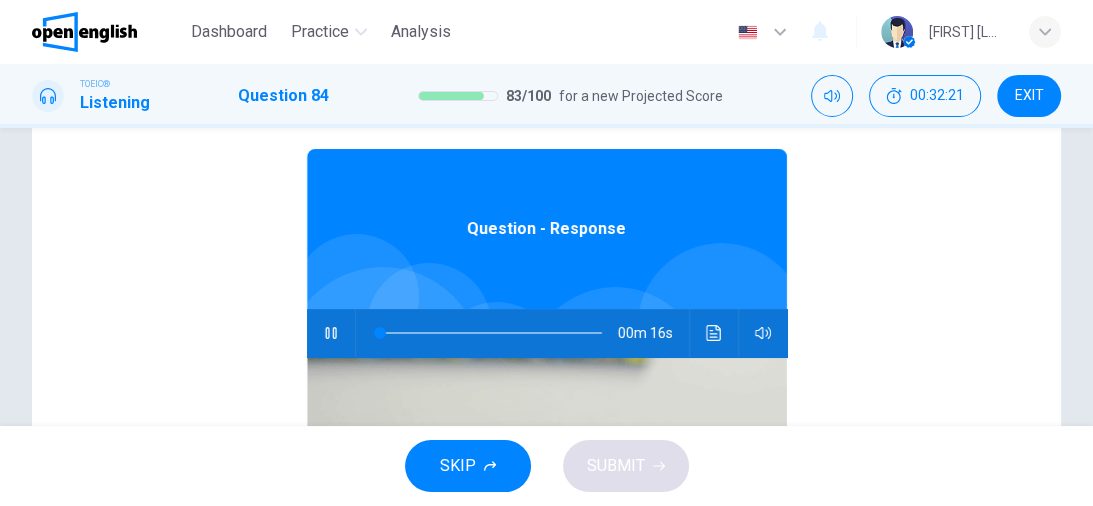 scroll, scrollTop: 0, scrollLeft: 0, axis: both 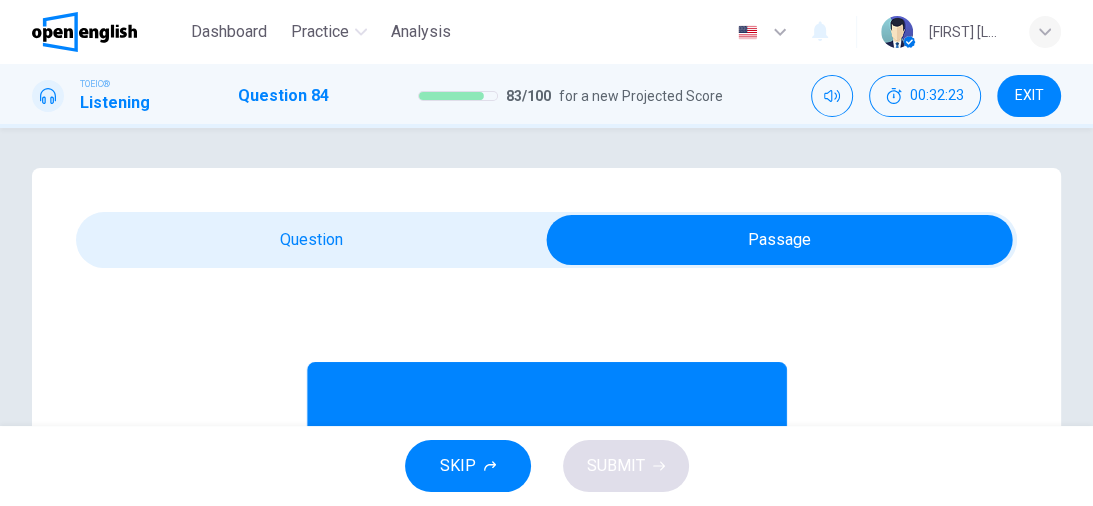 type on "**" 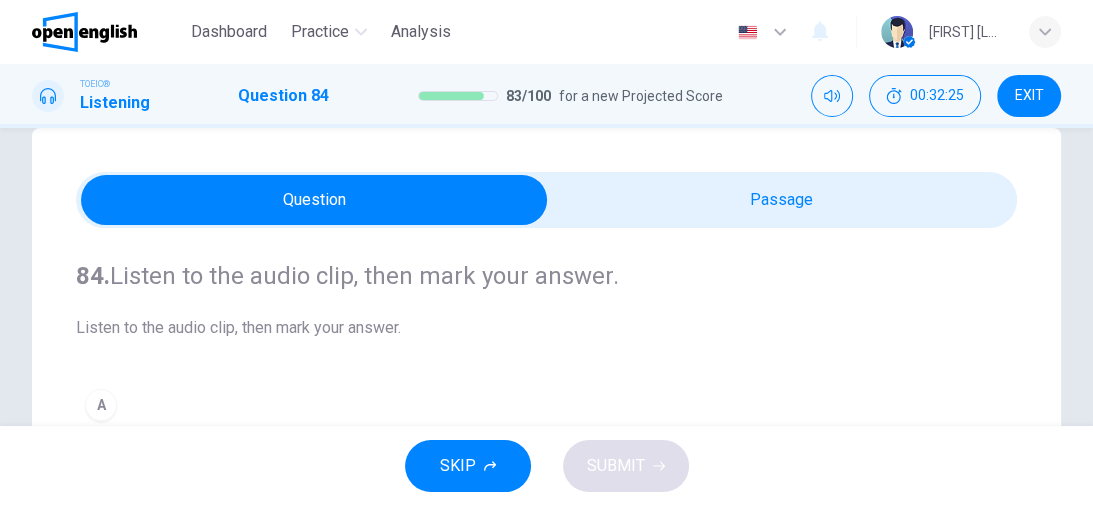 scroll, scrollTop: 240, scrollLeft: 0, axis: vertical 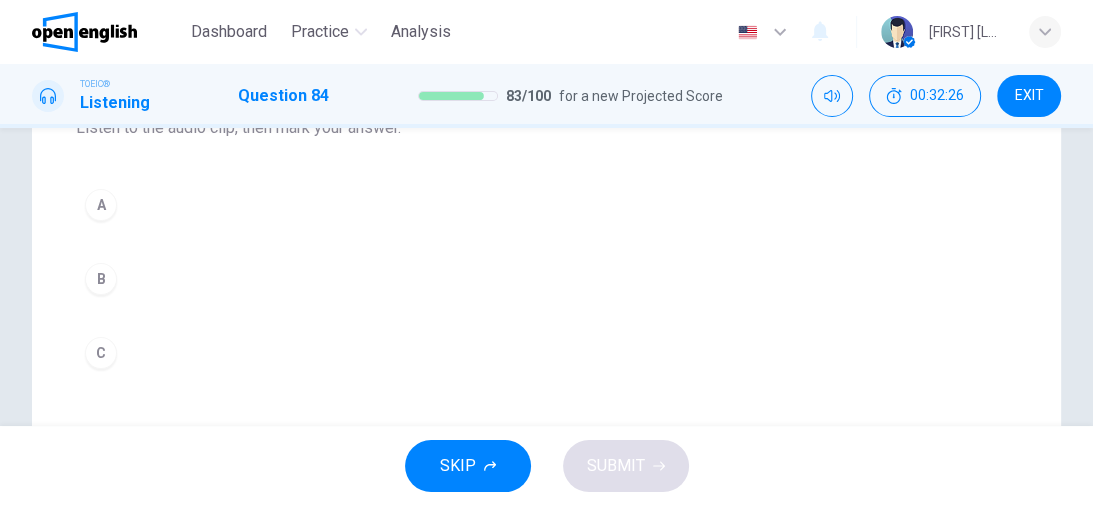 click on "A" at bounding box center (101, 205) 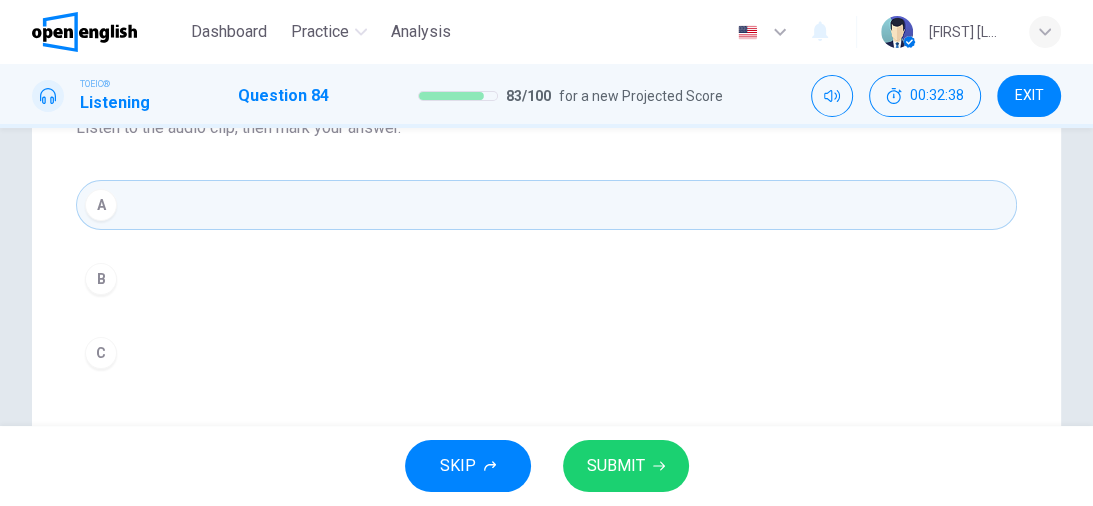 click on "SUBMIT" at bounding box center [616, 466] 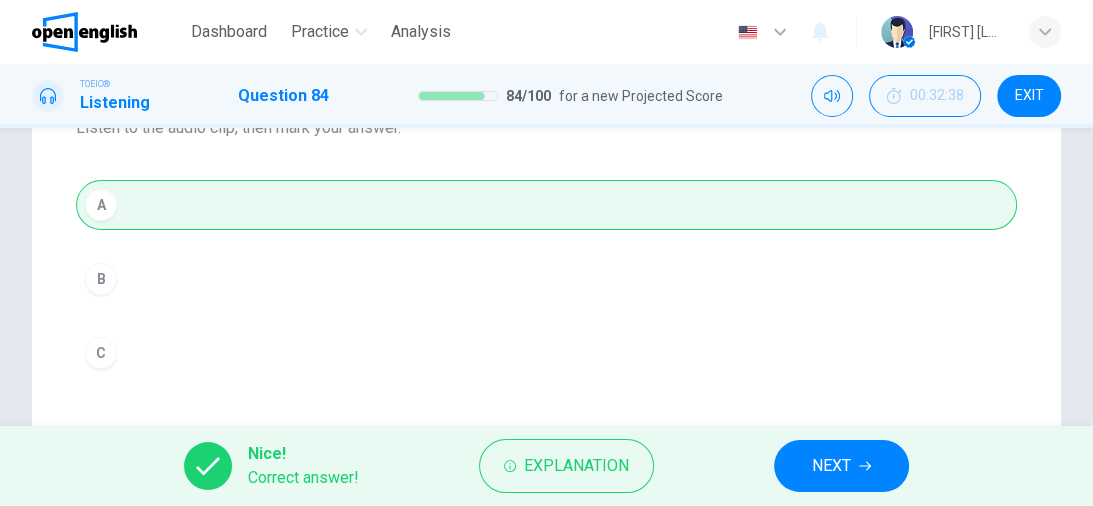 click on "NEXT" at bounding box center [841, 466] 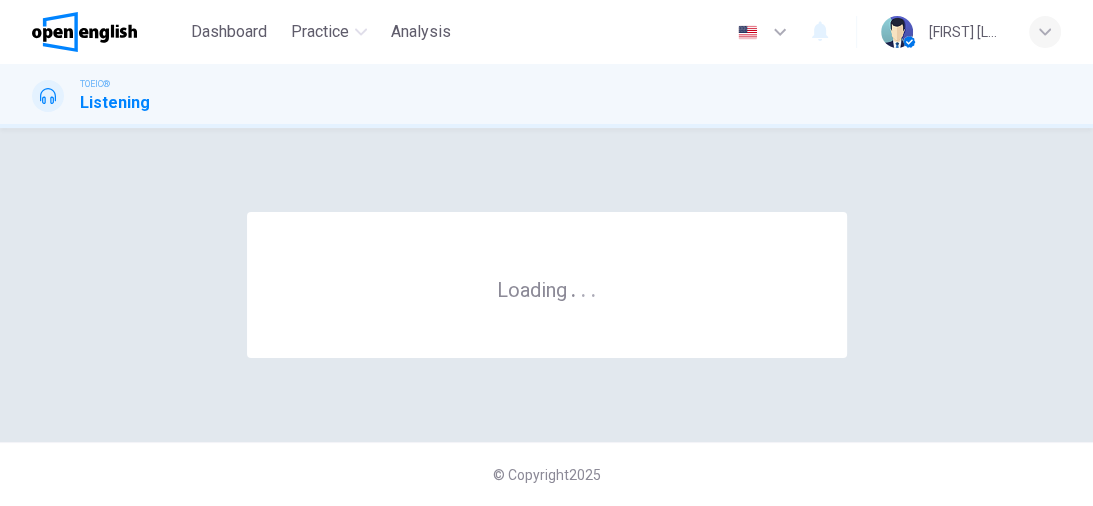 scroll, scrollTop: 0, scrollLeft: 0, axis: both 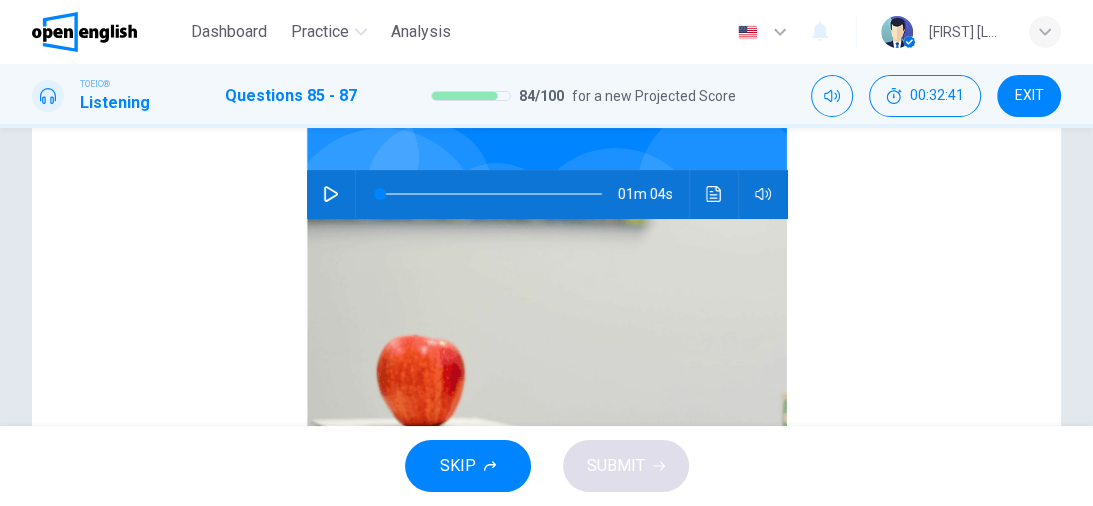 click at bounding box center (331, 194) 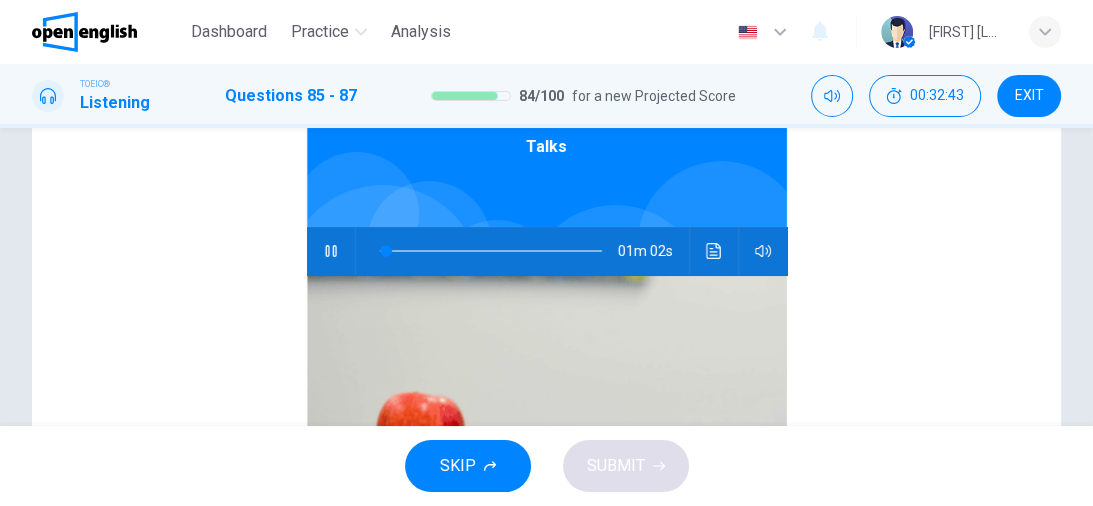 scroll, scrollTop: 0, scrollLeft: 0, axis: both 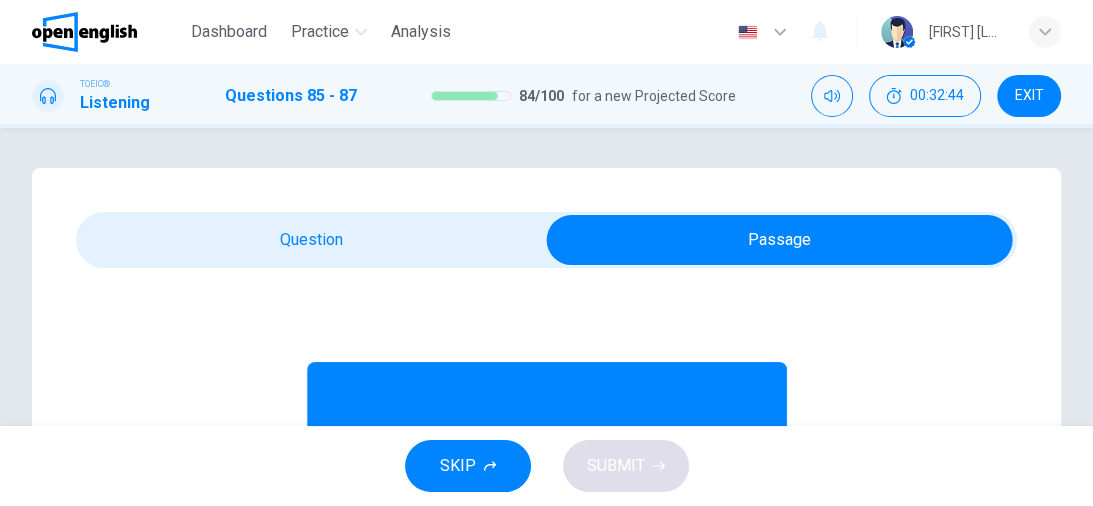 type on "*" 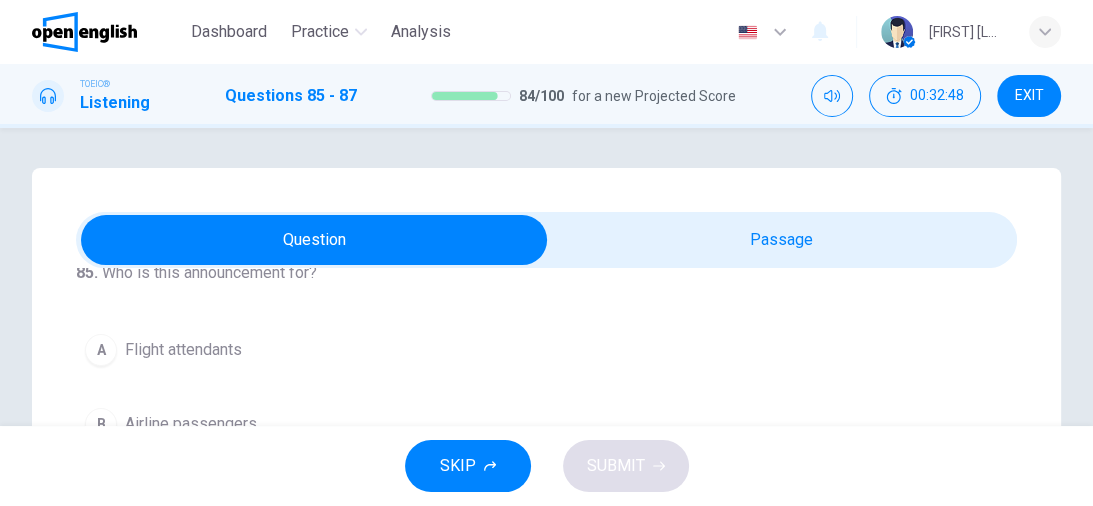 scroll, scrollTop: 80, scrollLeft: 0, axis: vertical 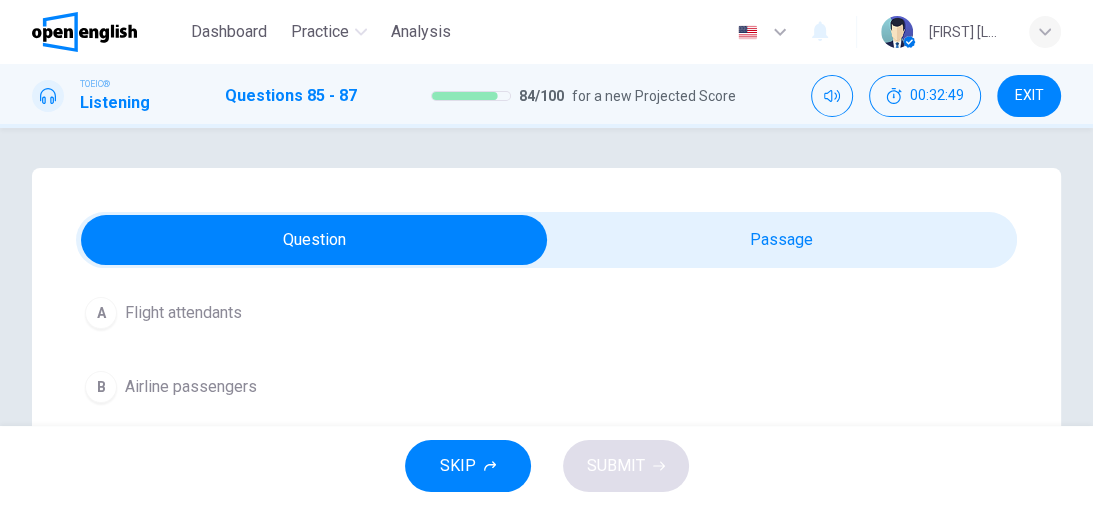 click on "A" at bounding box center (101, 313) 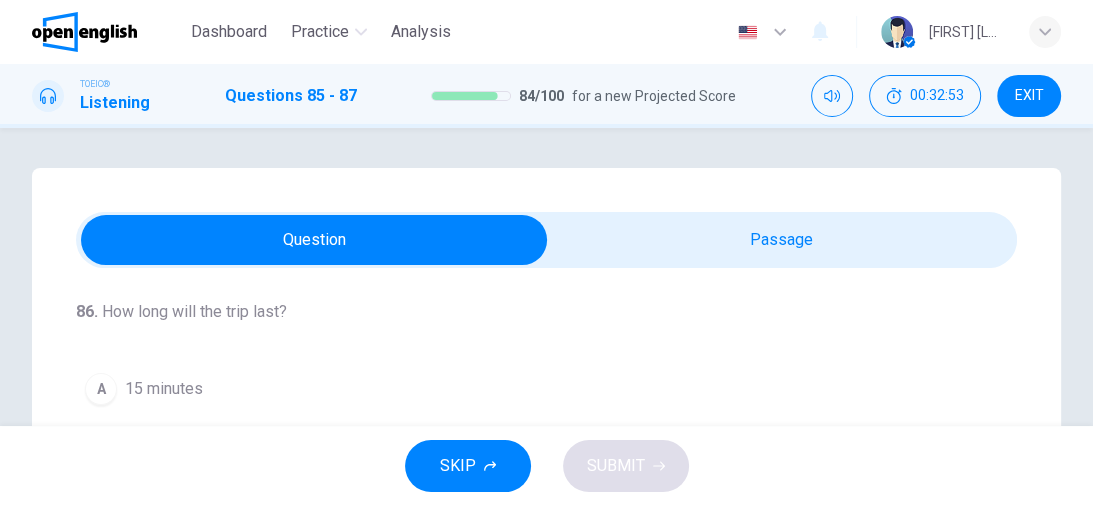 scroll, scrollTop: 400, scrollLeft: 0, axis: vertical 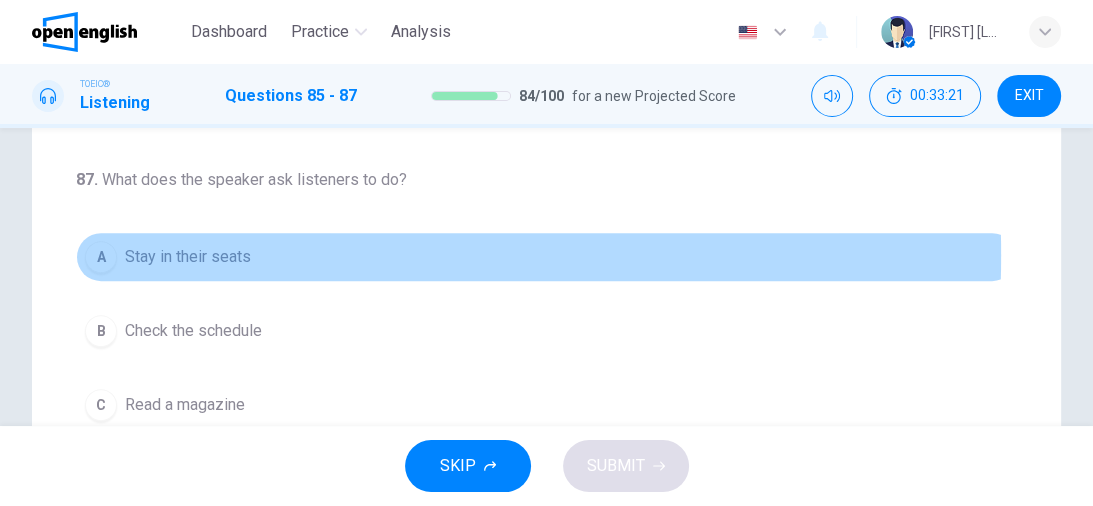 click on "A" at bounding box center [101, 257] 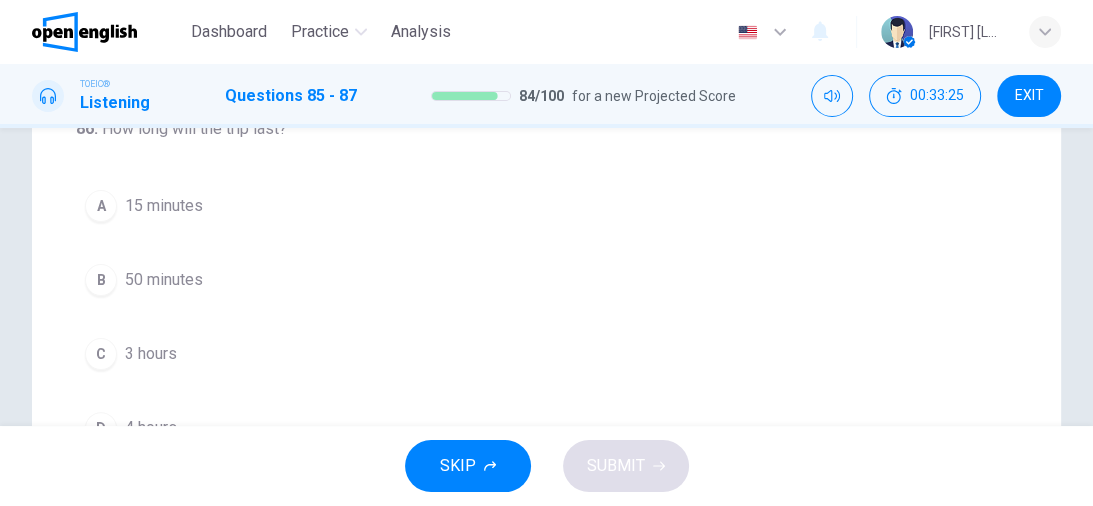 scroll, scrollTop: 80, scrollLeft: 0, axis: vertical 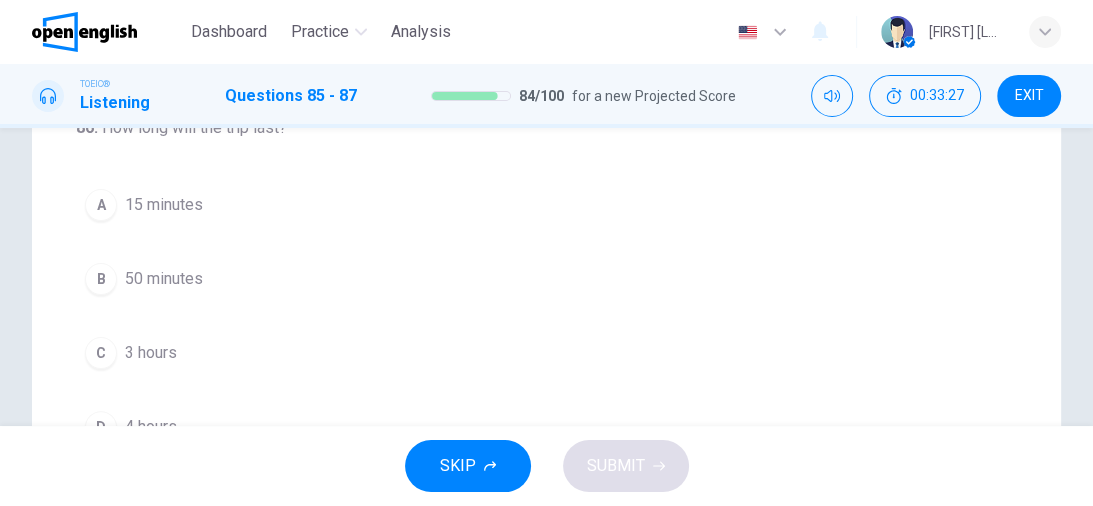 click on "A" at bounding box center [101, 205] 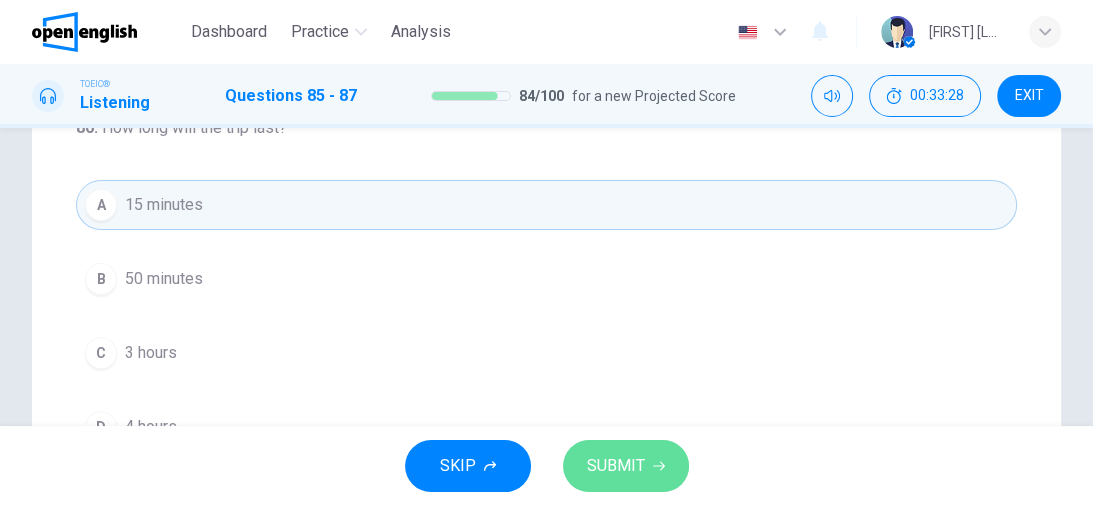 click on "SUBMIT" at bounding box center [616, 466] 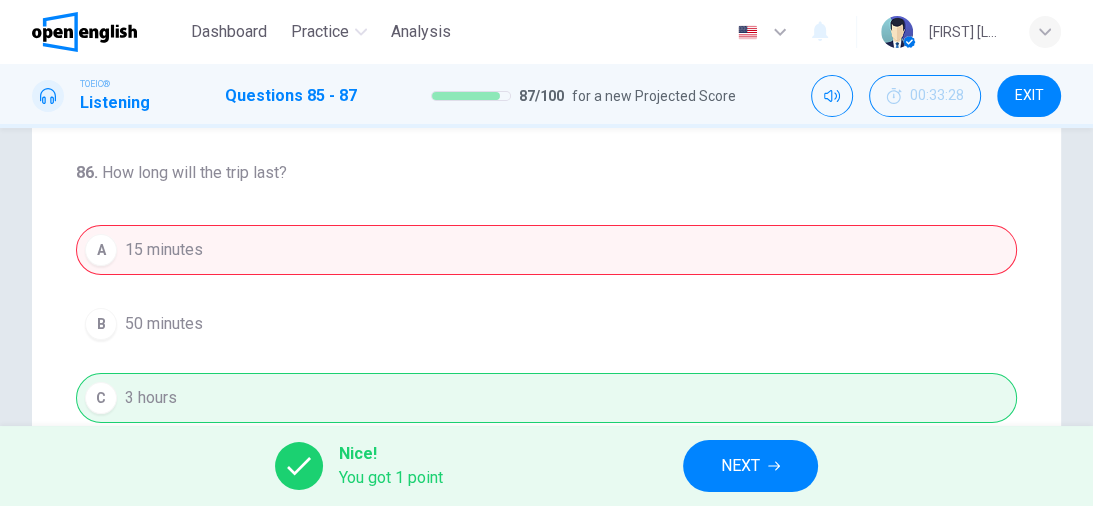 scroll, scrollTop: 0, scrollLeft: 0, axis: both 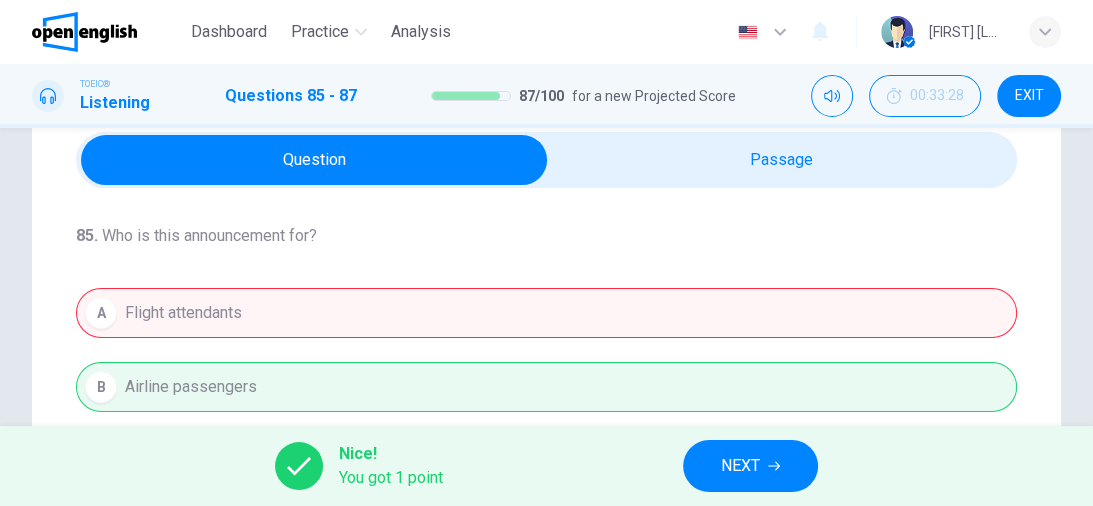 click on "NEXT" at bounding box center (740, 466) 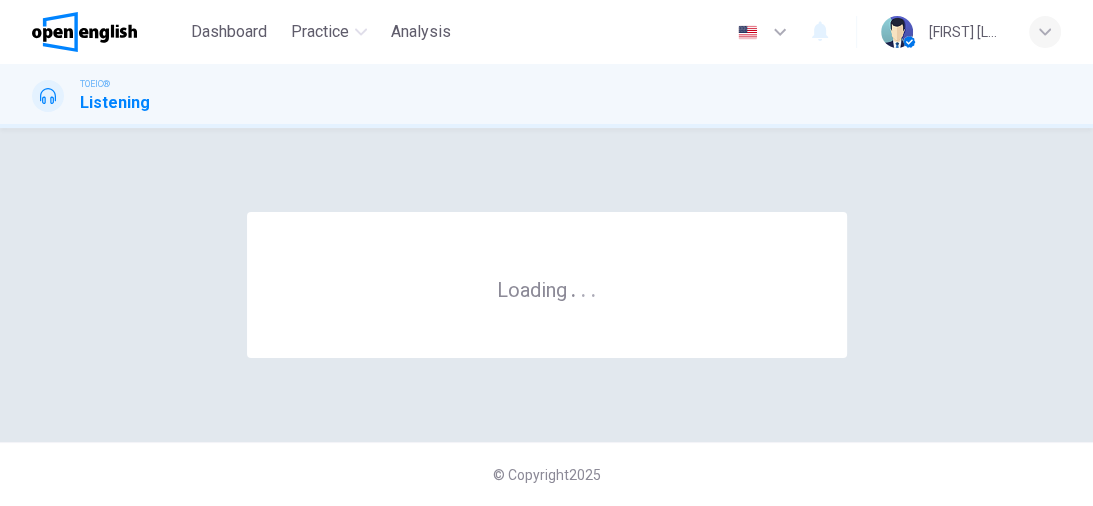 scroll, scrollTop: 0, scrollLeft: 0, axis: both 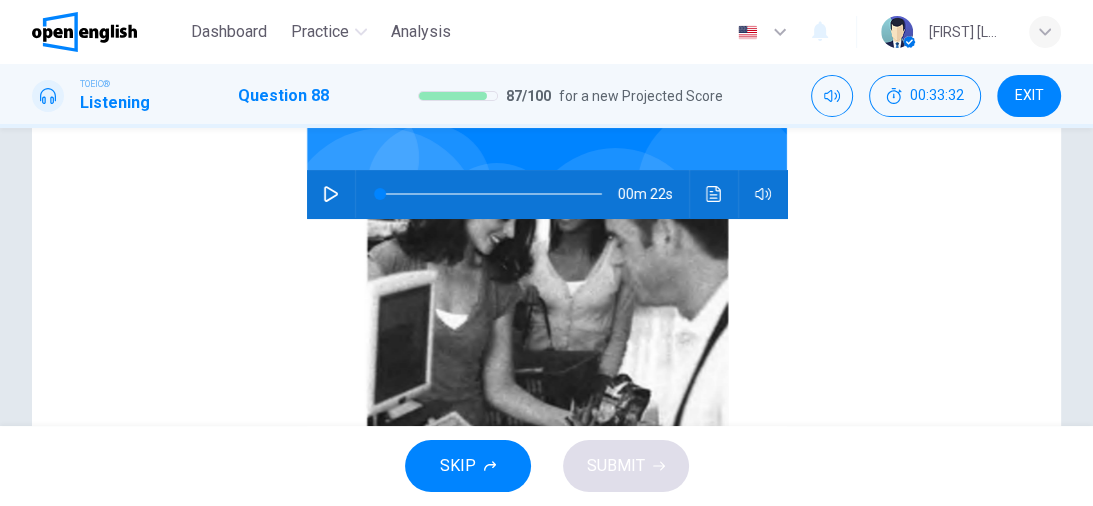 click 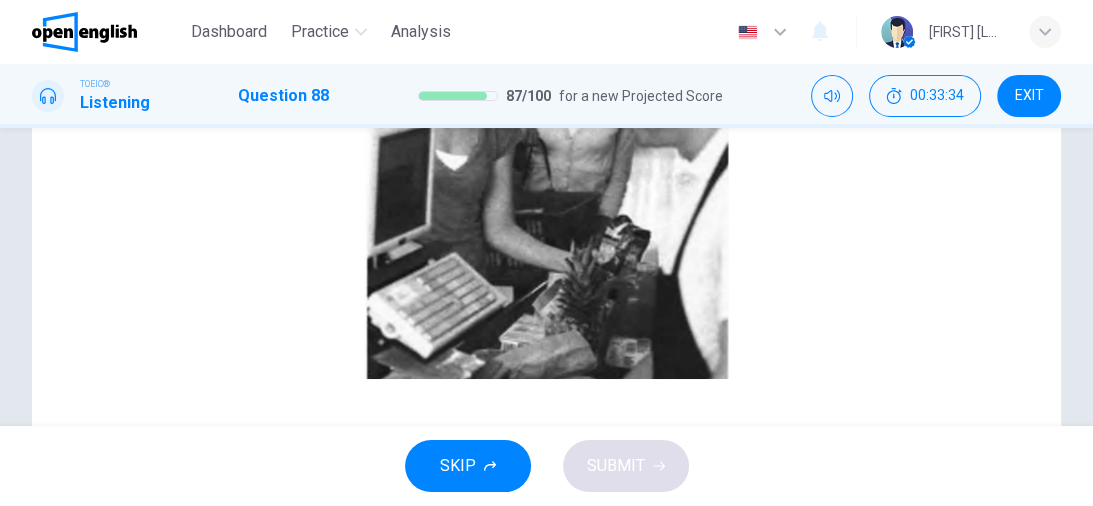 scroll, scrollTop: 400, scrollLeft: 0, axis: vertical 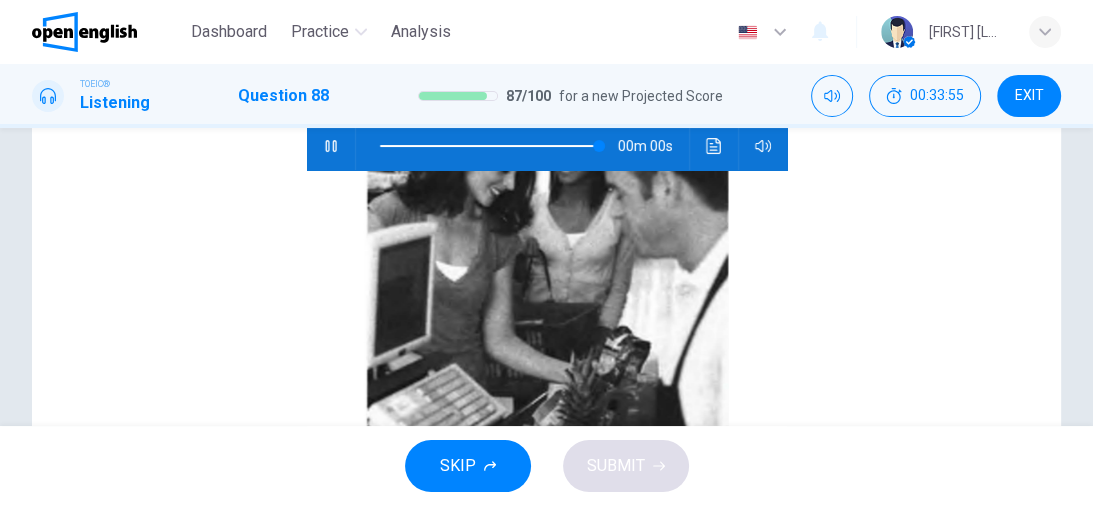 type on "*" 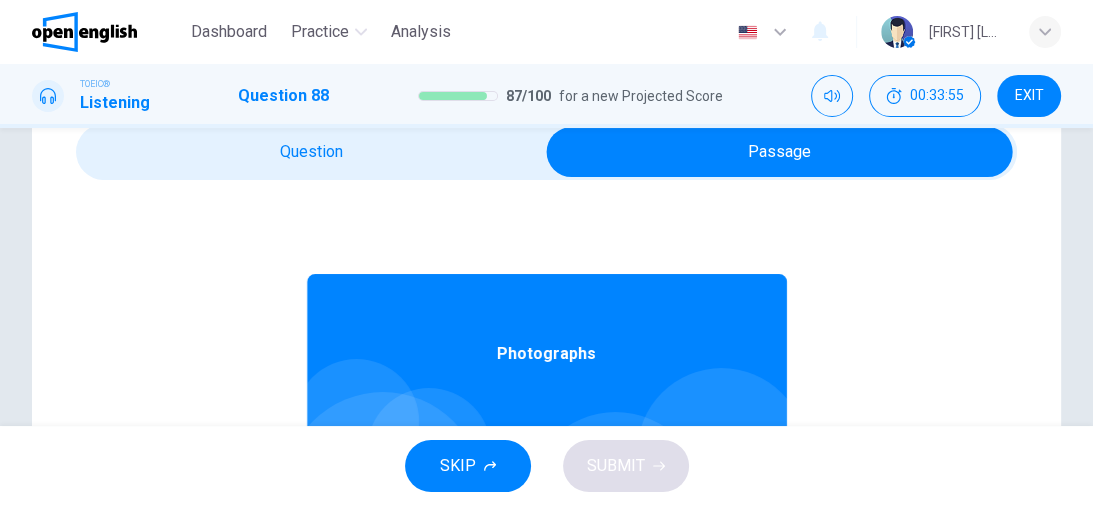 scroll, scrollTop: 80, scrollLeft: 0, axis: vertical 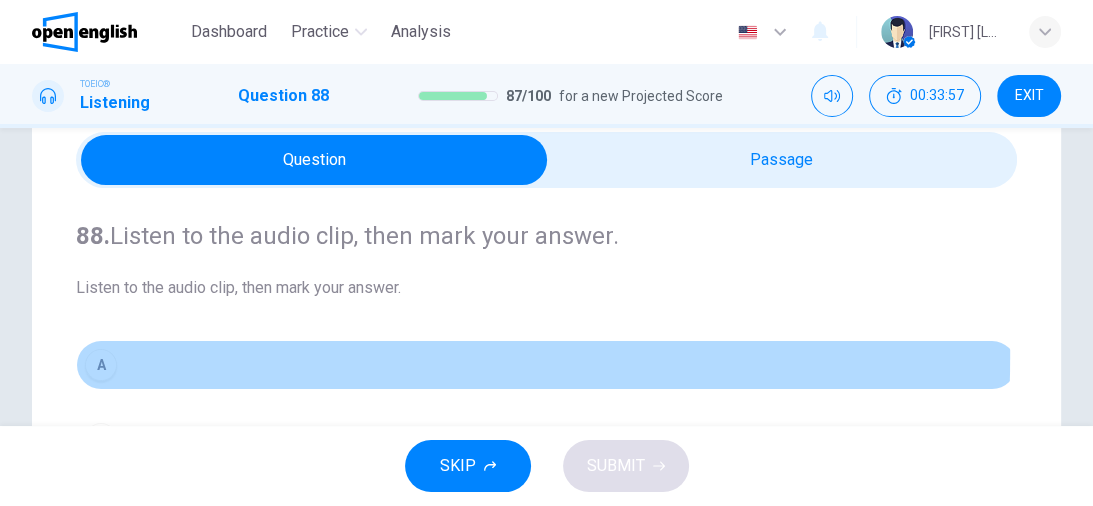 click on "A" at bounding box center [101, 365] 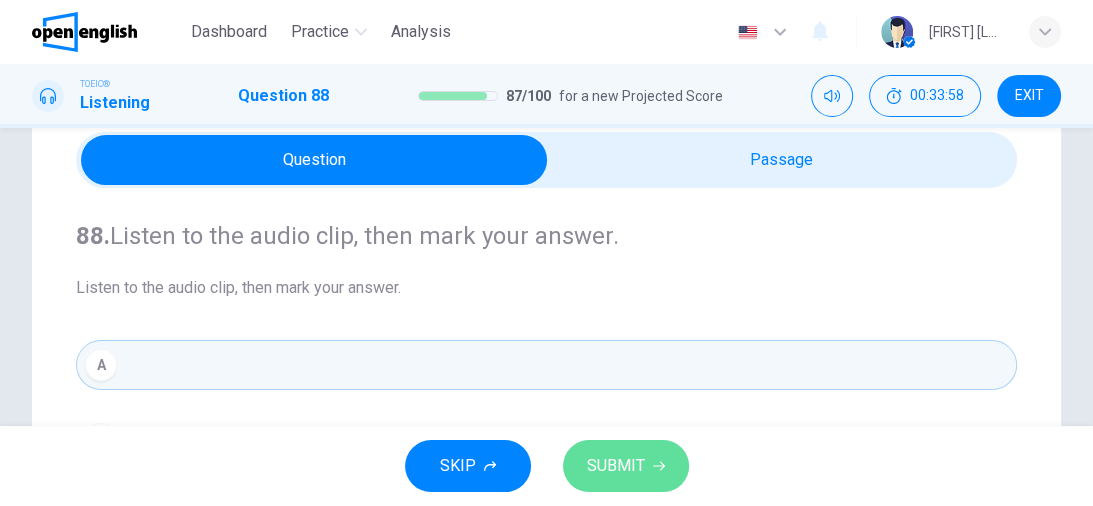 click on "SUBMIT" at bounding box center [626, 466] 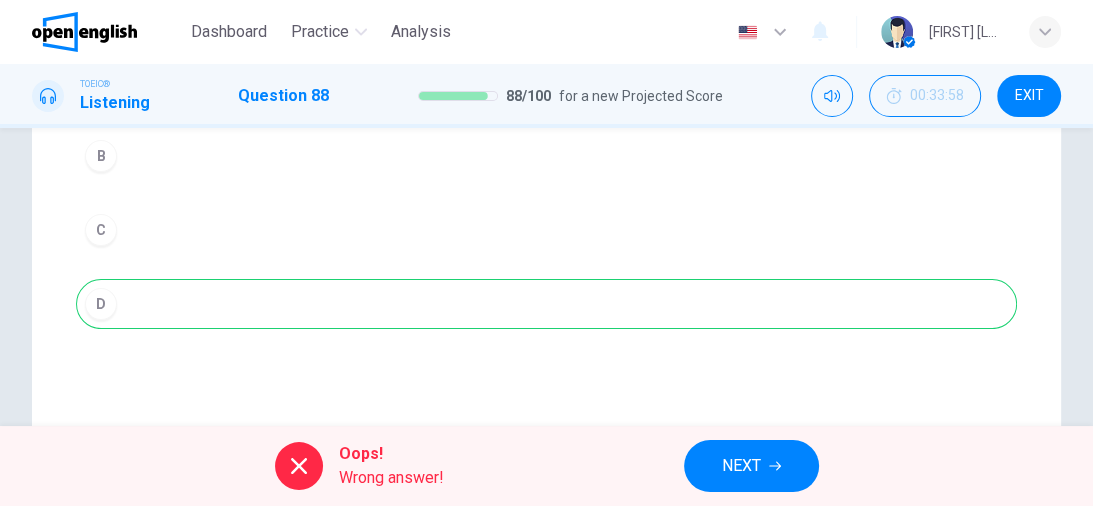 scroll, scrollTop: 400, scrollLeft: 0, axis: vertical 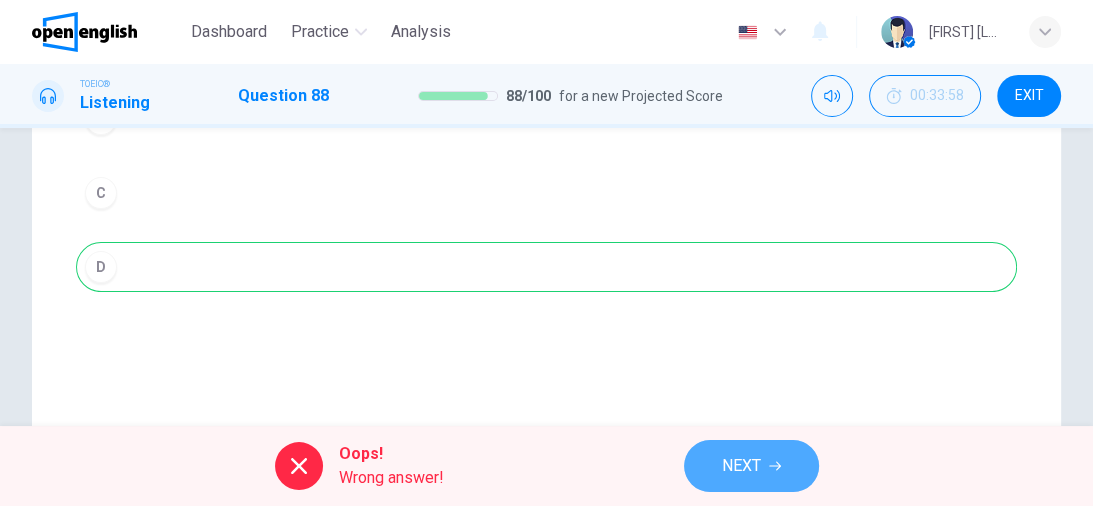 click on "NEXT" at bounding box center [741, 466] 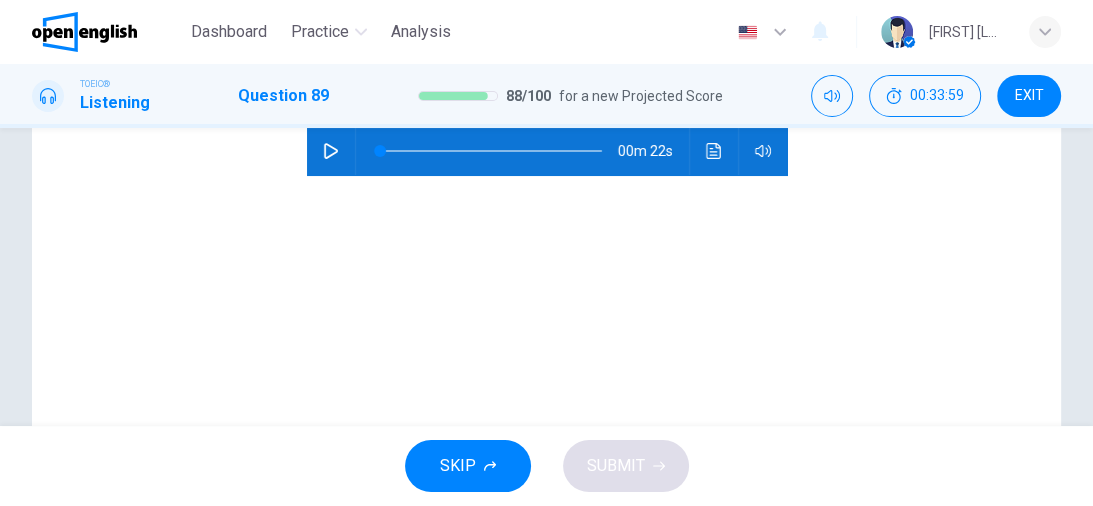 scroll, scrollTop: 400, scrollLeft: 0, axis: vertical 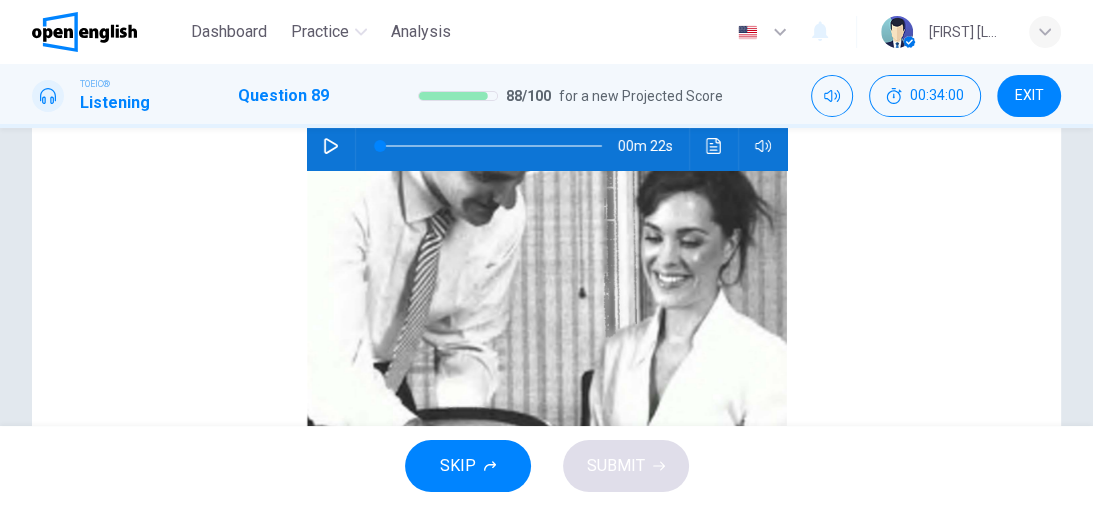 click at bounding box center [331, 146] 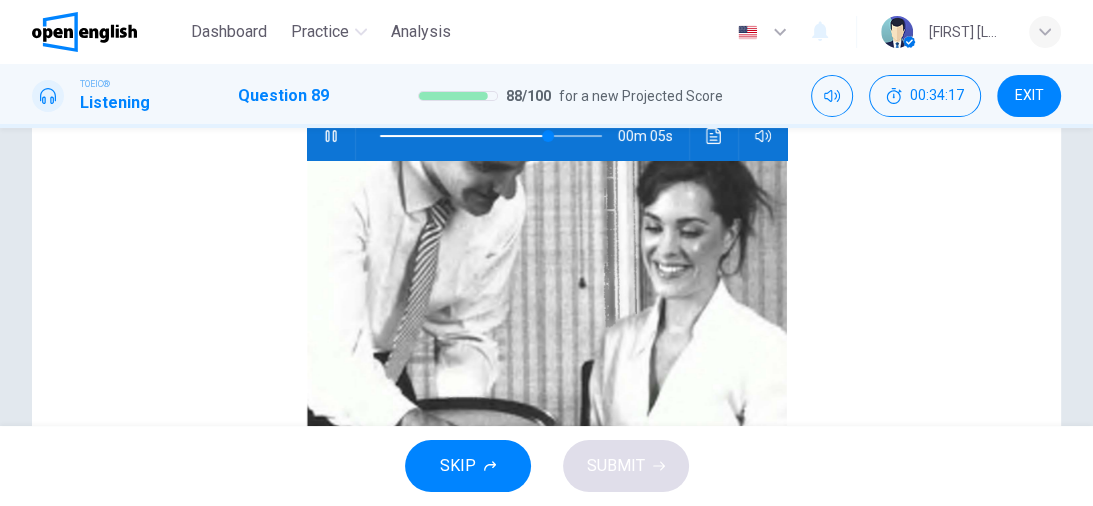 scroll, scrollTop: 0, scrollLeft: 0, axis: both 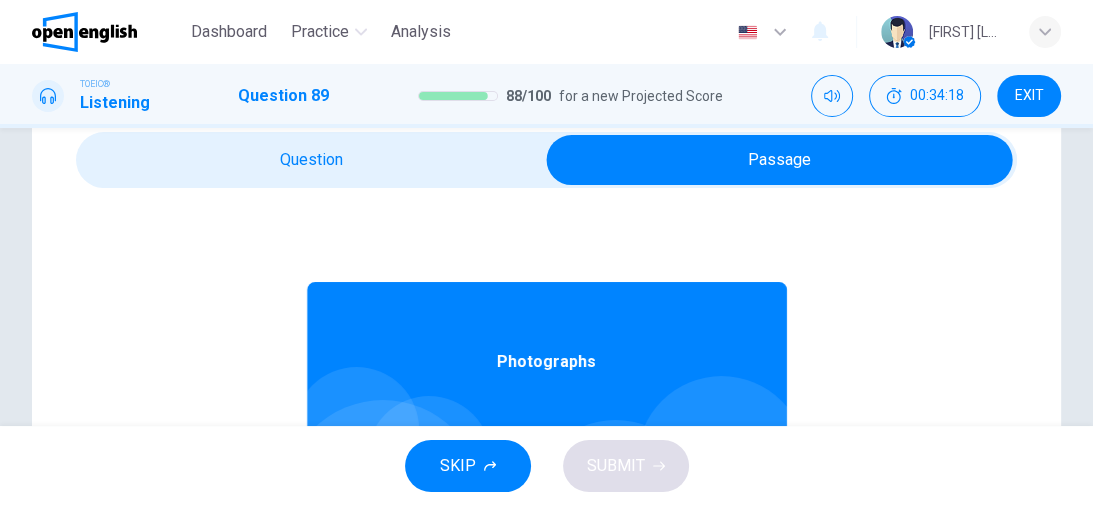 type on "**" 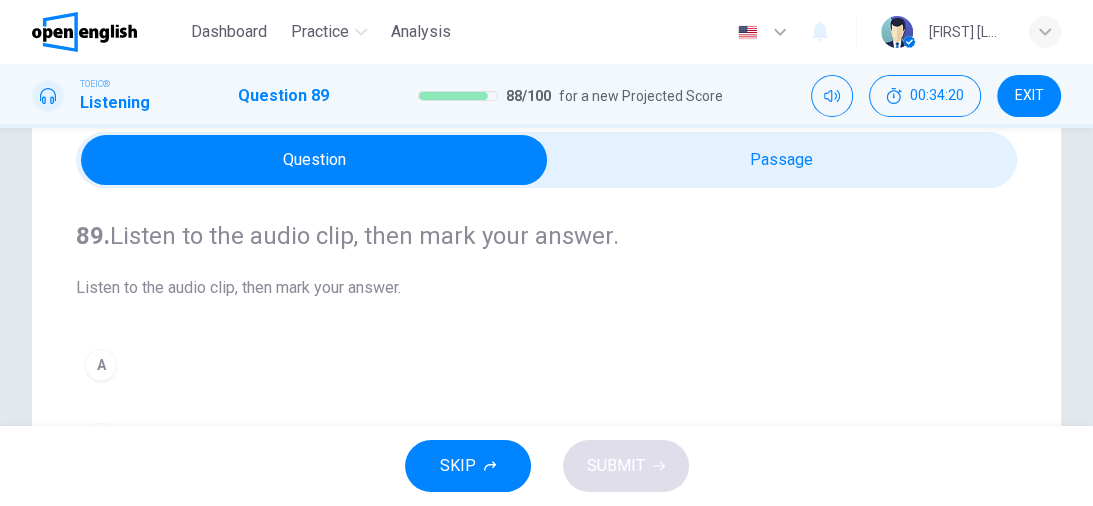 scroll, scrollTop: 400, scrollLeft: 0, axis: vertical 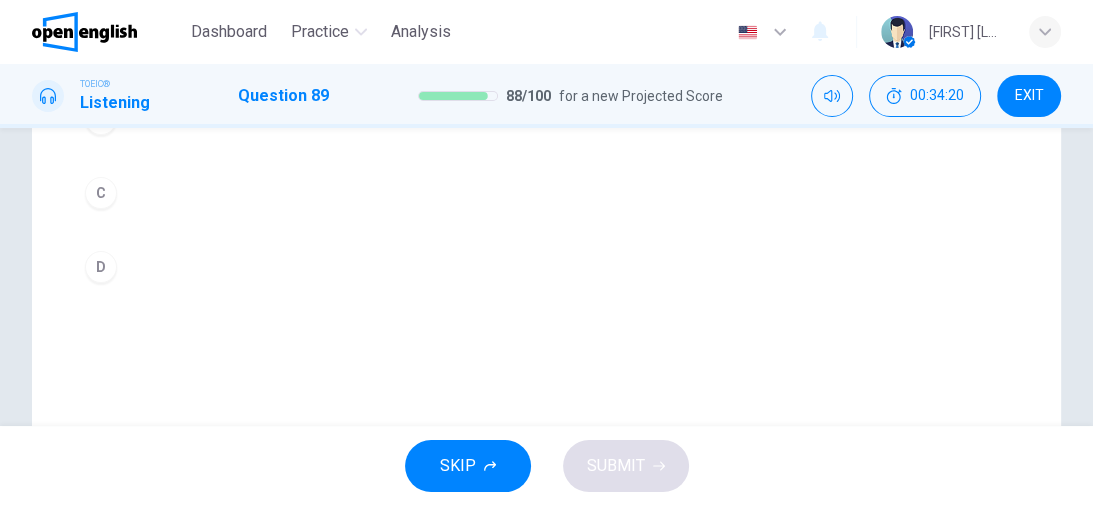 click on "C" at bounding box center [101, 193] 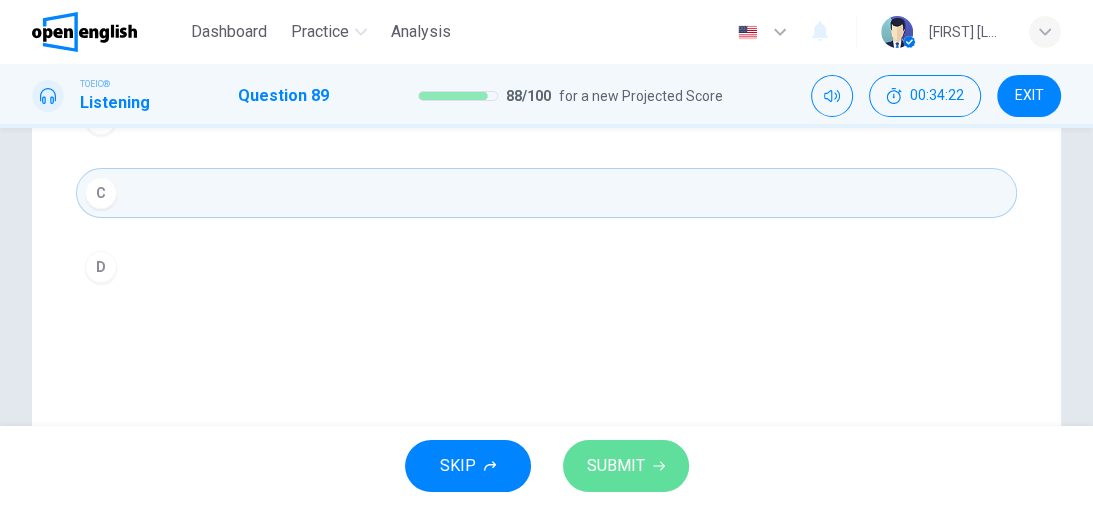 click on "SUBMIT" at bounding box center [616, 466] 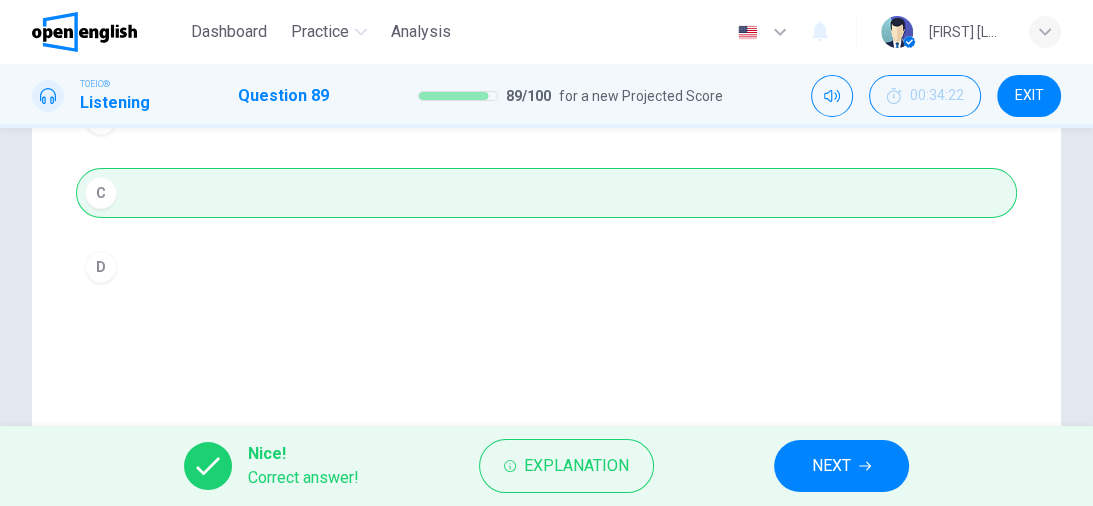 click on "NEXT" at bounding box center (831, 466) 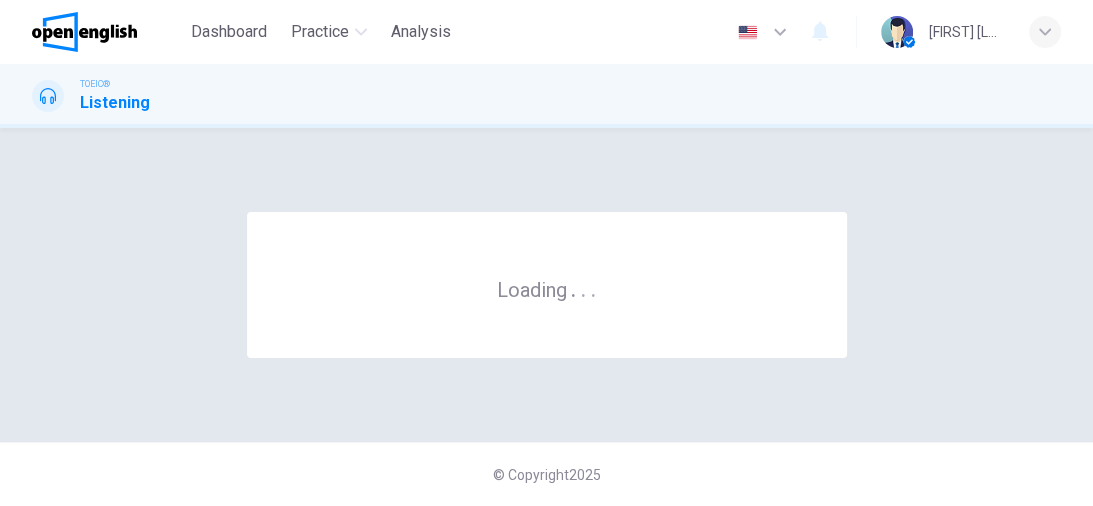 scroll, scrollTop: 0, scrollLeft: 0, axis: both 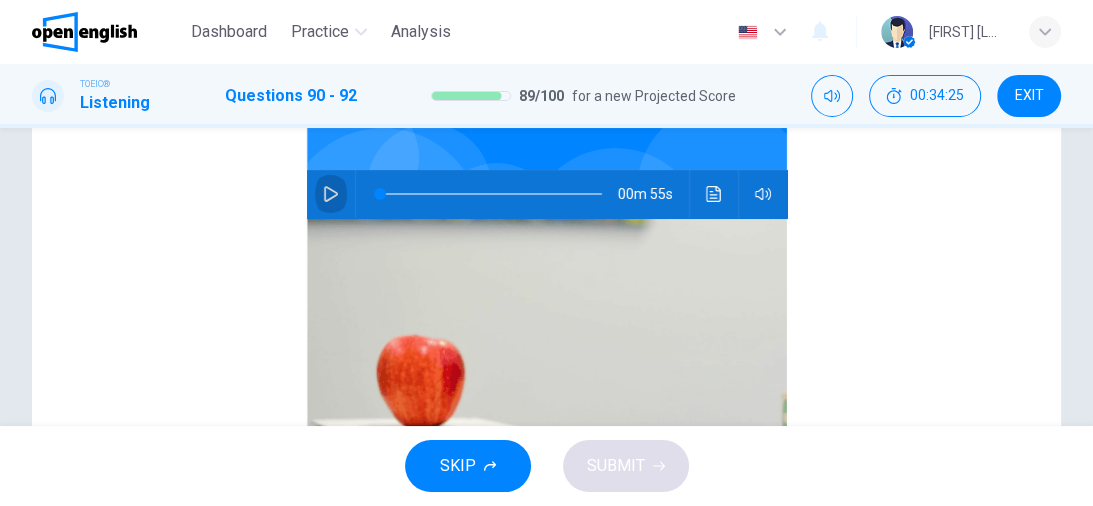 click 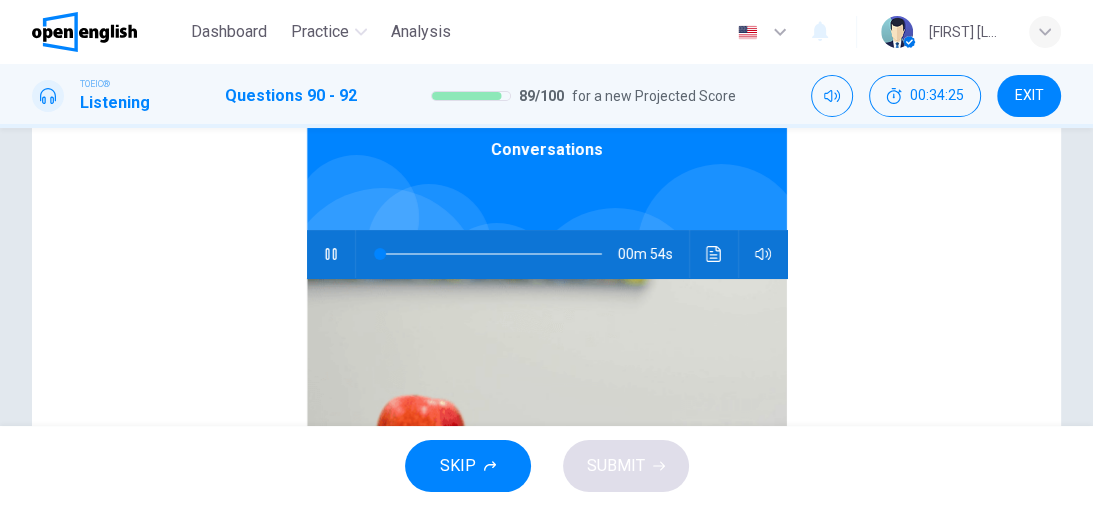 scroll, scrollTop: 0, scrollLeft: 0, axis: both 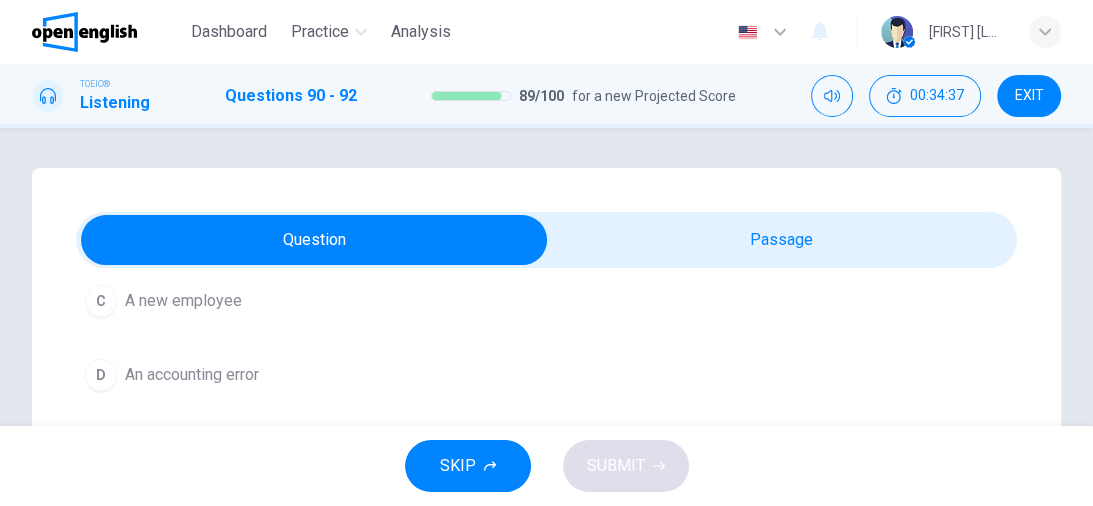 click on "C" at bounding box center [101, 301] 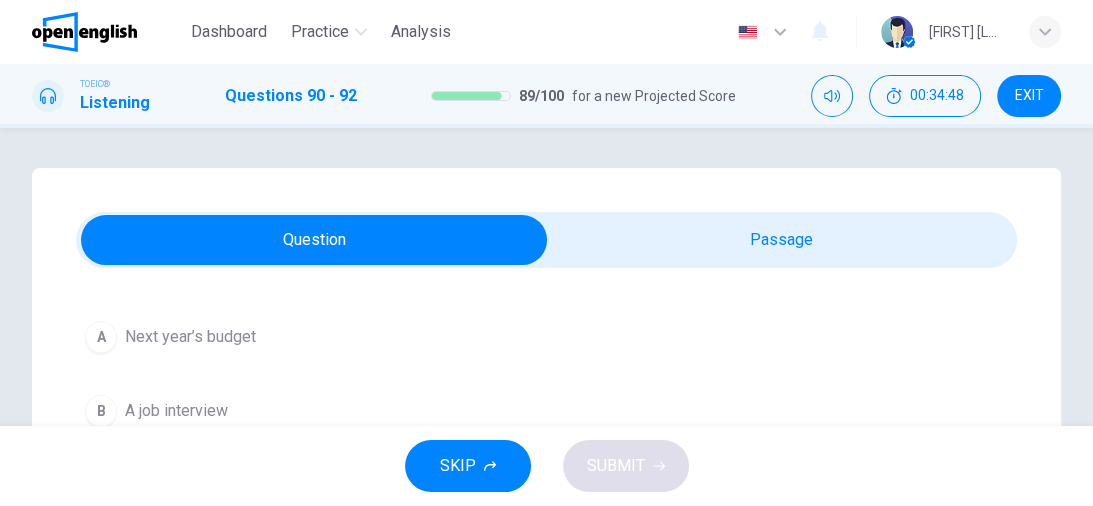 scroll, scrollTop: 0, scrollLeft: 0, axis: both 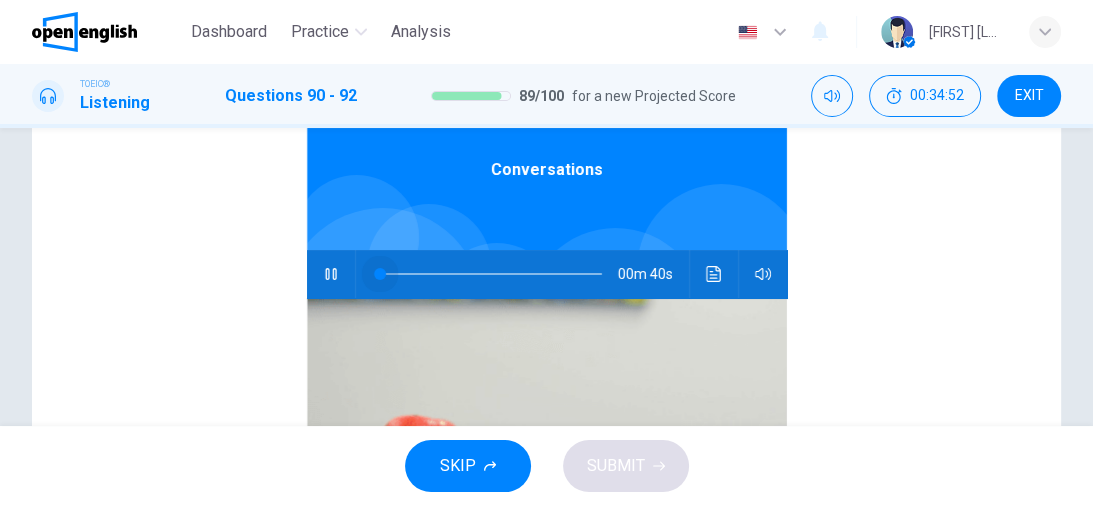 drag, startPoint x: 473, startPoint y: 268, endPoint x: 273, endPoint y: 269, distance: 200.0025 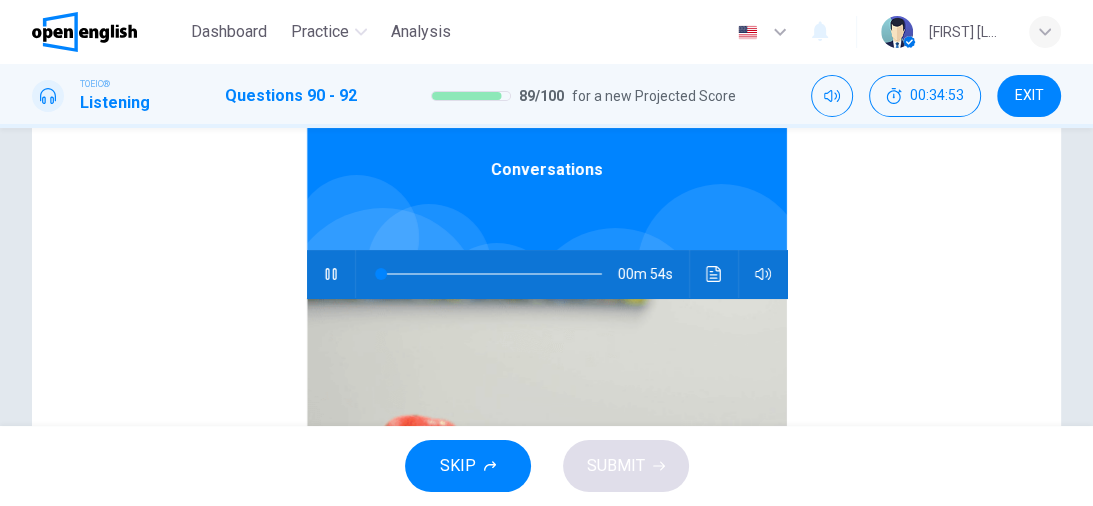 click 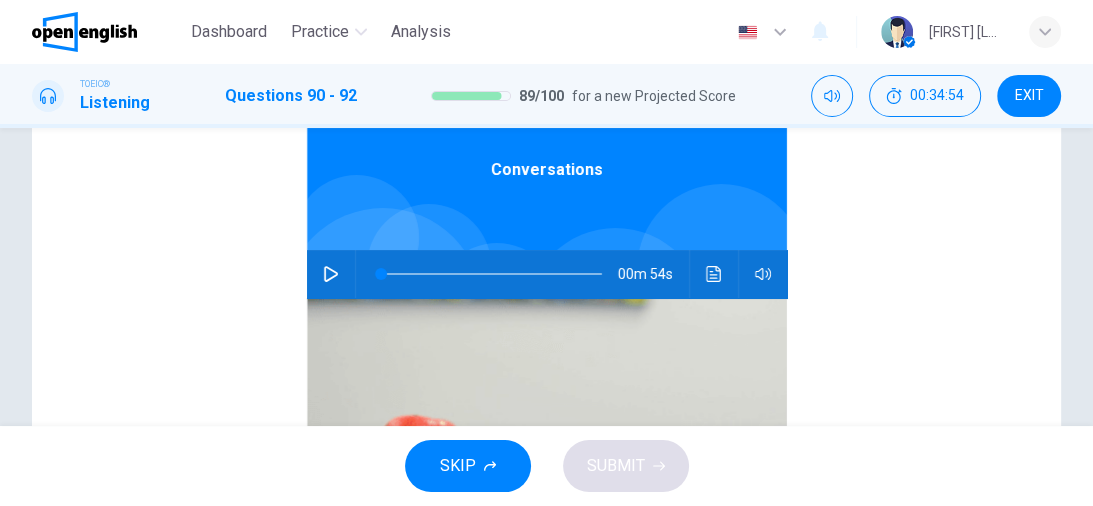 click 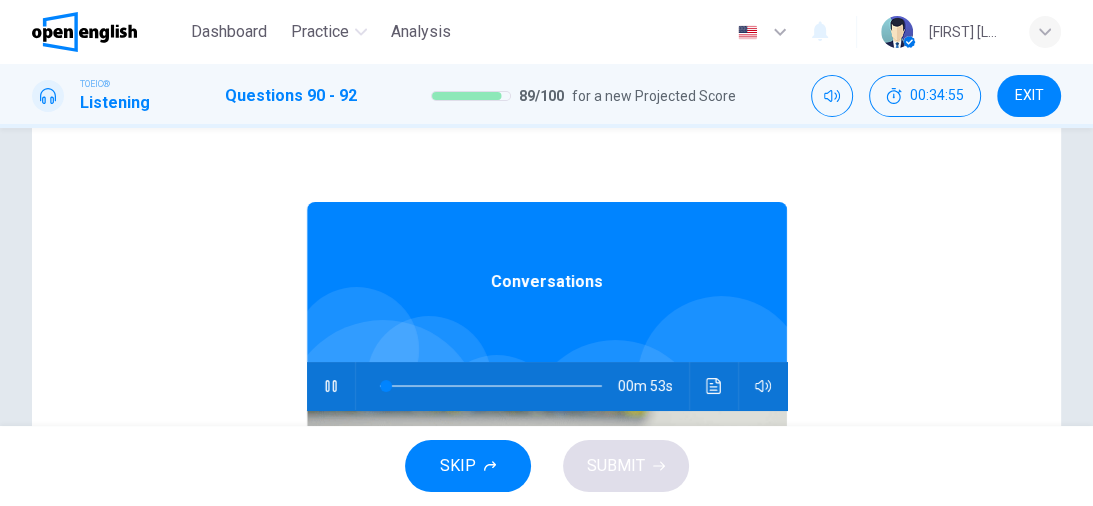 scroll, scrollTop: 0, scrollLeft: 0, axis: both 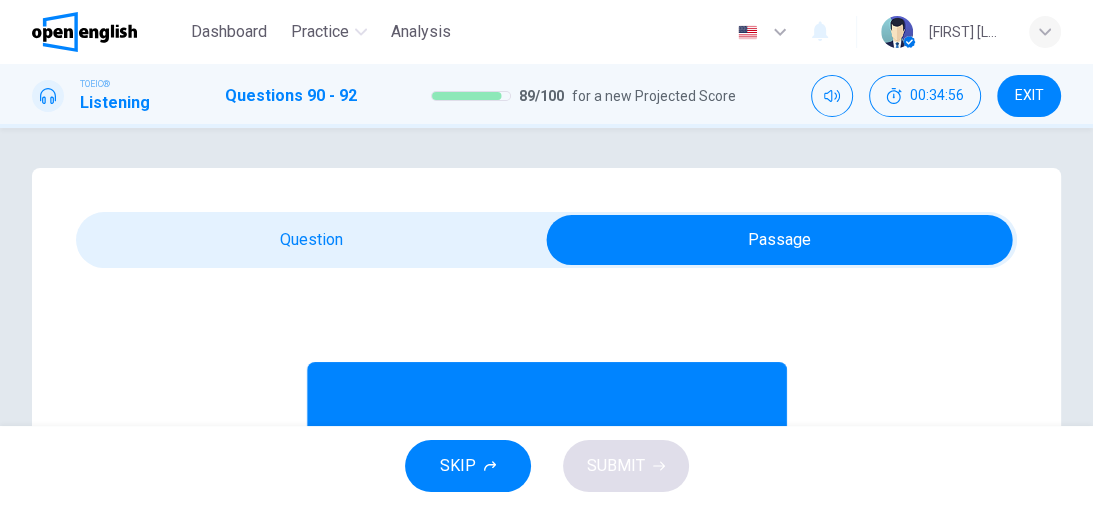 type on "*" 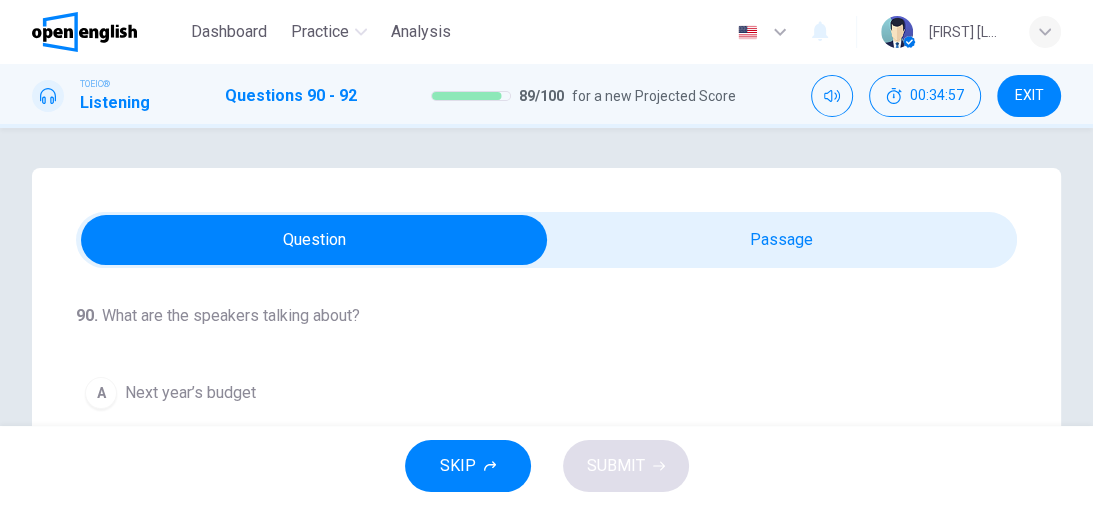 scroll, scrollTop: 160, scrollLeft: 0, axis: vertical 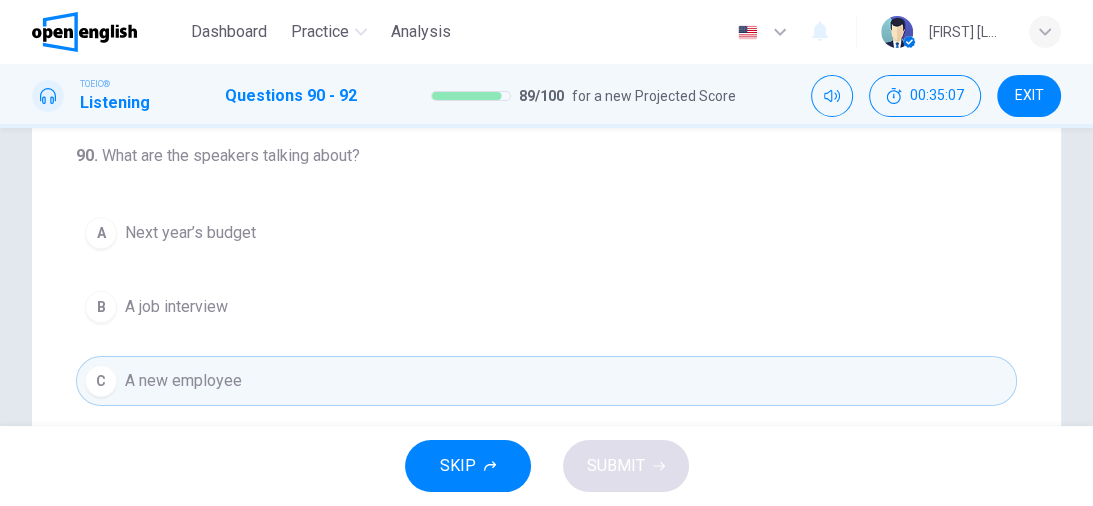 click on "A" at bounding box center [101, 233] 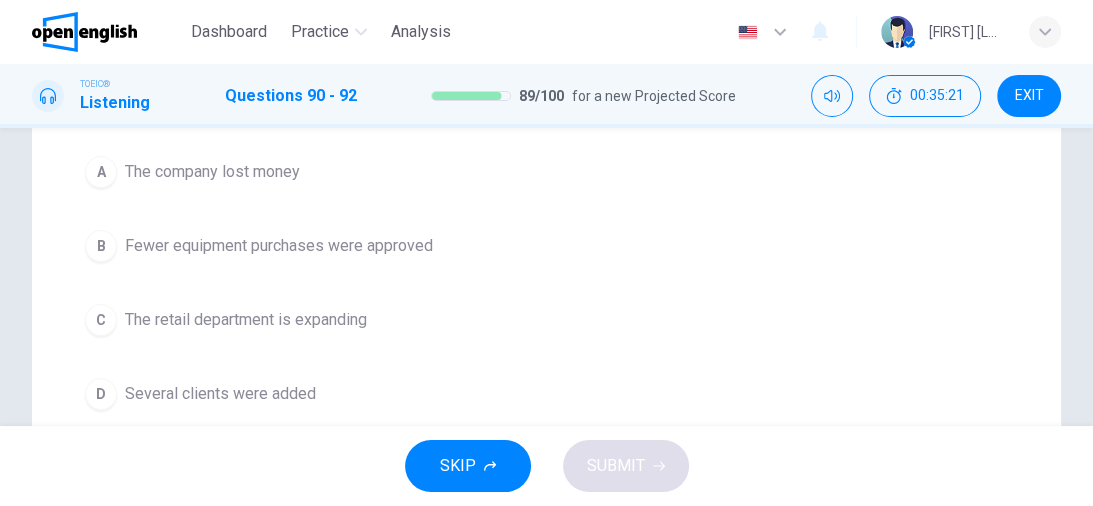 scroll, scrollTop: 451, scrollLeft: 0, axis: vertical 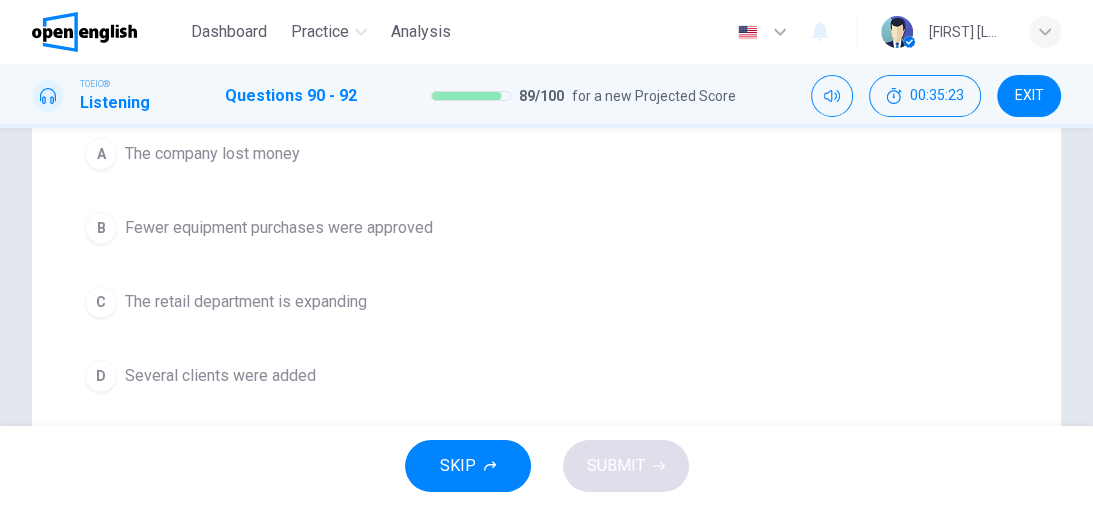 click on "B" at bounding box center [101, 228] 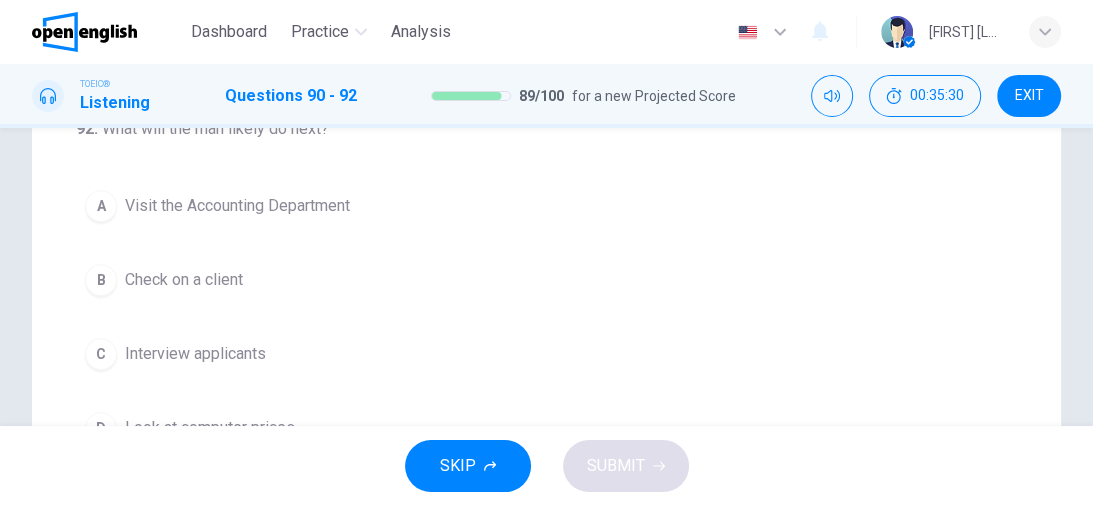 scroll, scrollTop: 560, scrollLeft: 0, axis: vertical 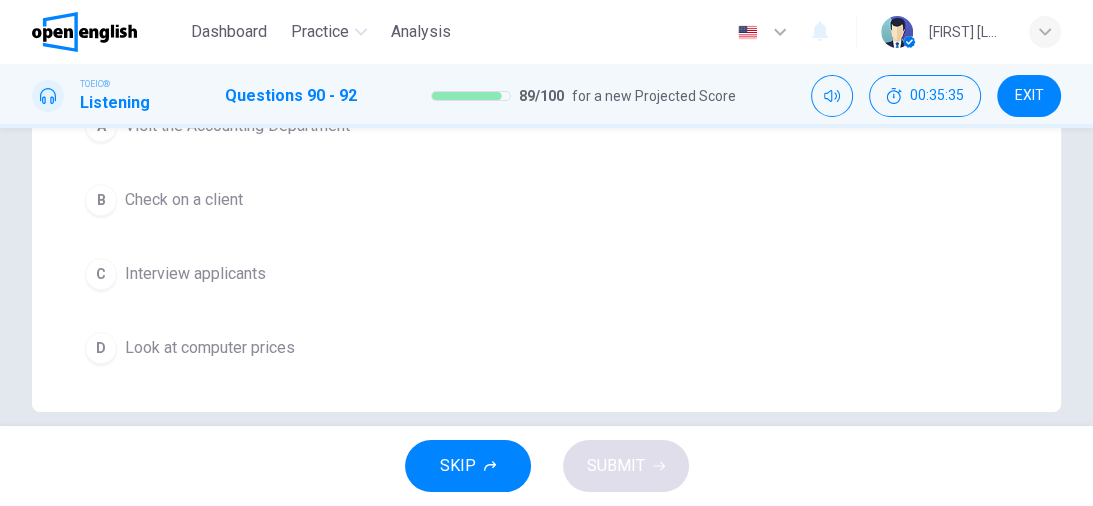 click on "D" at bounding box center [101, 348] 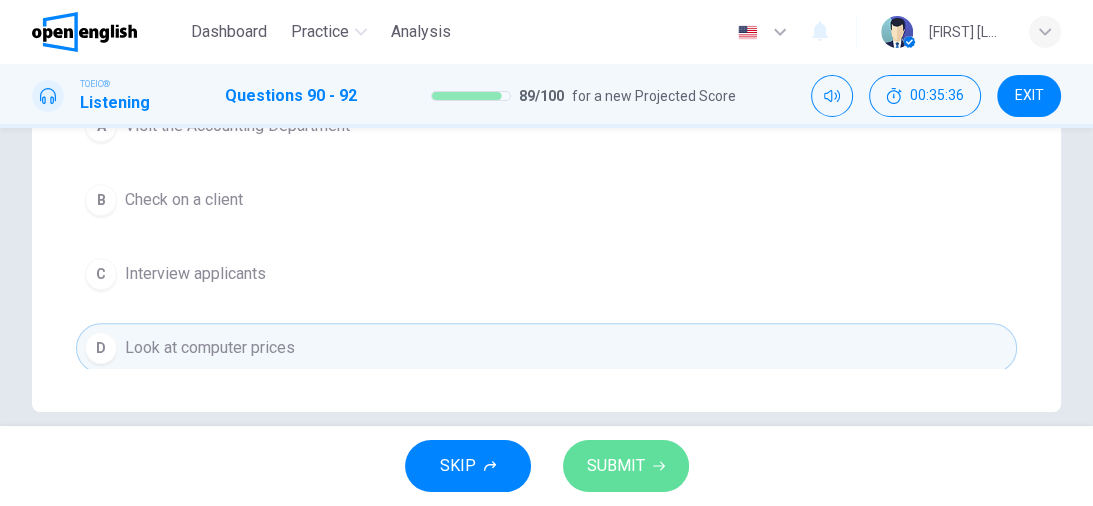 click on "SUBMIT" at bounding box center (616, 466) 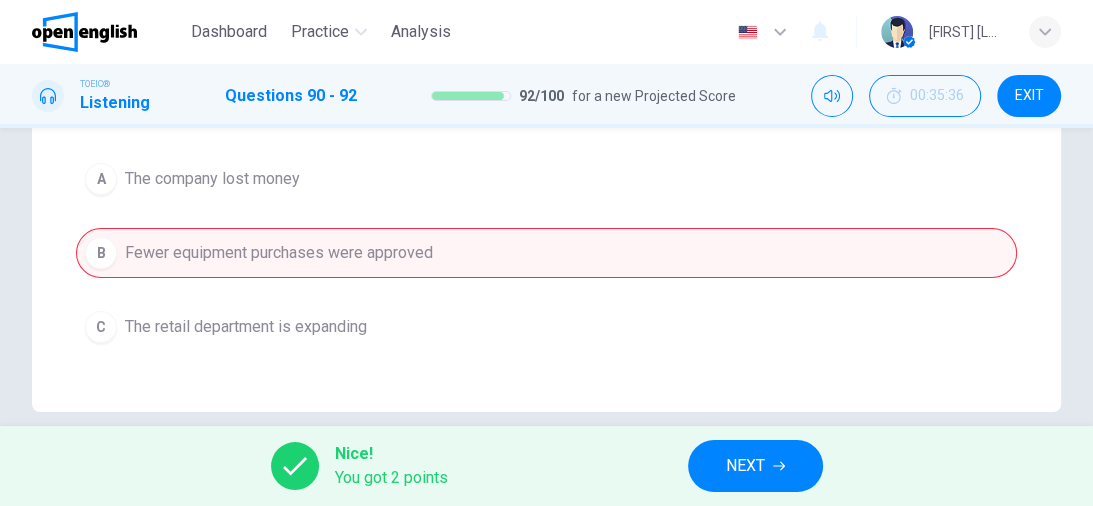 scroll, scrollTop: 0, scrollLeft: 0, axis: both 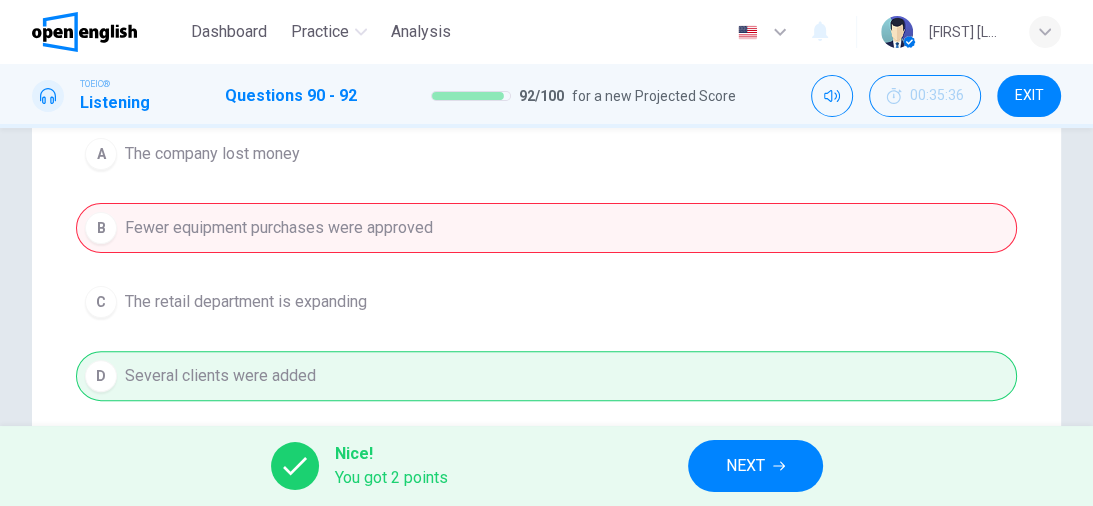 click on "NEXT" at bounding box center [745, 466] 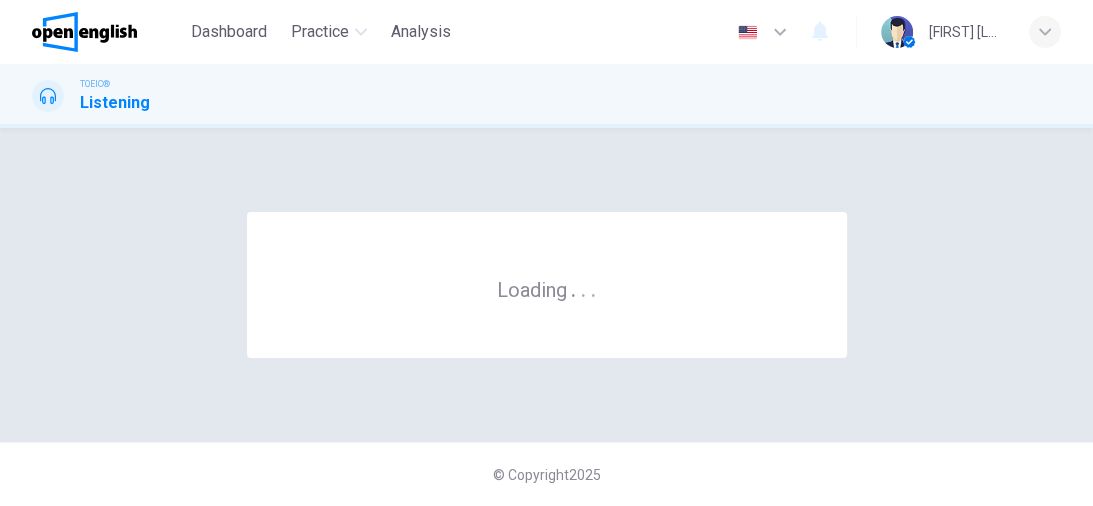 scroll, scrollTop: 0, scrollLeft: 0, axis: both 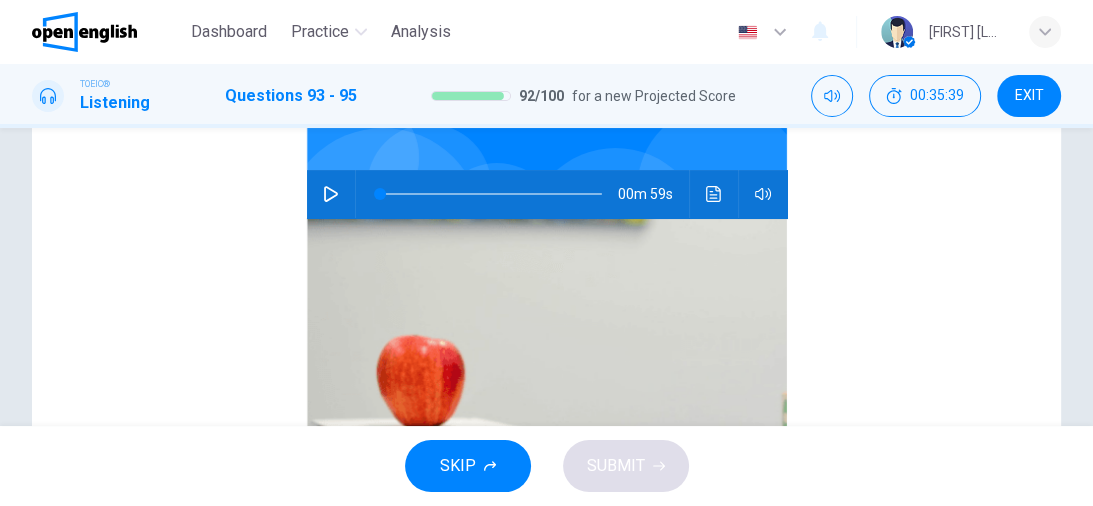 click 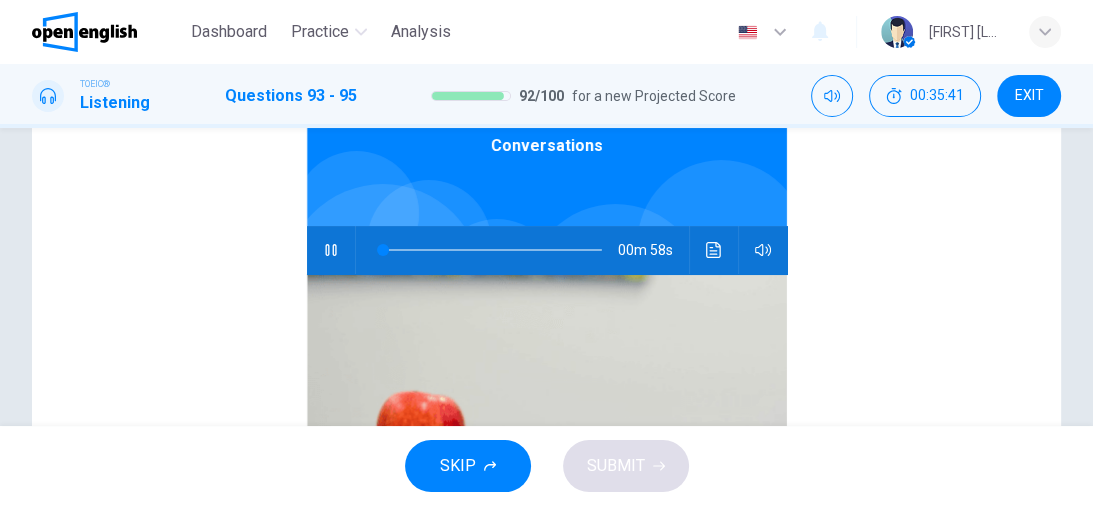 scroll, scrollTop: 0, scrollLeft: 0, axis: both 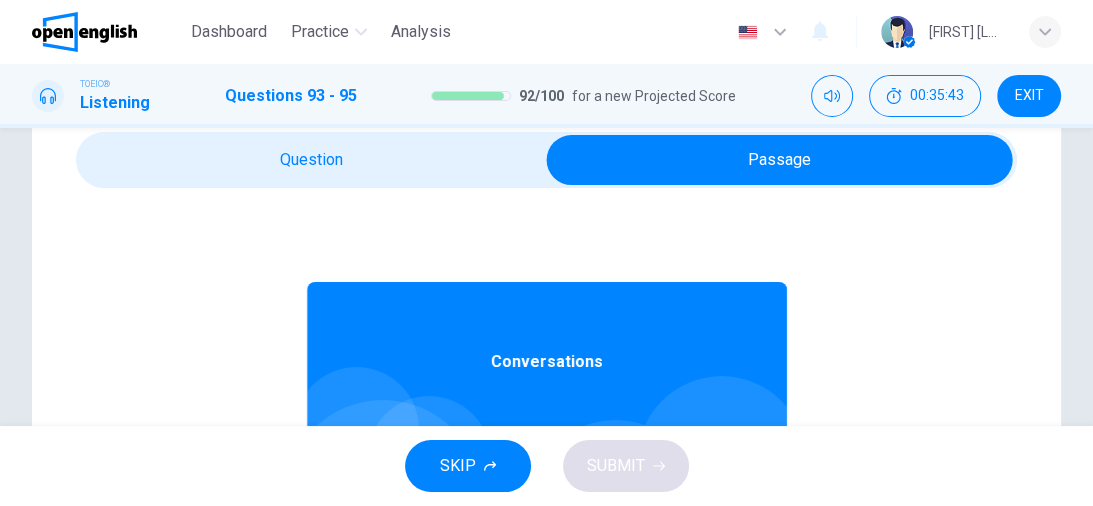 type on "*" 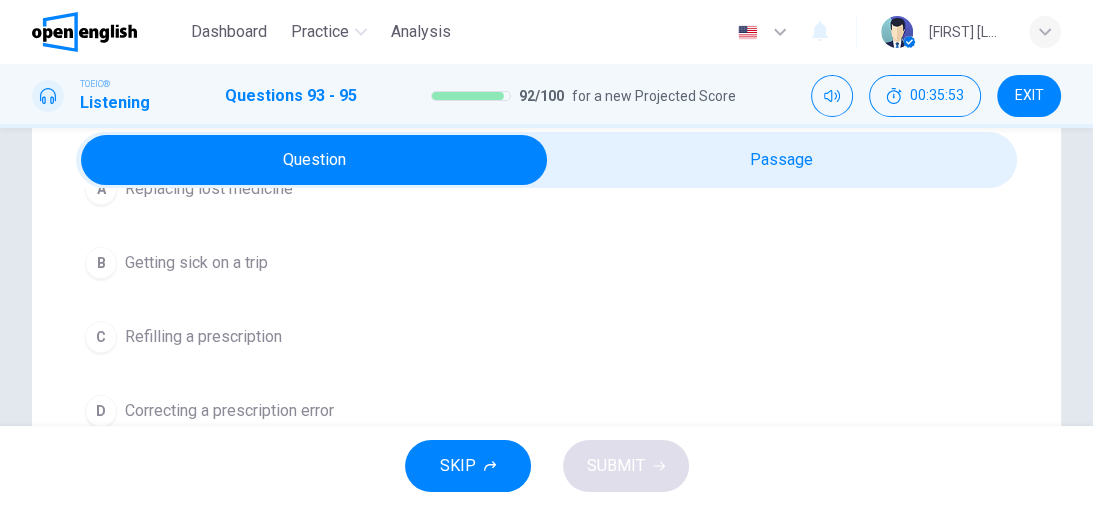 scroll, scrollTop: 160, scrollLeft: 0, axis: vertical 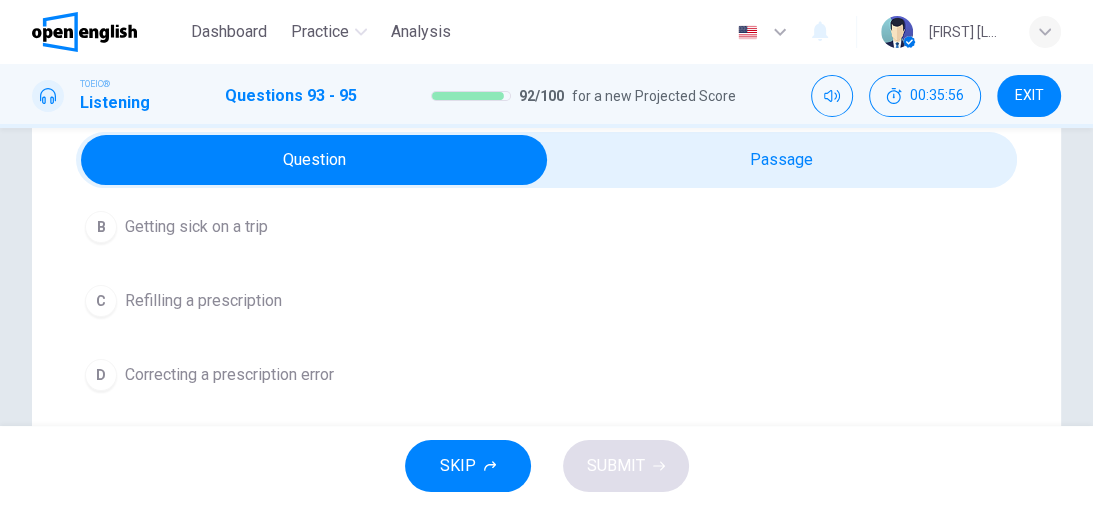 click on "C" at bounding box center (101, 301) 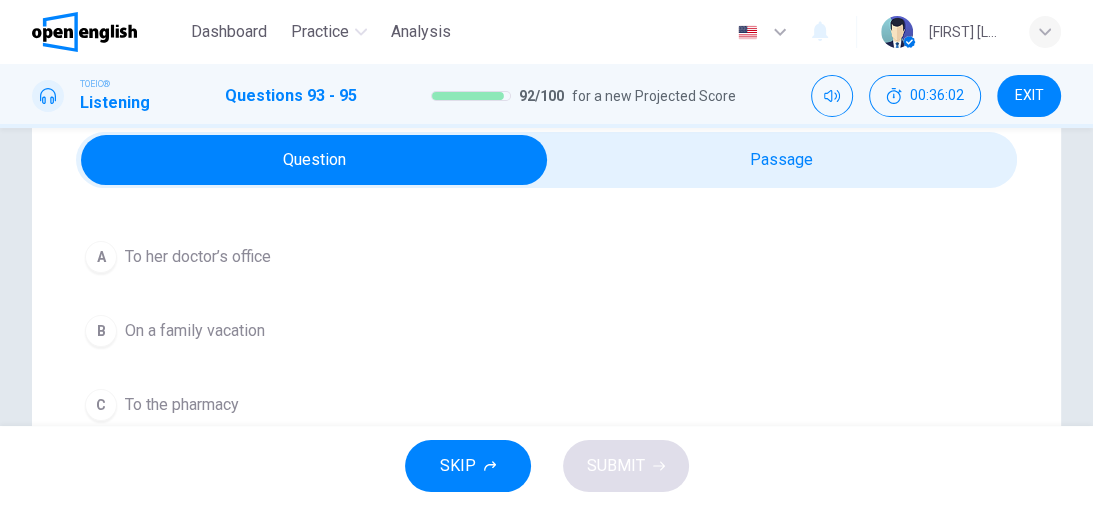 scroll, scrollTop: 451, scrollLeft: 0, axis: vertical 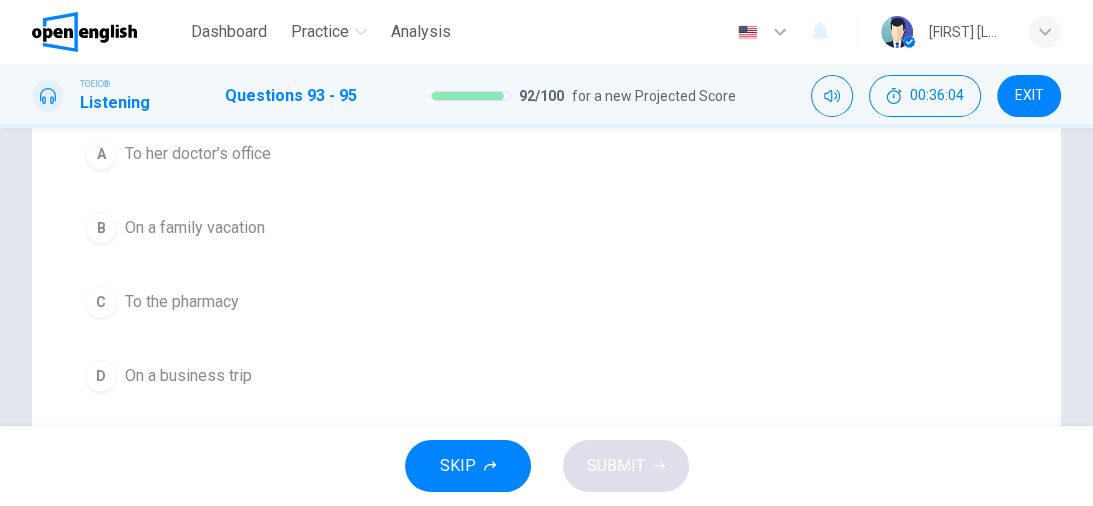 click on "B" at bounding box center (101, 228) 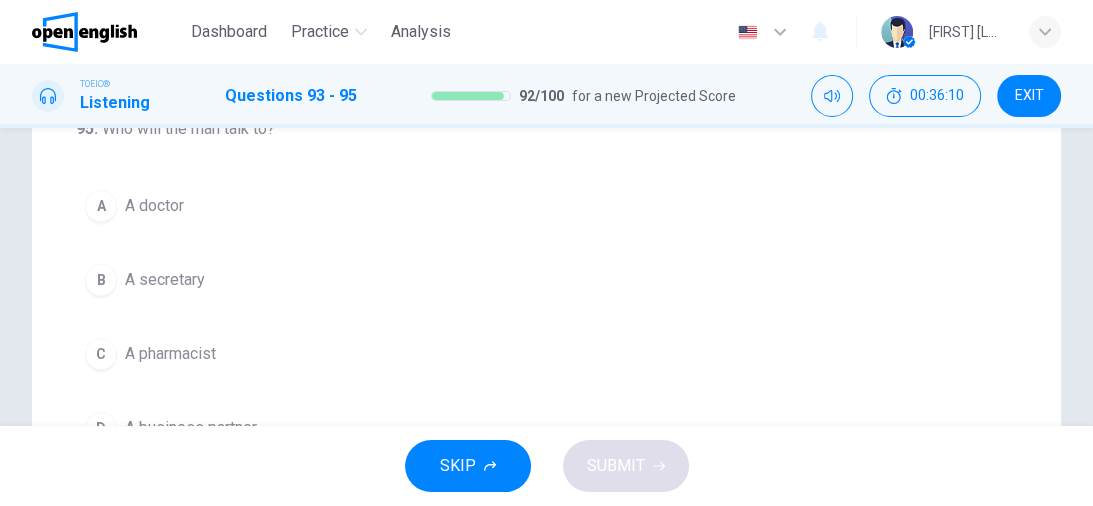 scroll, scrollTop: 560, scrollLeft: 0, axis: vertical 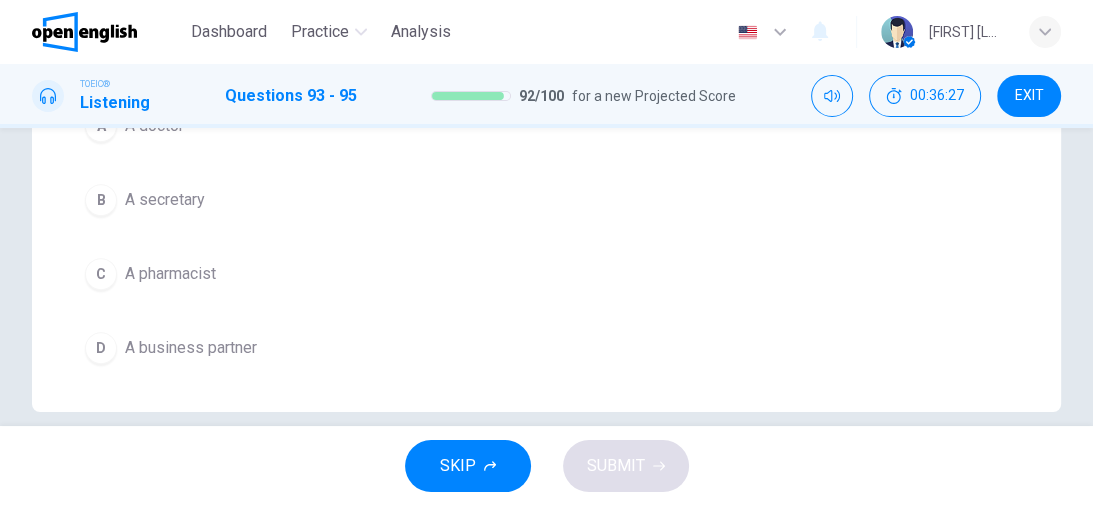click on "C" at bounding box center (101, 274) 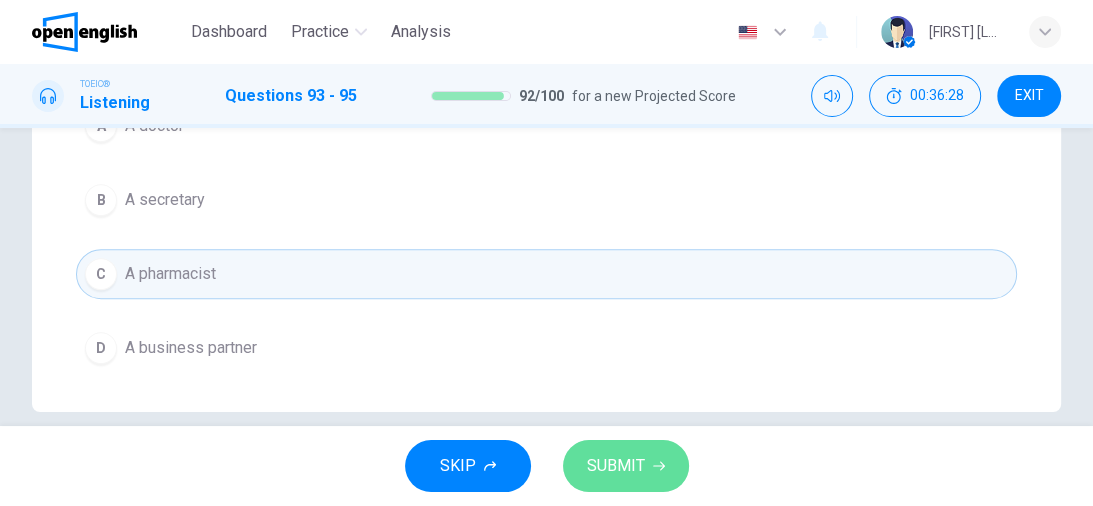 click on "SUBMIT" at bounding box center (616, 466) 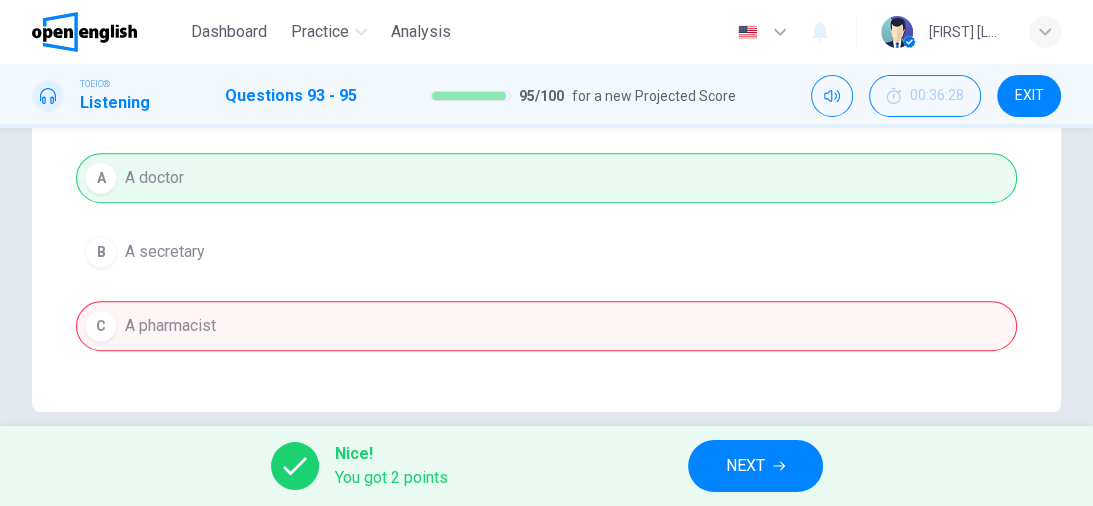 scroll, scrollTop: 371, scrollLeft: 0, axis: vertical 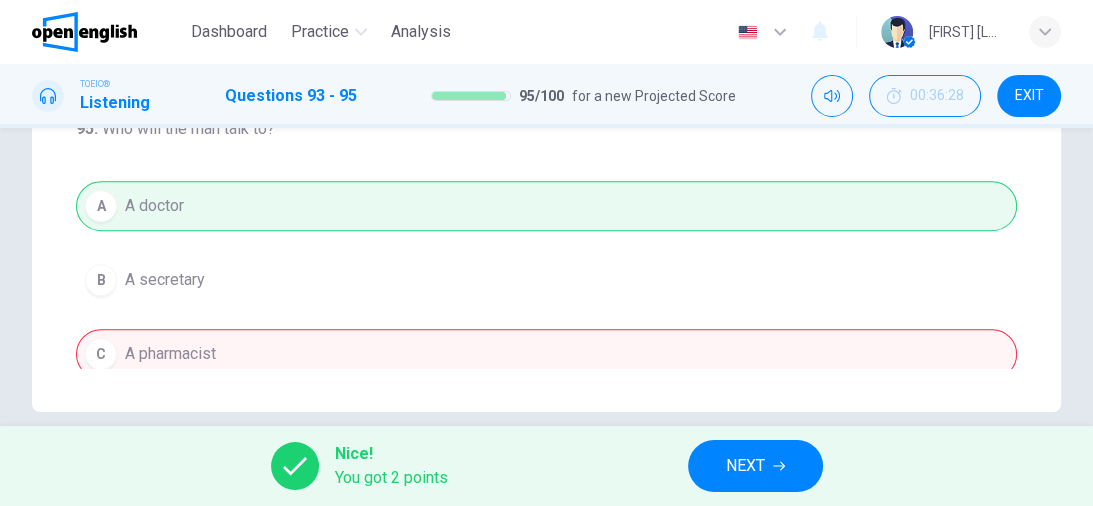 click on "NEXT" at bounding box center (745, 466) 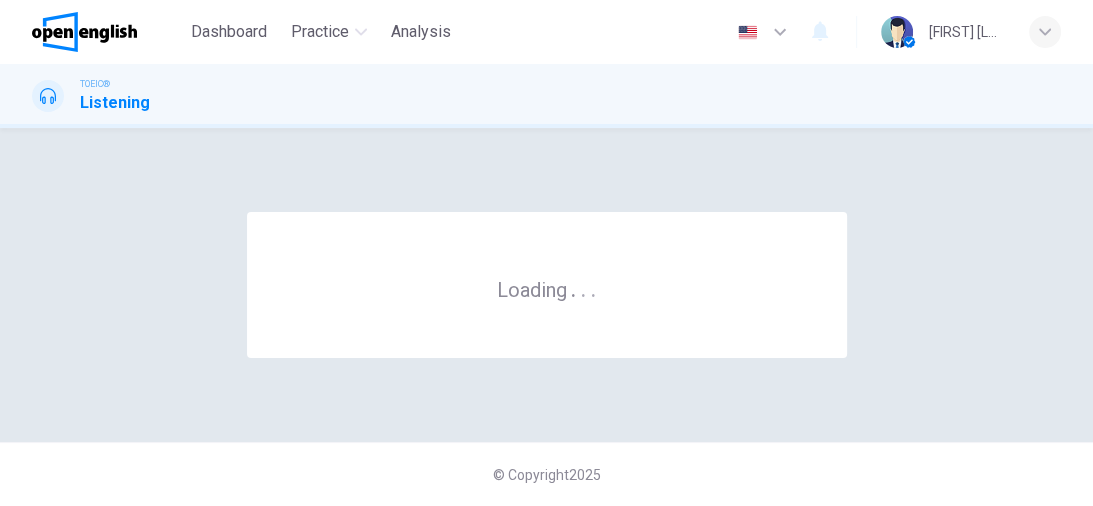 scroll, scrollTop: 0, scrollLeft: 0, axis: both 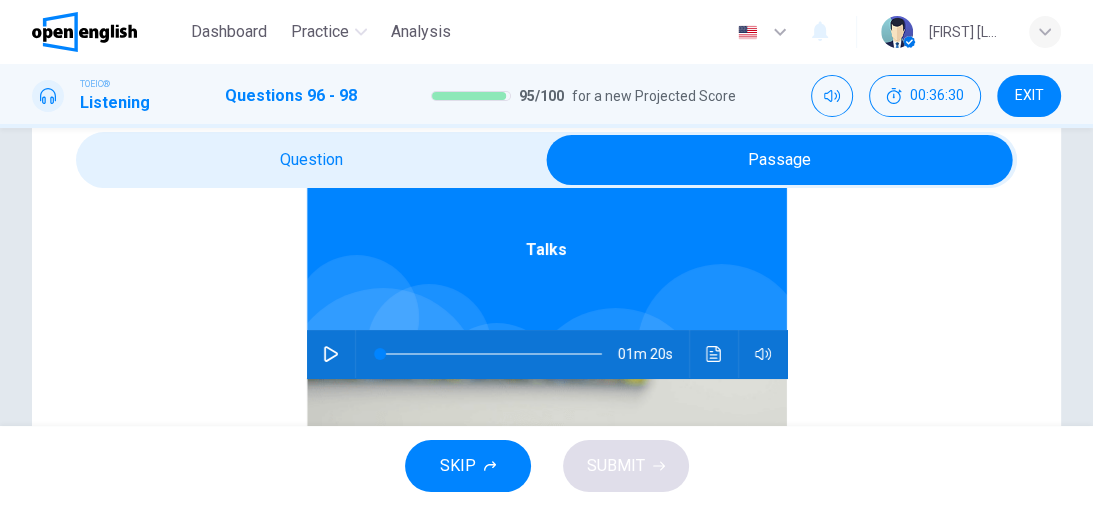 click 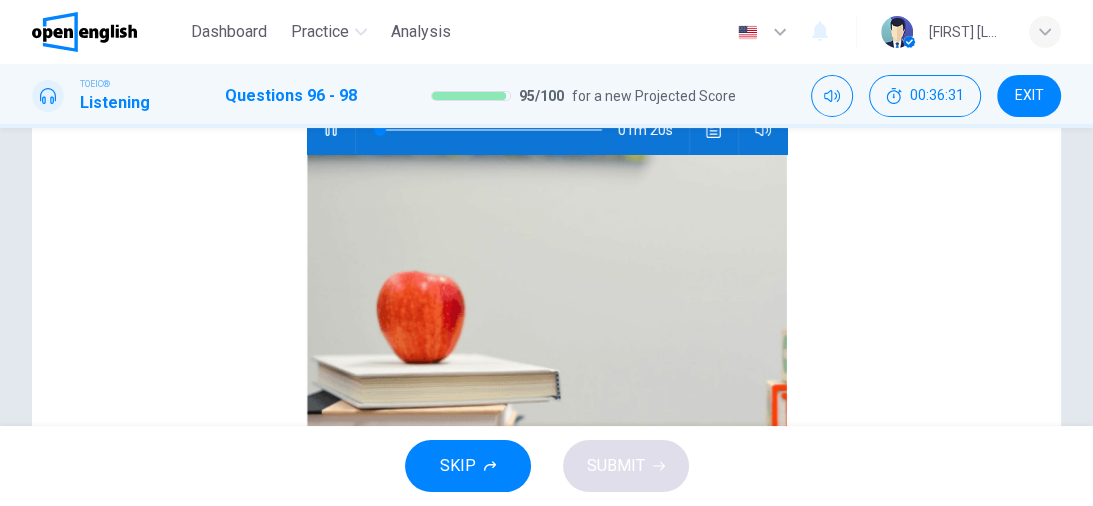 scroll, scrollTop: 320, scrollLeft: 0, axis: vertical 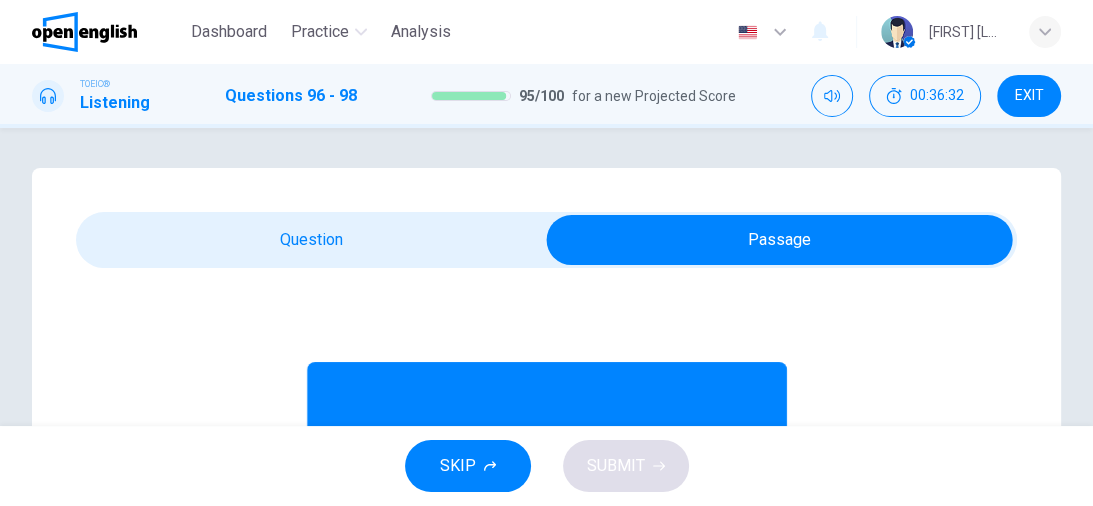 type on "*" 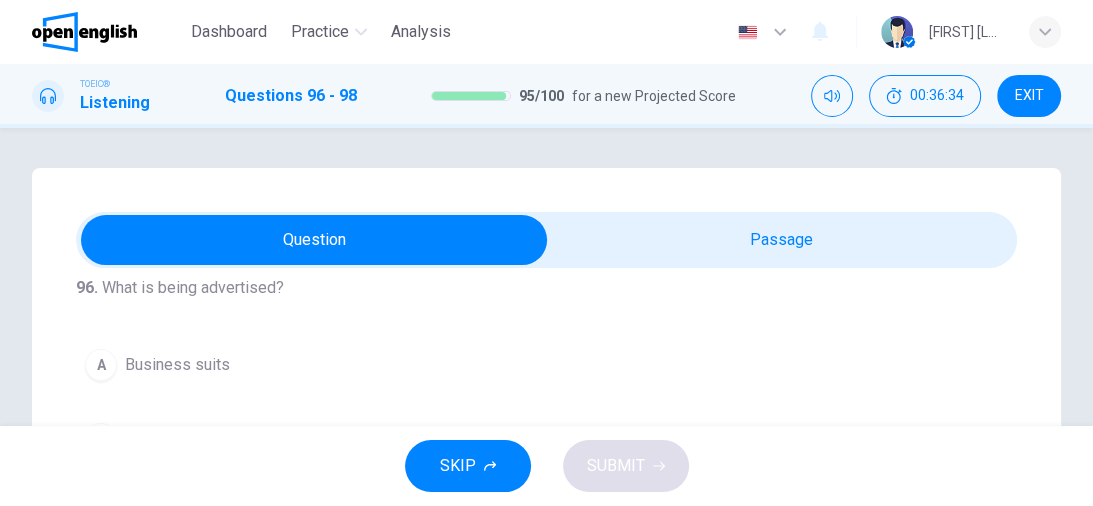 scroll, scrollTop: 0, scrollLeft: 0, axis: both 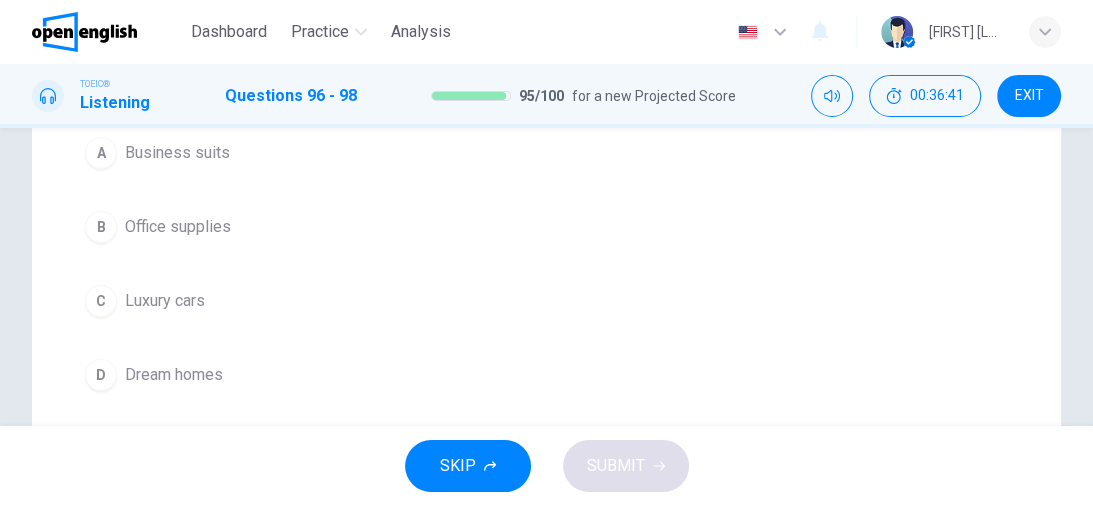 click on "A" at bounding box center [101, 153] 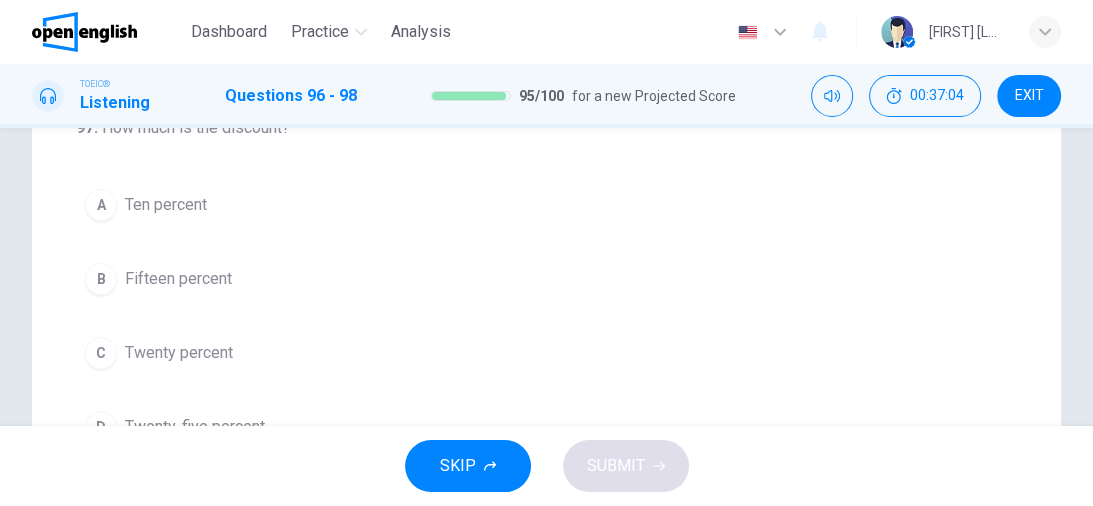scroll, scrollTop: 400, scrollLeft: 0, axis: vertical 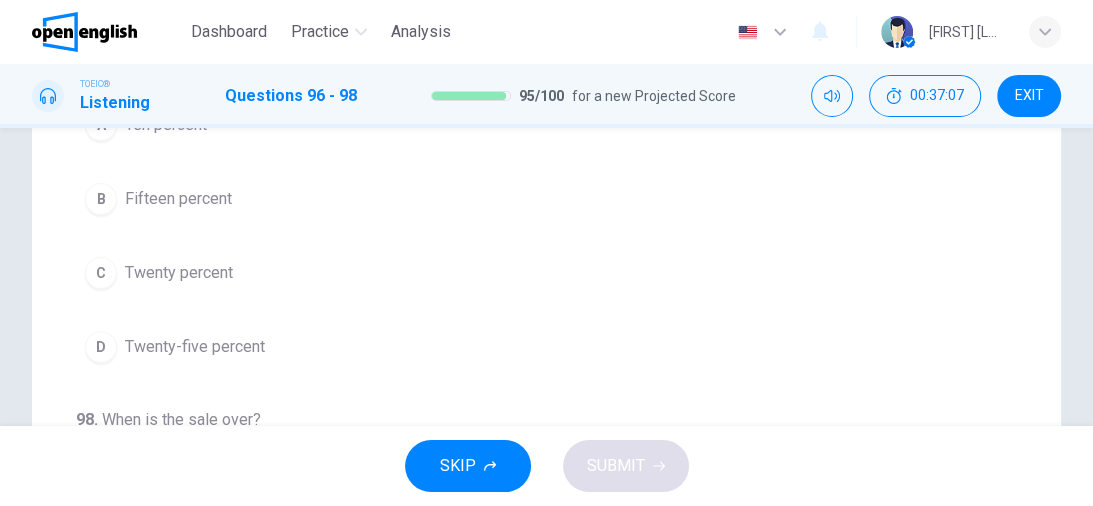 click on "C" at bounding box center [101, 273] 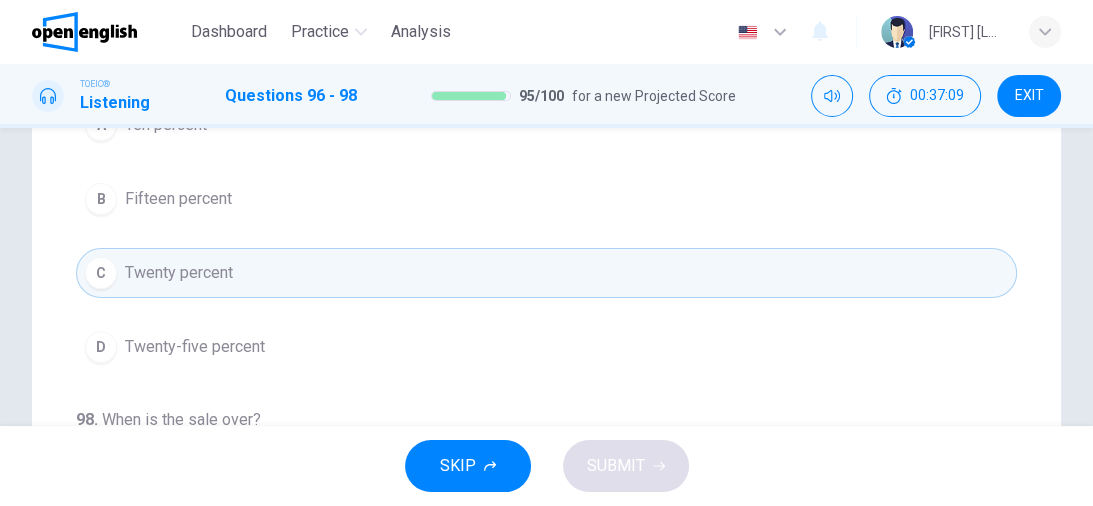 click on "D" at bounding box center (101, 347) 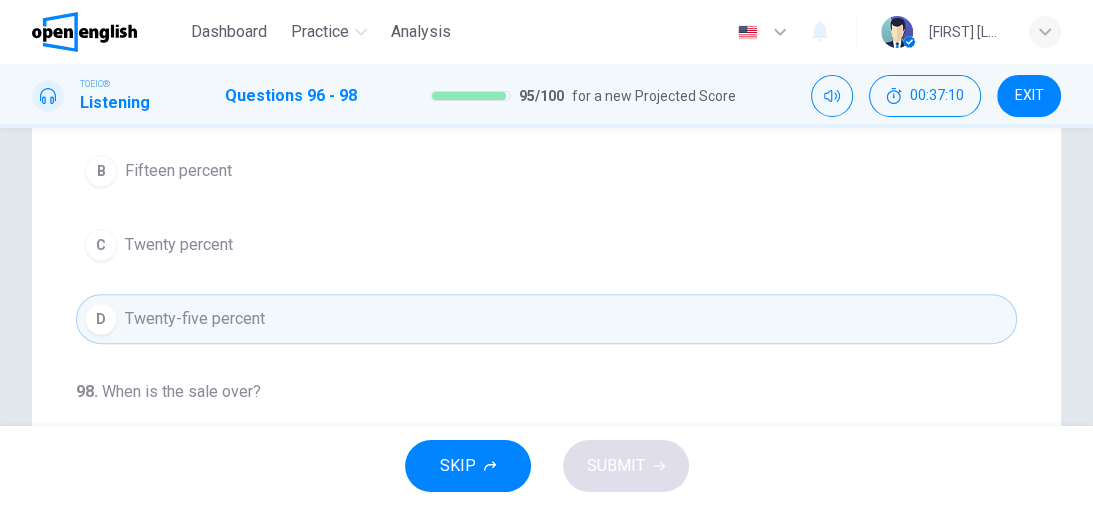 scroll, scrollTop: 451, scrollLeft: 0, axis: vertical 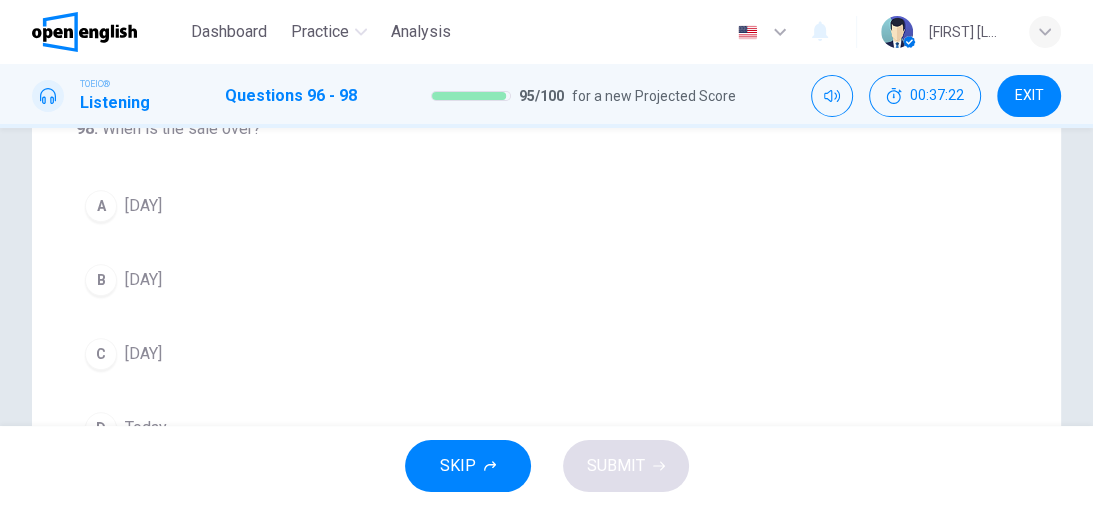 click on "A" at bounding box center [101, 206] 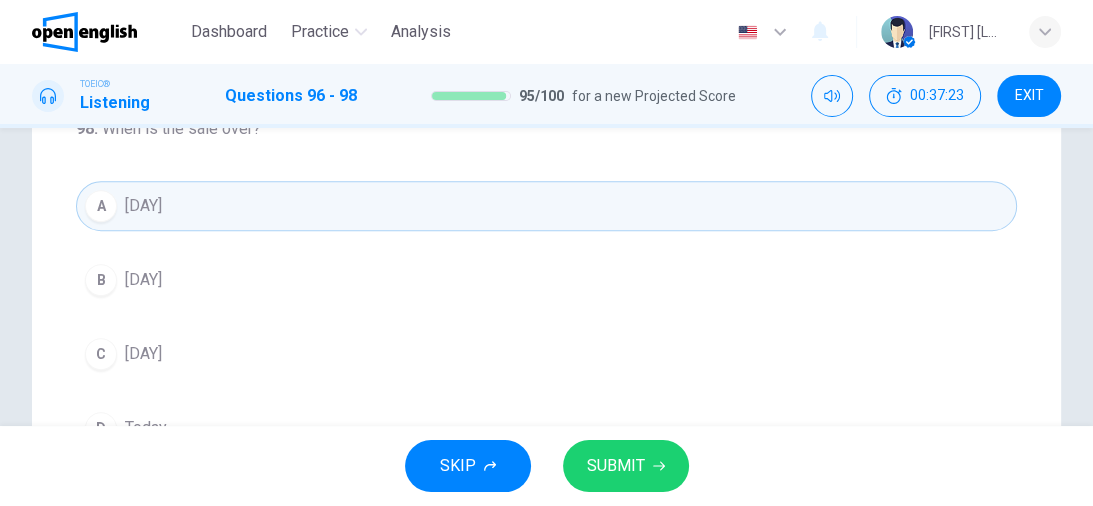 scroll, scrollTop: 560, scrollLeft: 0, axis: vertical 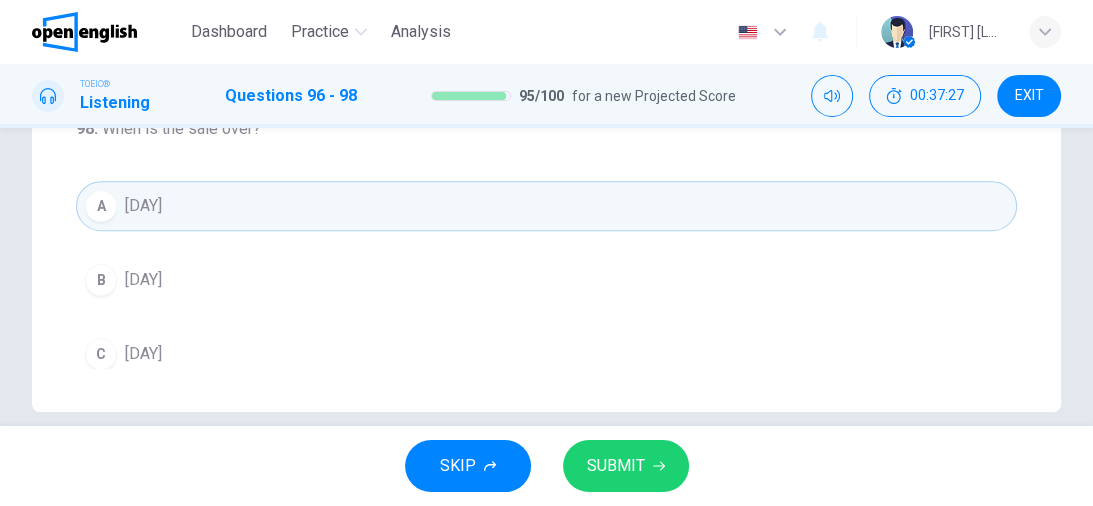 click on "SUBMIT" at bounding box center (616, 466) 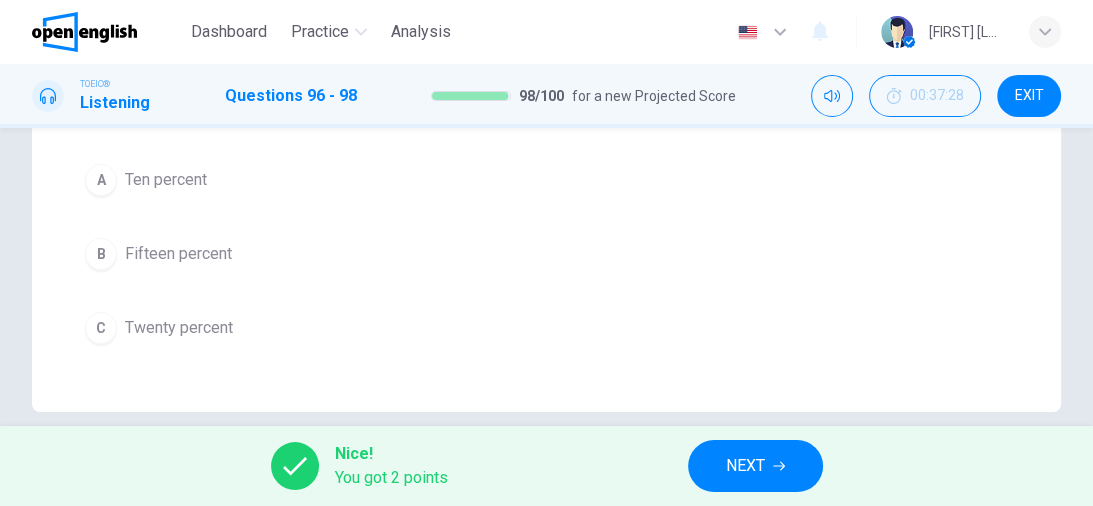 scroll, scrollTop: 0, scrollLeft: 0, axis: both 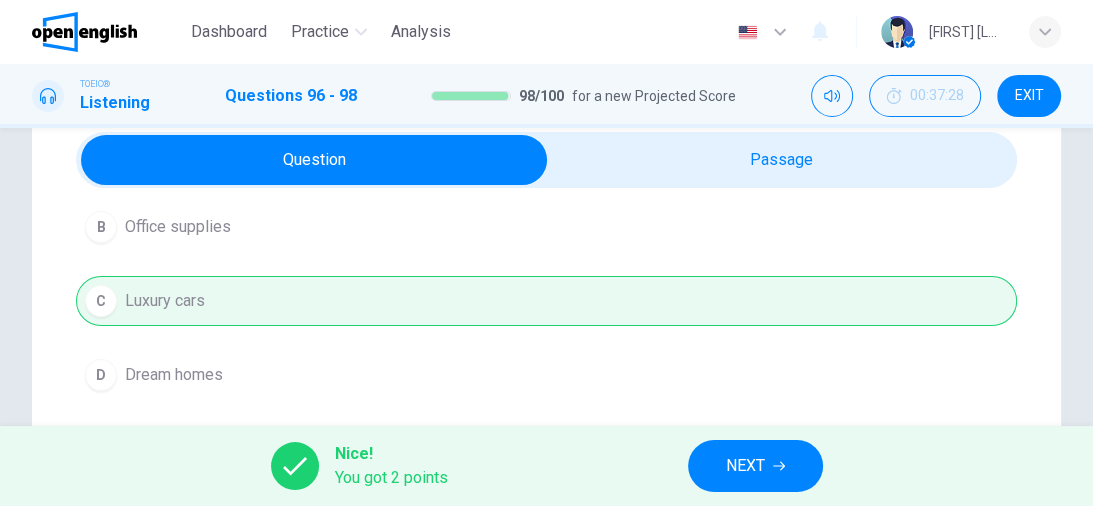 click on "NEXT" at bounding box center [745, 466] 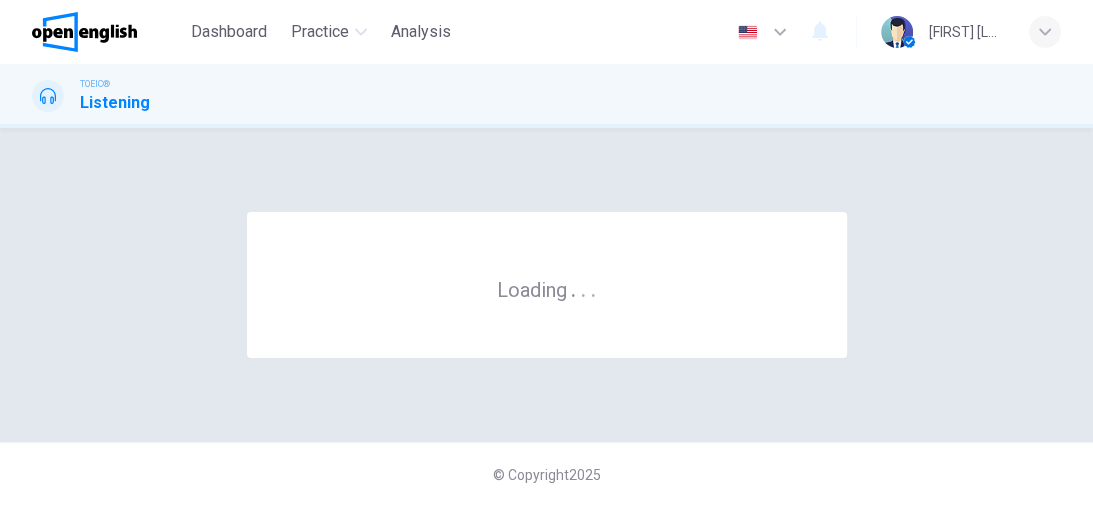 scroll, scrollTop: 0, scrollLeft: 0, axis: both 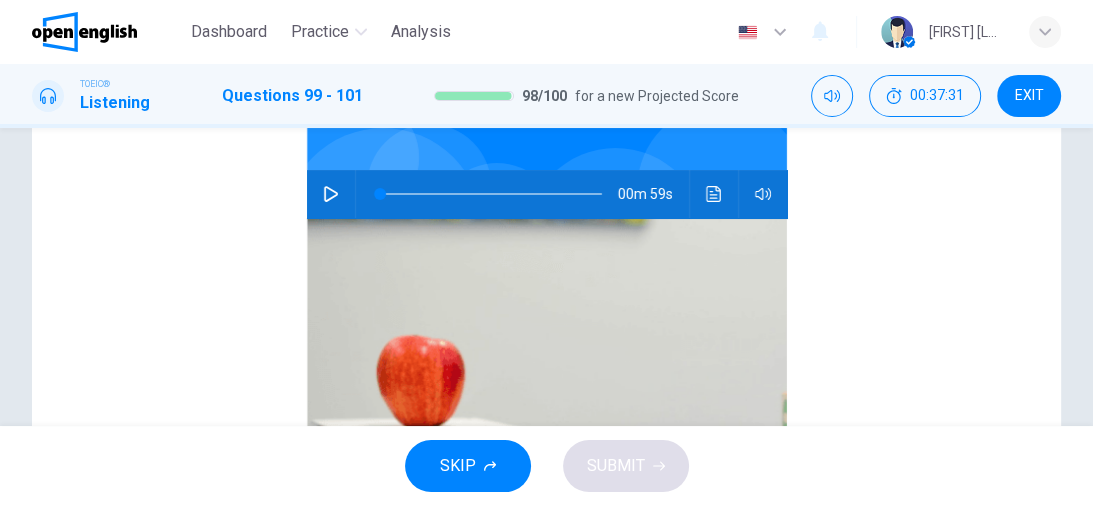 click 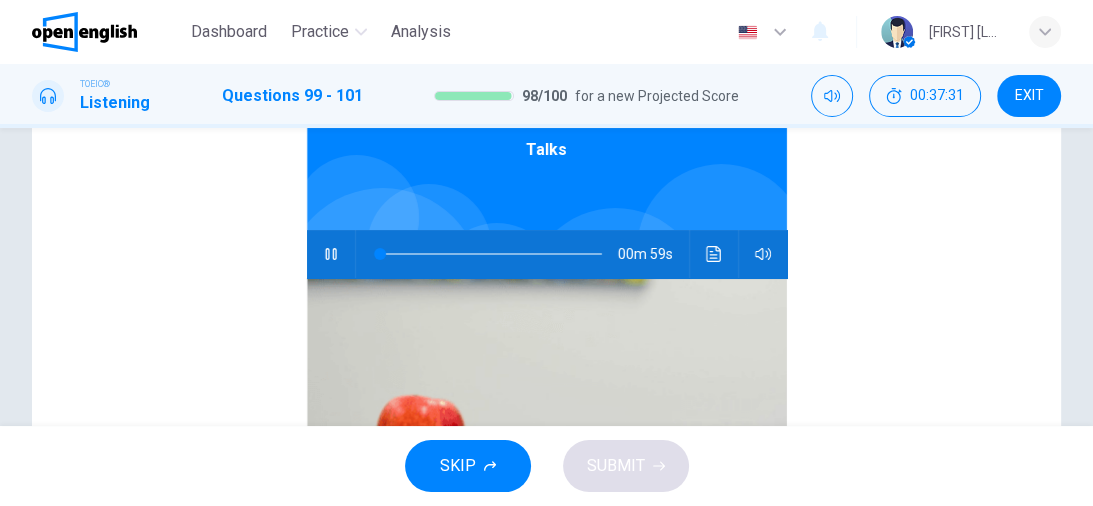 scroll, scrollTop: 0, scrollLeft: 0, axis: both 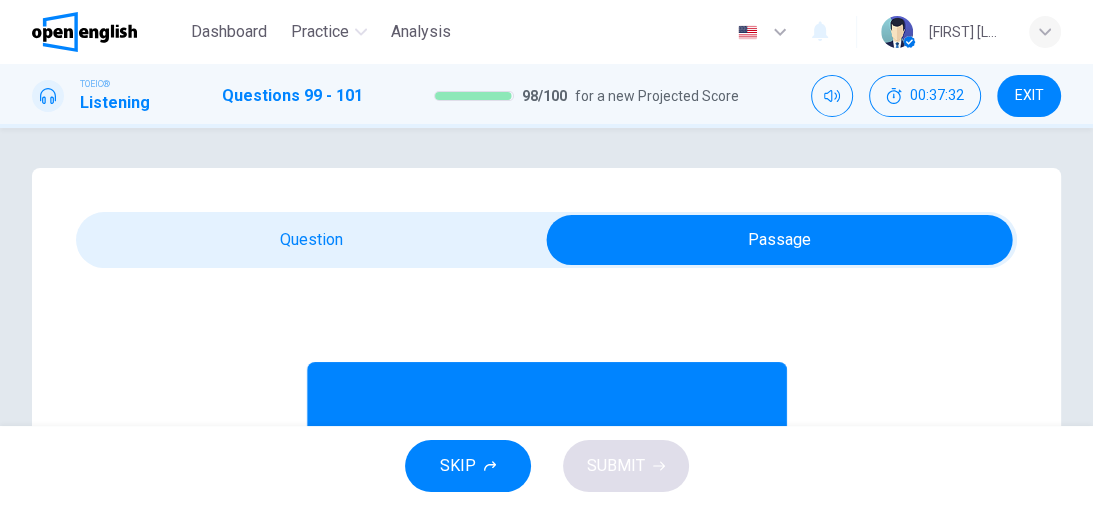 type on "*" 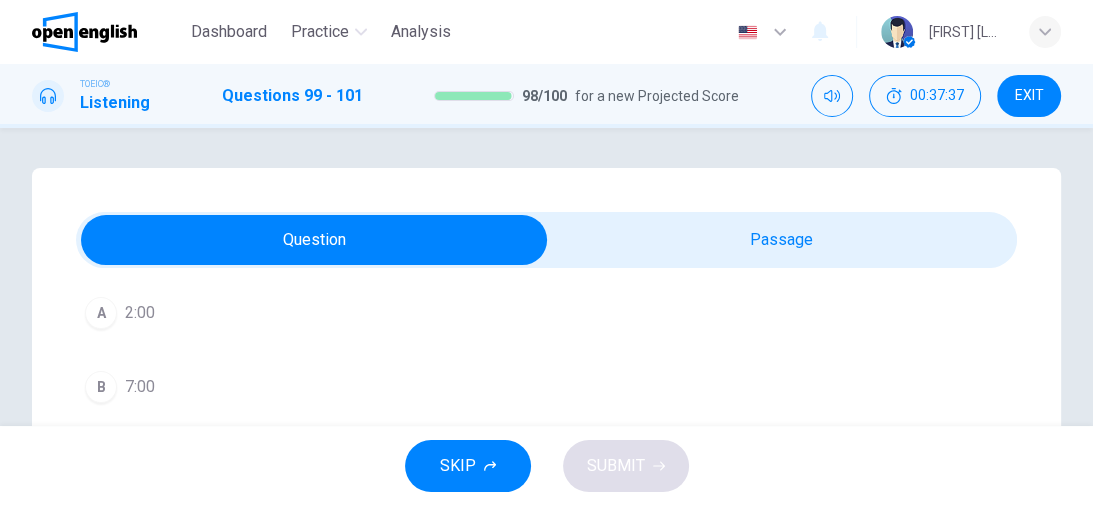 scroll, scrollTop: 160, scrollLeft: 0, axis: vertical 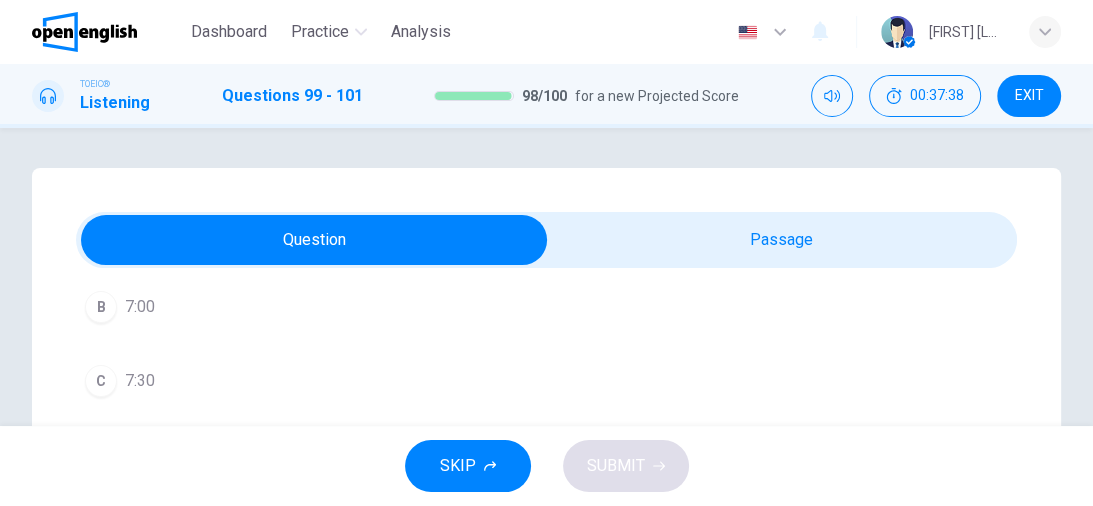 click on "C" at bounding box center [101, 381] 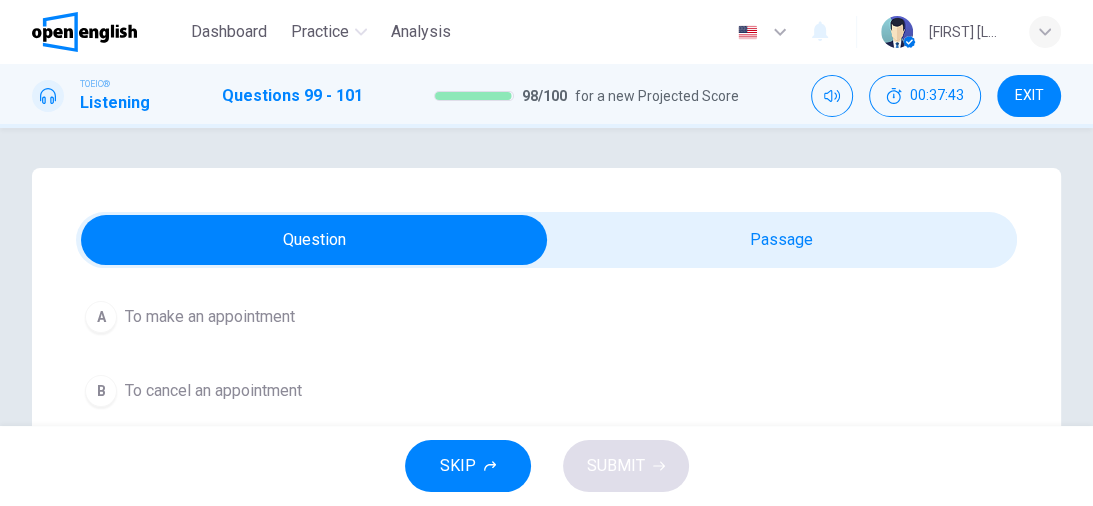 scroll, scrollTop: 451, scrollLeft: 0, axis: vertical 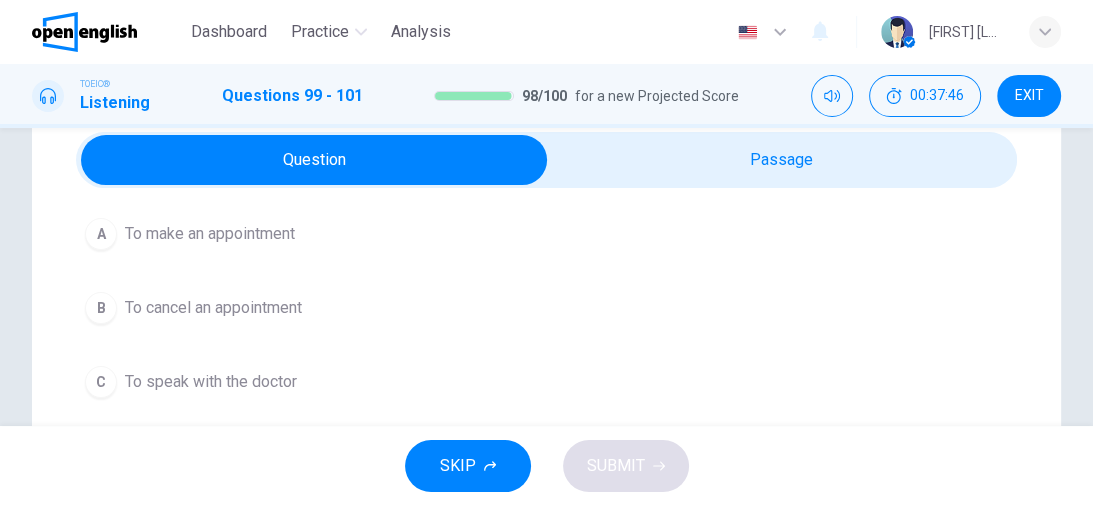 click on "B" at bounding box center (101, 308) 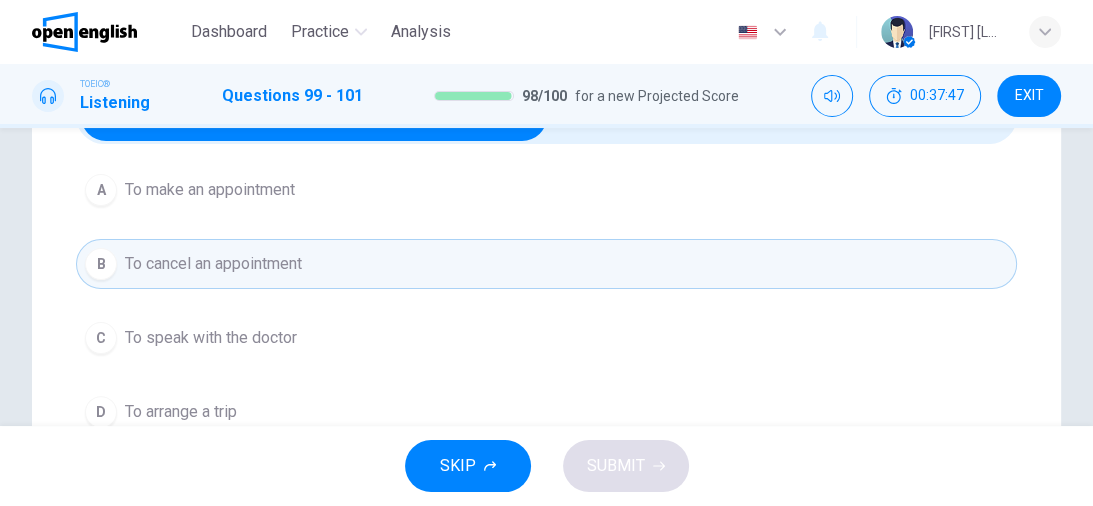 scroll, scrollTop: 160, scrollLeft: 0, axis: vertical 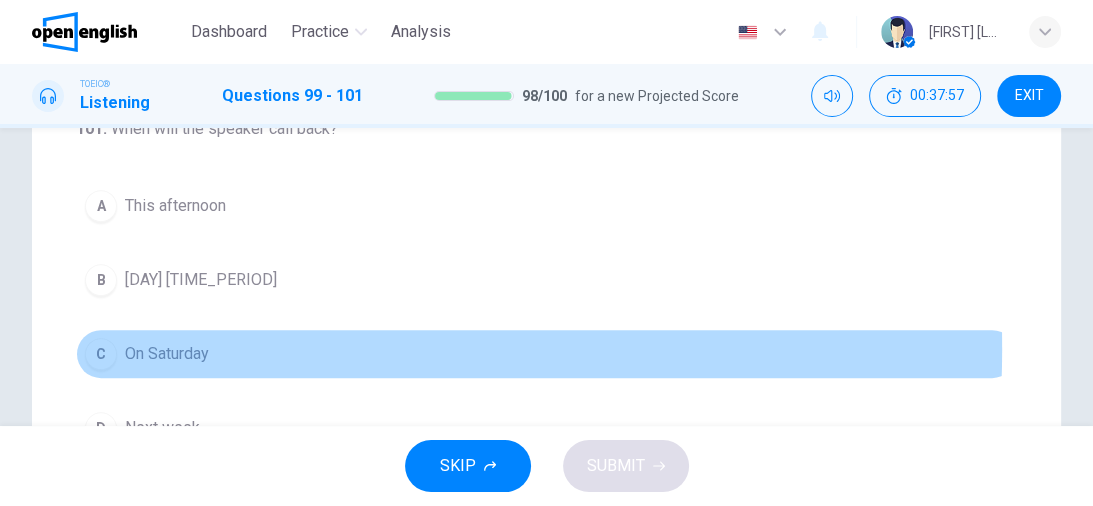 click on "C" at bounding box center (101, 354) 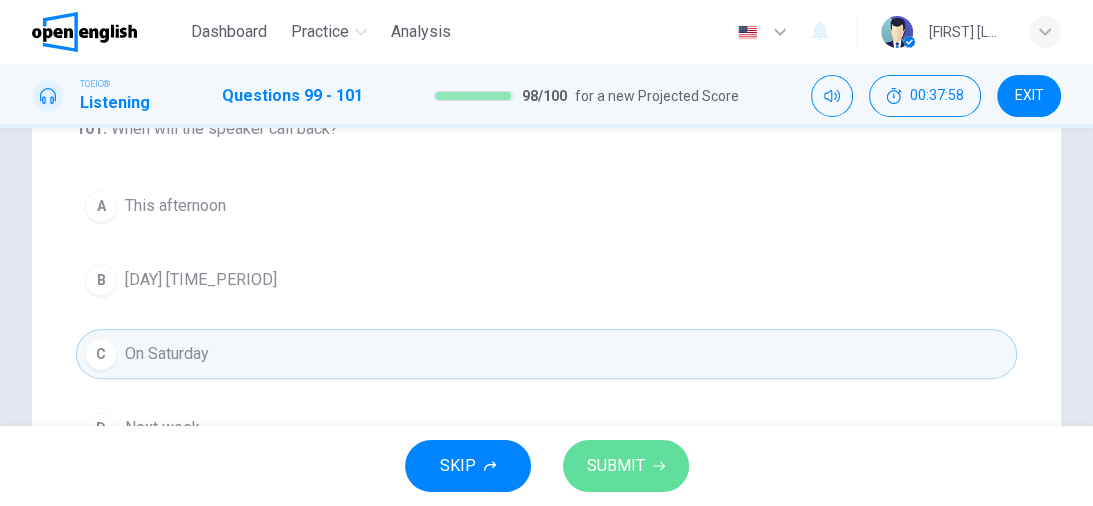 click on "SUBMIT" at bounding box center [616, 466] 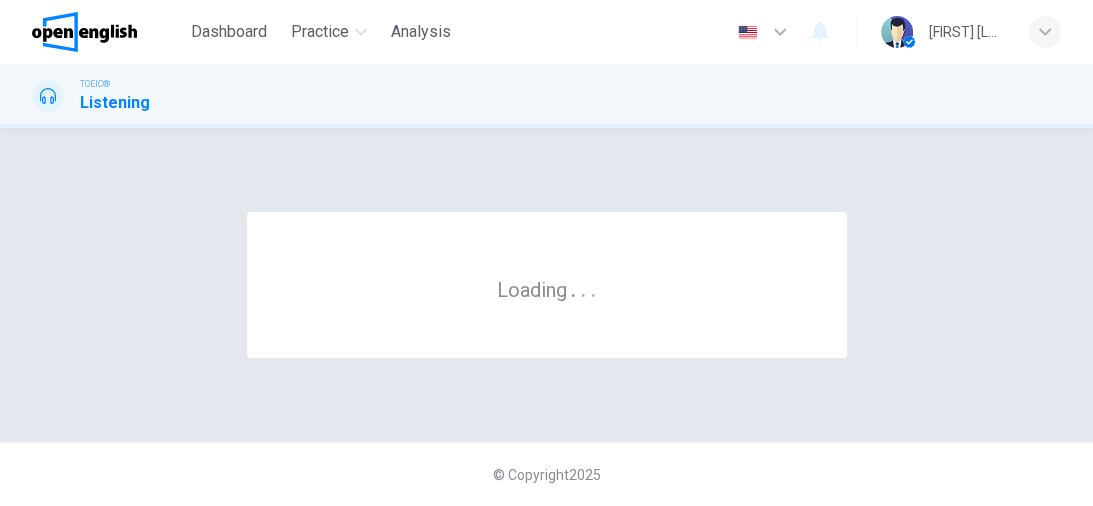 scroll, scrollTop: 0, scrollLeft: 0, axis: both 